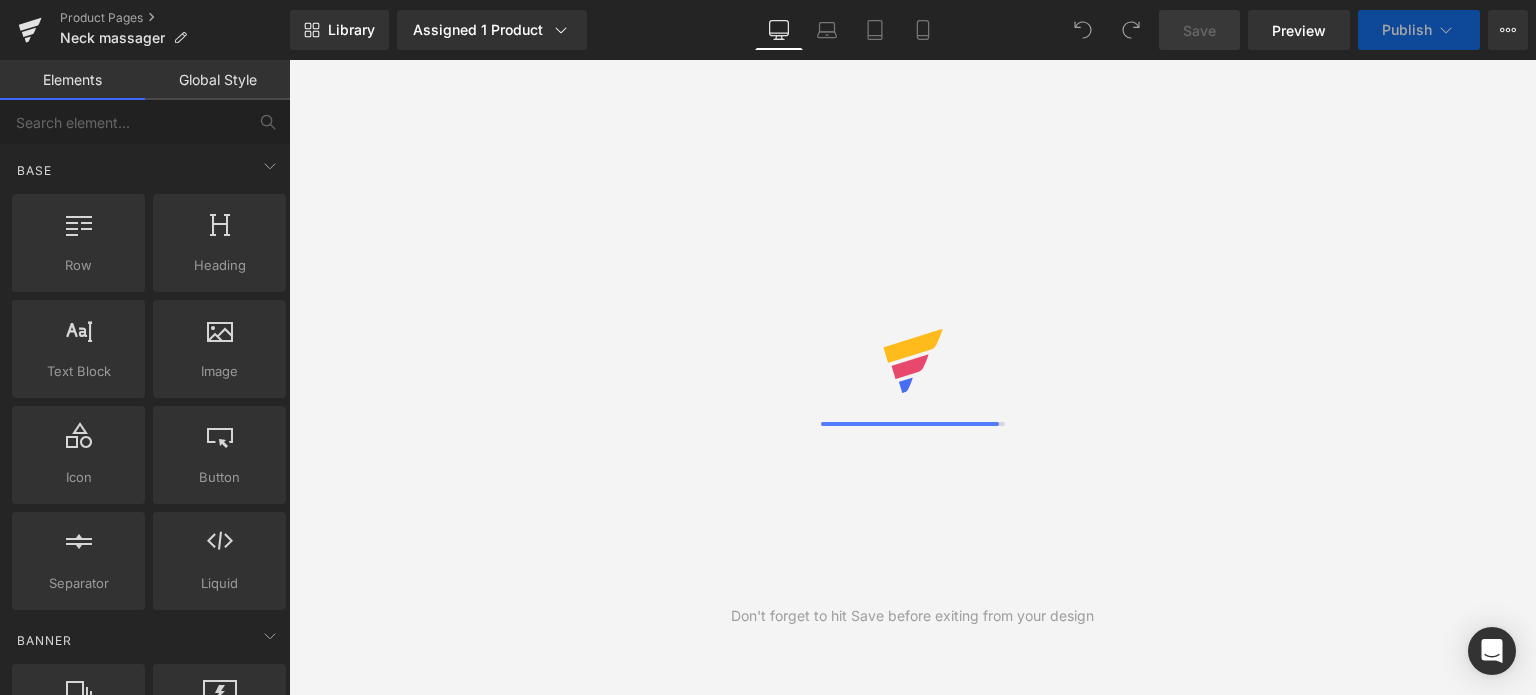 scroll, scrollTop: 0, scrollLeft: 0, axis: both 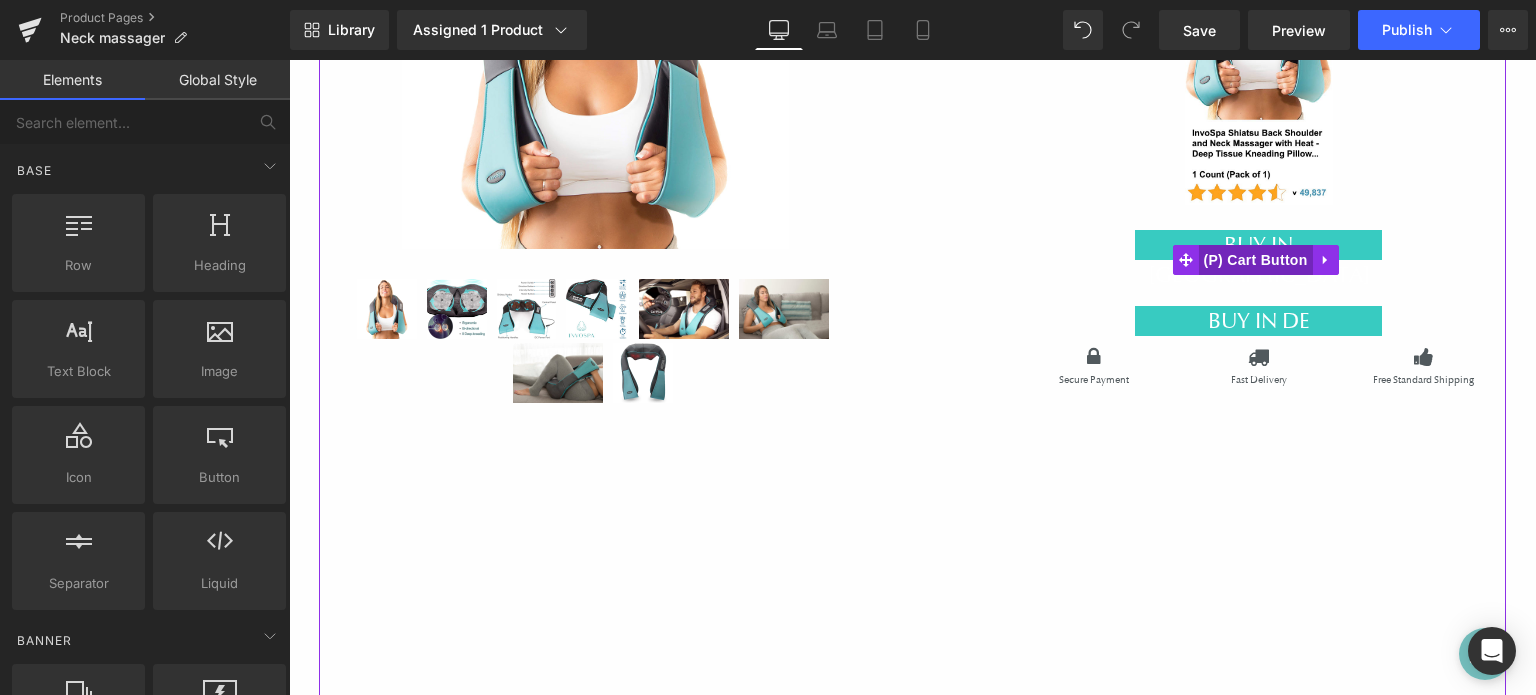 click on "(P) Cart Button" at bounding box center (1256, 260) 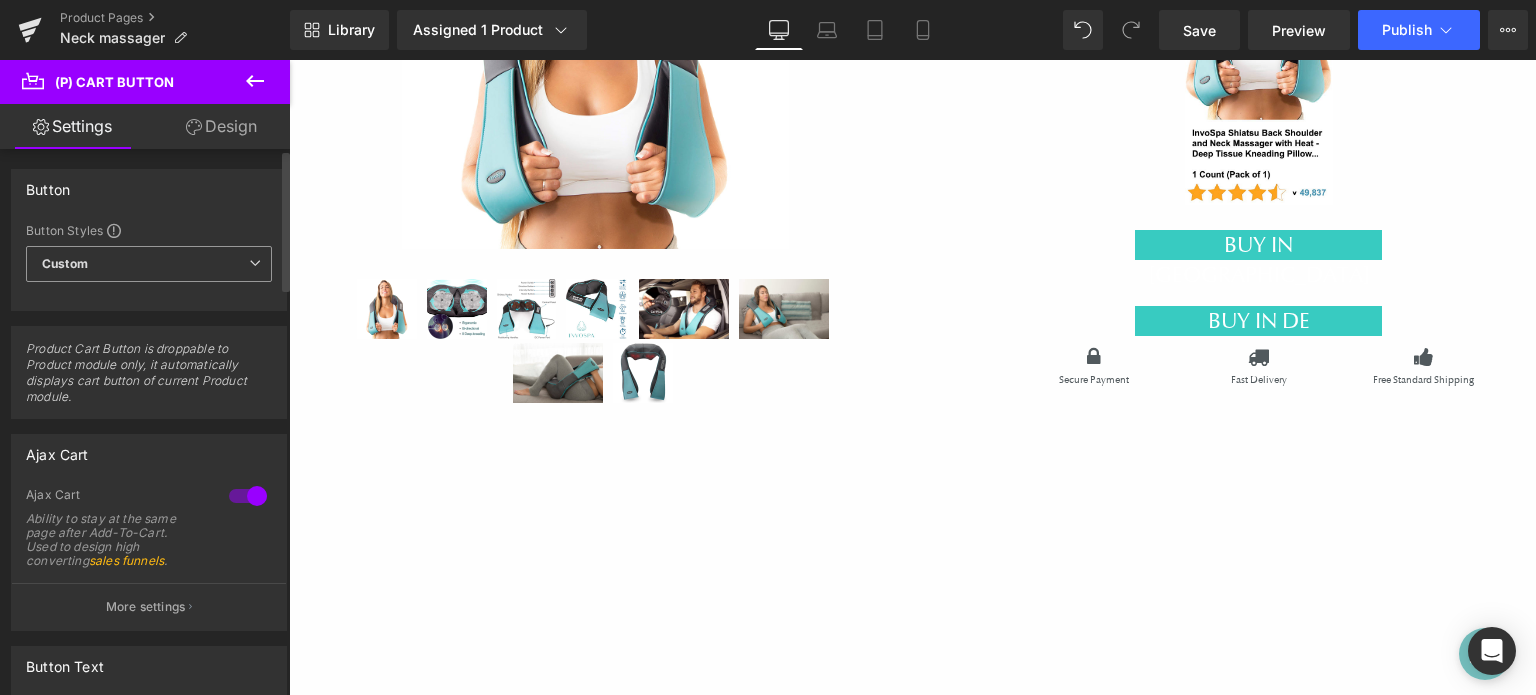click on "Custom
Setup Global Style" at bounding box center [149, 264] 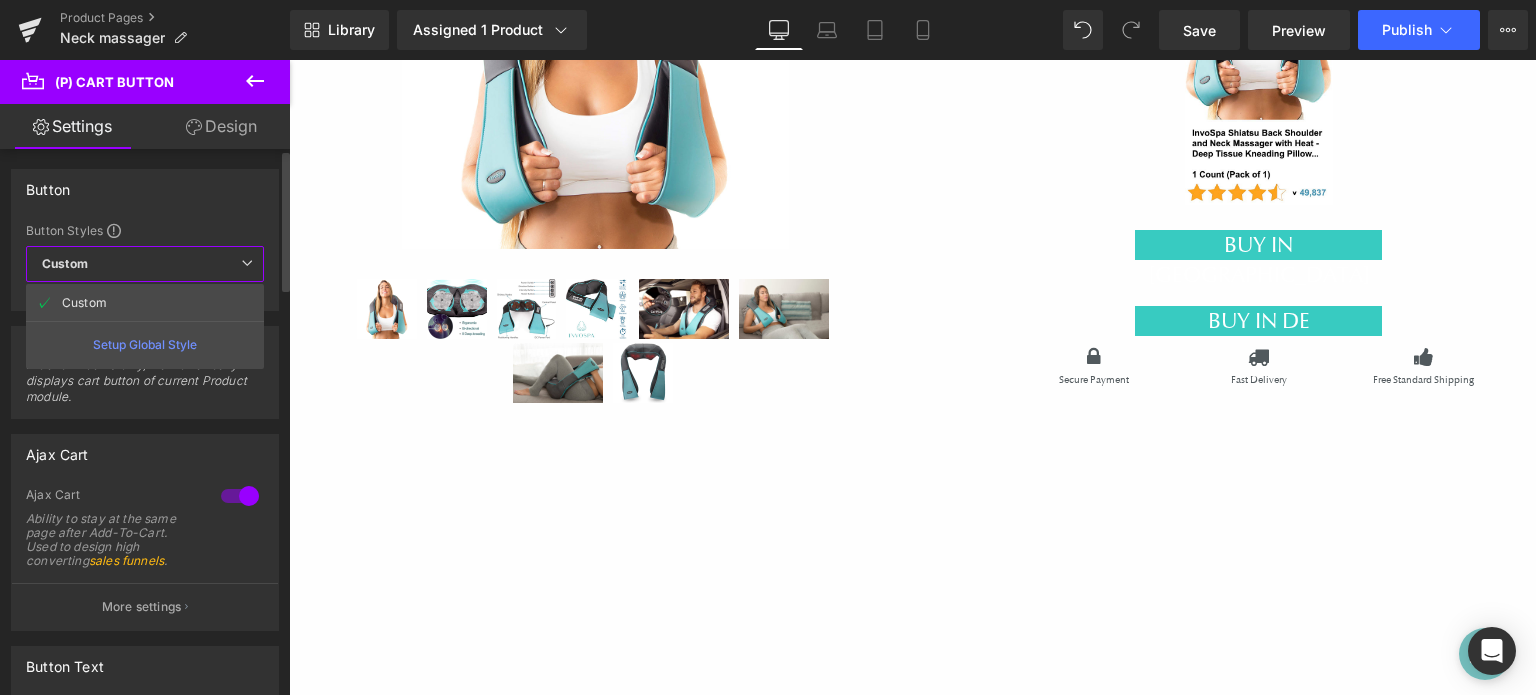 click on "Button" at bounding box center [145, 189] 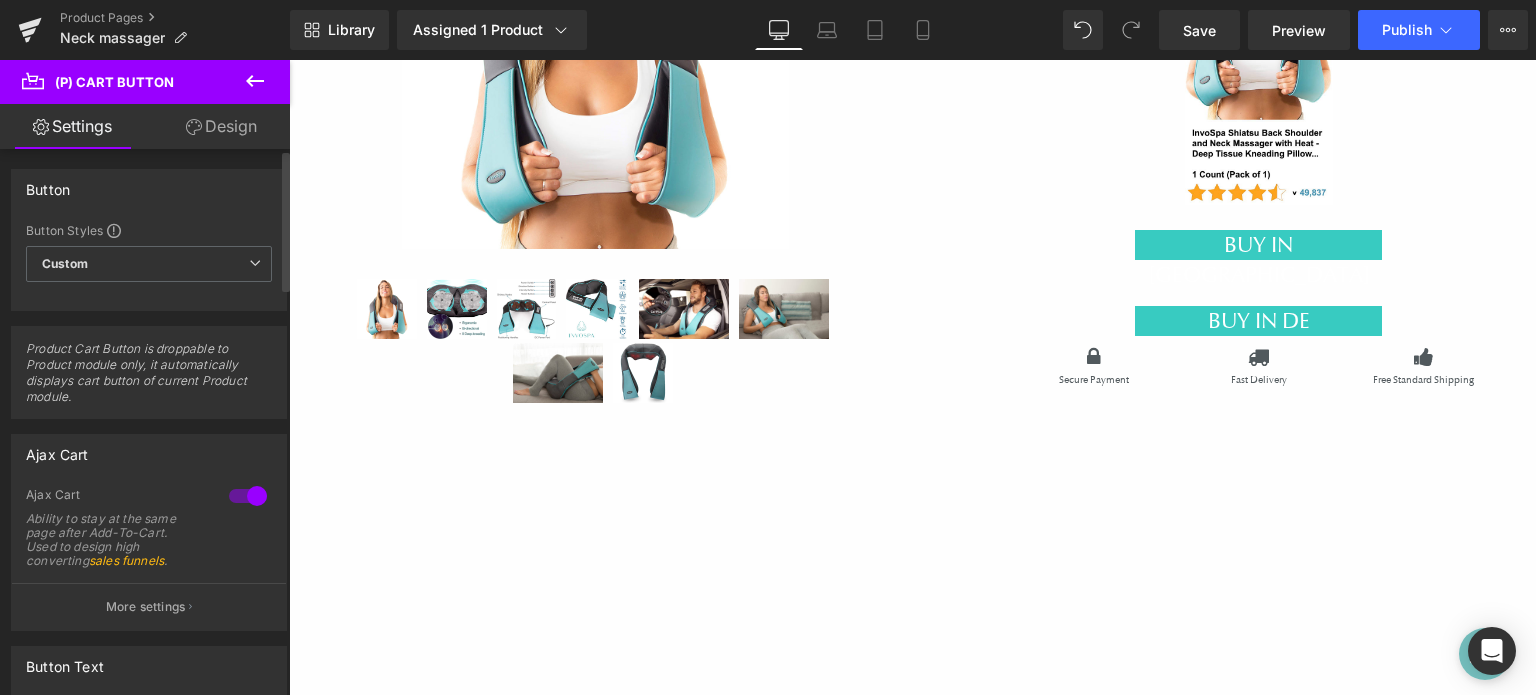 click at bounding box center [248, 496] 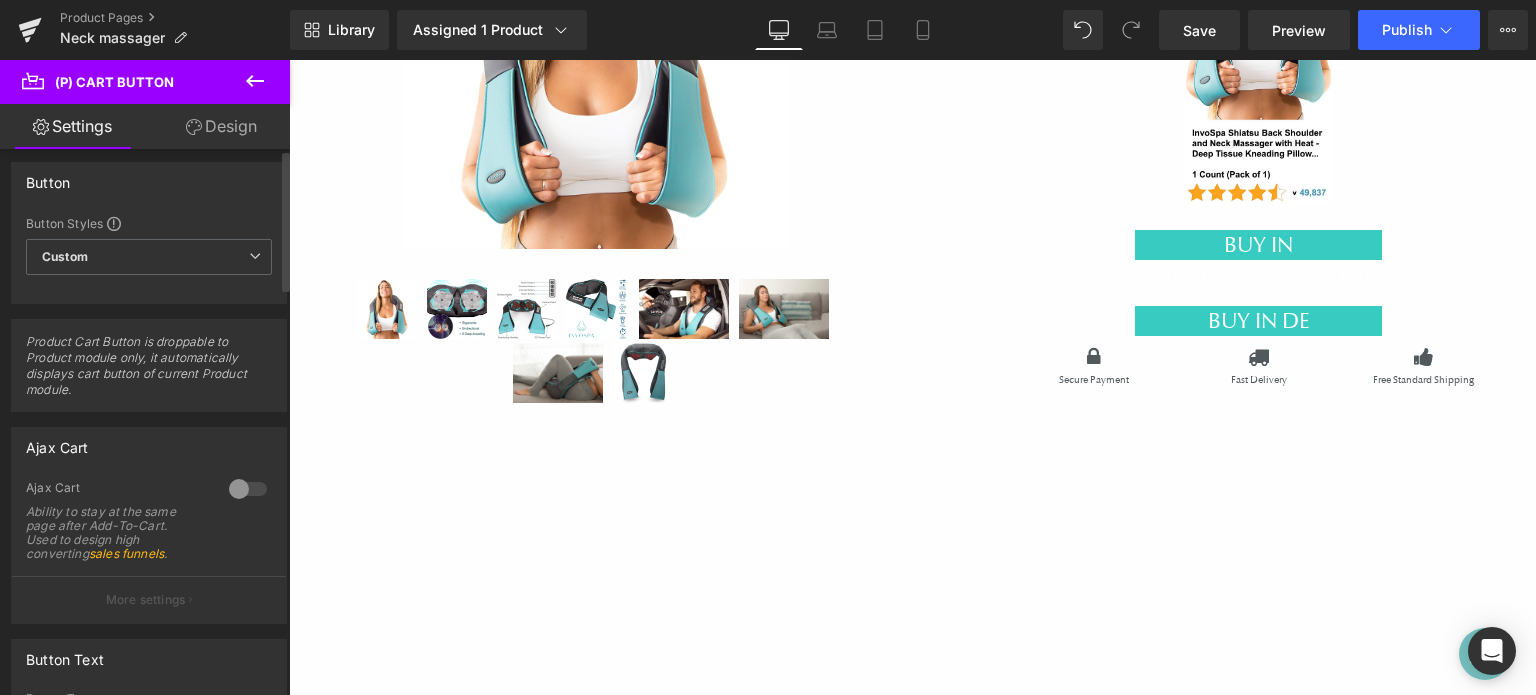 scroll, scrollTop: 0, scrollLeft: 0, axis: both 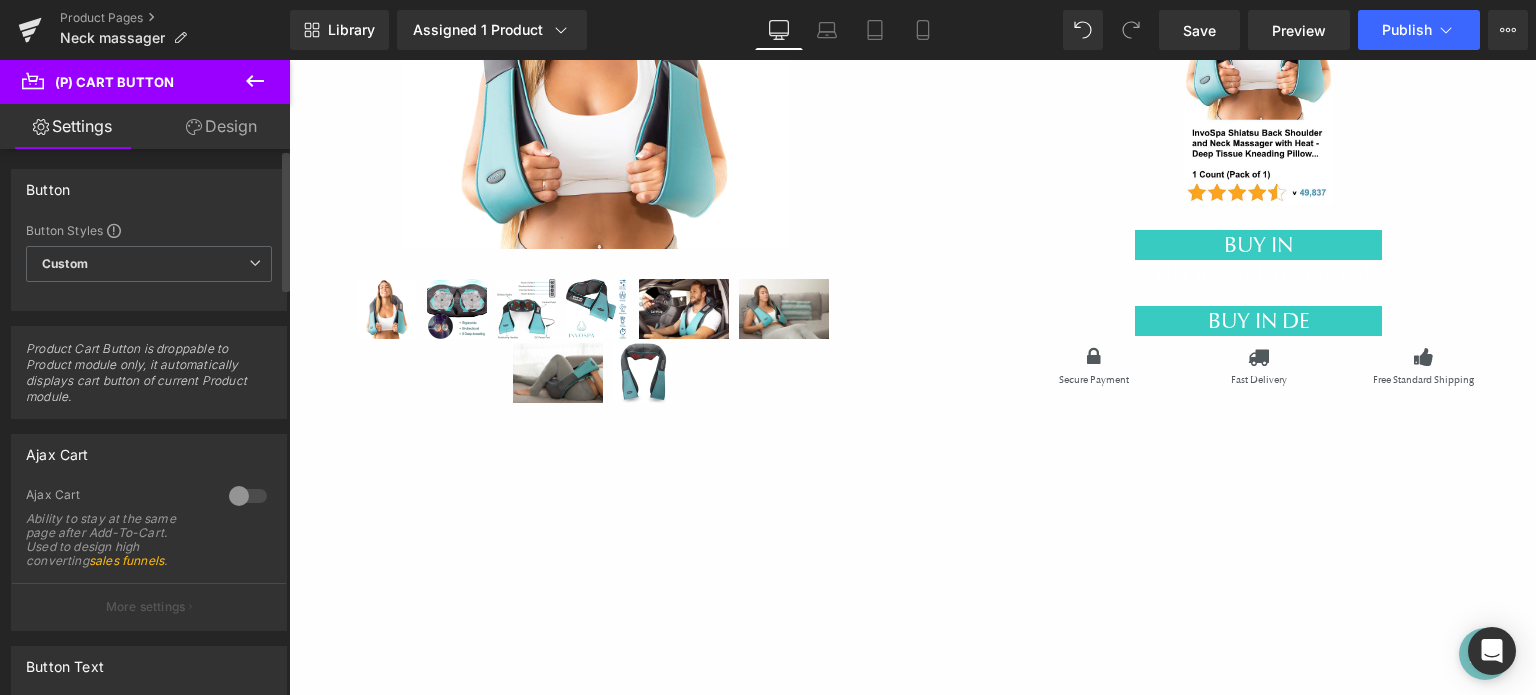 click at bounding box center (248, 496) 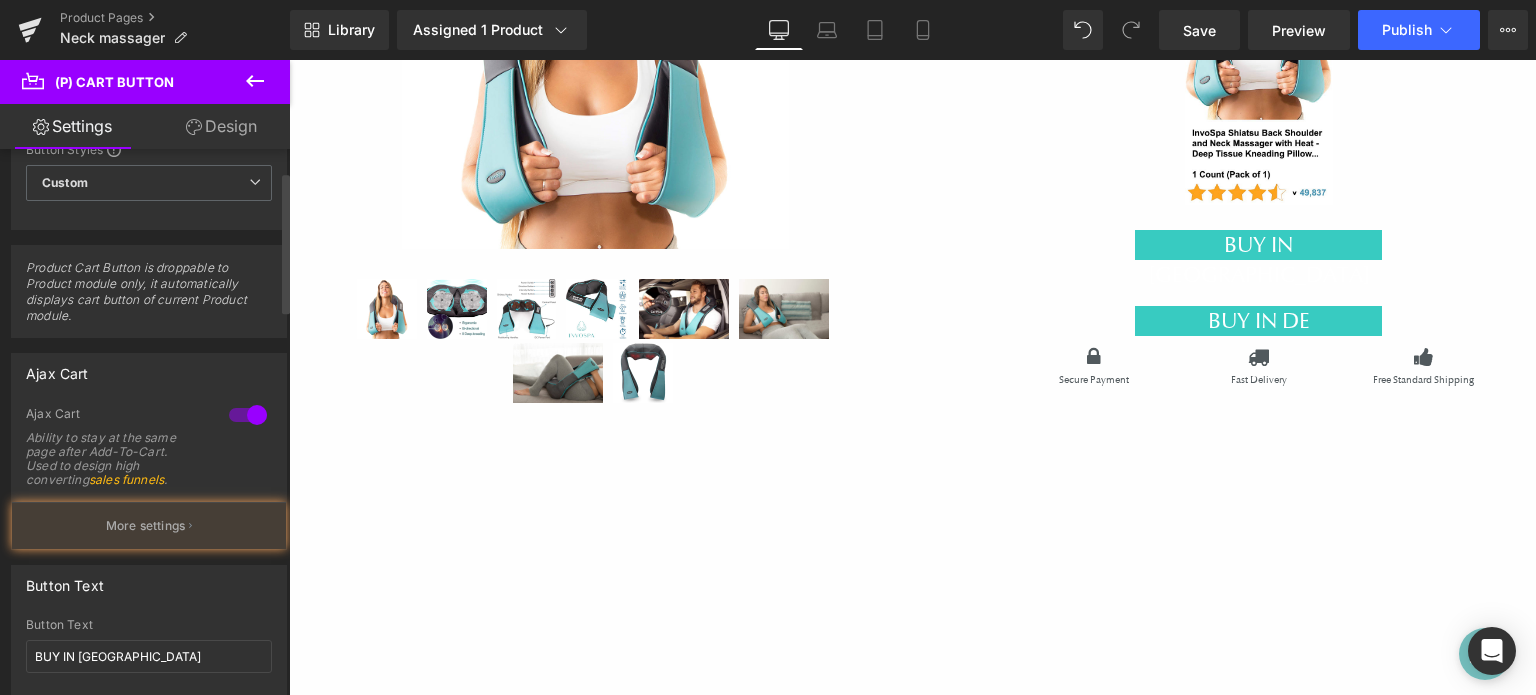 scroll, scrollTop: 100, scrollLeft: 0, axis: vertical 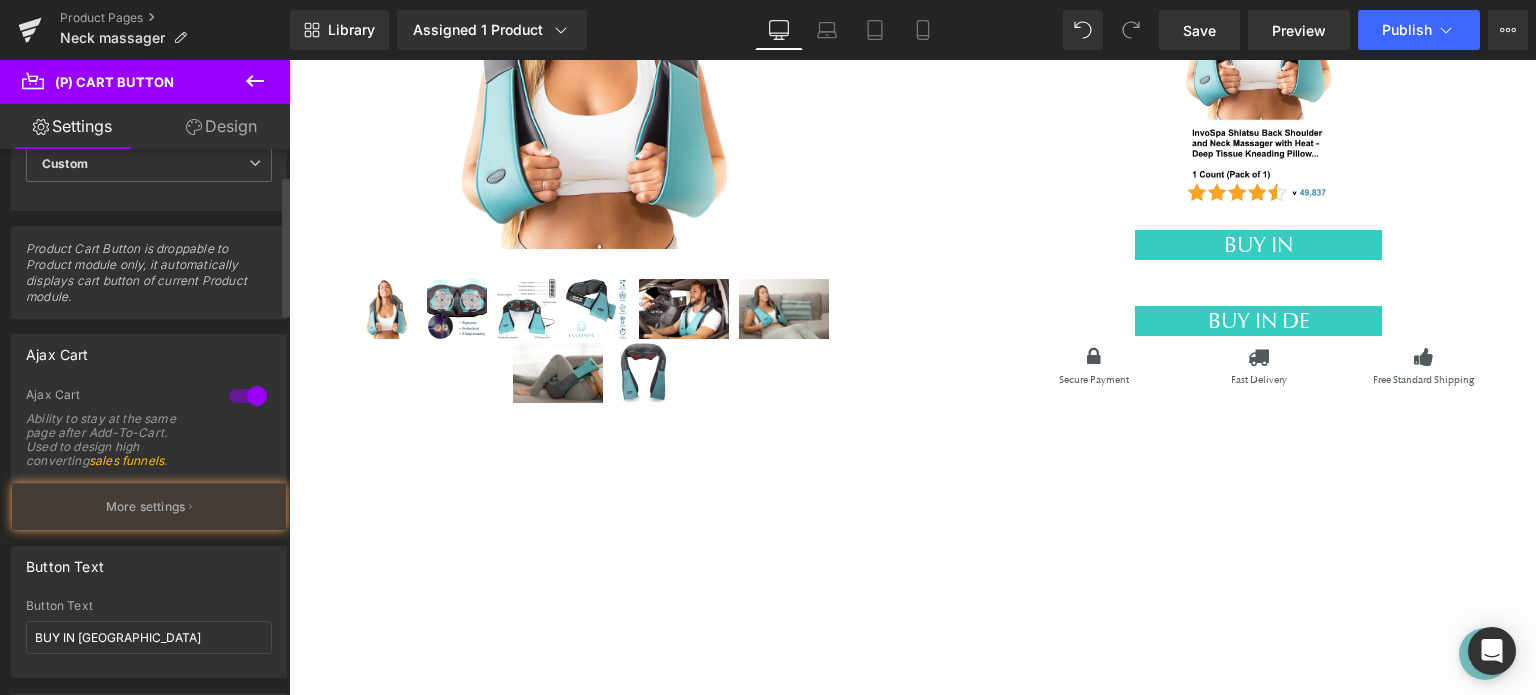 click on "More settings" at bounding box center [149, 506] 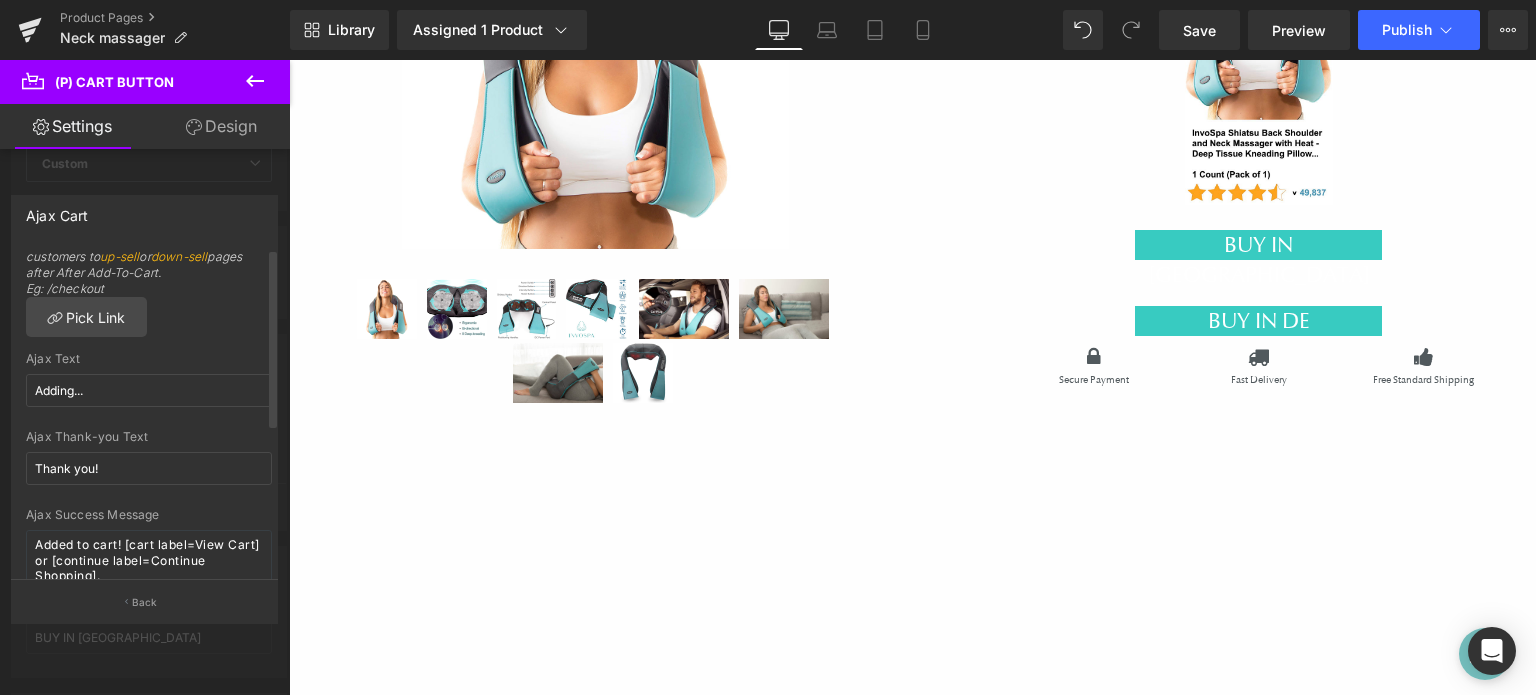 scroll, scrollTop: 0, scrollLeft: 0, axis: both 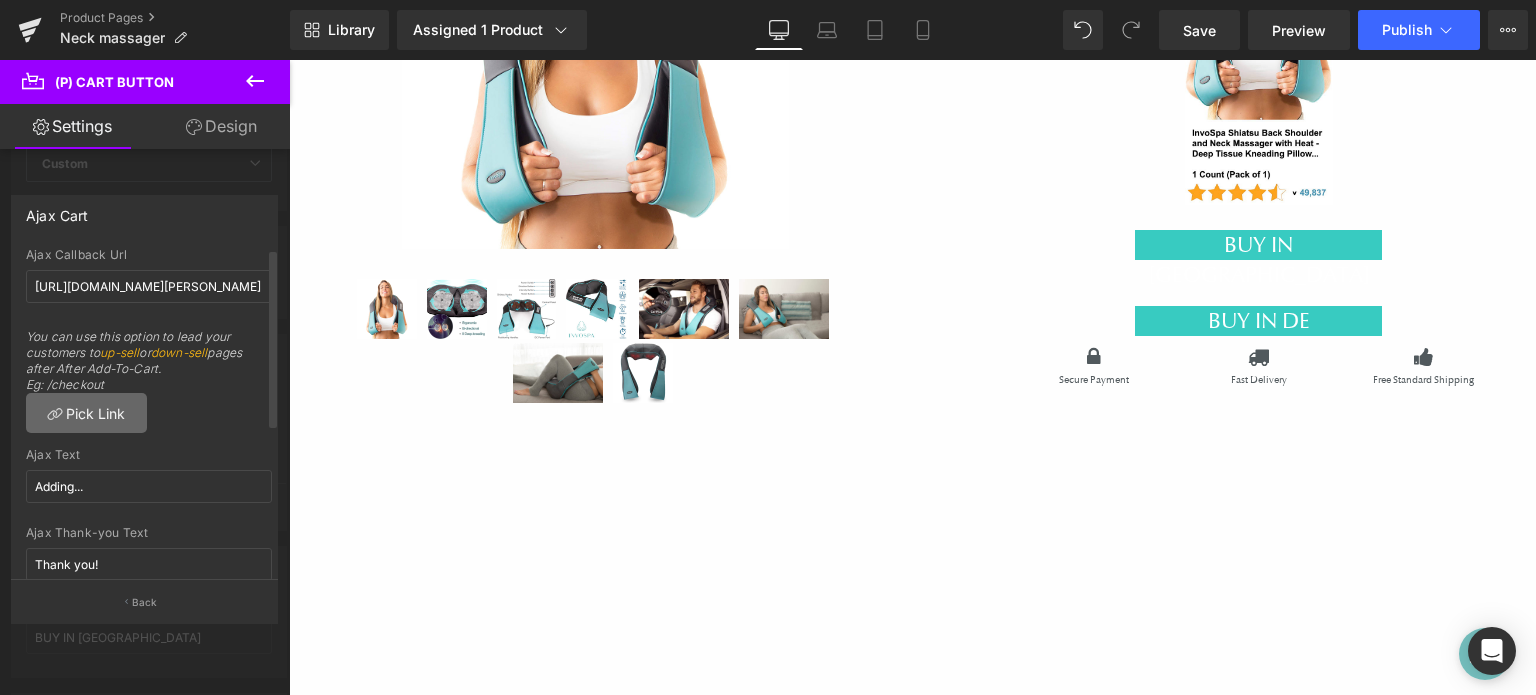 click on "Pick Link" at bounding box center (86, 413) 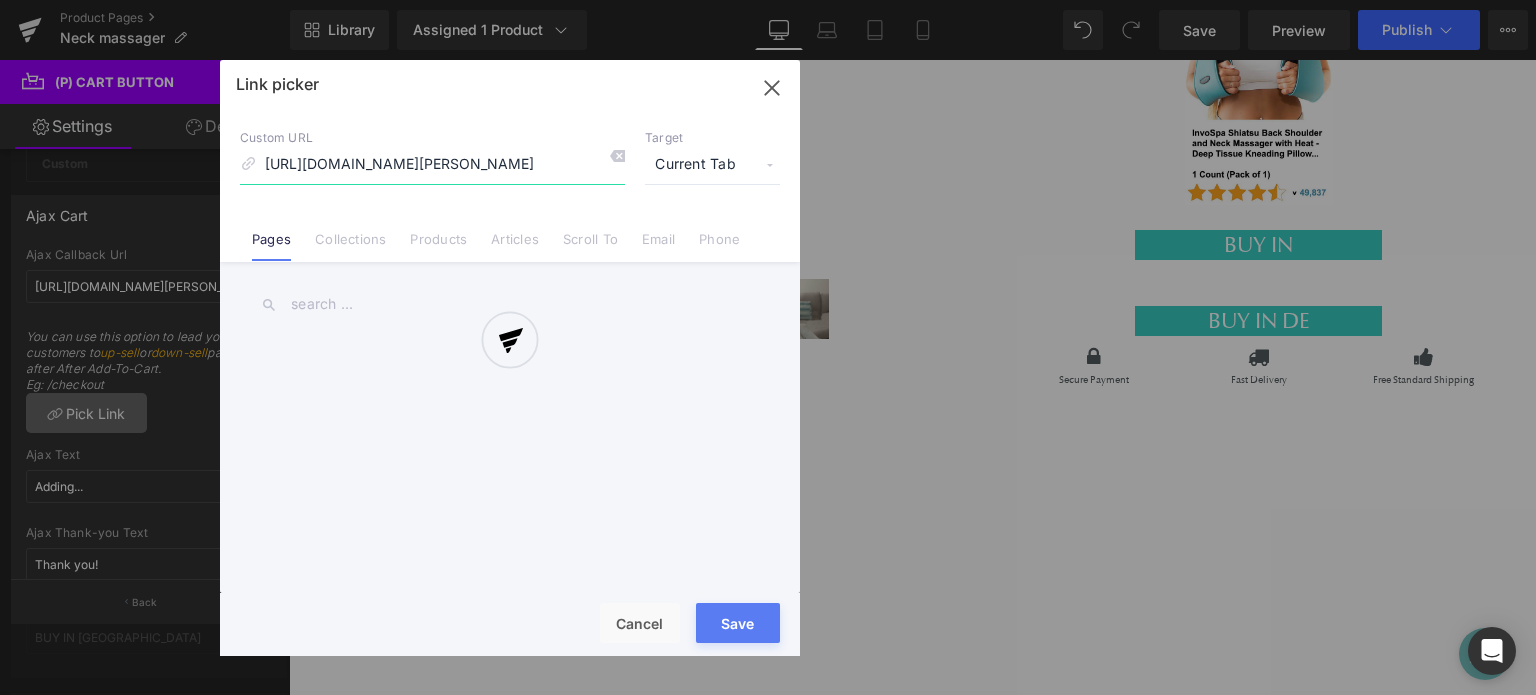 scroll, scrollTop: 0, scrollLeft: 692, axis: horizontal 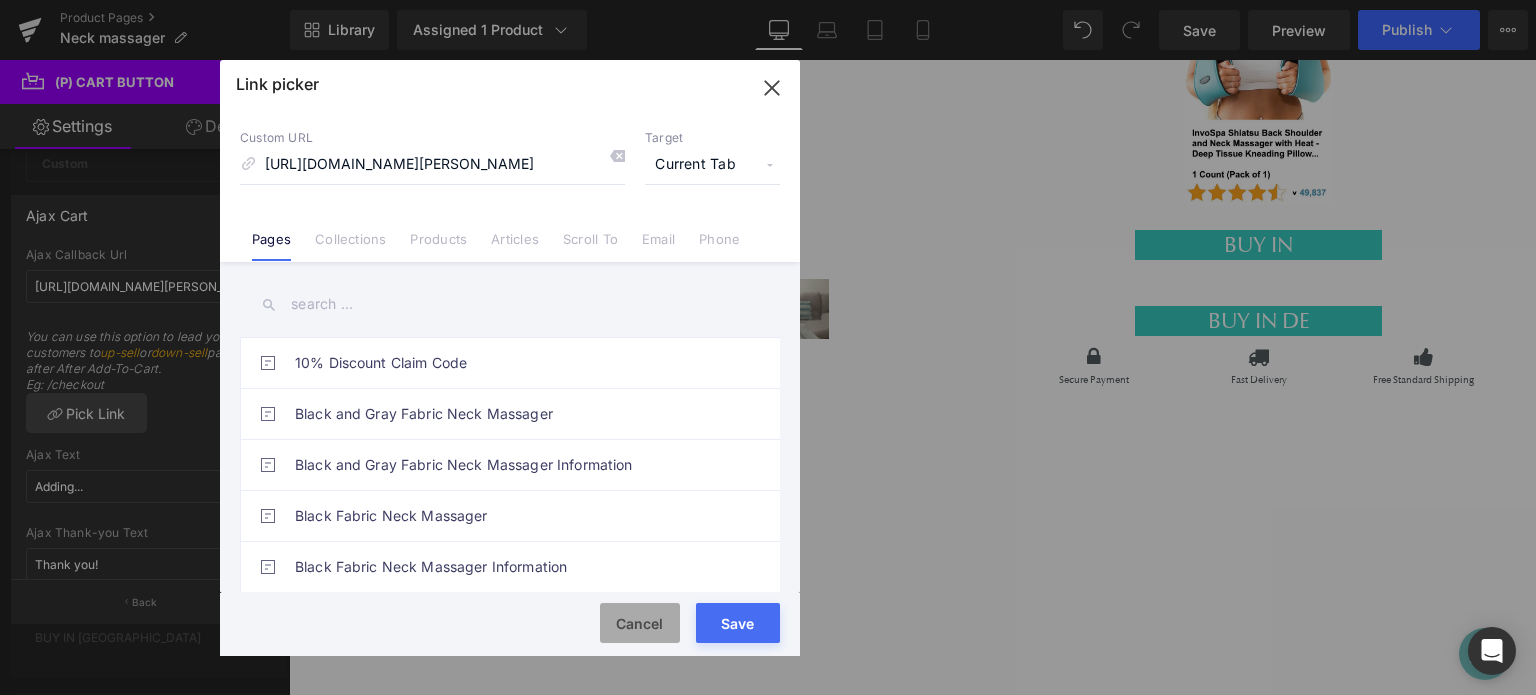 click on "Cancel" at bounding box center [640, 623] 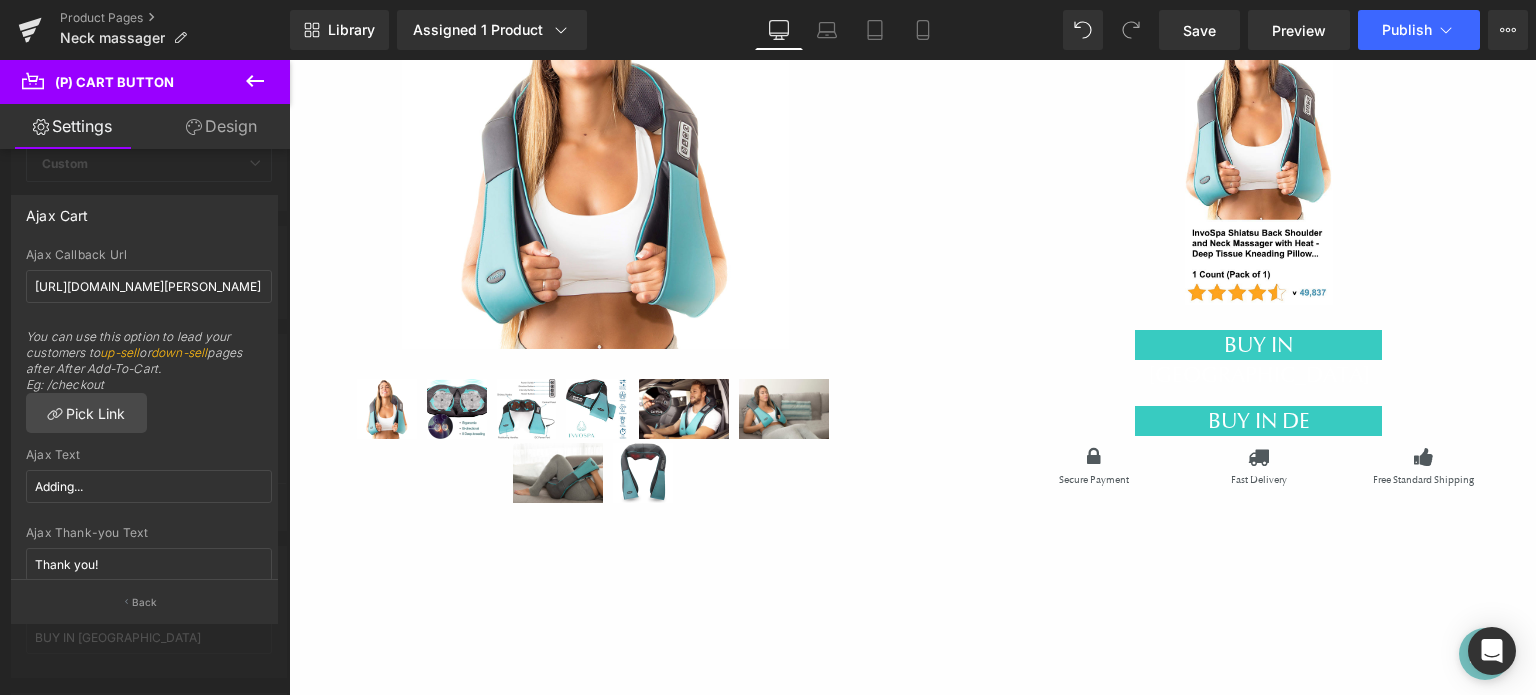 scroll, scrollTop: 100, scrollLeft: 0, axis: vertical 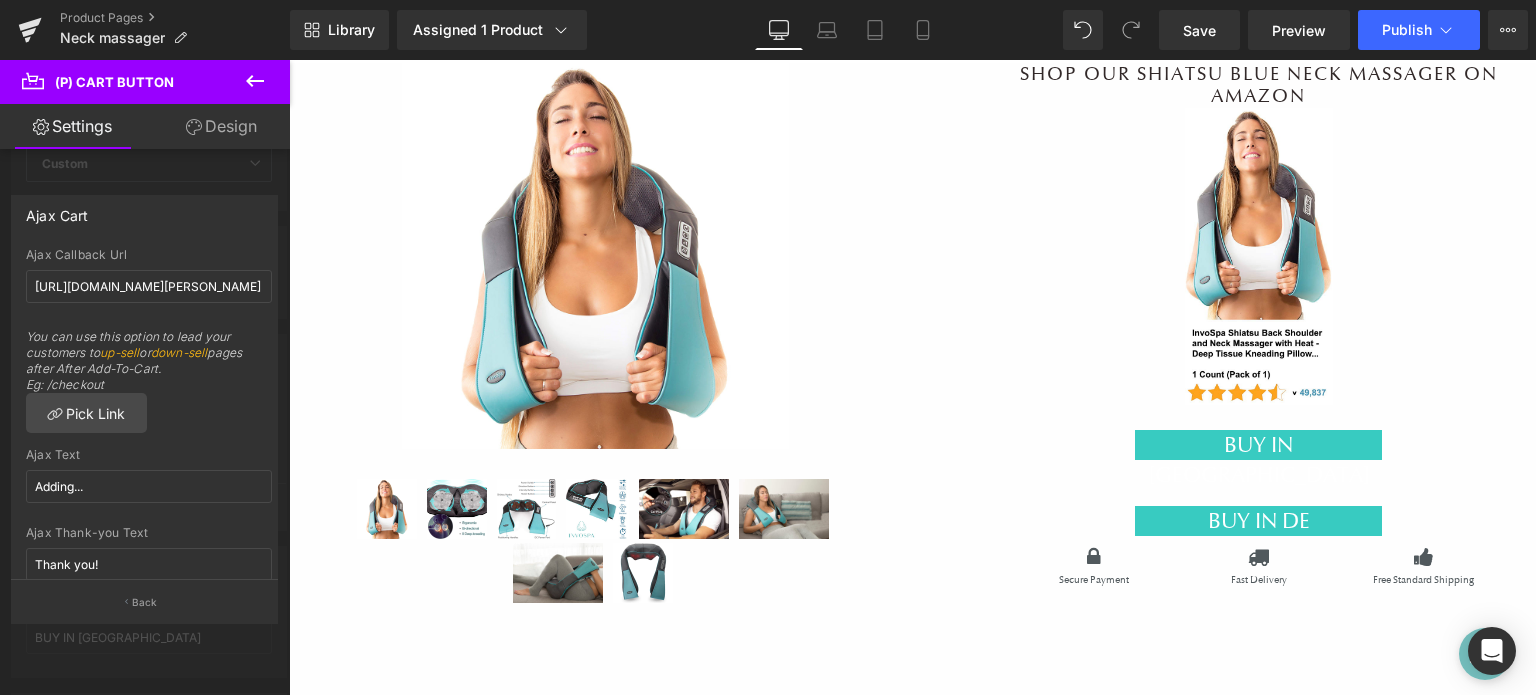 click 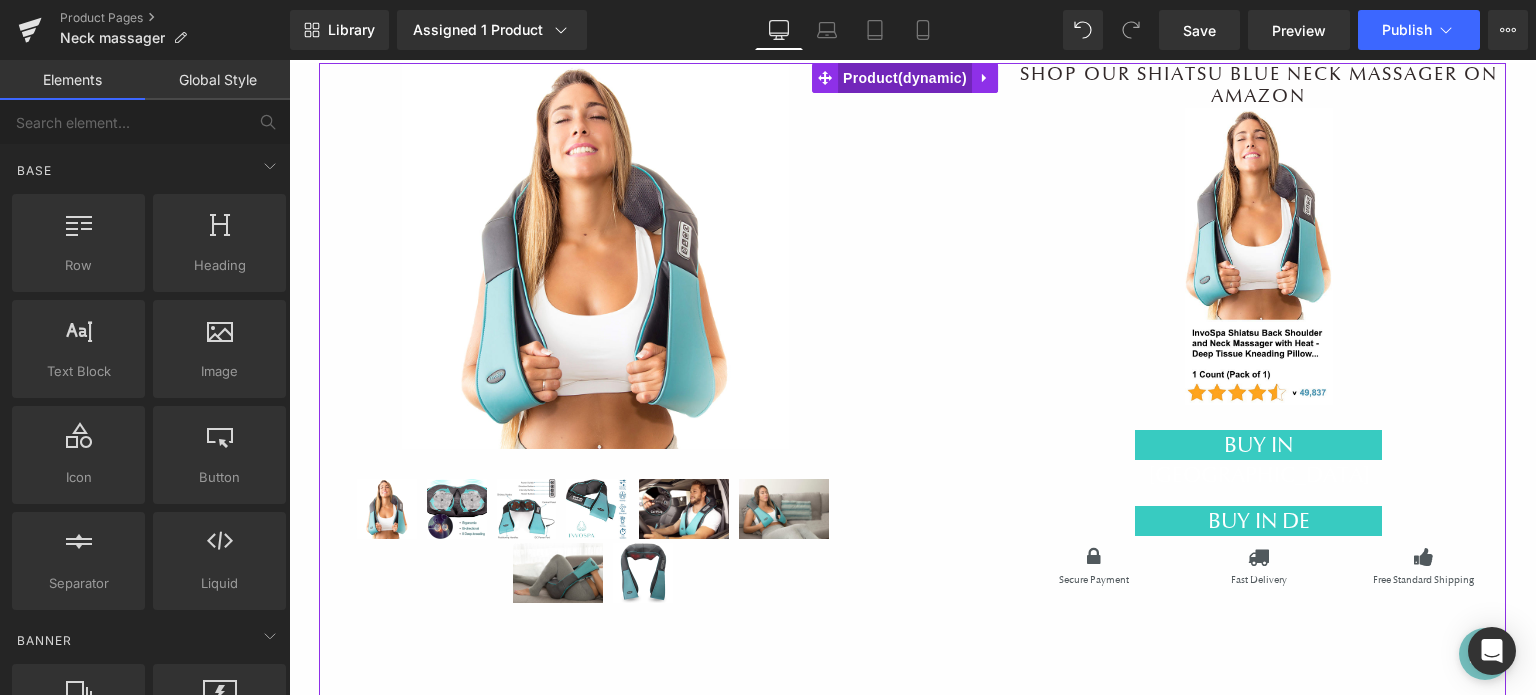 click on "Product" at bounding box center (905, 78) 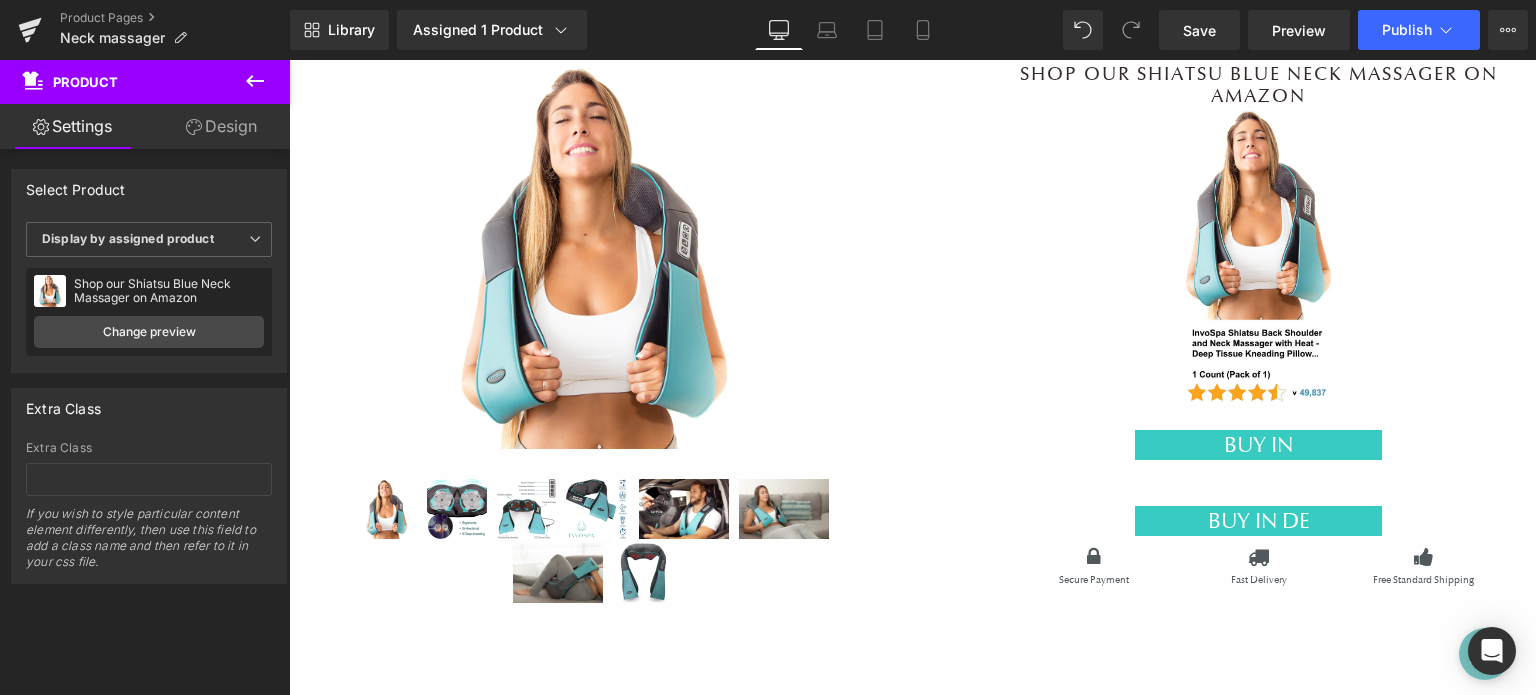 click 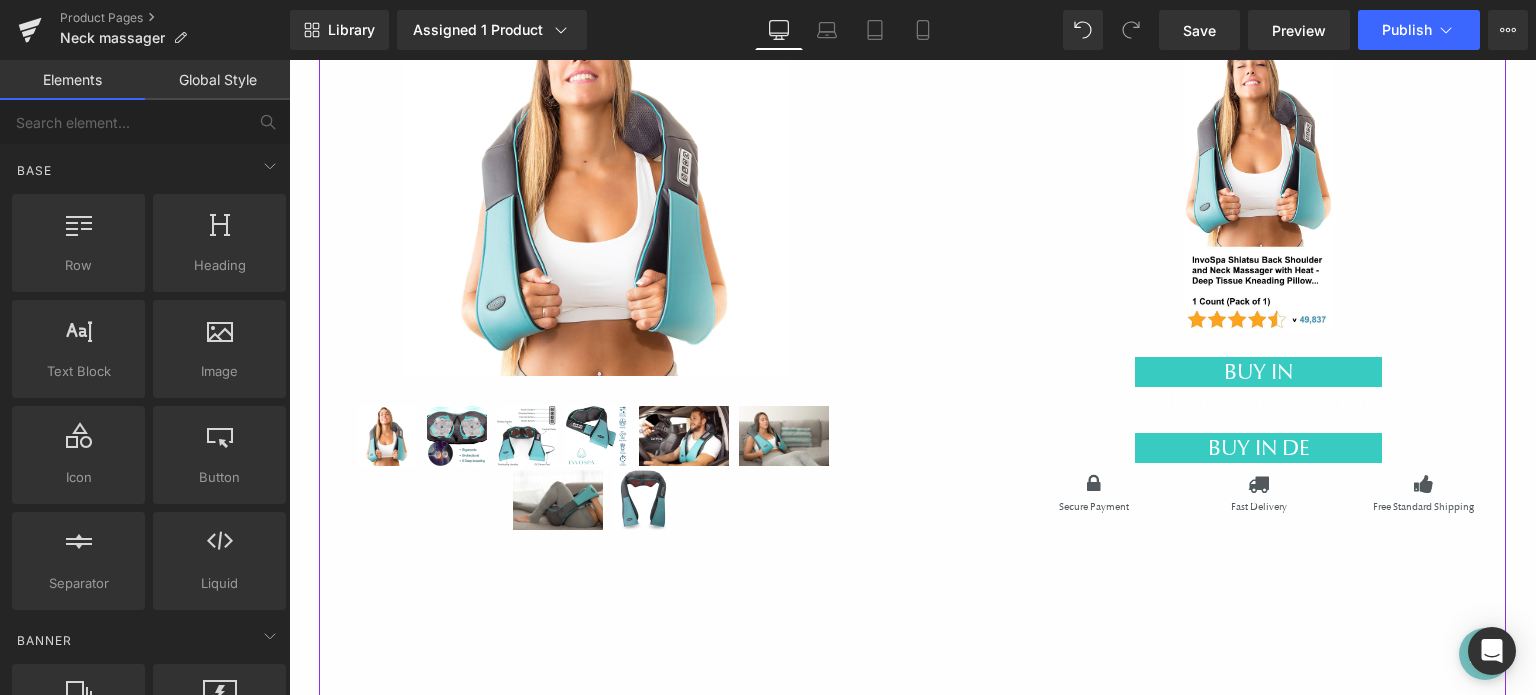 scroll, scrollTop: 200, scrollLeft: 0, axis: vertical 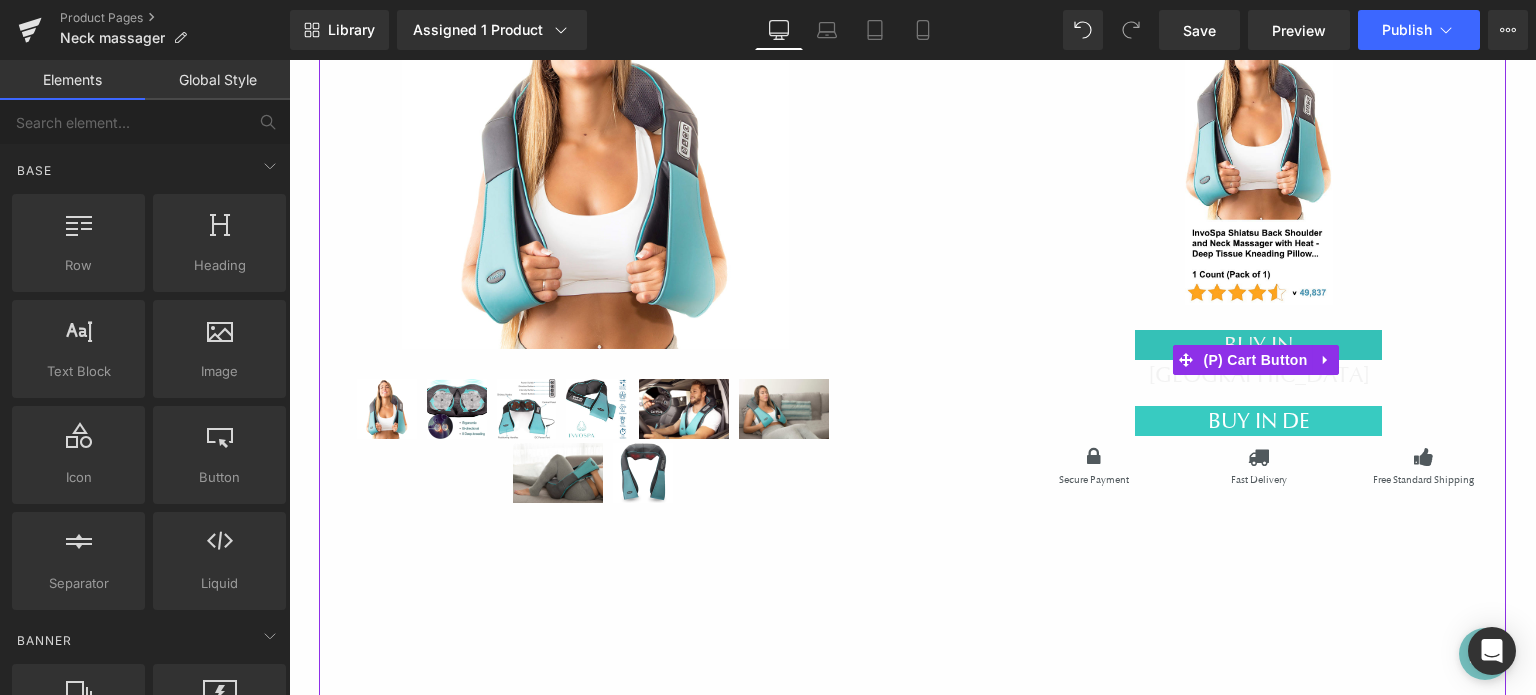 click on "BUY IN [GEOGRAPHIC_DATA]" at bounding box center [1258, 345] 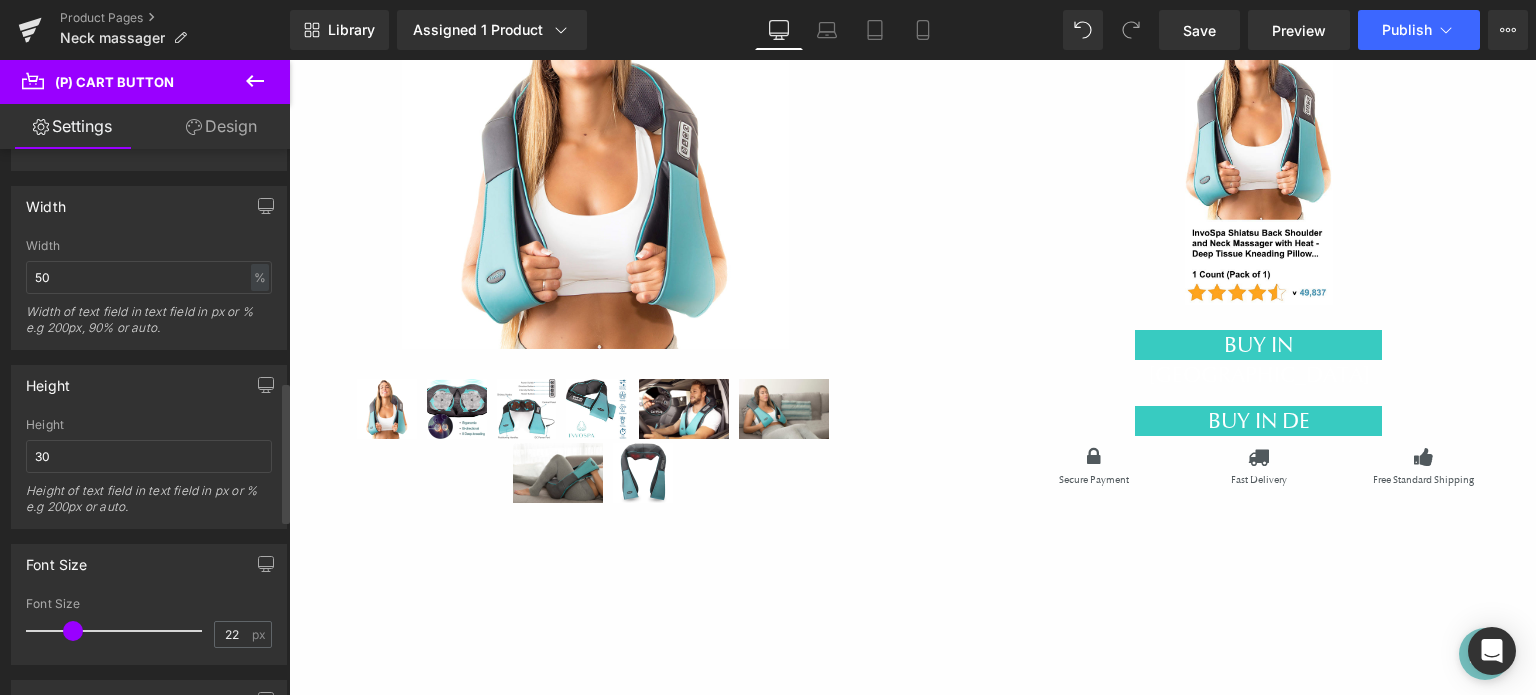 scroll, scrollTop: 900, scrollLeft: 0, axis: vertical 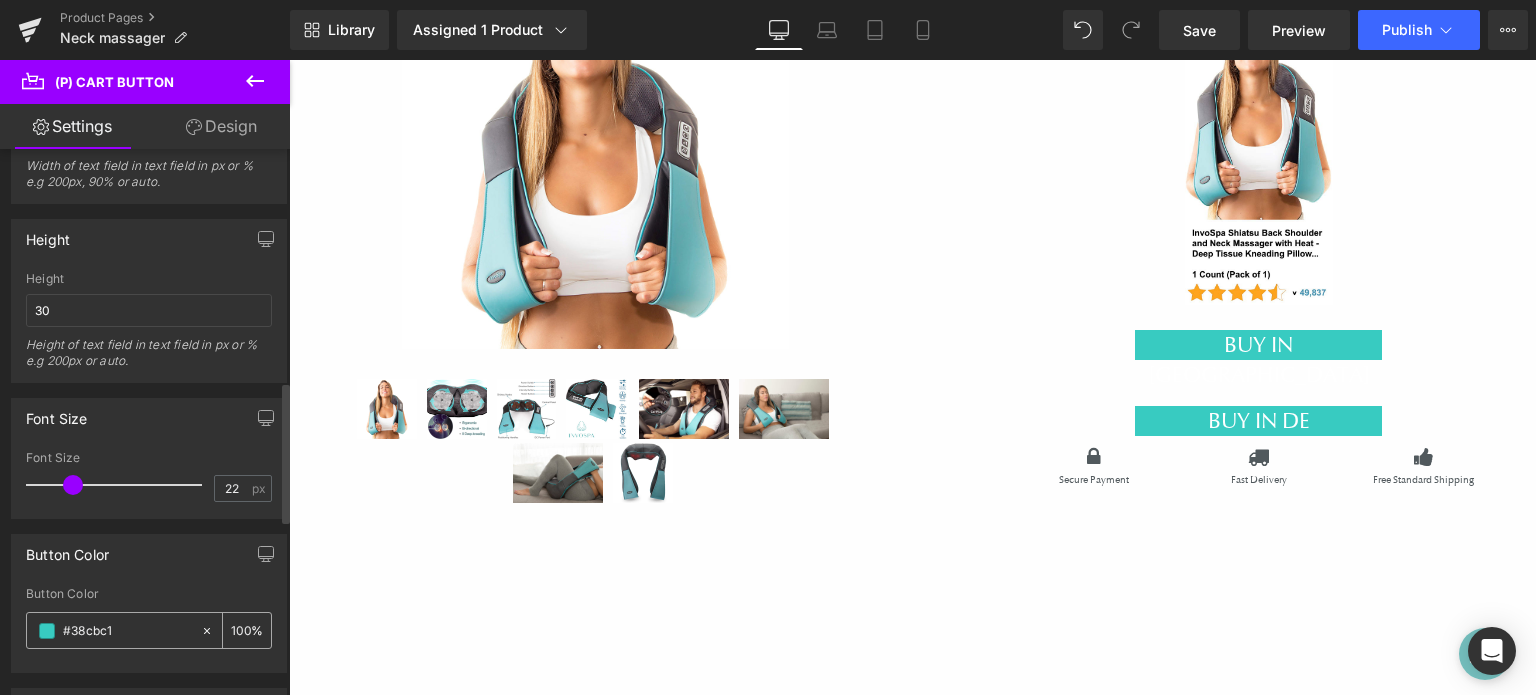drag, startPoint x: 121, startPoint y: 623, endPoint x: 52, endPoint y: 623, distance: 69 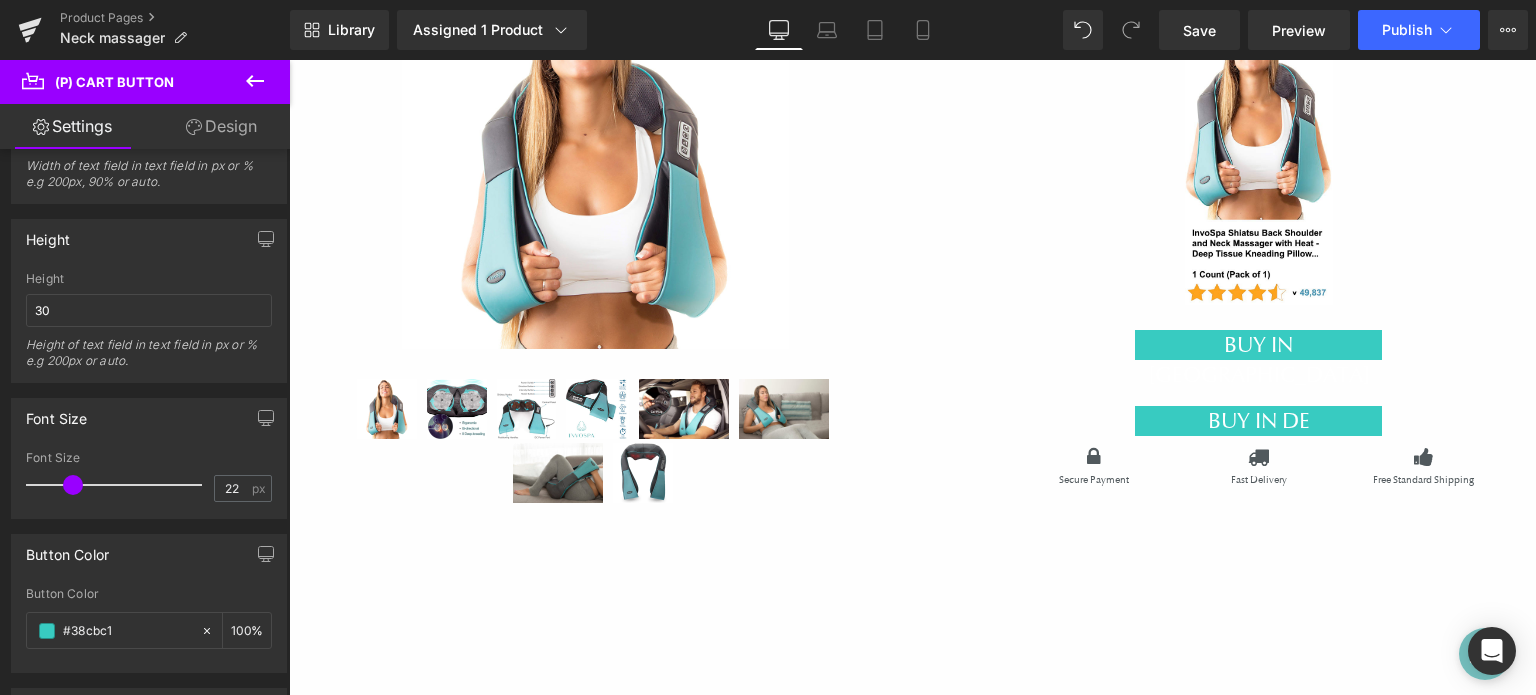 click at bounding box center (255, 82) 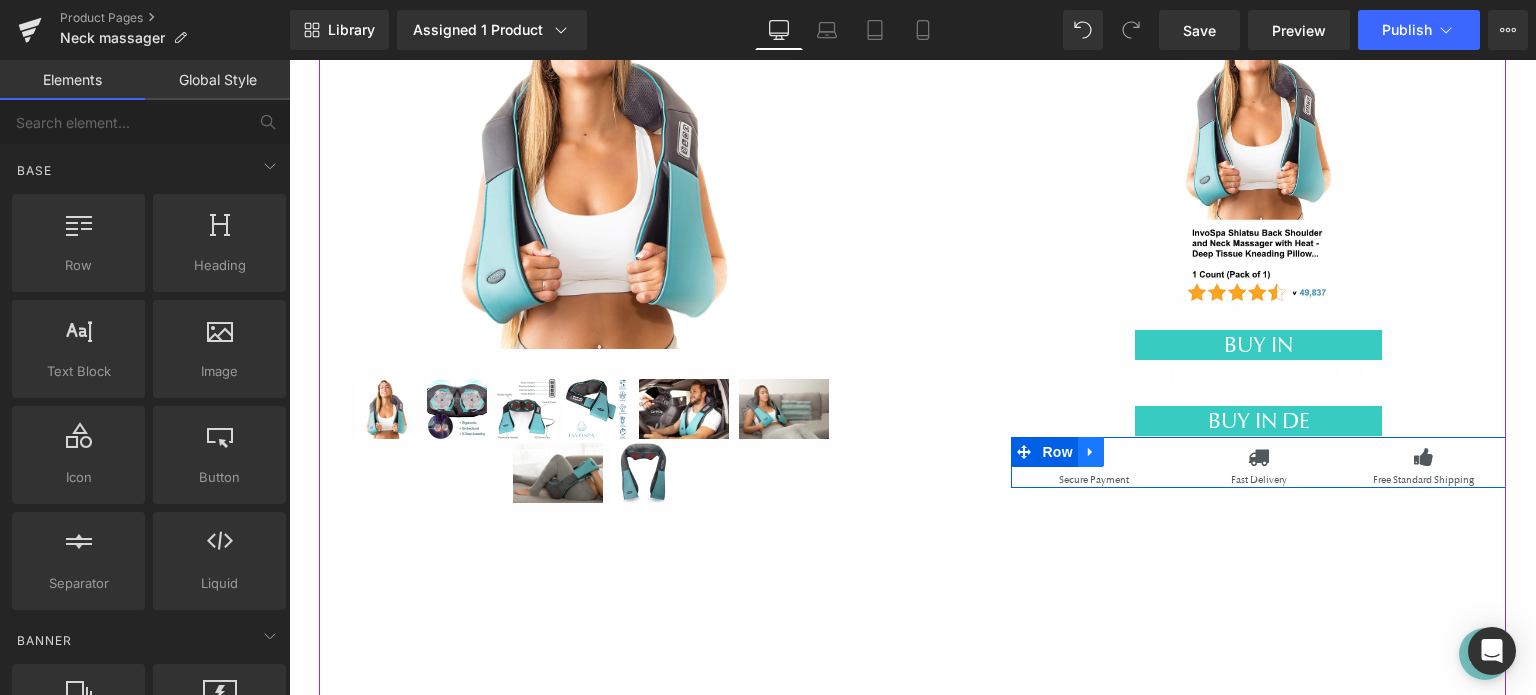 click 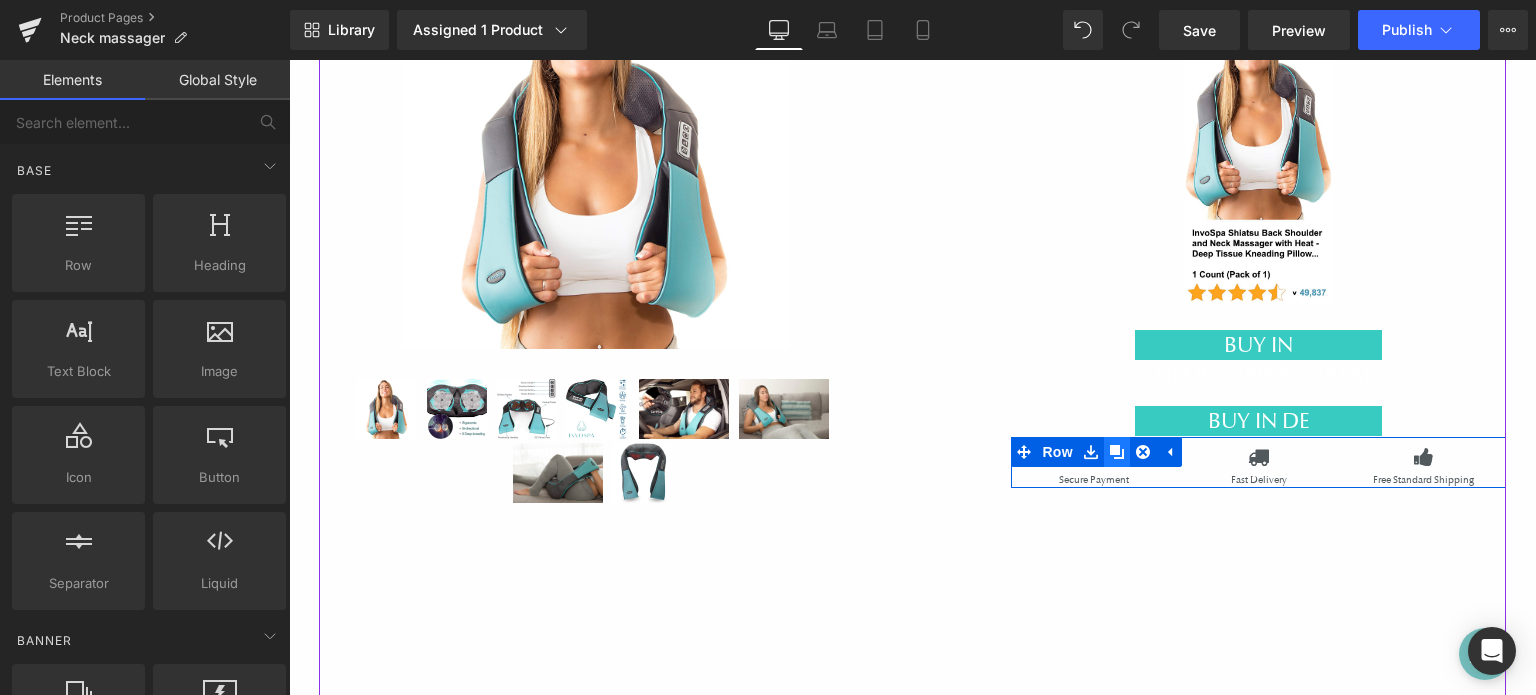 click 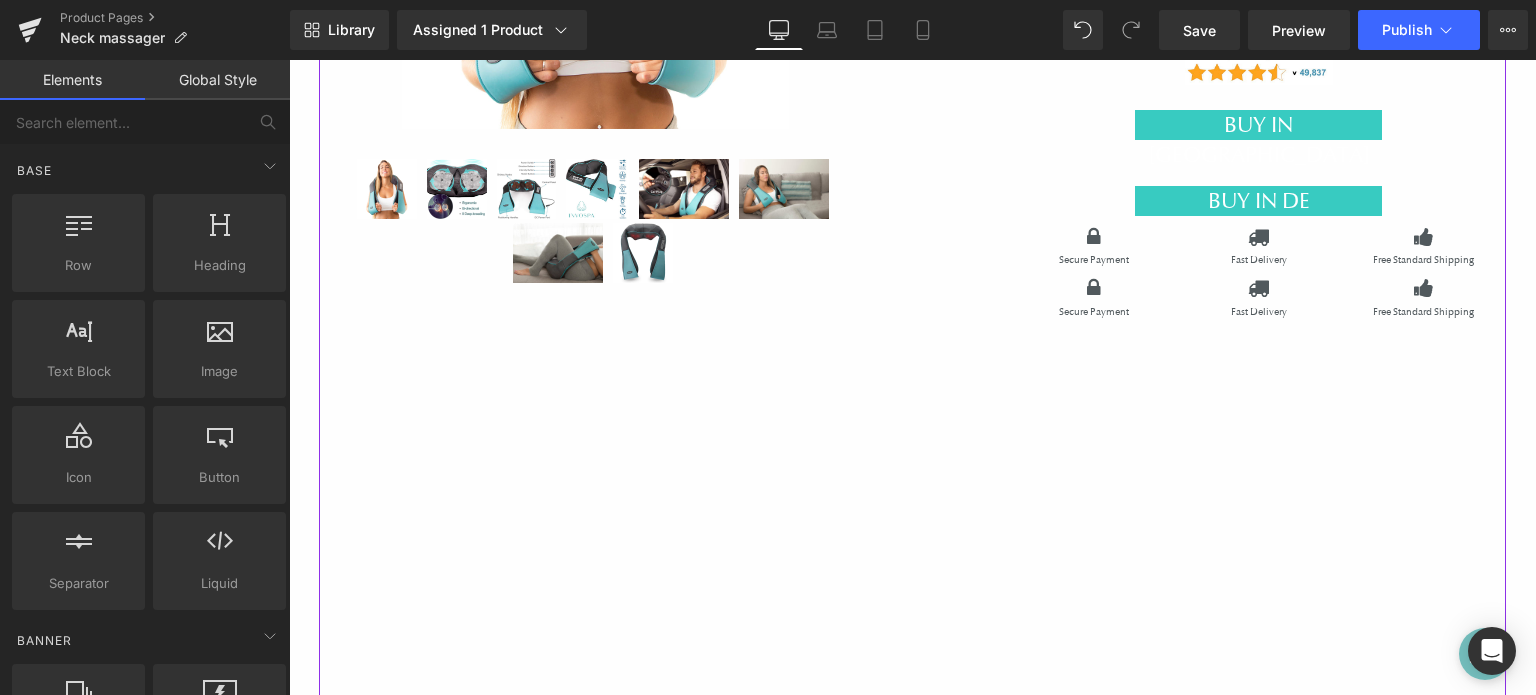 scroll, scrollTop: 413, scrollLeft: 0, axis: vertical 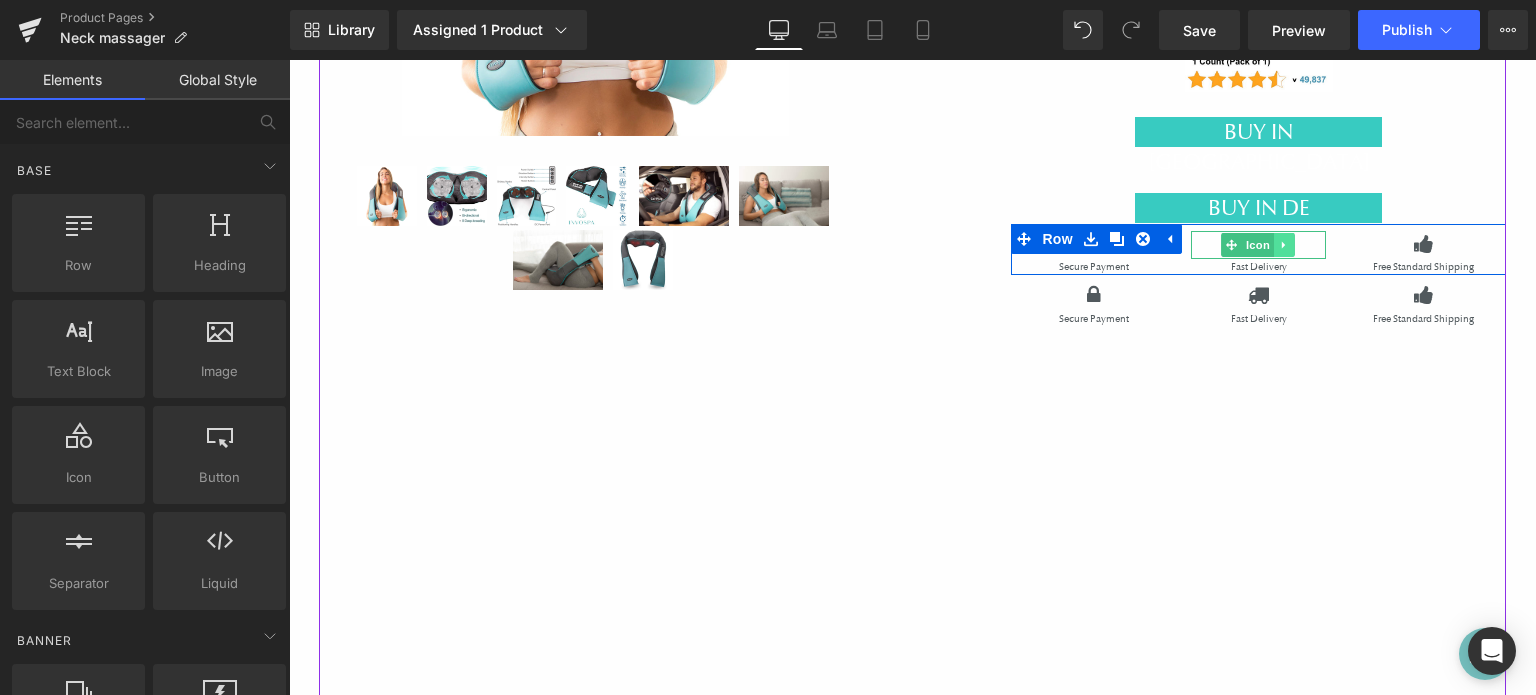 click 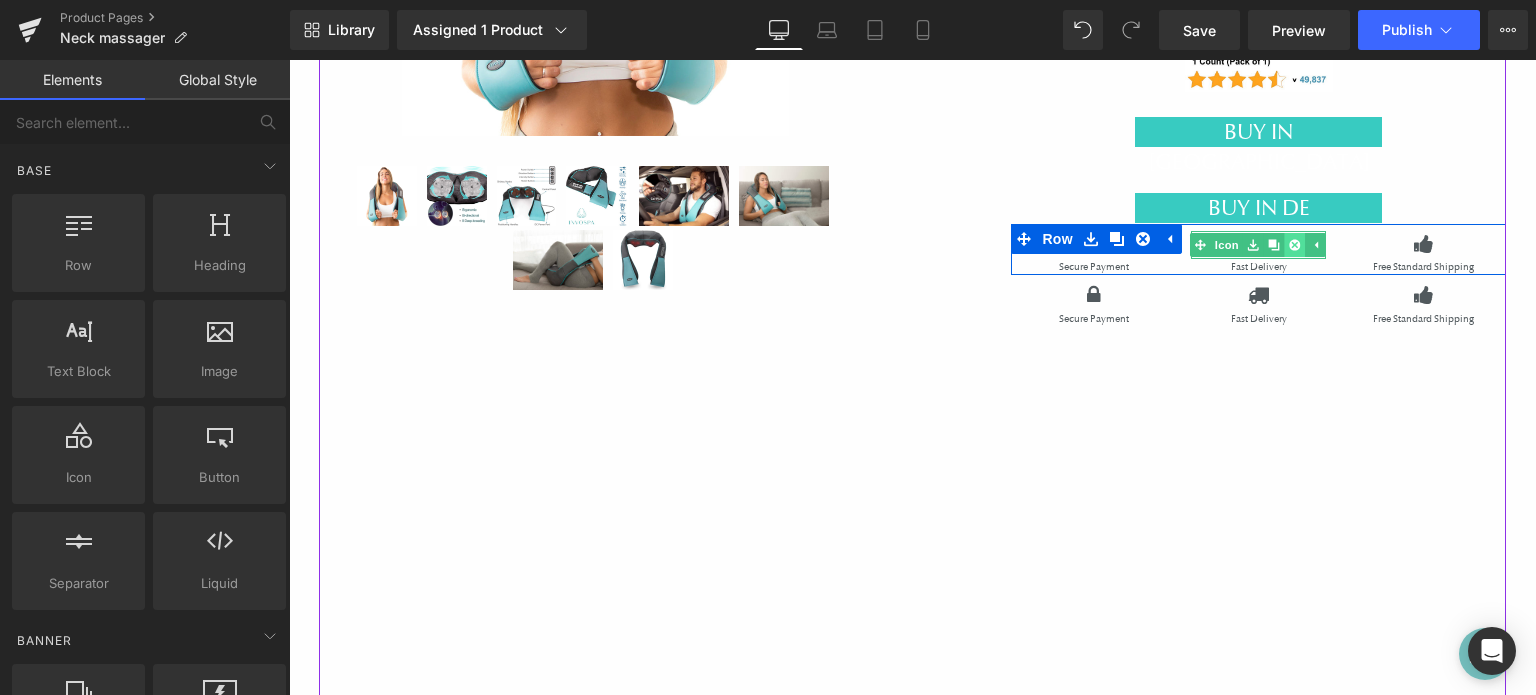 click 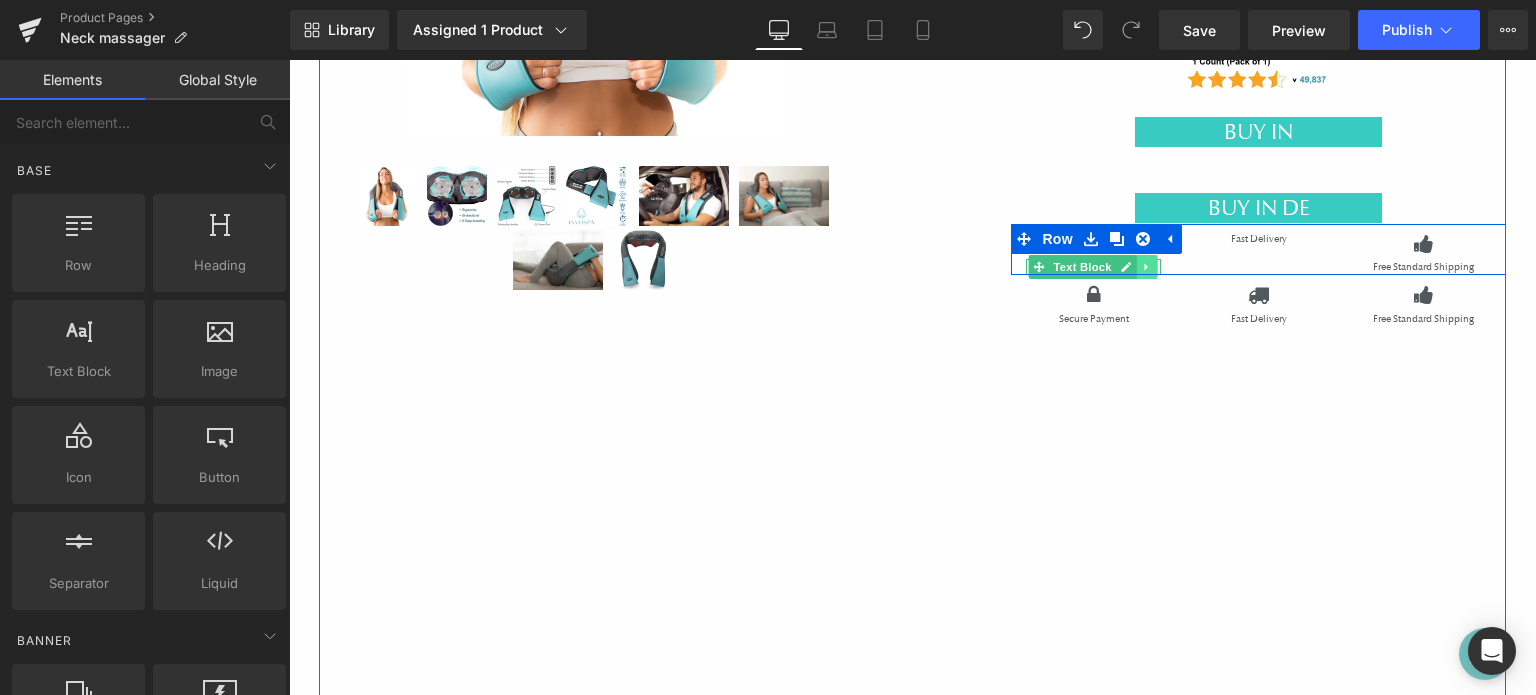 click 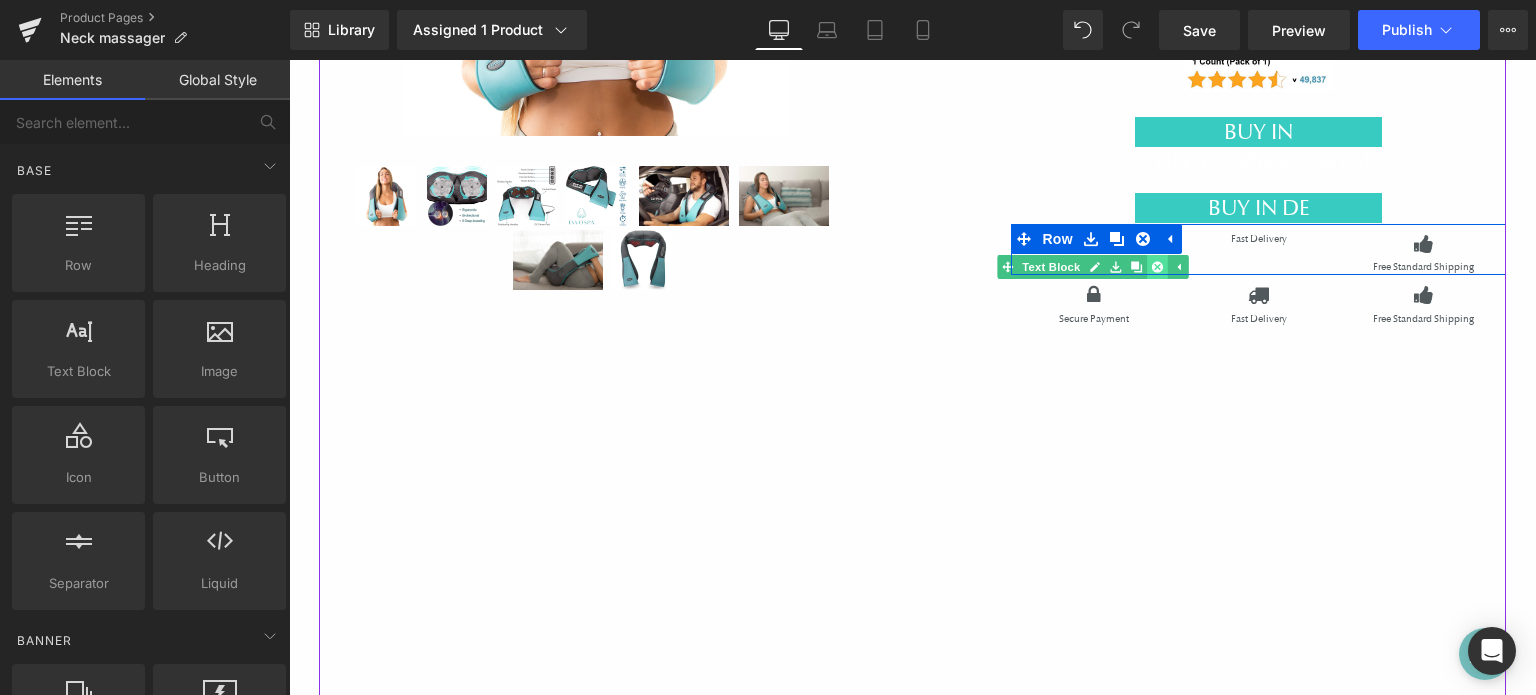 click 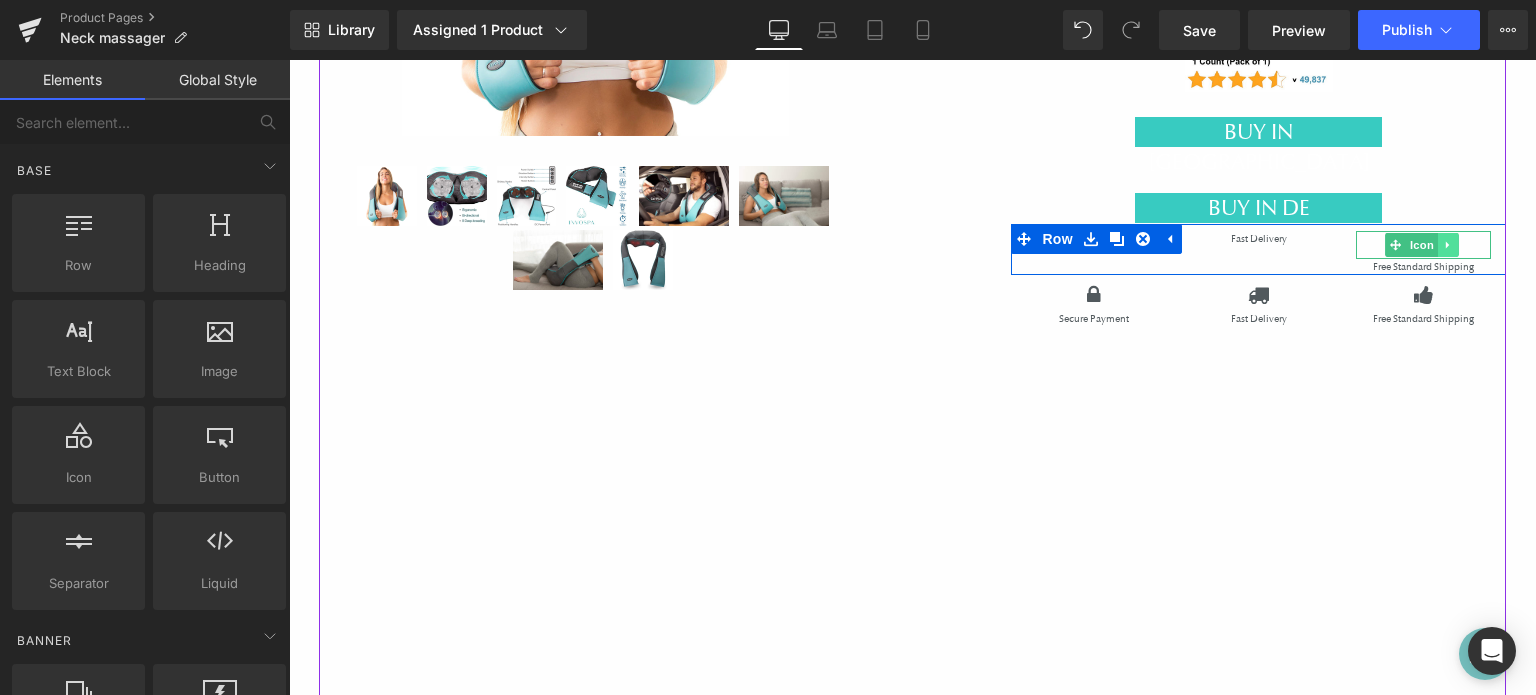 click 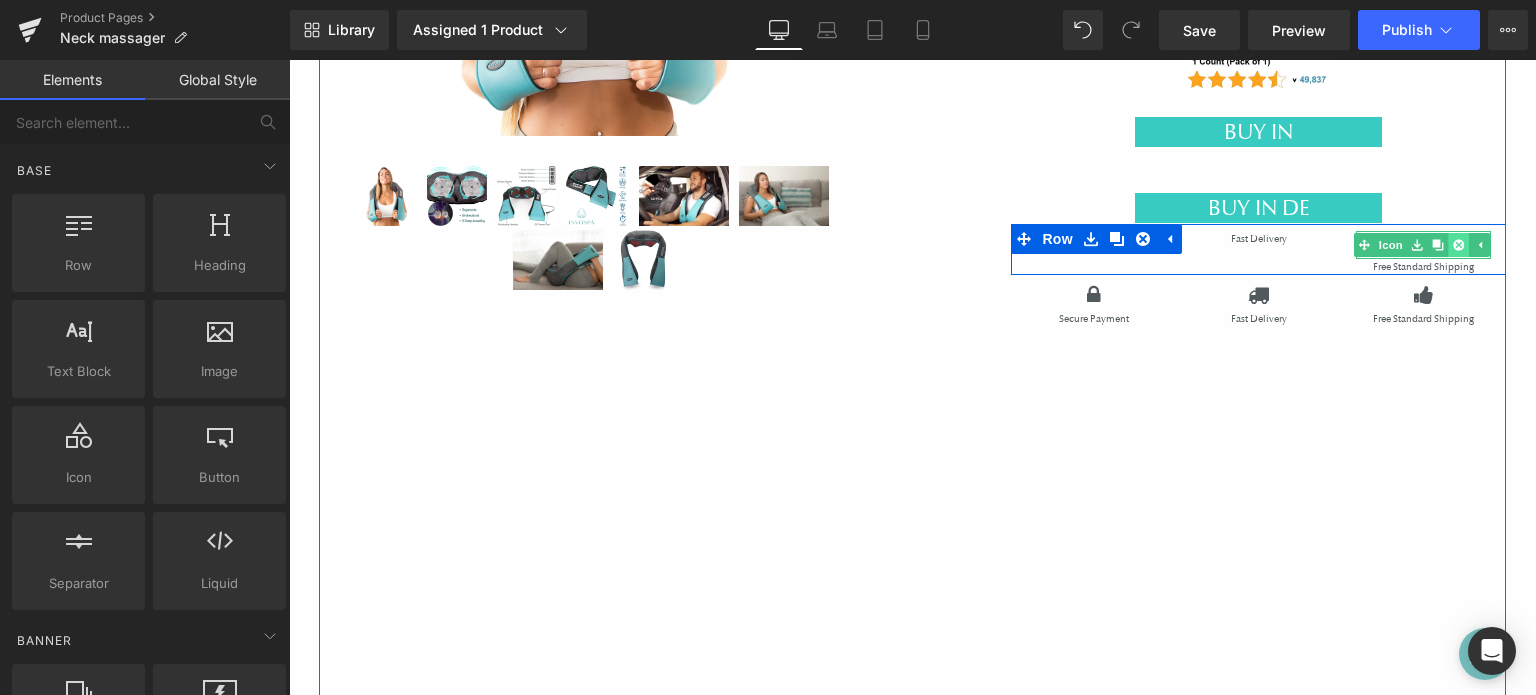 click 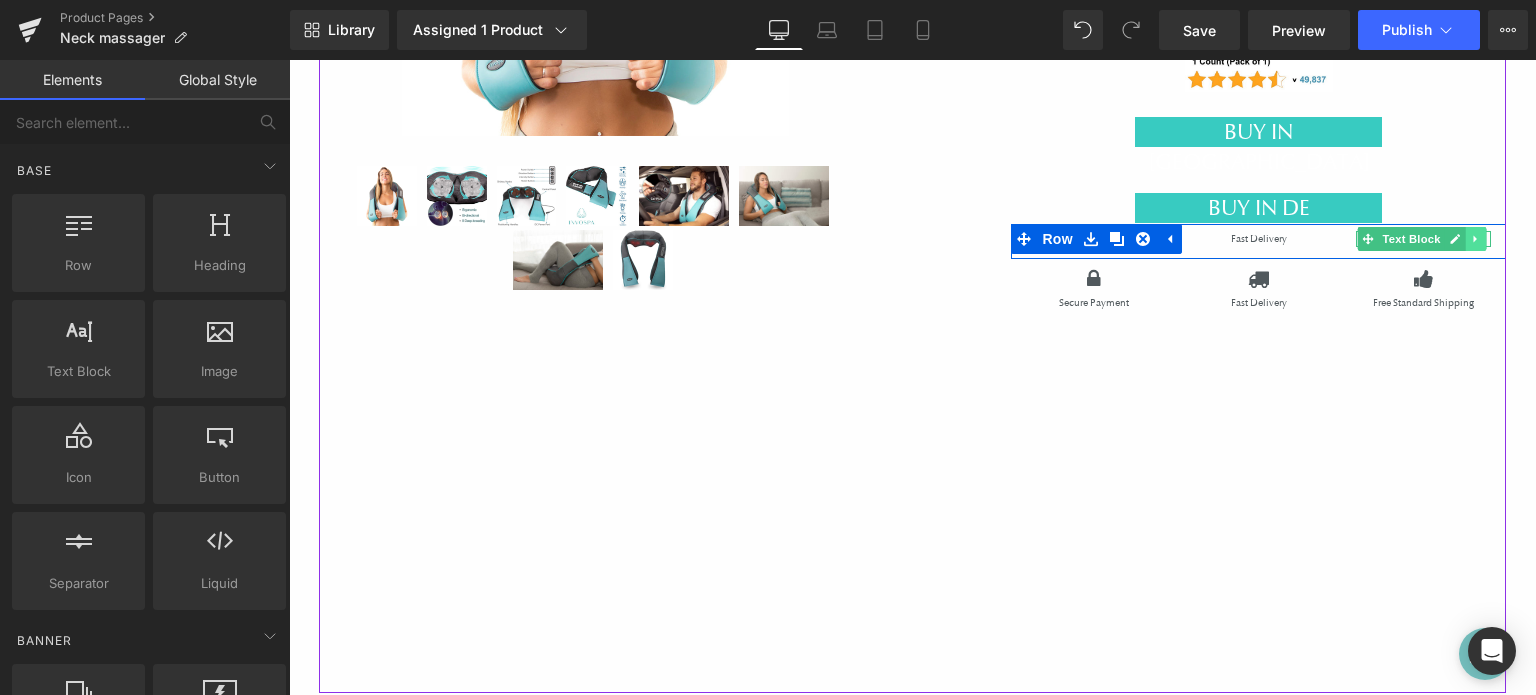 click 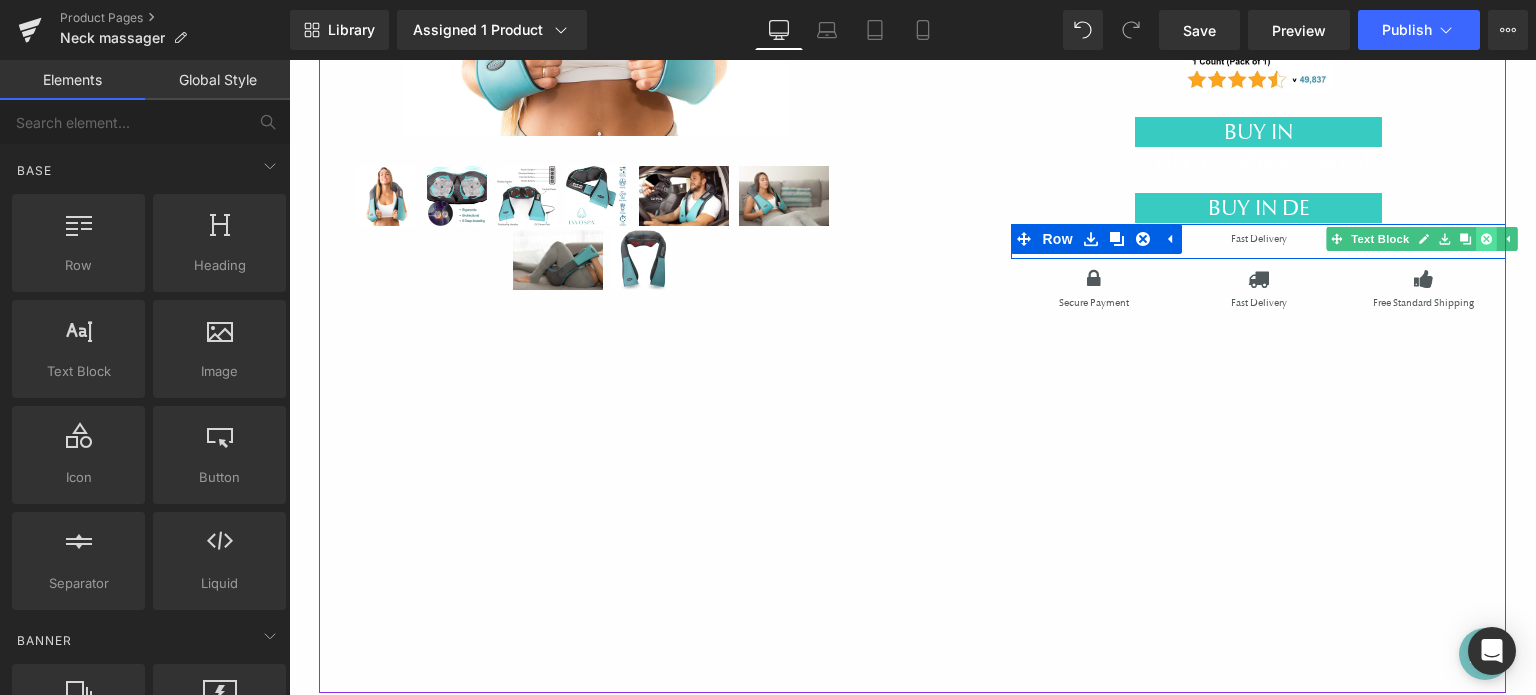 click 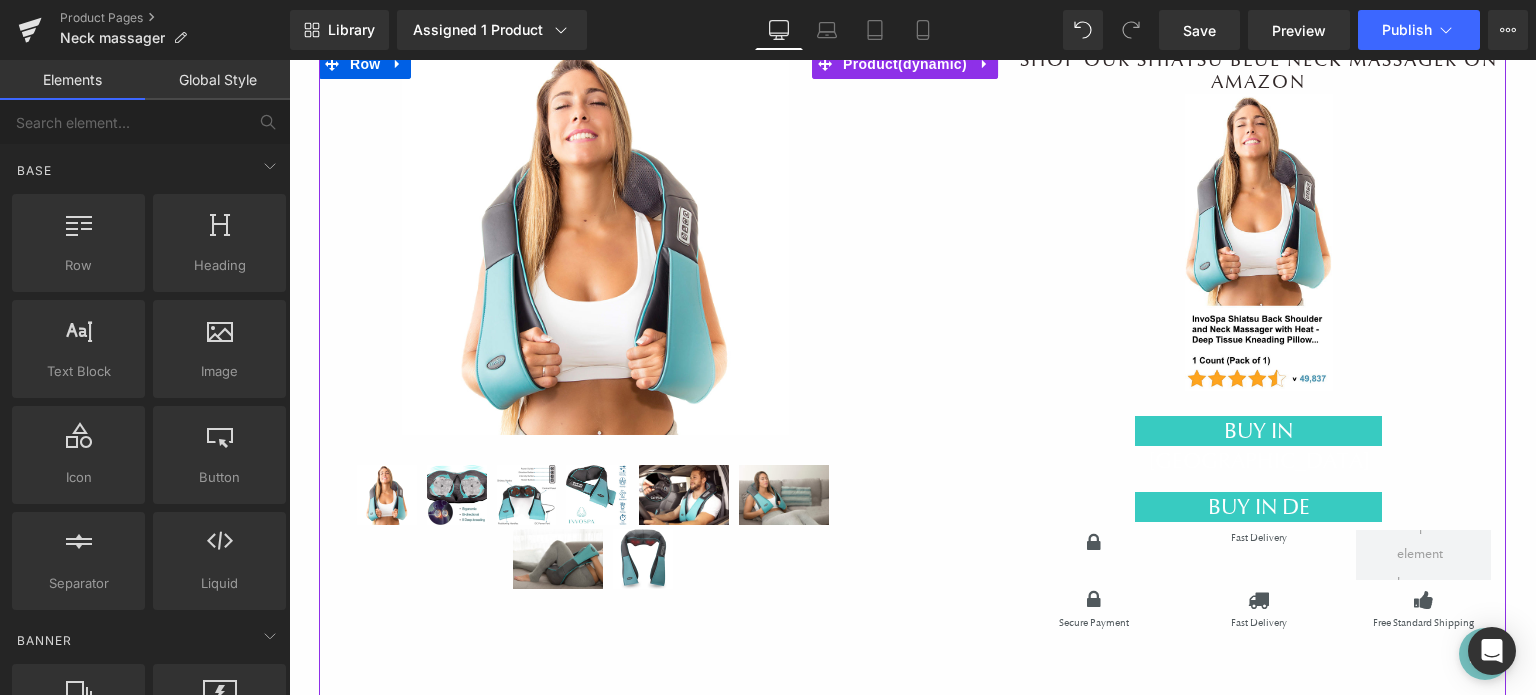 scroll, scrollTop: 113, scrollLeft: 0, axis: vertical 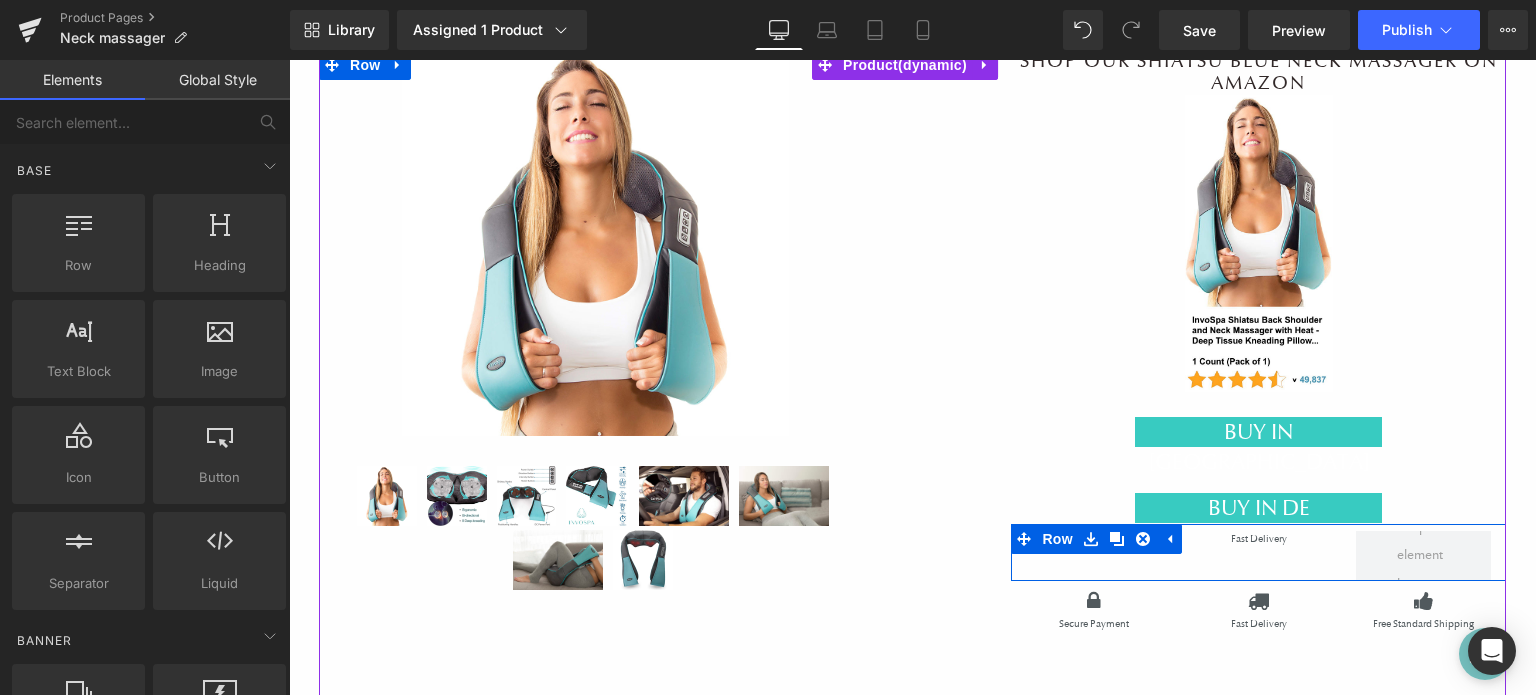 click at bounding box center [289, 60] 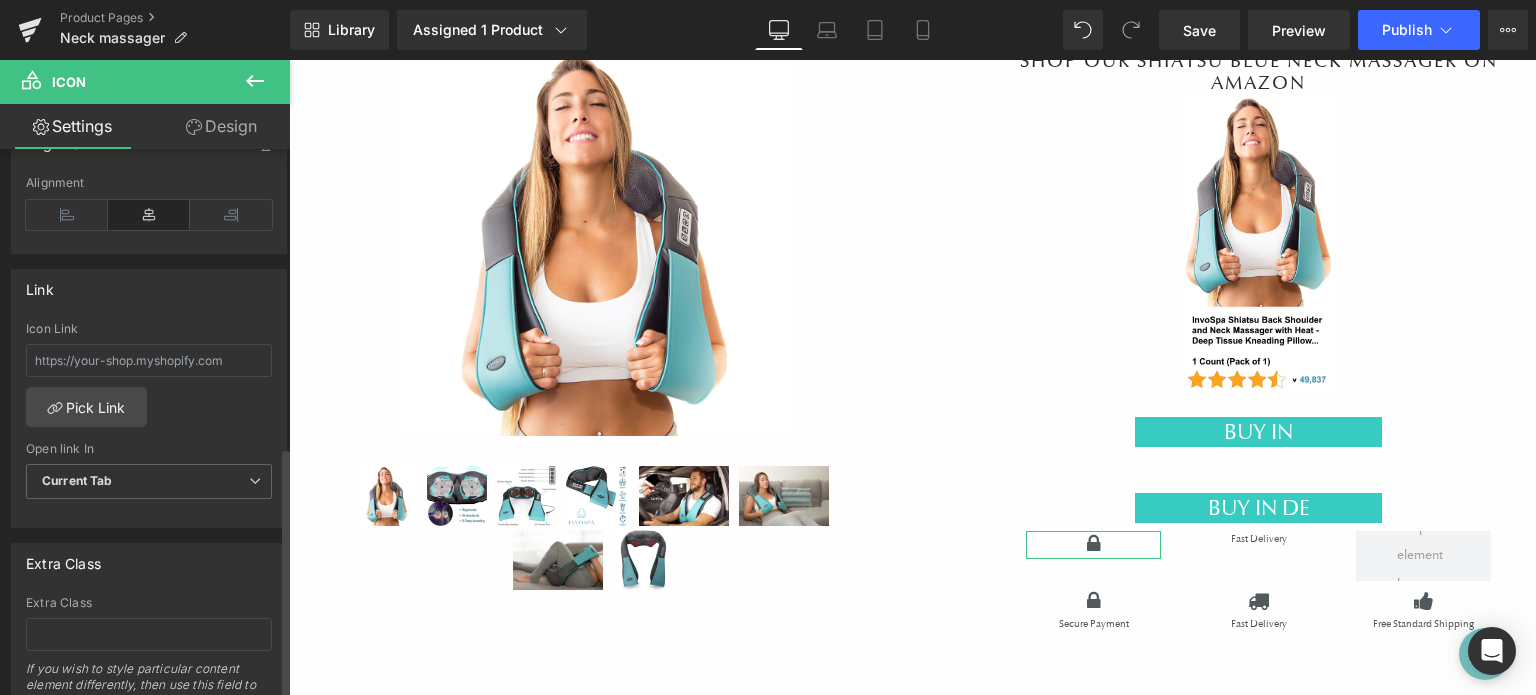 scroll, scrollTop: 548, scrollLeft: 0, axis: vertical 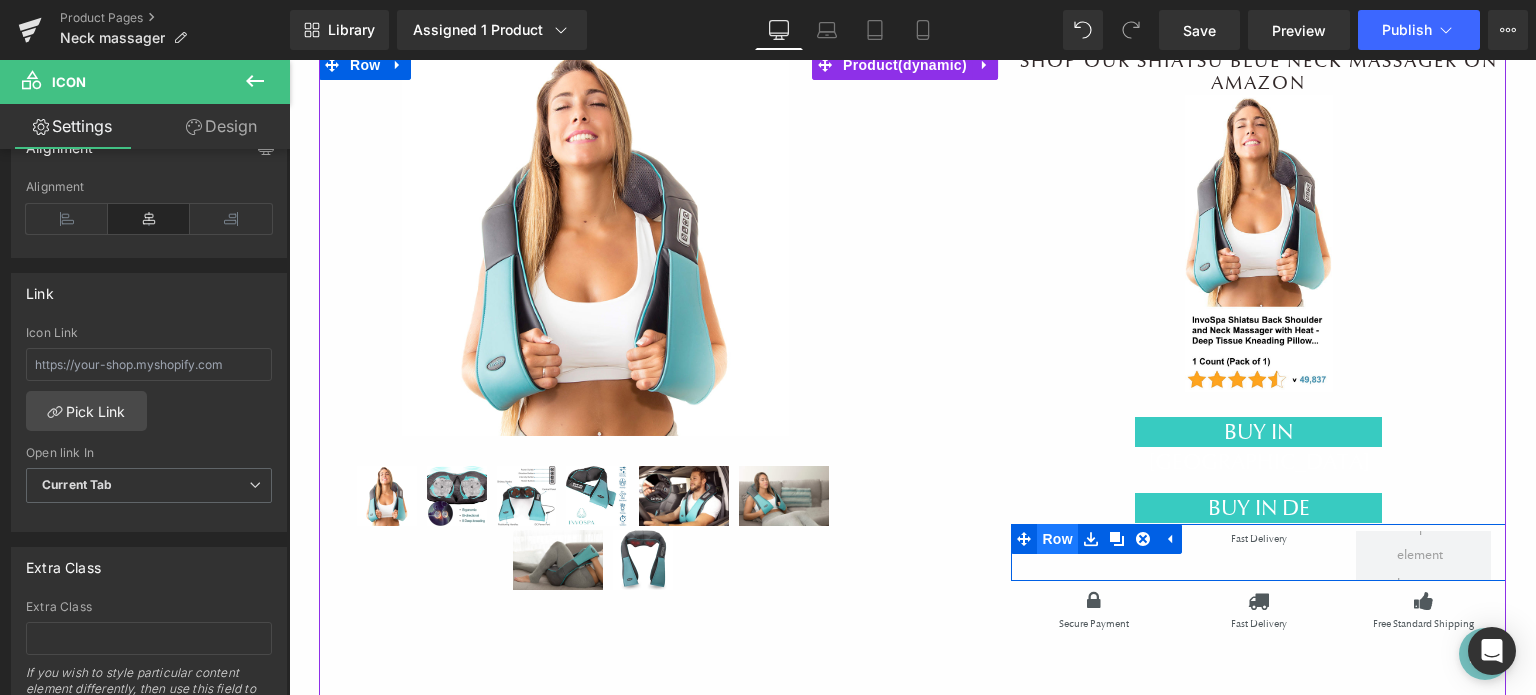 click on "Row" at bounding box center [1057, 539] 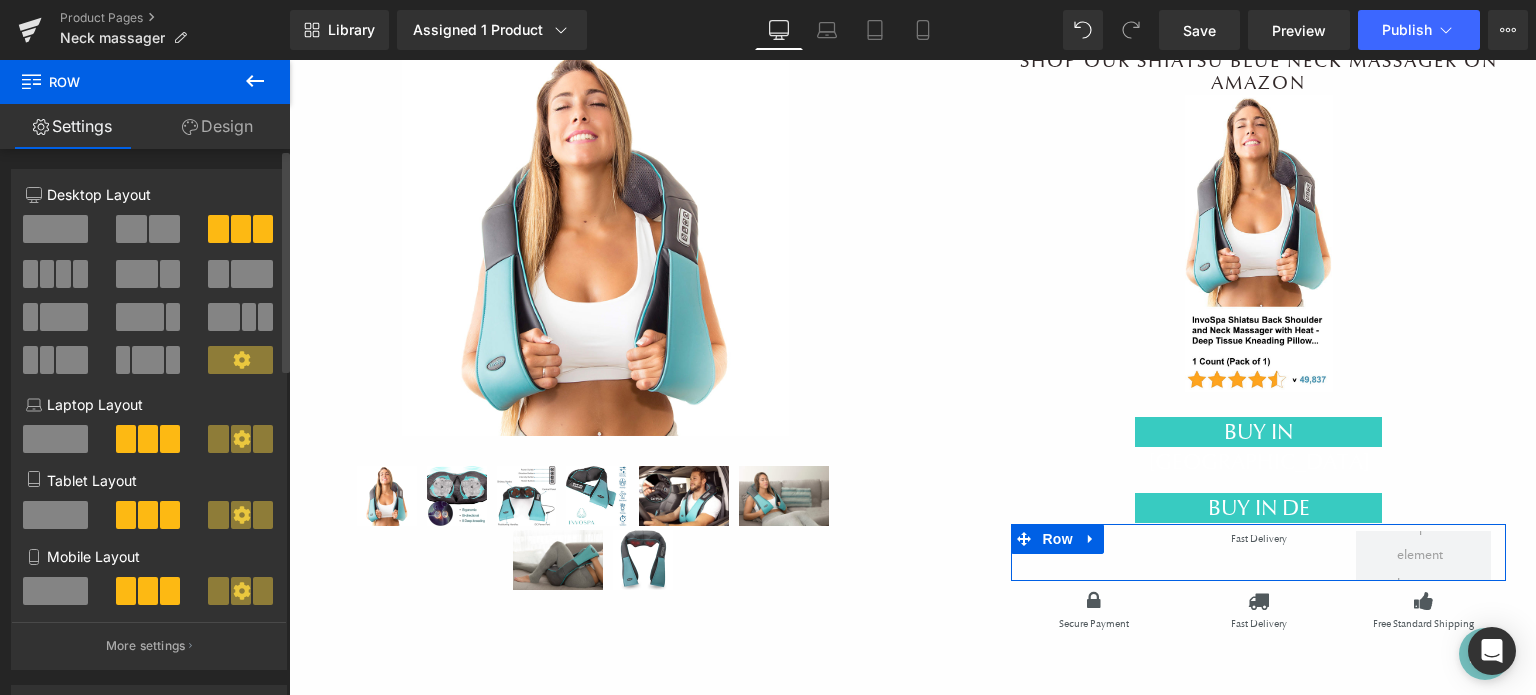 drag, startPoint x: 61, startPoint y: 227, endPoint x: 168, endPoint y: 265, distance: 113.54735 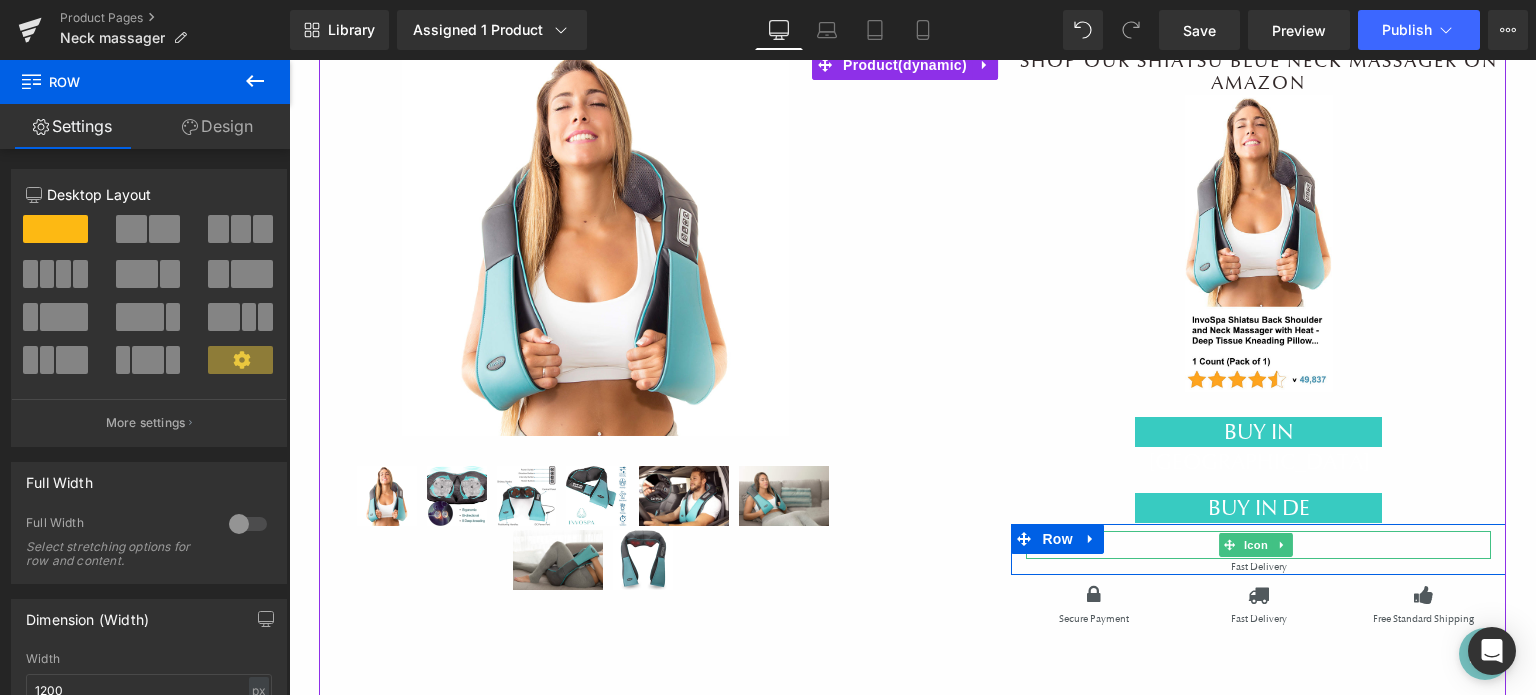 click 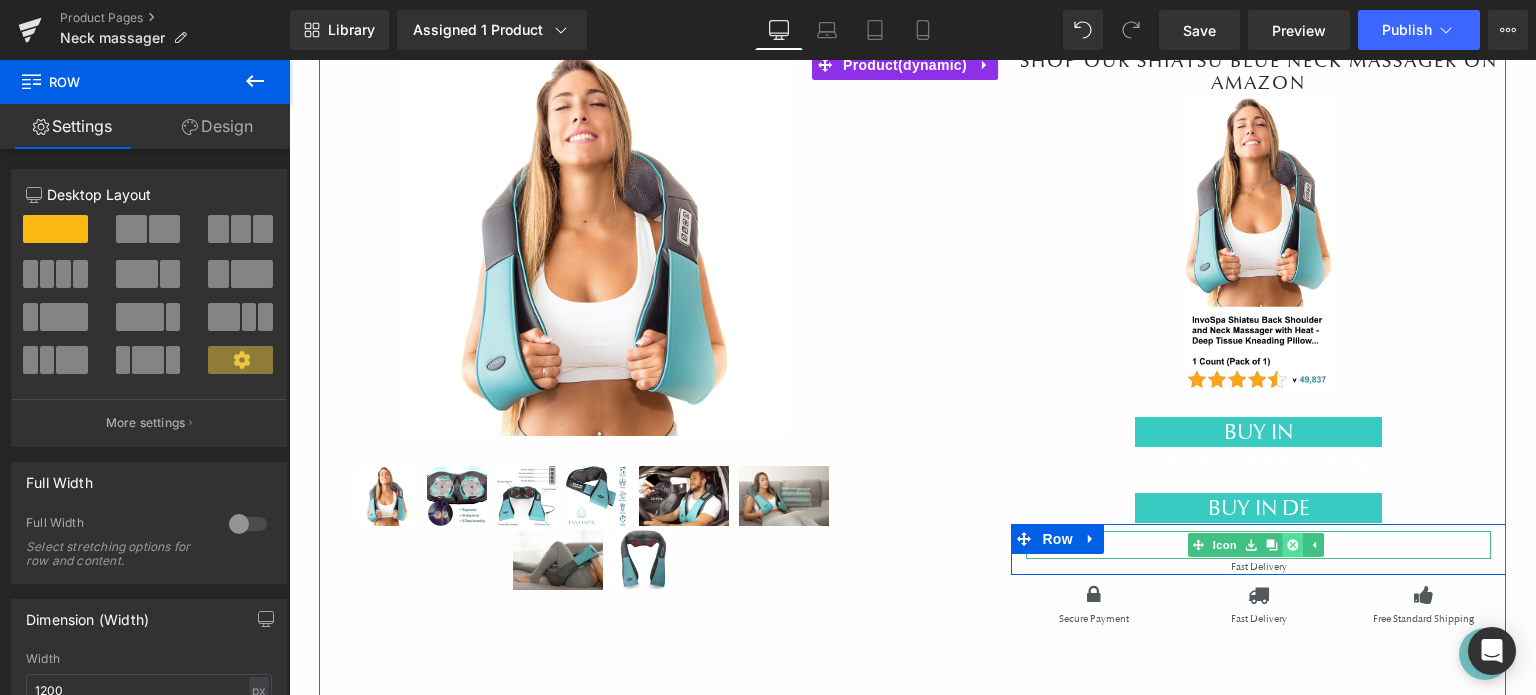 click 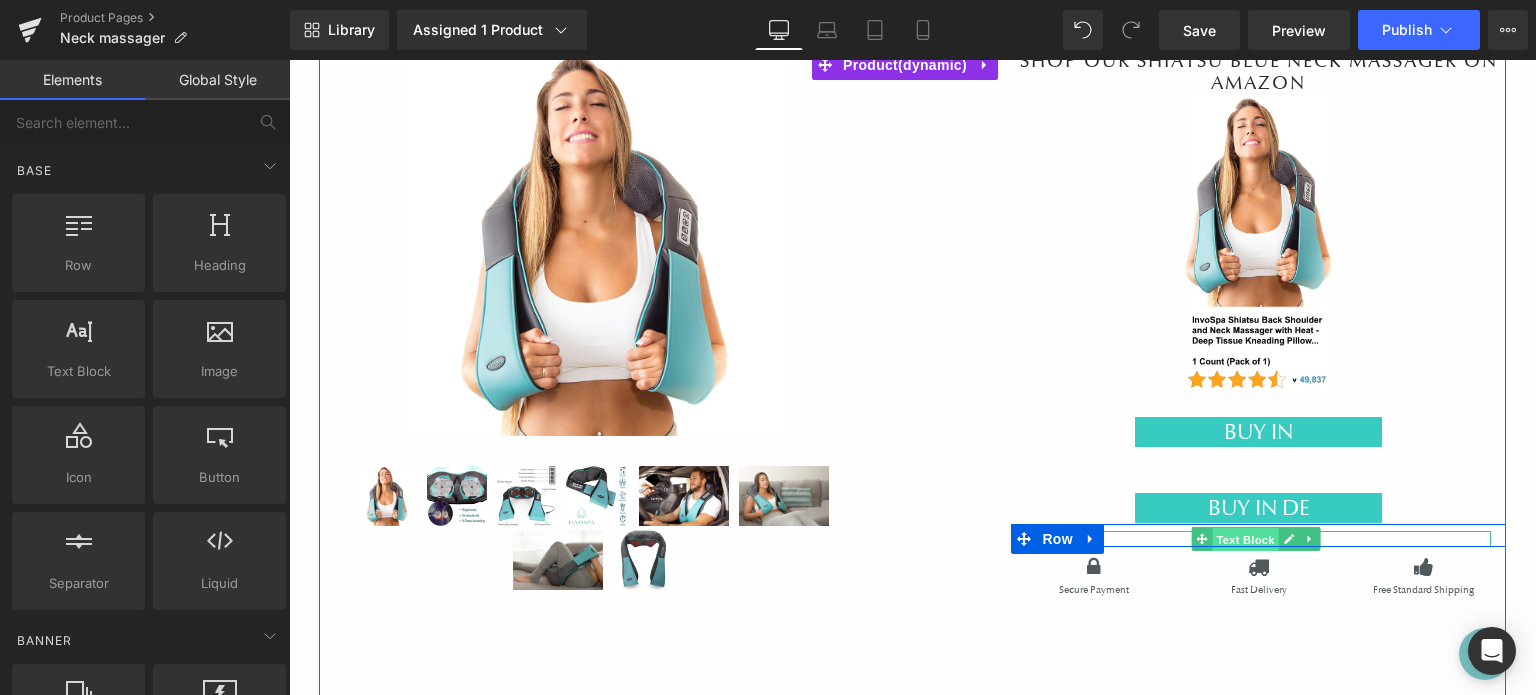 click on "Text Block" at bounding box center [1245, 539] 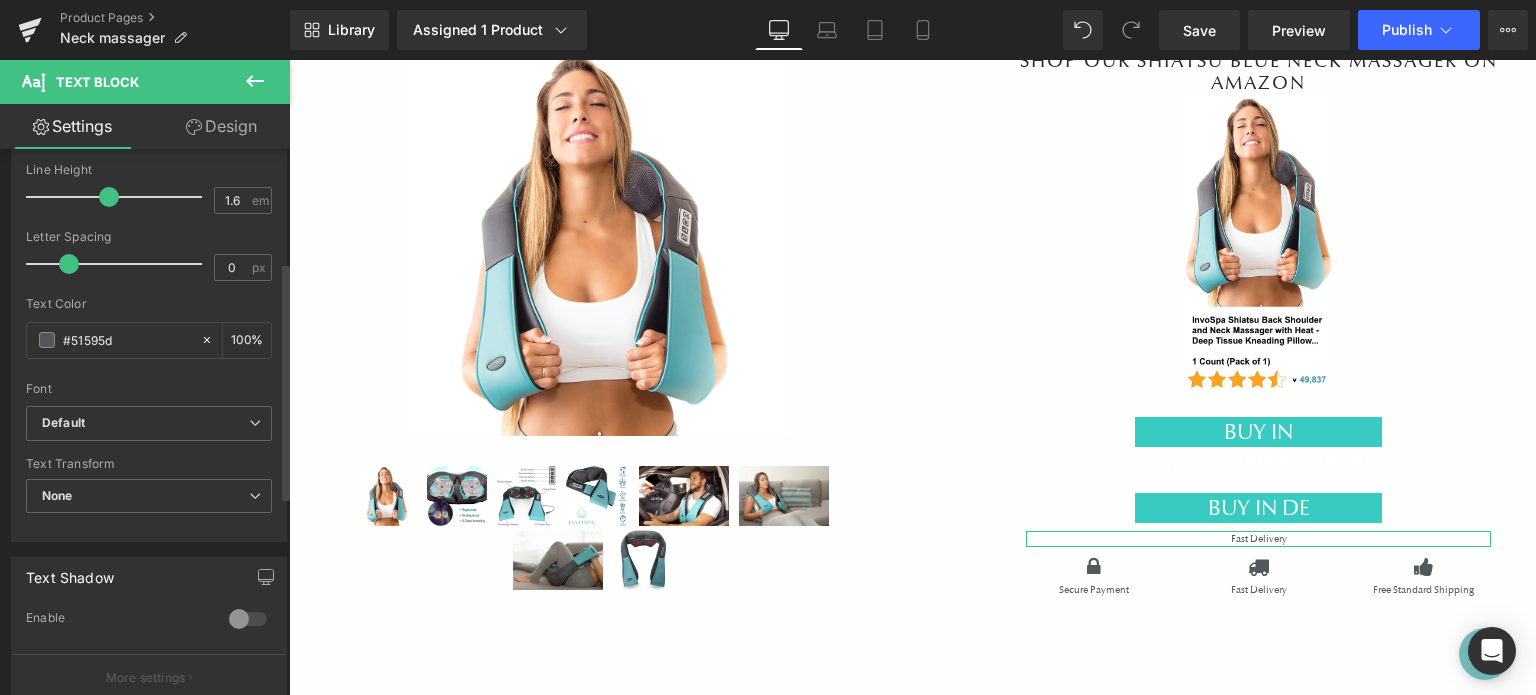 scroll, scrollTop: 300, scrollLeft: 0, axis: vertical 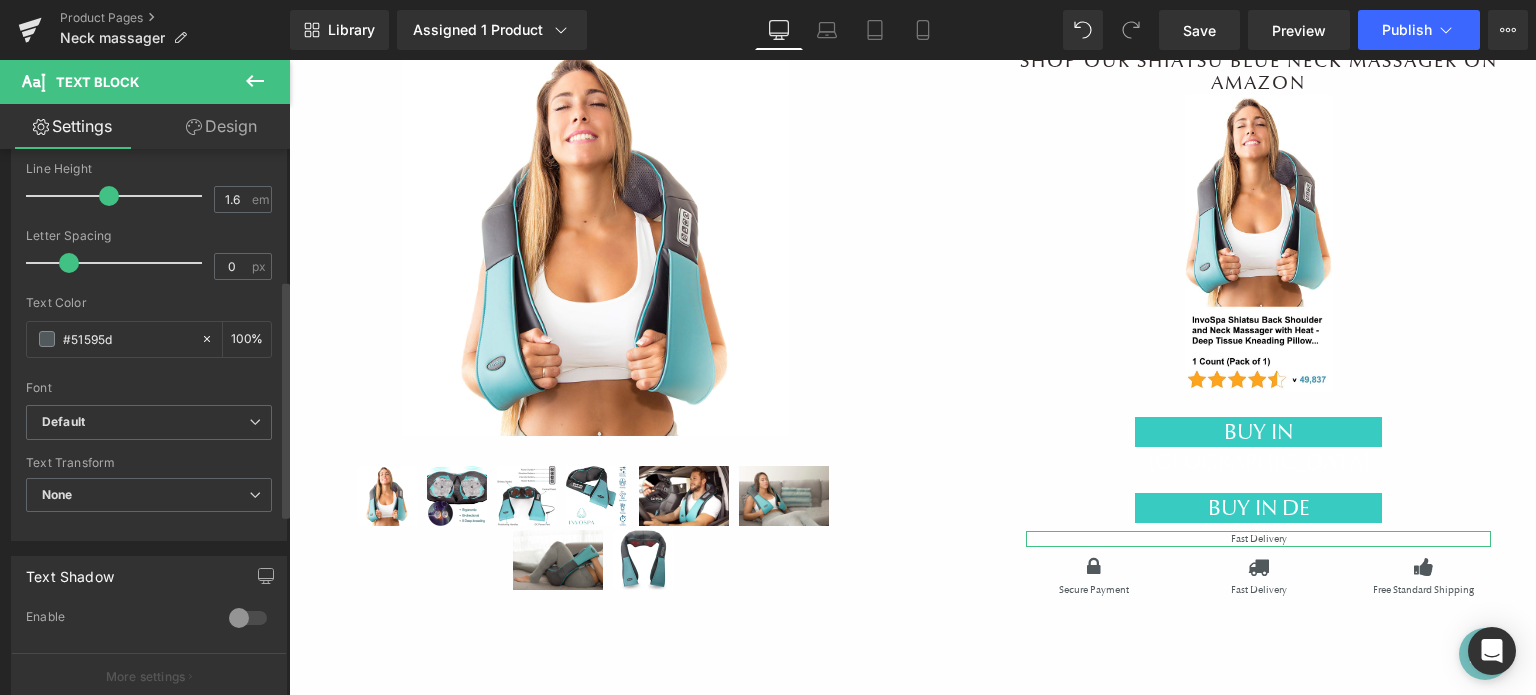 click at bounding box center (248, 618) 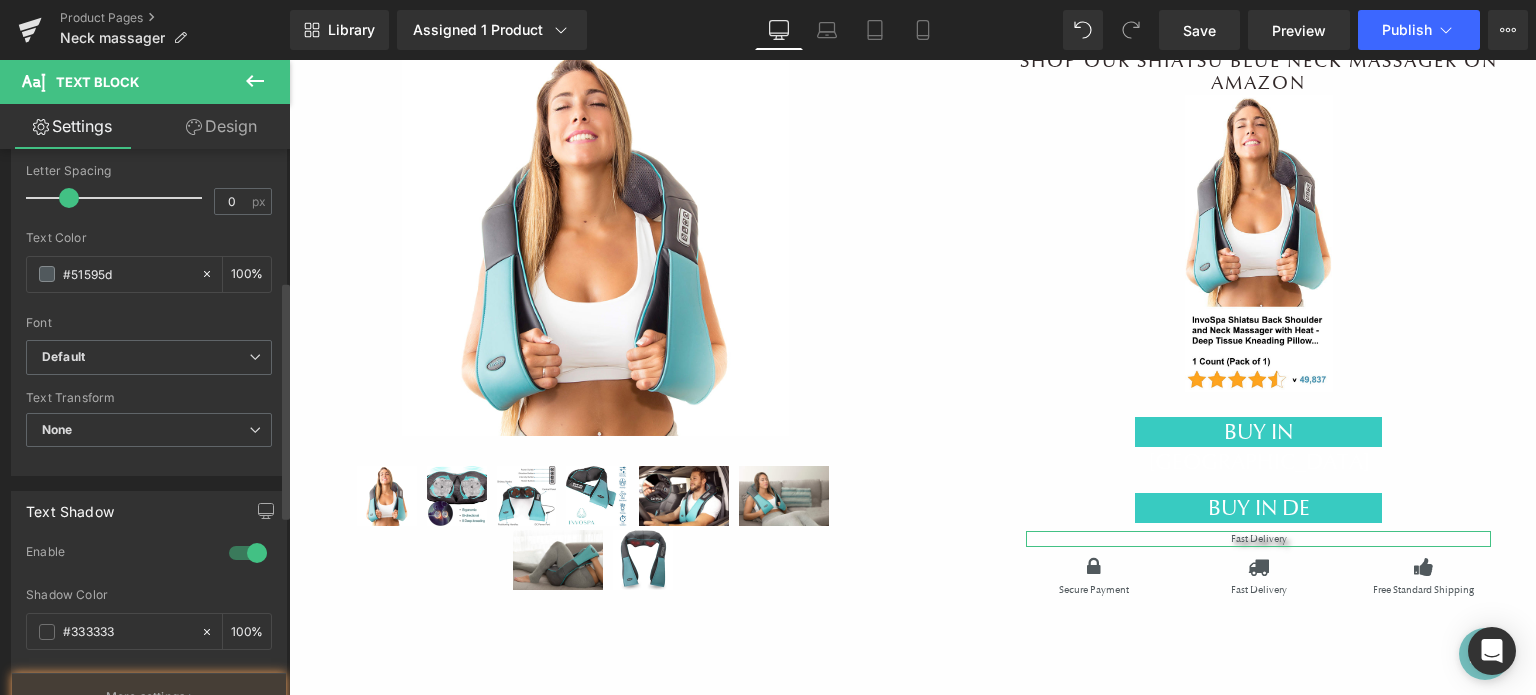 scroll, scrollTop: 500, scrollLeft: 0, axis: vertical 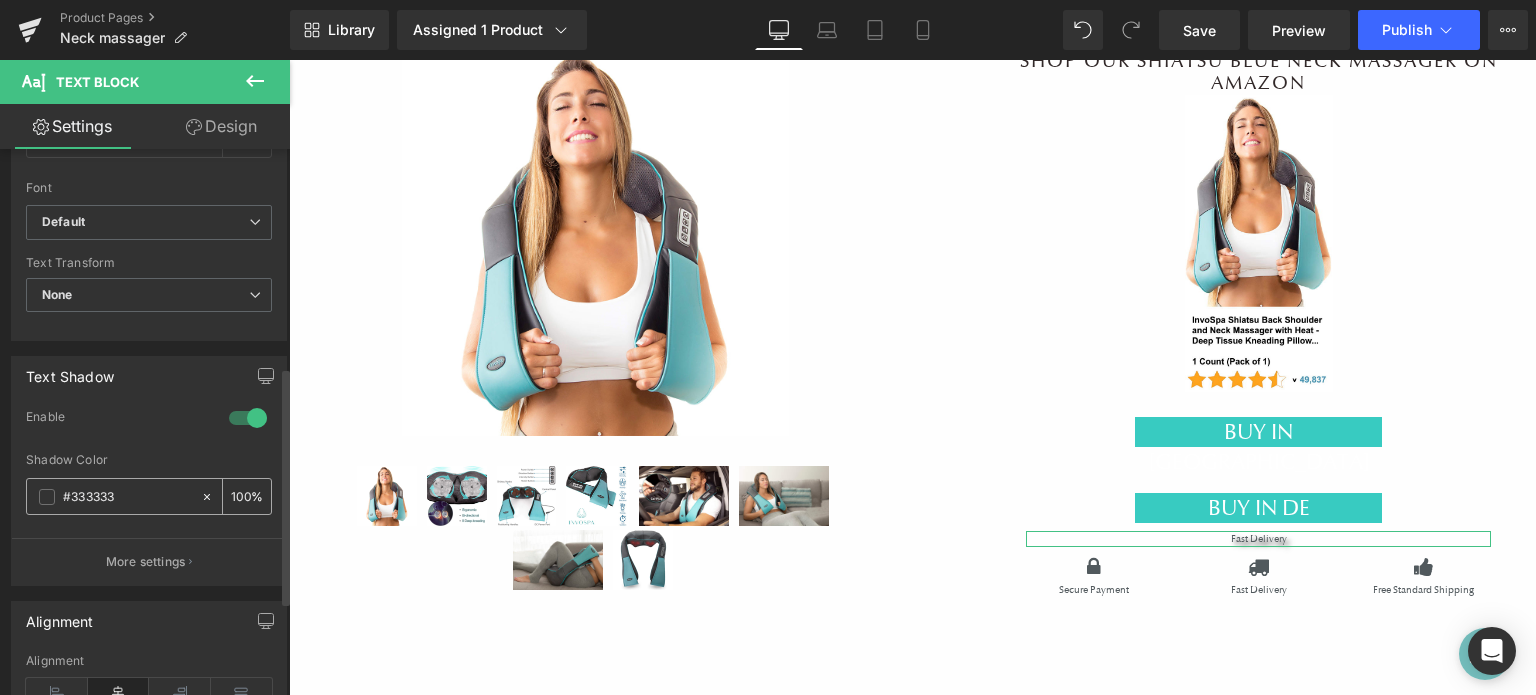 drag, startPoint x: 121, startPoint y: 492, endPoint x: 37, endPoint y: 498, distance: 84.21401 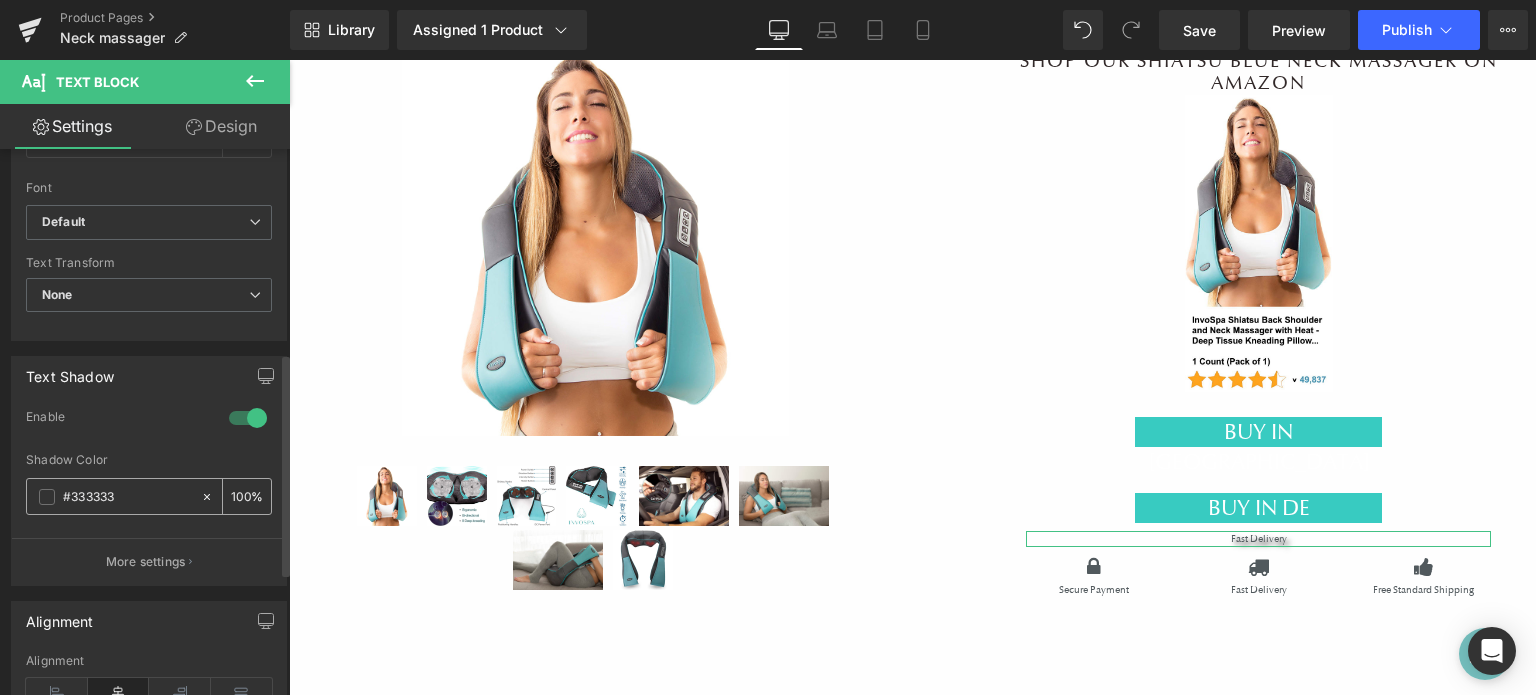 paste on "8cbc1" 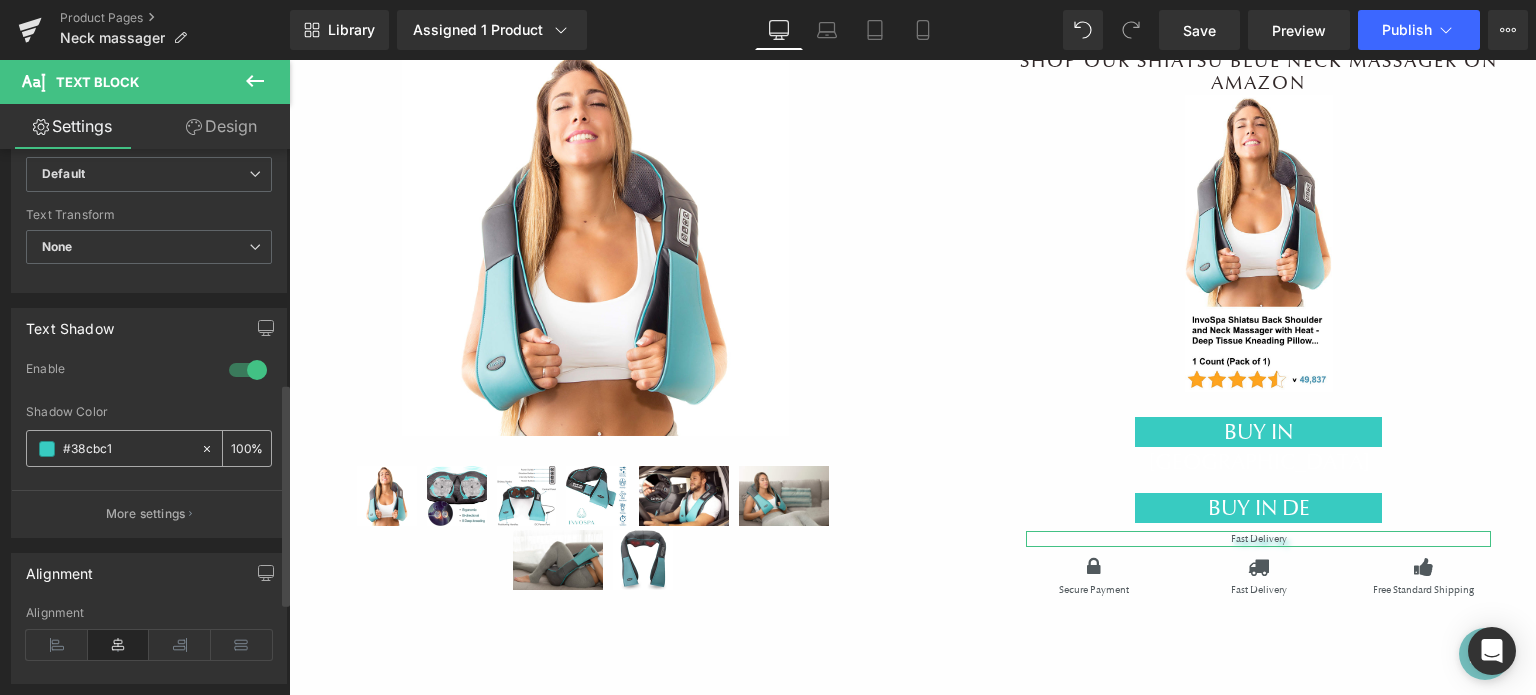 scroll, scrollTop: 600, scrollLeft: 0, axis: vertical 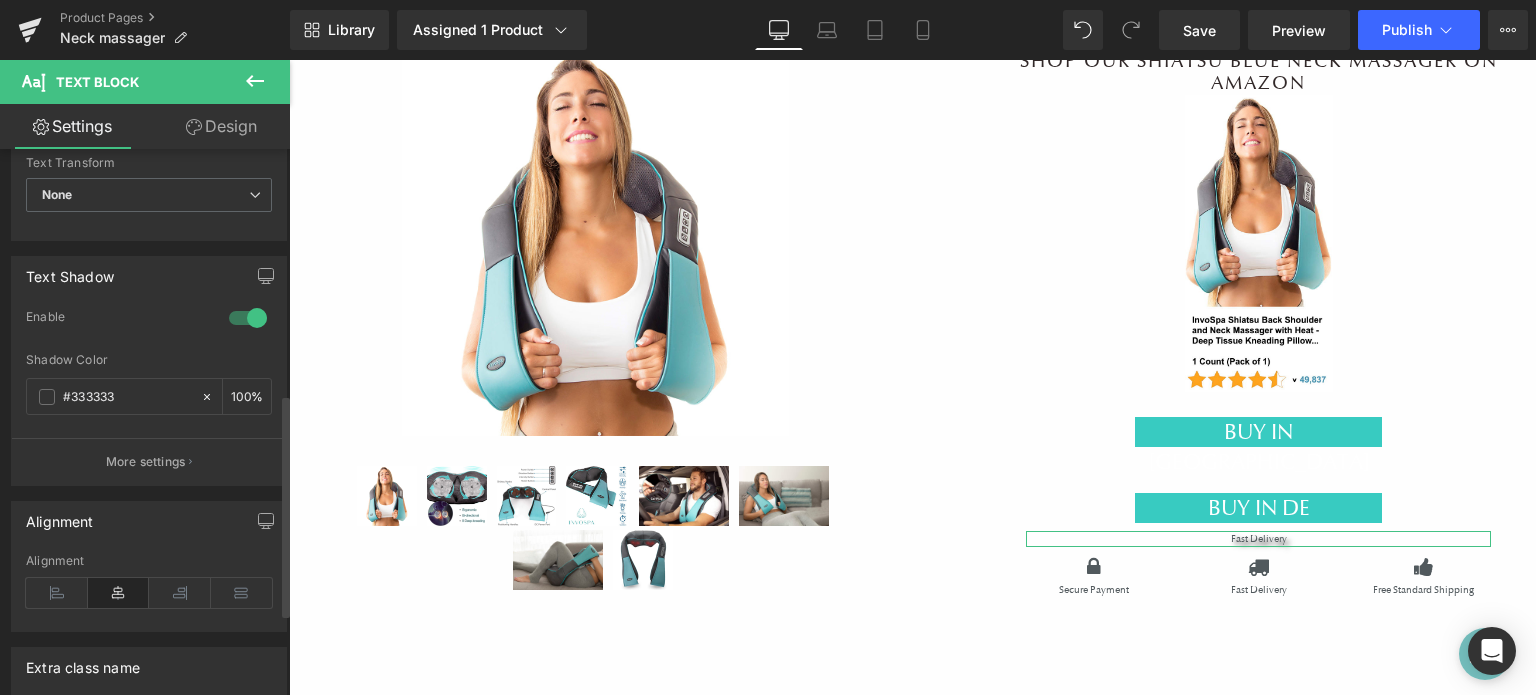 type on "#333333" 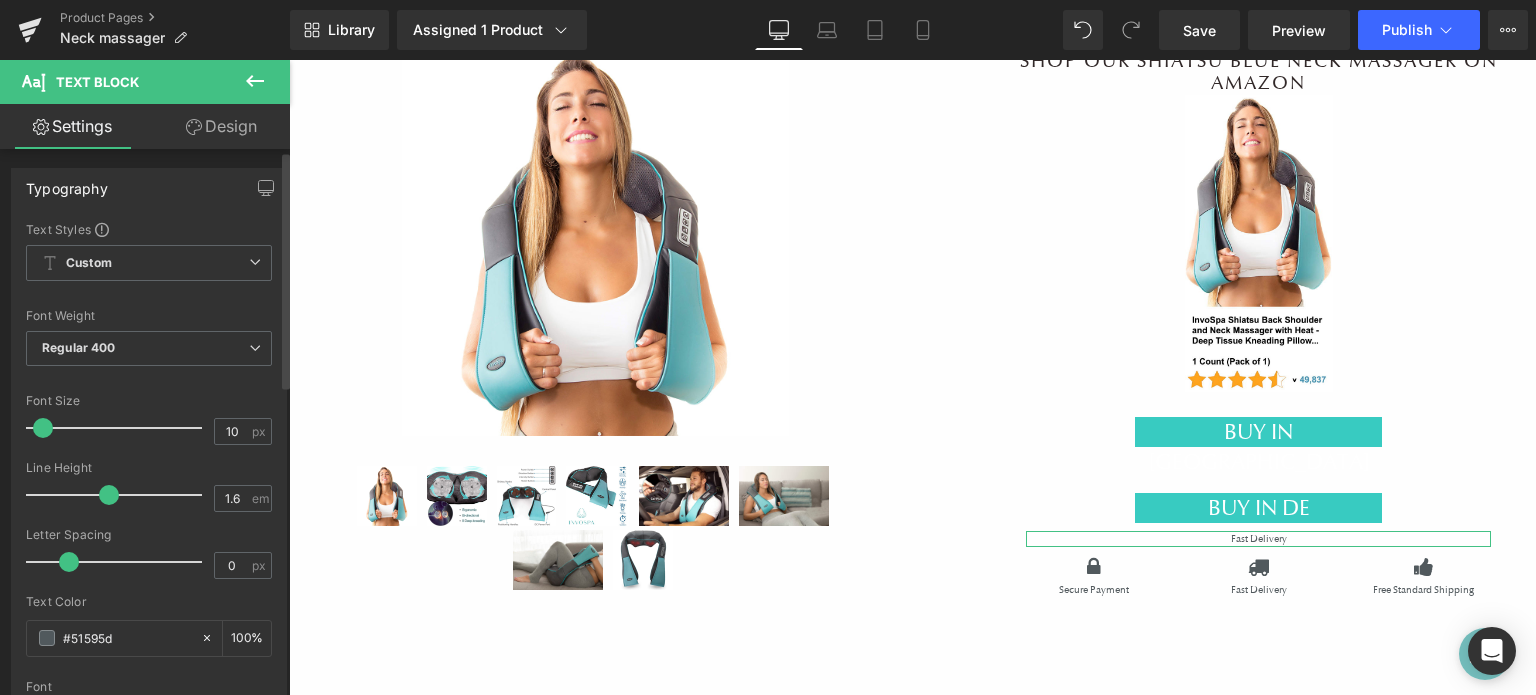 scroll, scrollTop: 0, scrollLeft: 0, axis: both 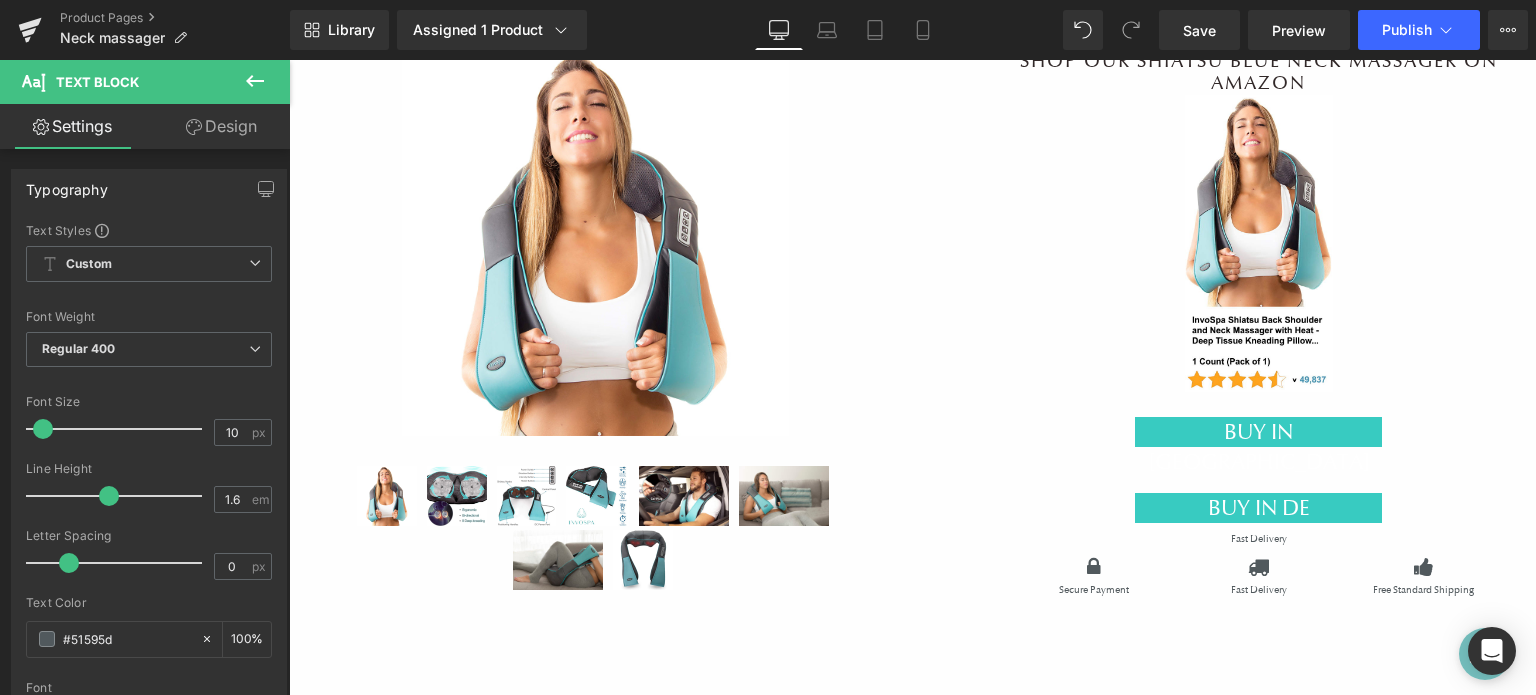 click at bounding box center [255, 82] 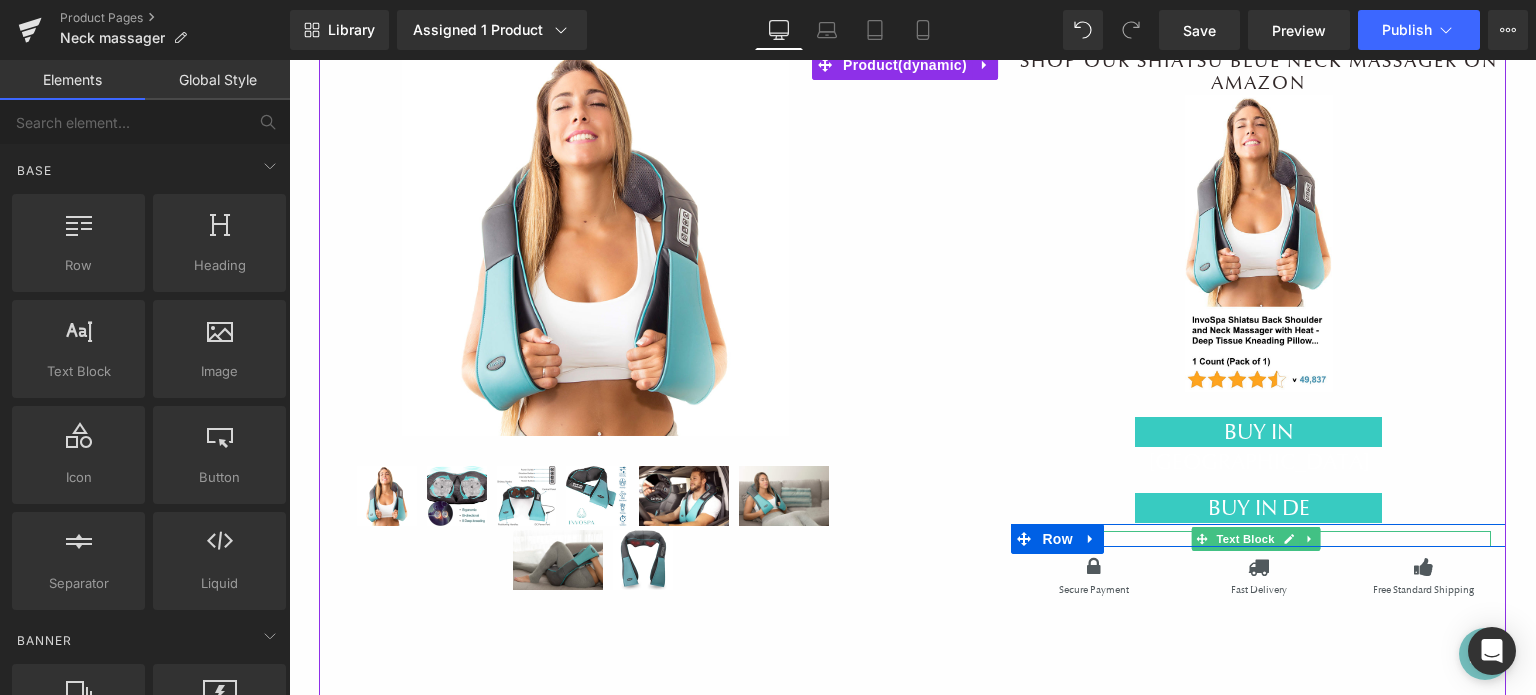 click on "Text Block" at bounding box center [1245, 539] 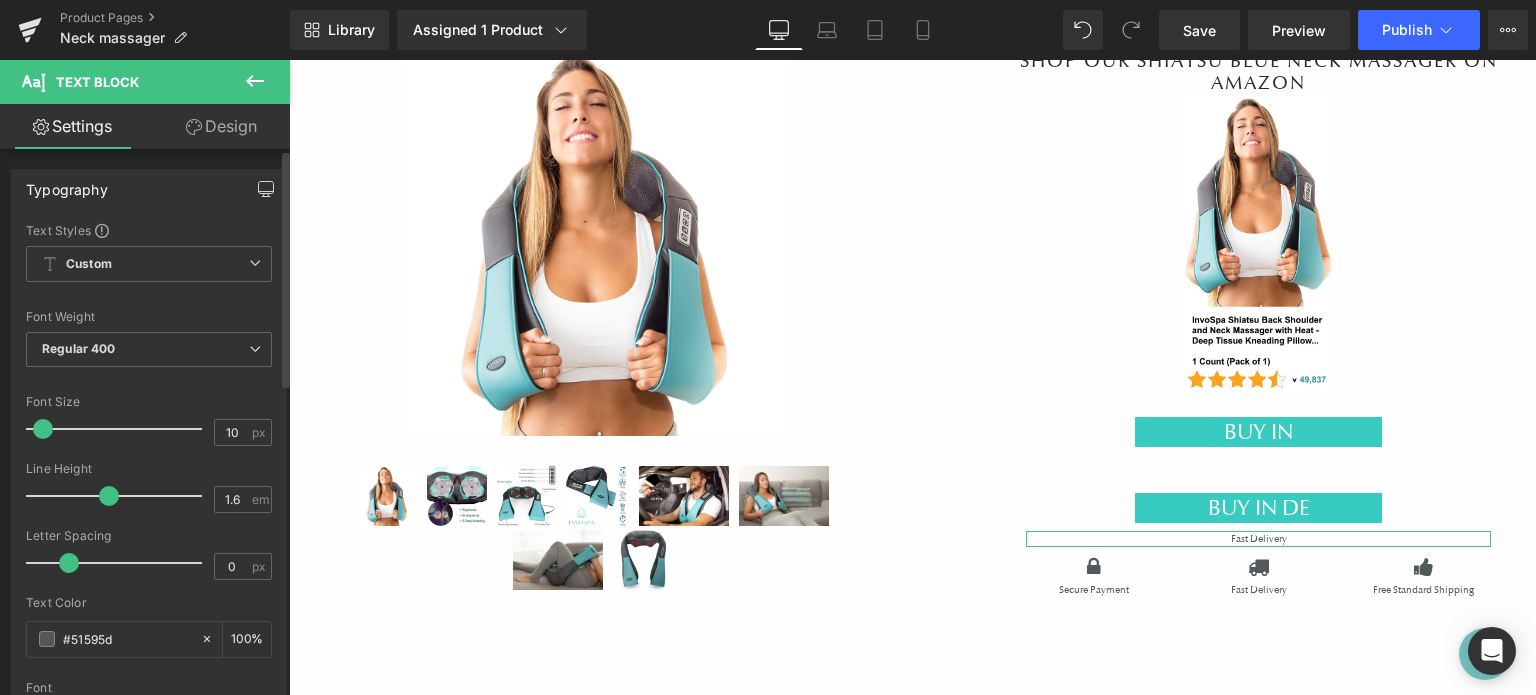click at bounding box center (266, 189) 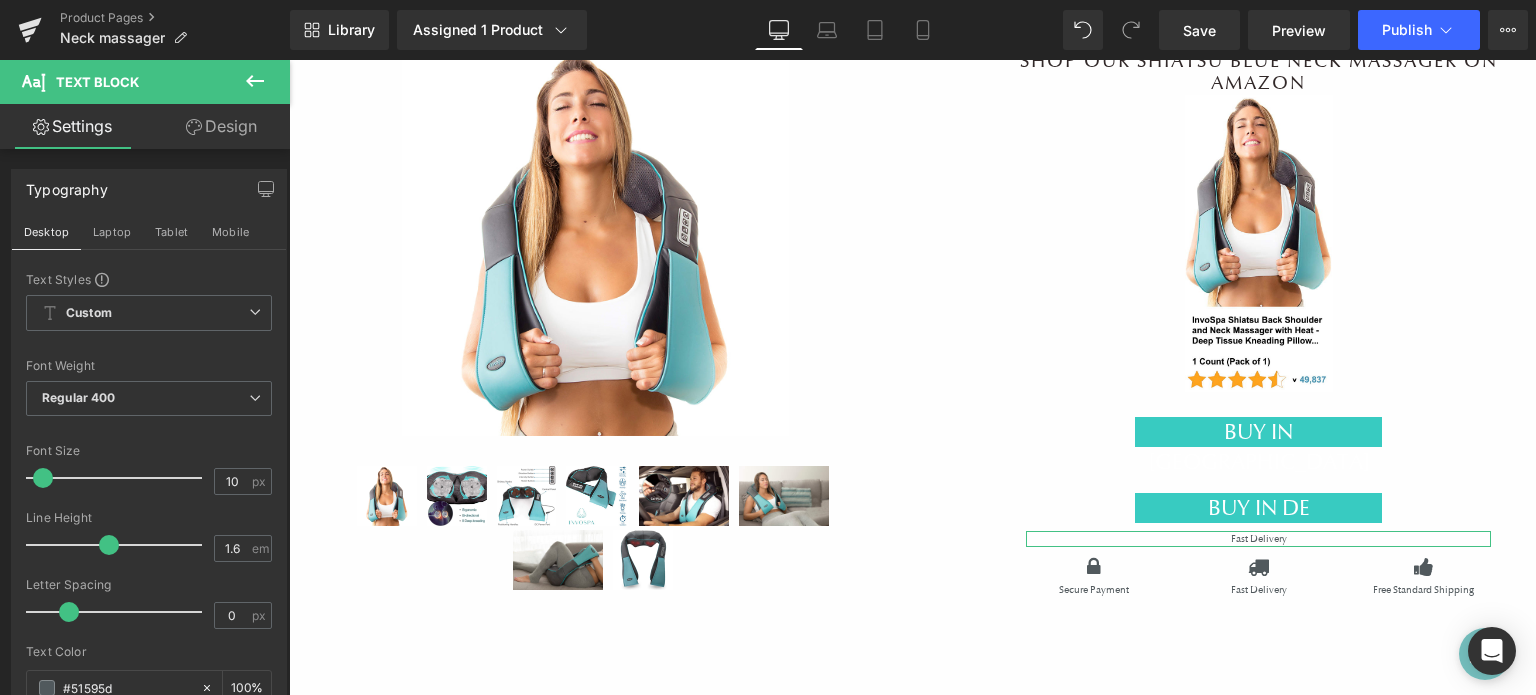 click on "Design" at bounding box center (221, 126) 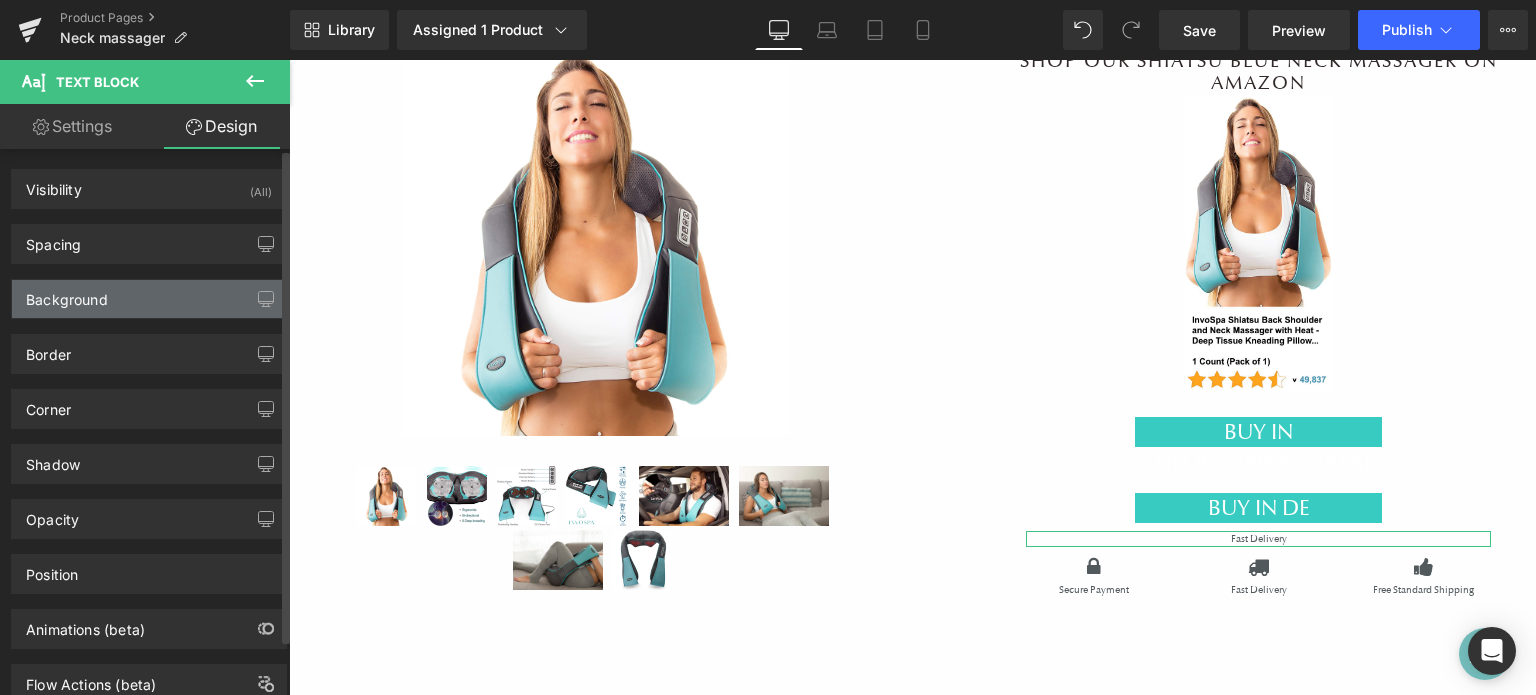click on "Background" at bounding box center (149, 299) 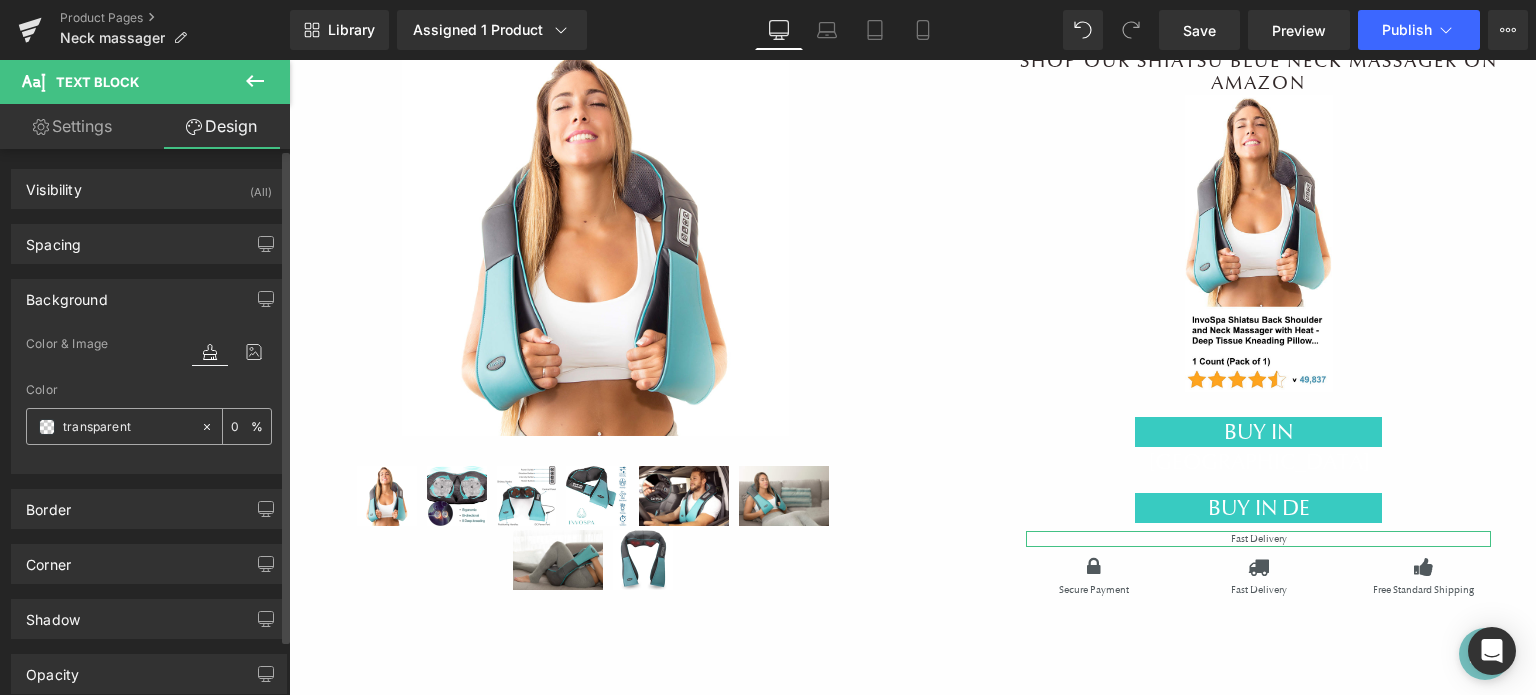 click at bounding box center [127, 427] 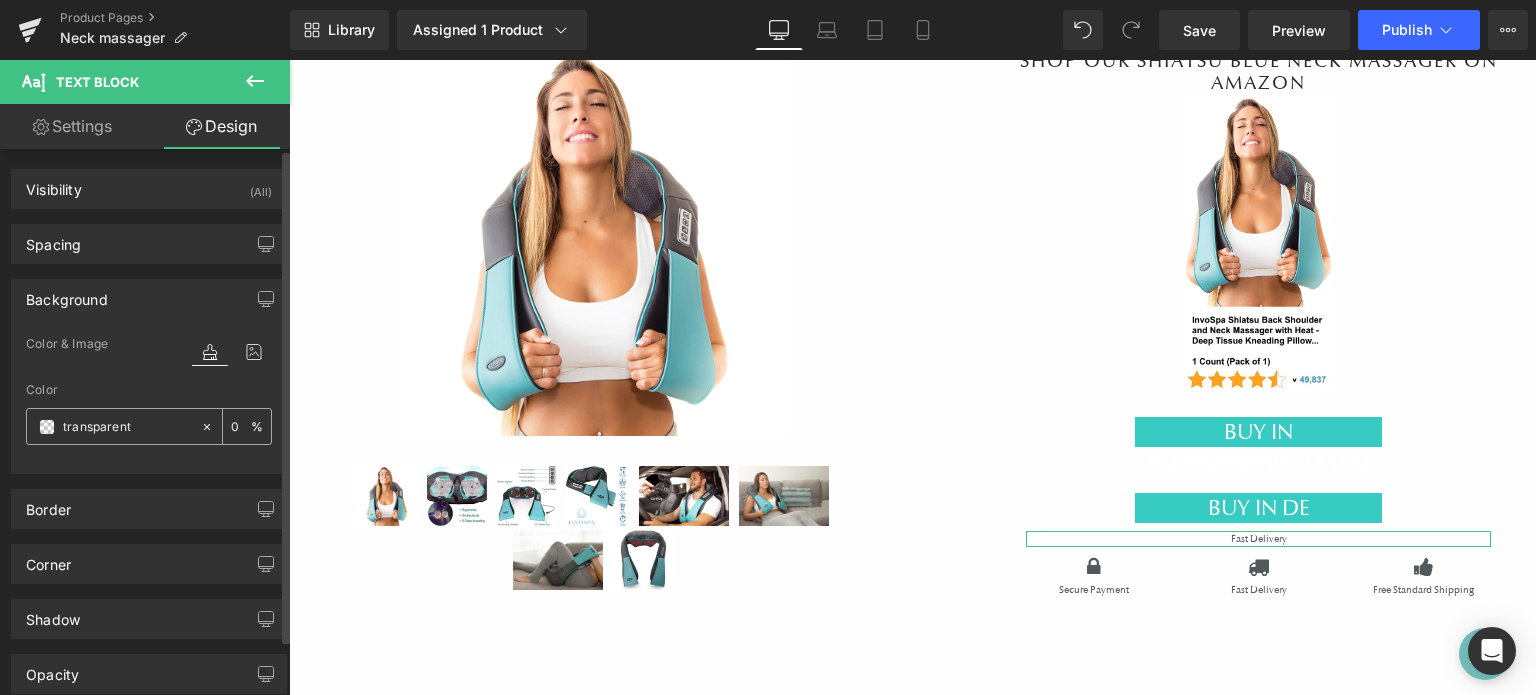 click at bounding box center (47, 427) 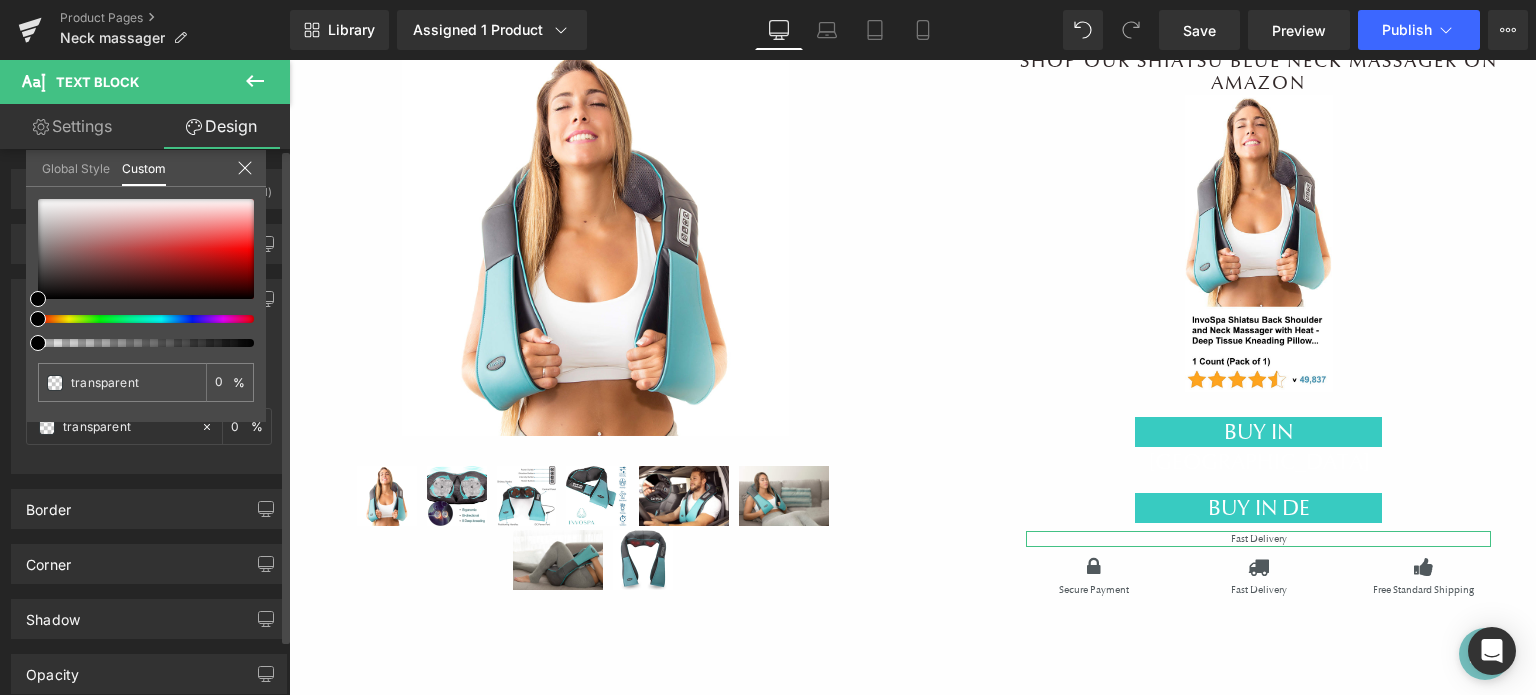 drag, startPoint x: 144, startPoint y: 379, endPoint x: 17, endPoint y: 379, distance: 127 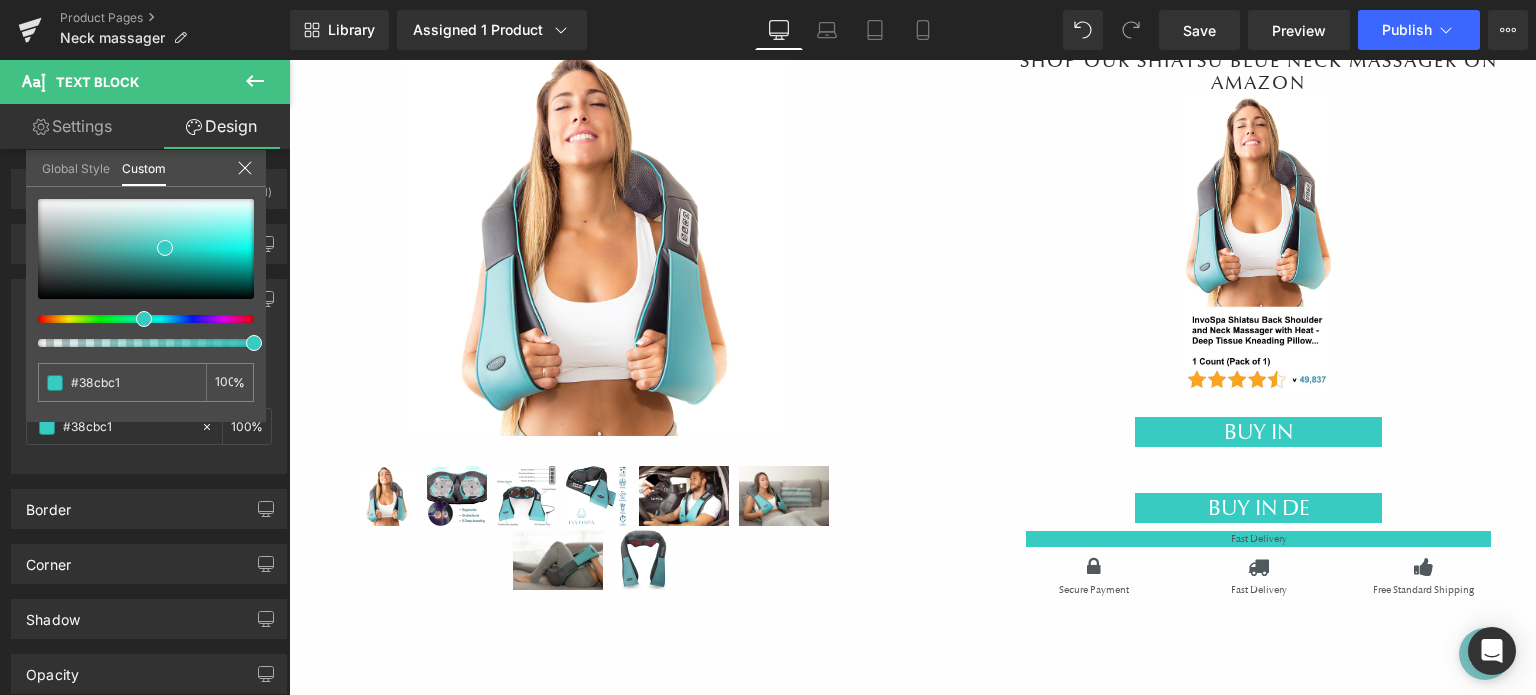 type on "#38cbc1" 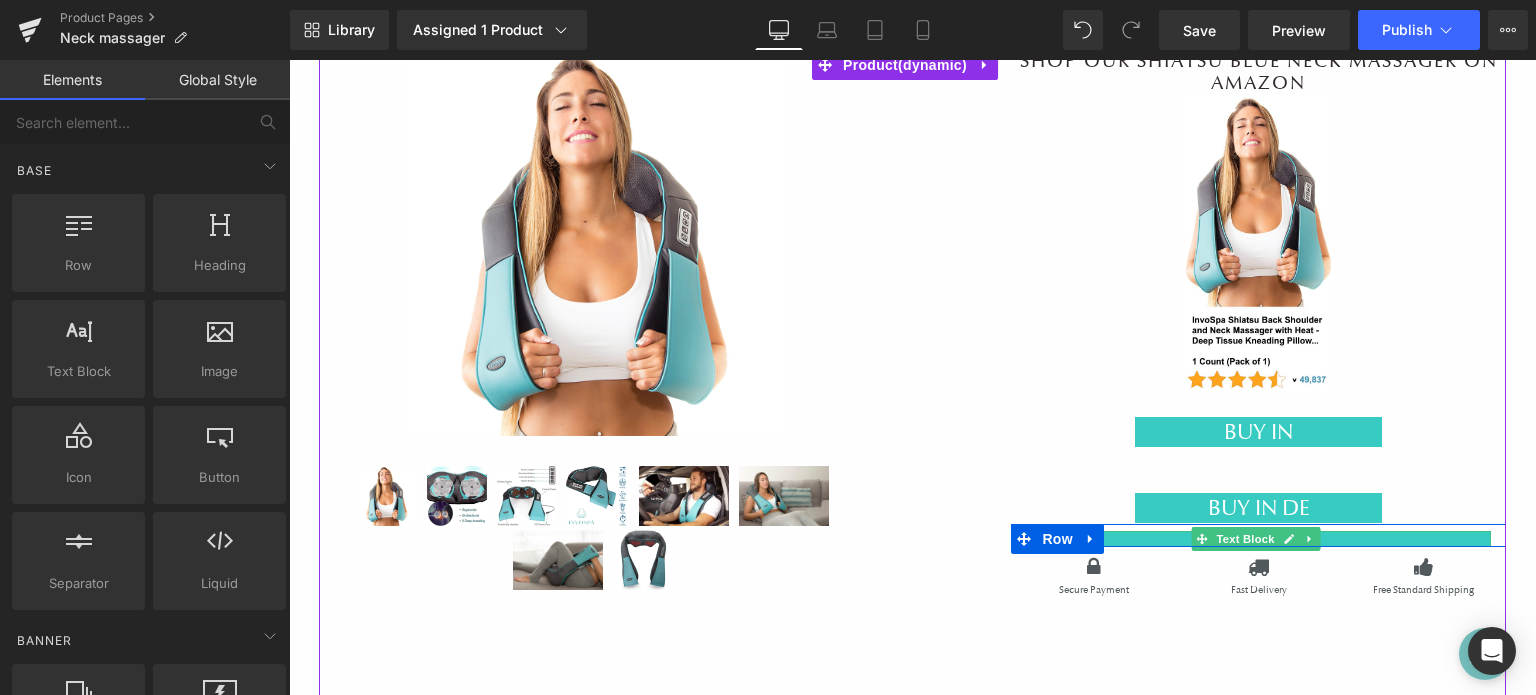click on "Fast Delivery" at bounding box center [1258, 539] 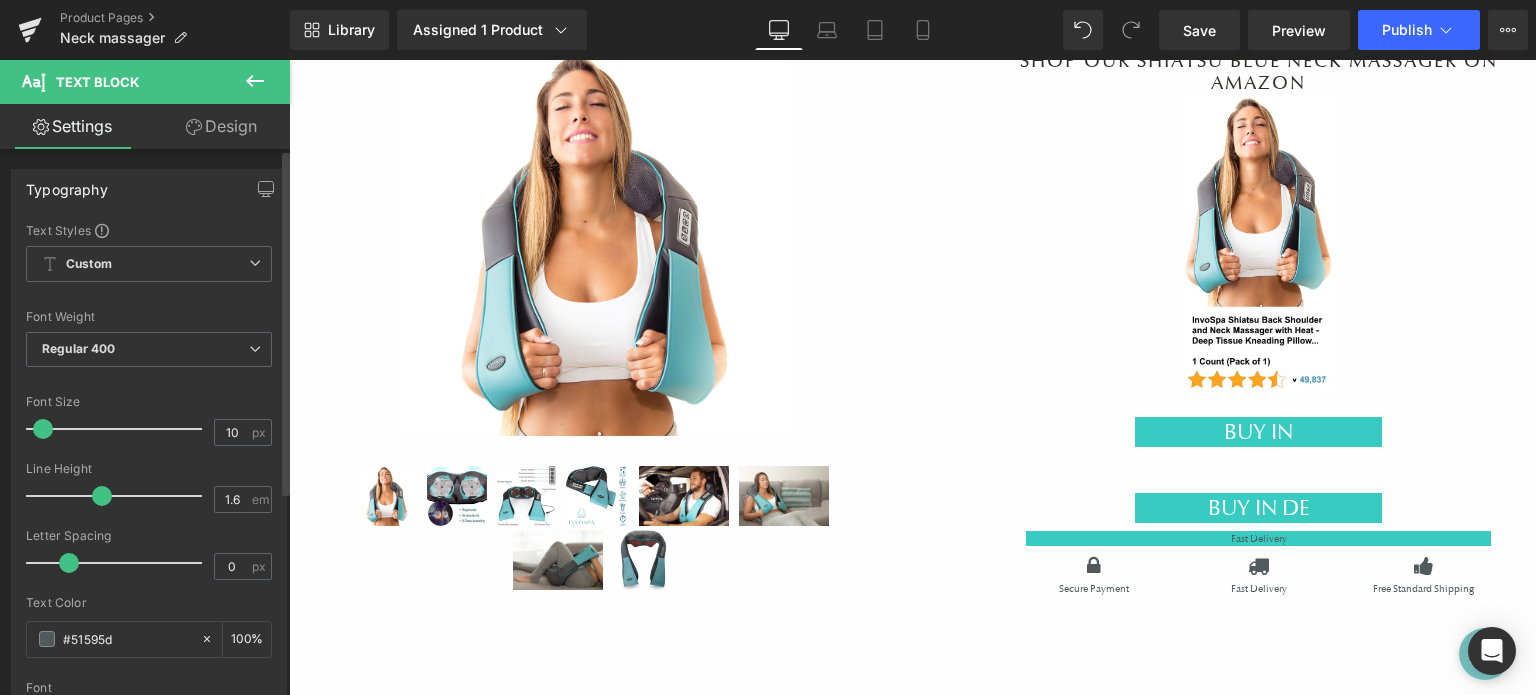 click at bounding box center [119, 496] 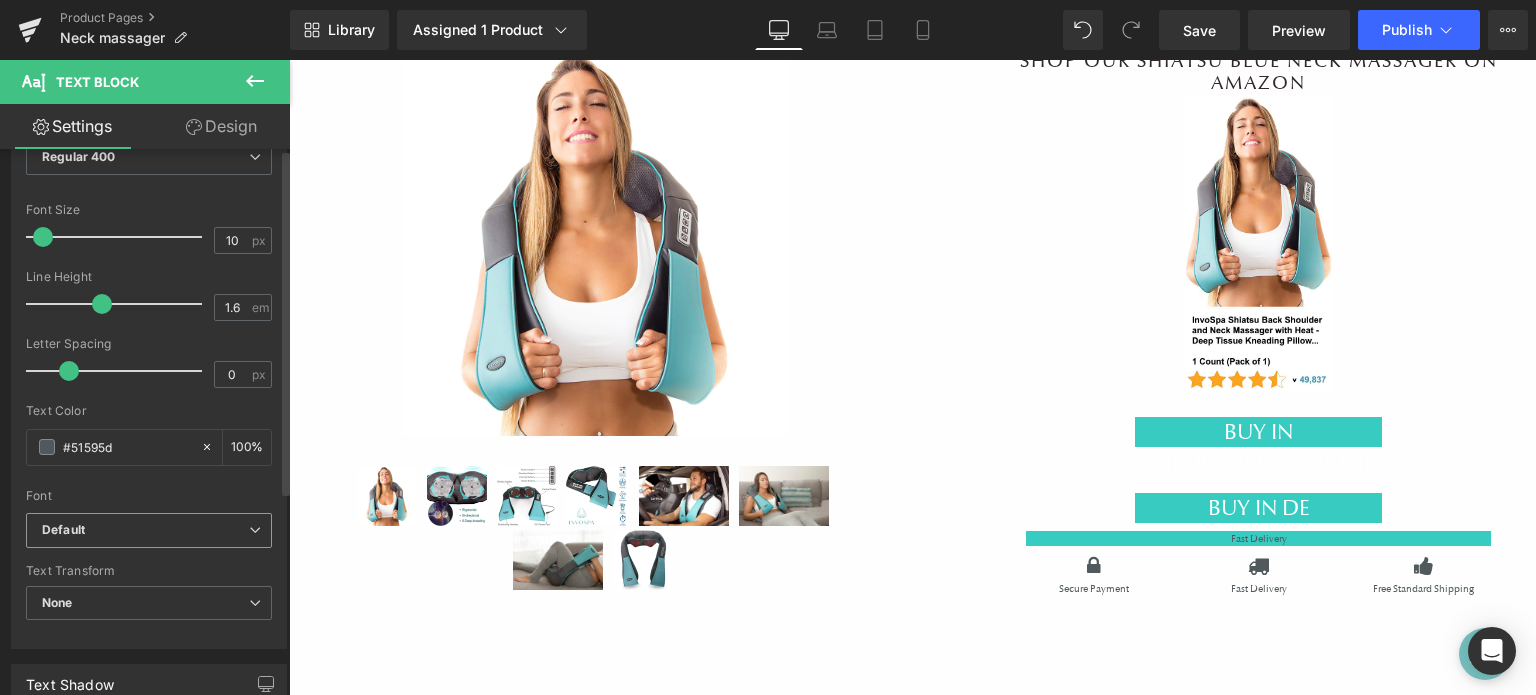 scroll, scrollTop: 200, scrollLeft: 0, axis: vertical 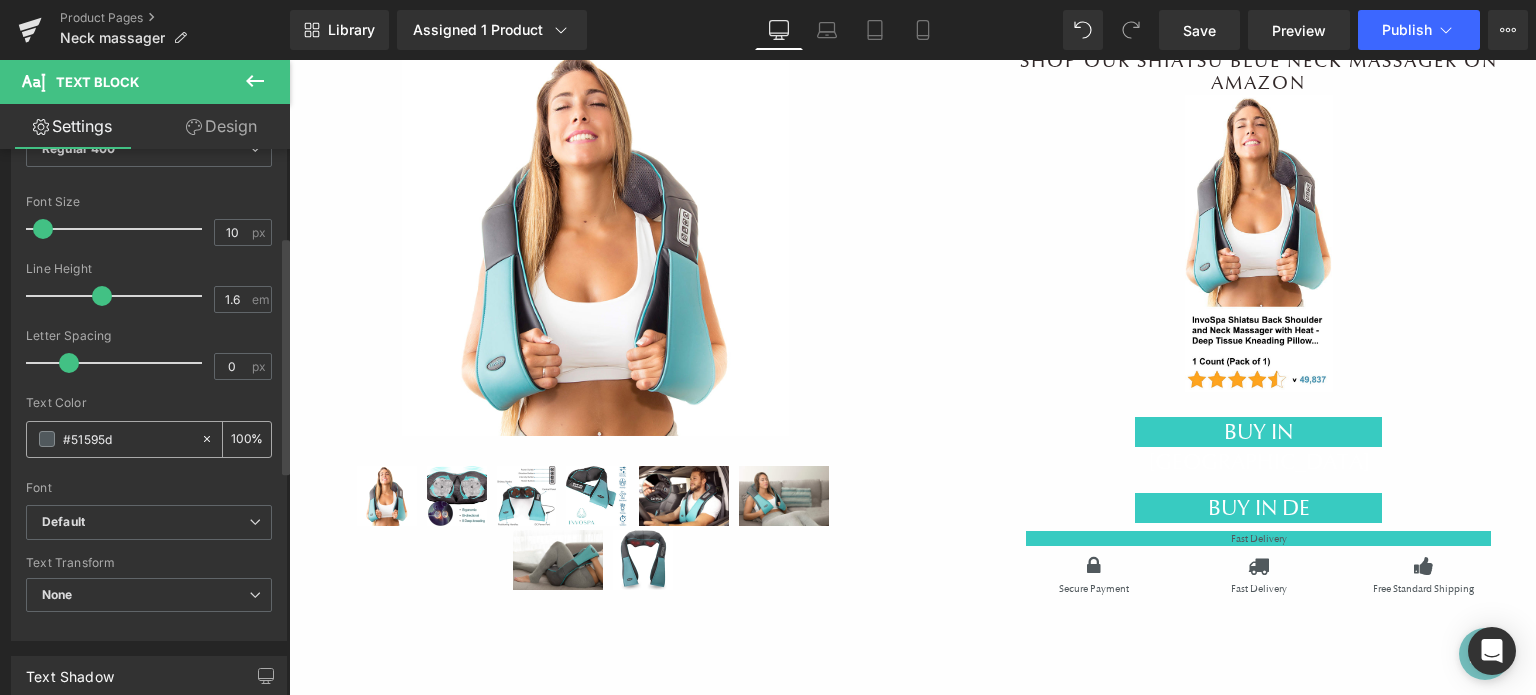 click at bounding box center [47, 439] 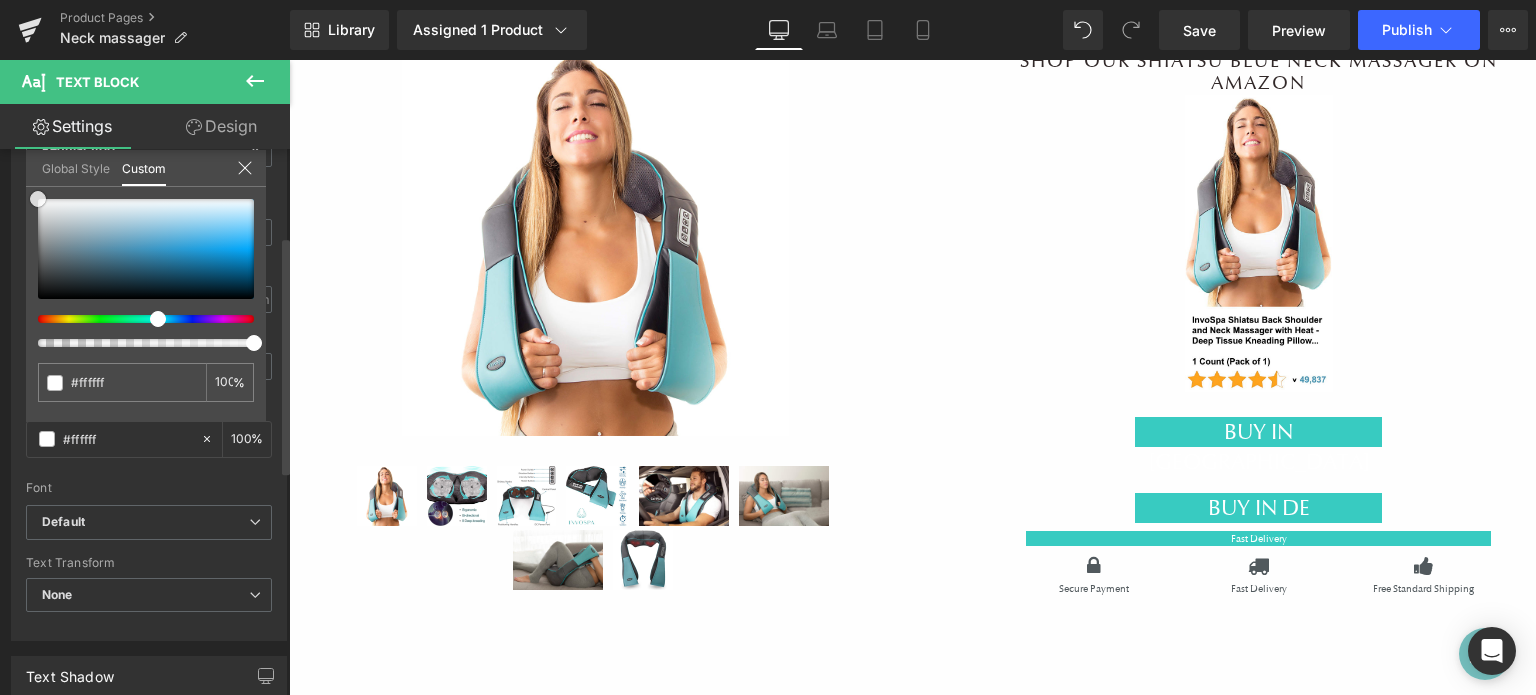 drag, startPoint x: 50, startPoint y: 263, endPoint x: 0, endPoint y: 171, distance: 104.70912 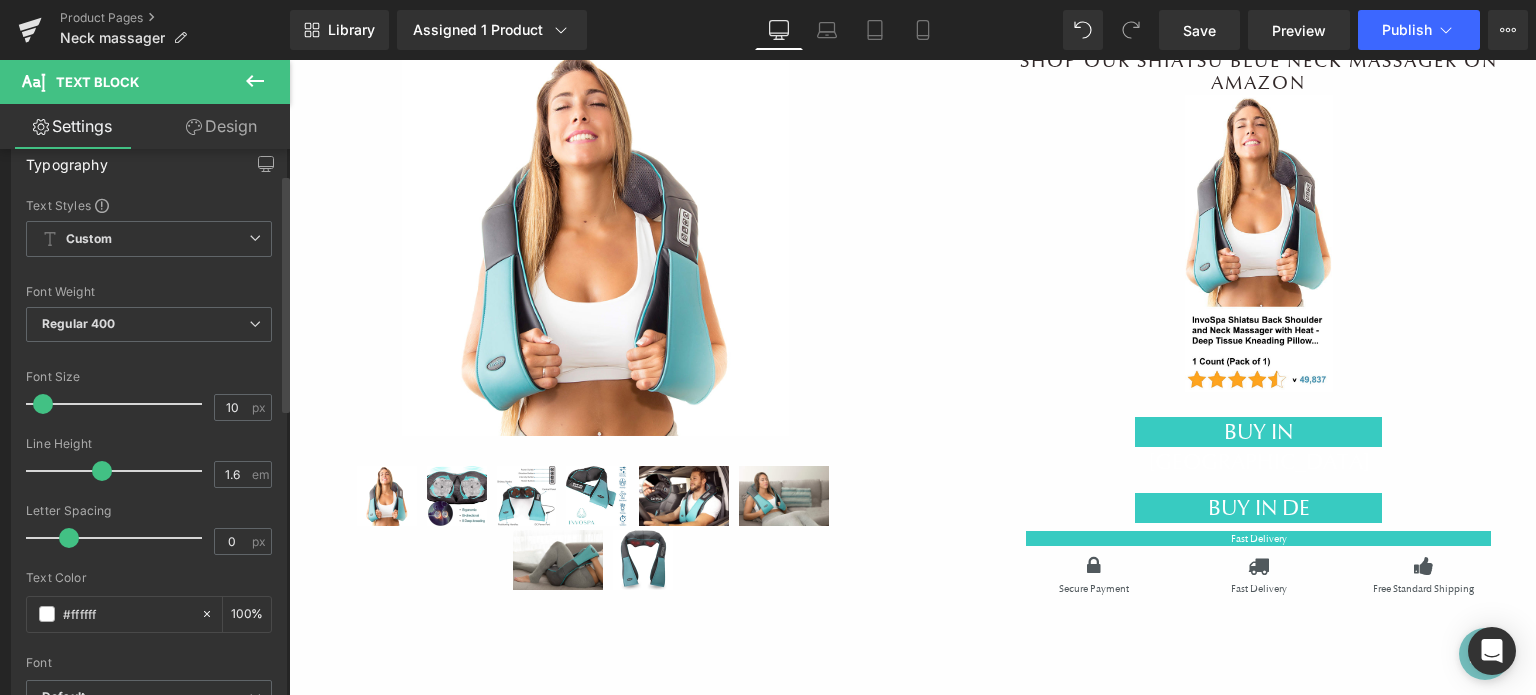 scroll, scrollTop: 0, scrollLeft: 0, axis: both 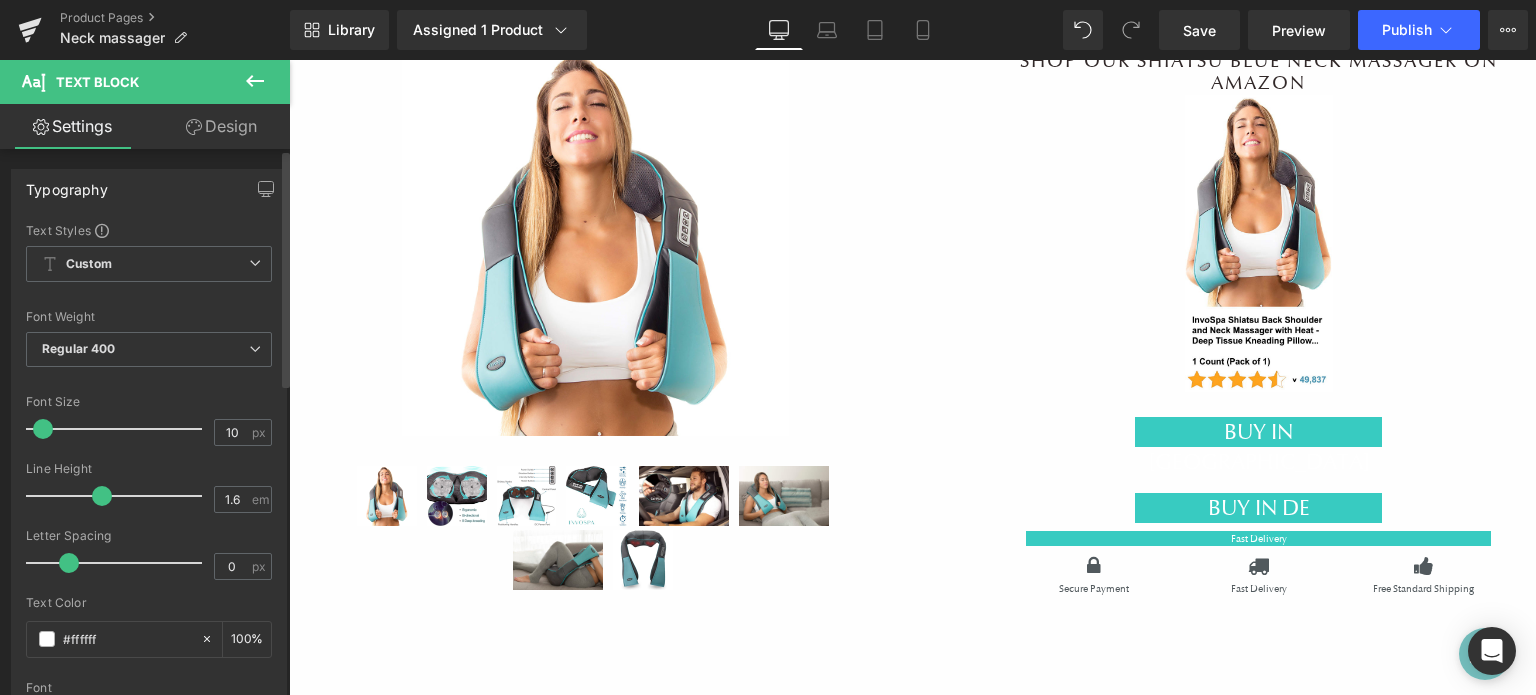 click 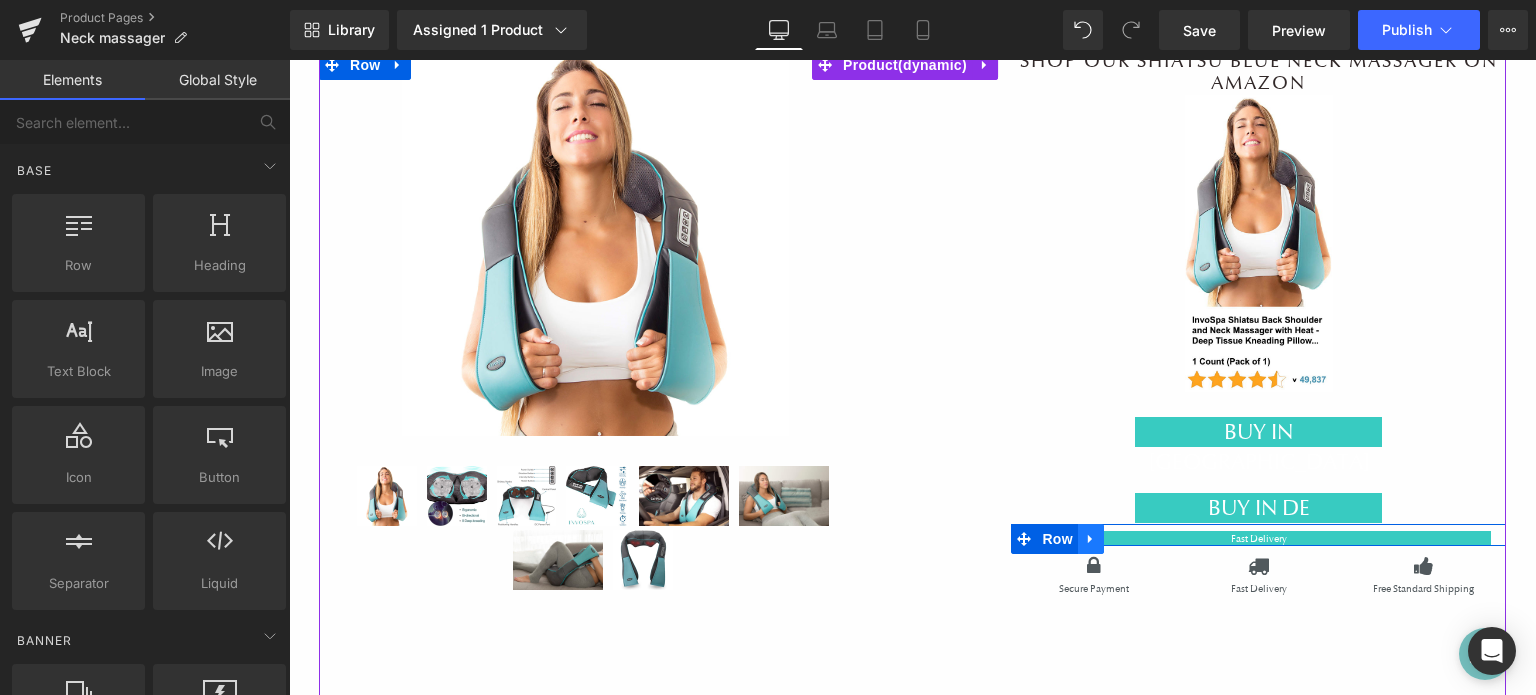 click 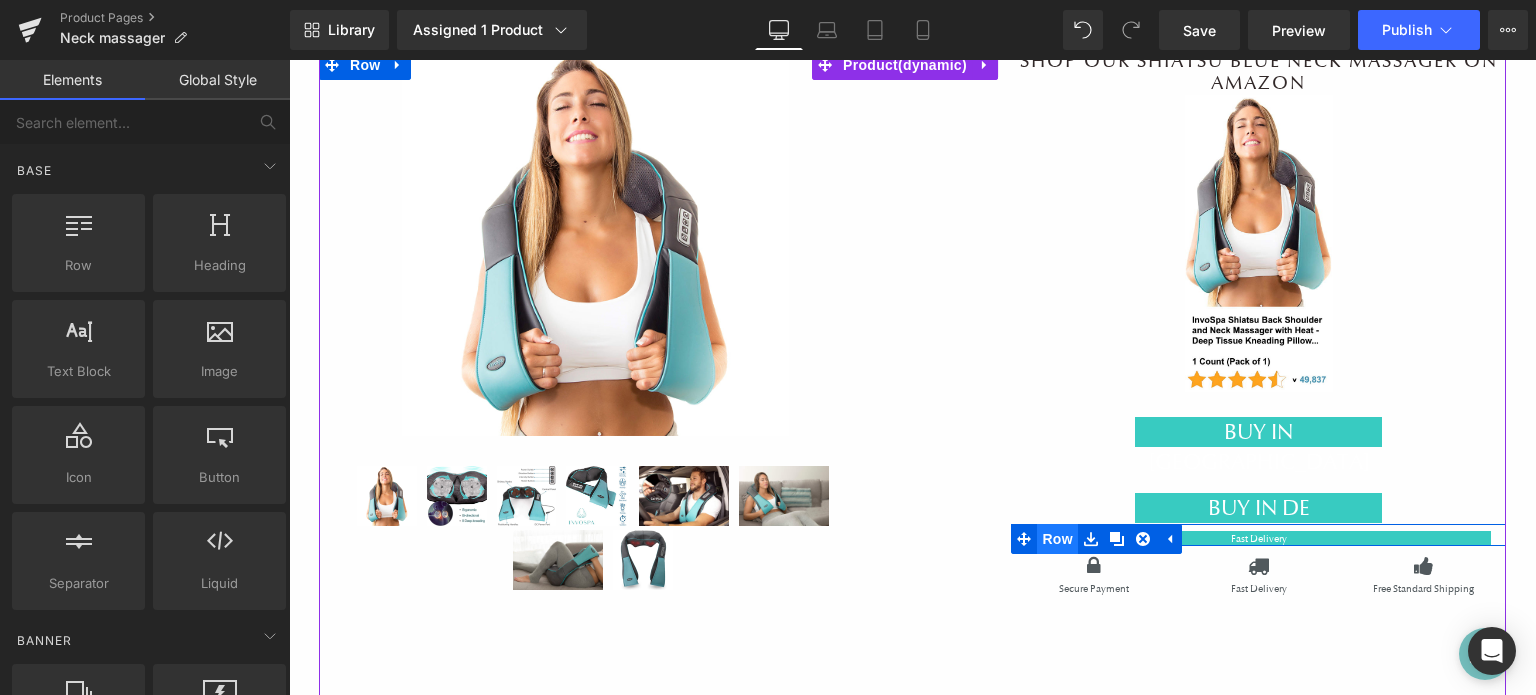 click on "Row" at bounding box center [1057, 539] 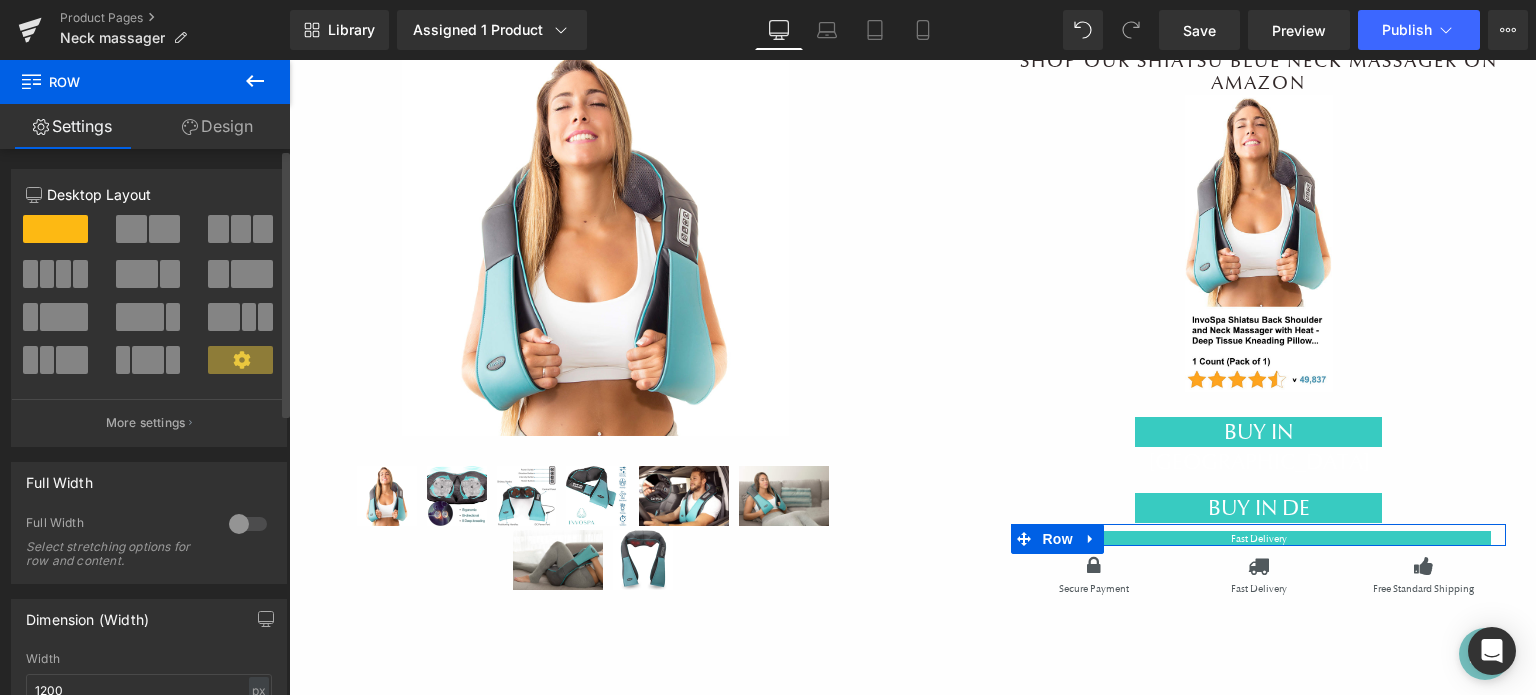click at bounding box center [248, 524] 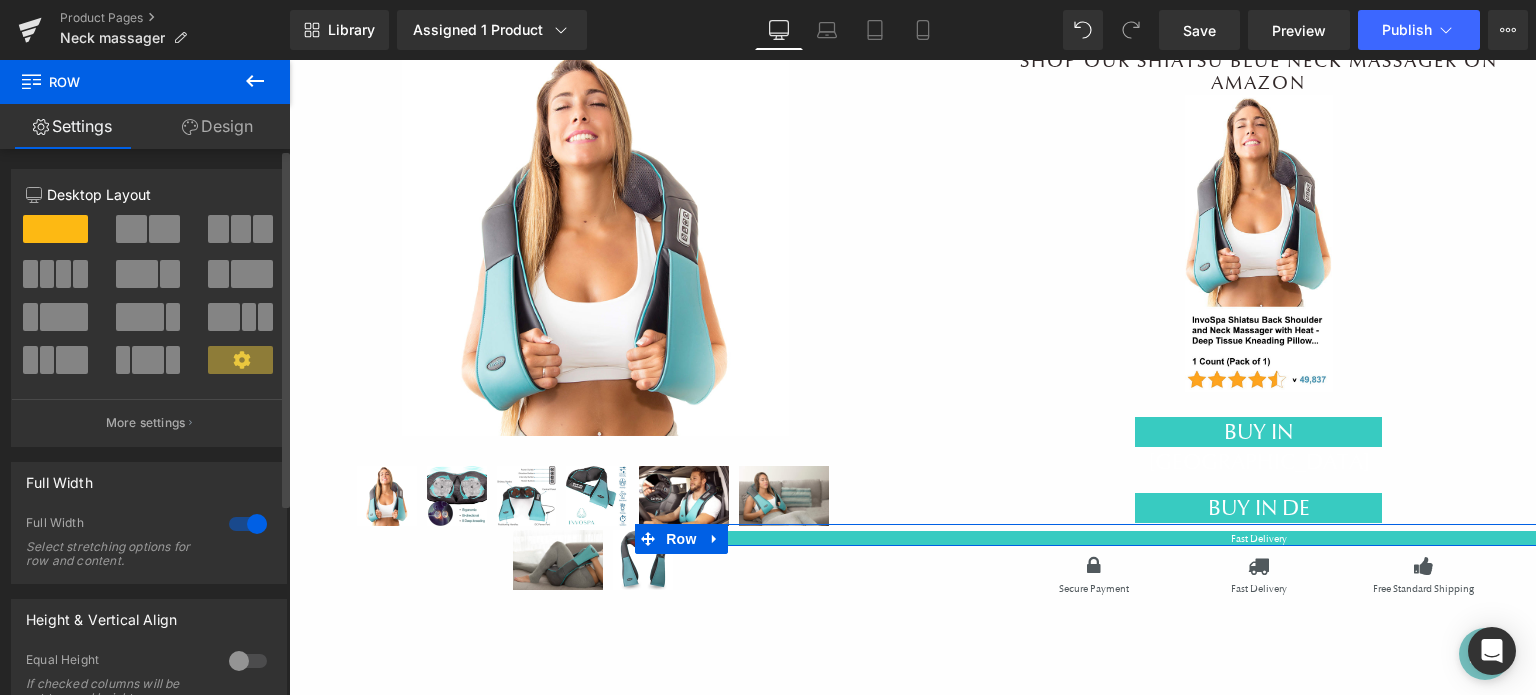 click at bounding box center (248, 524) 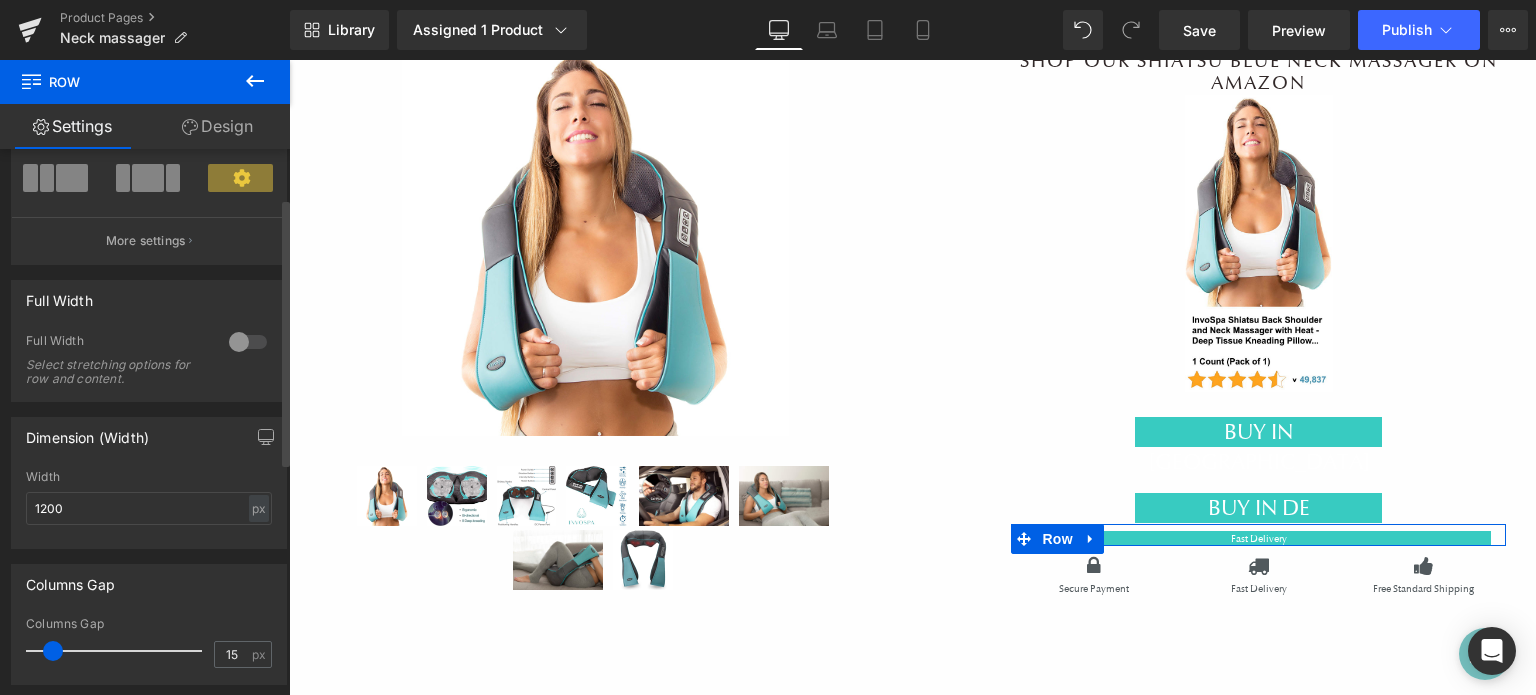 scroll, scrollTop: 300, scrollLeft: 0, axis: vertical 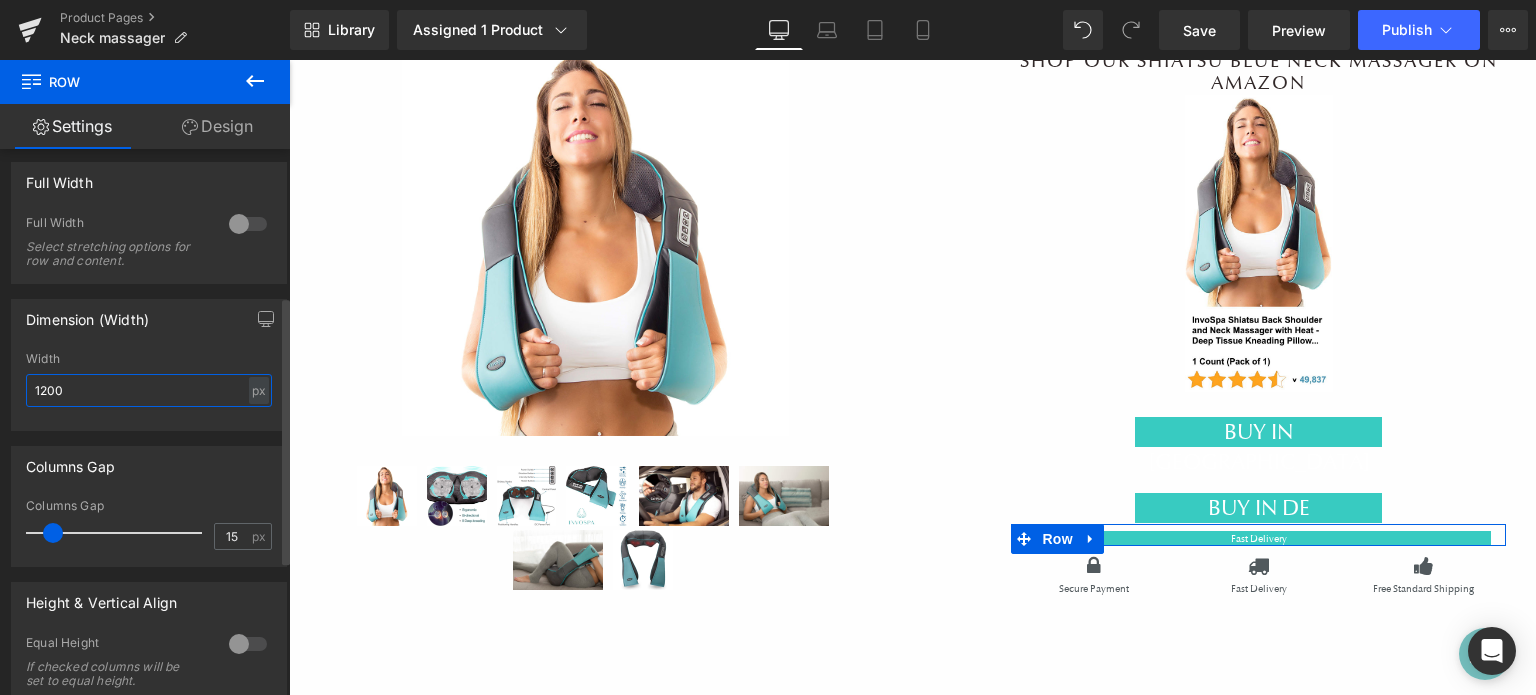 drag, startPoint x: 72, startPoint y: 395, endPoint x: 0, endPoint y: 390, distance: 72.1734 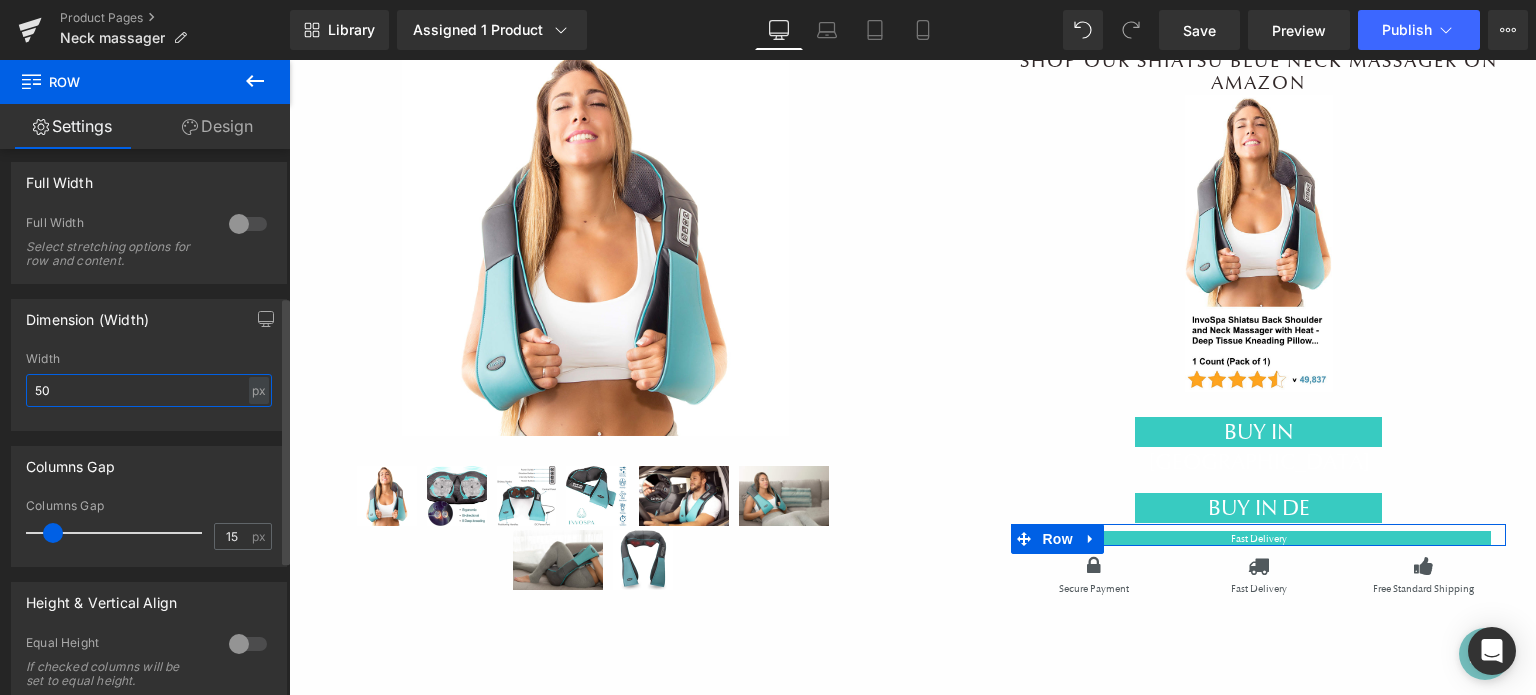 type on "5" 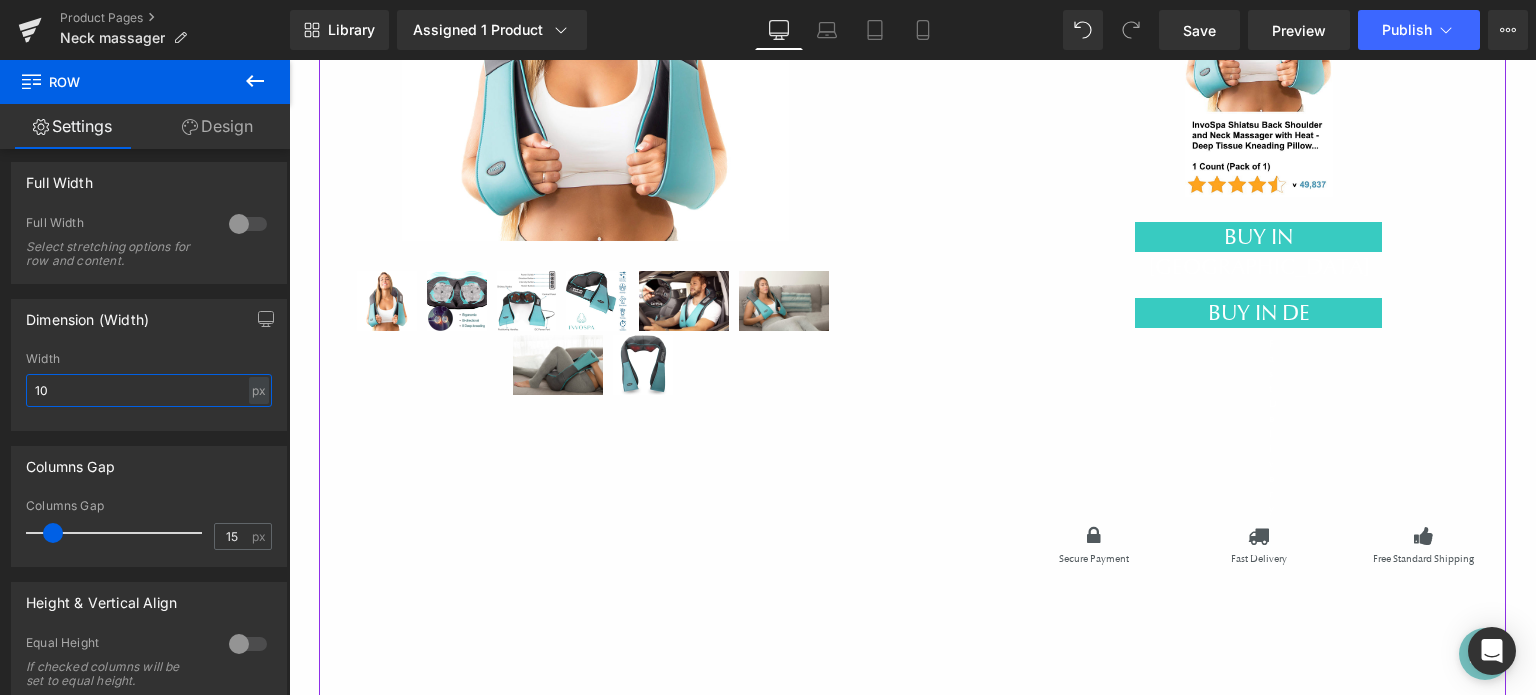 scroll, scrollTop: 313, scrollLeft: 0, axis: vertical 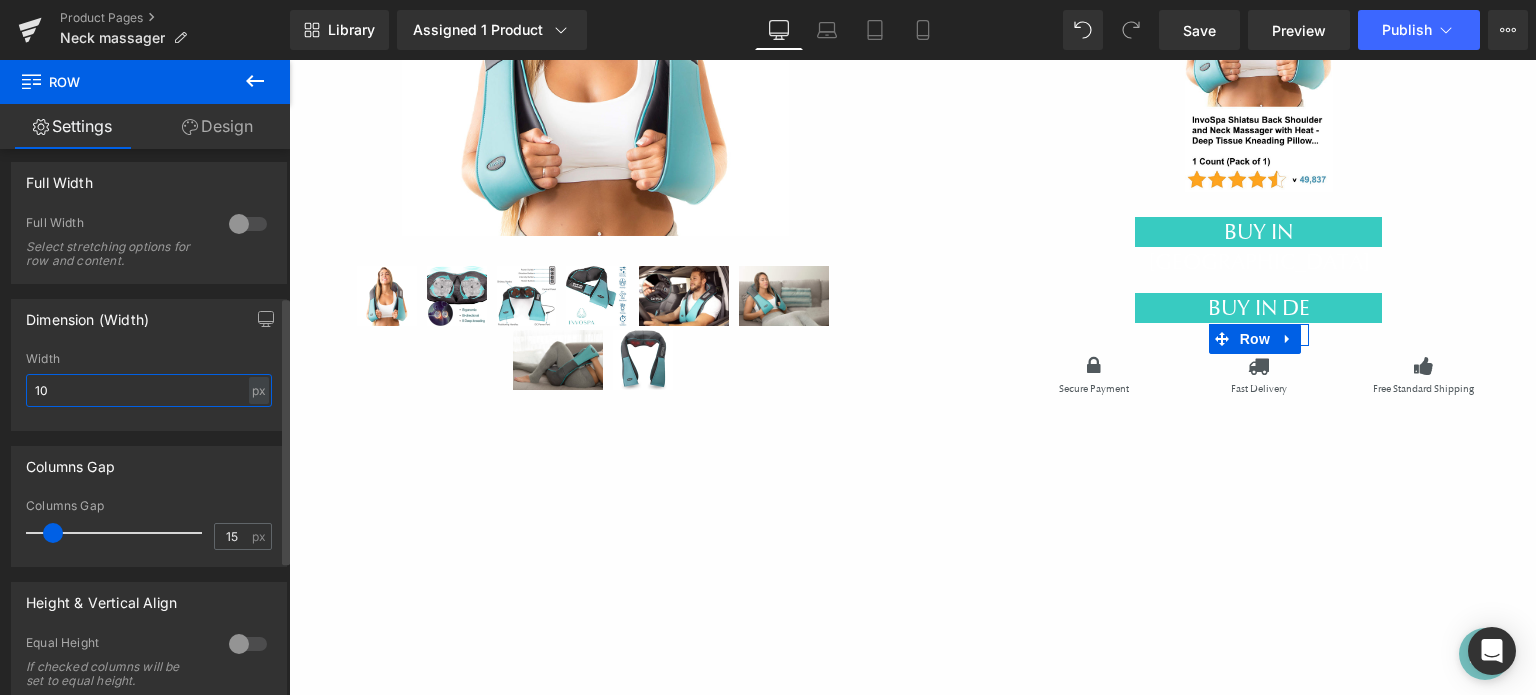 type on "1" 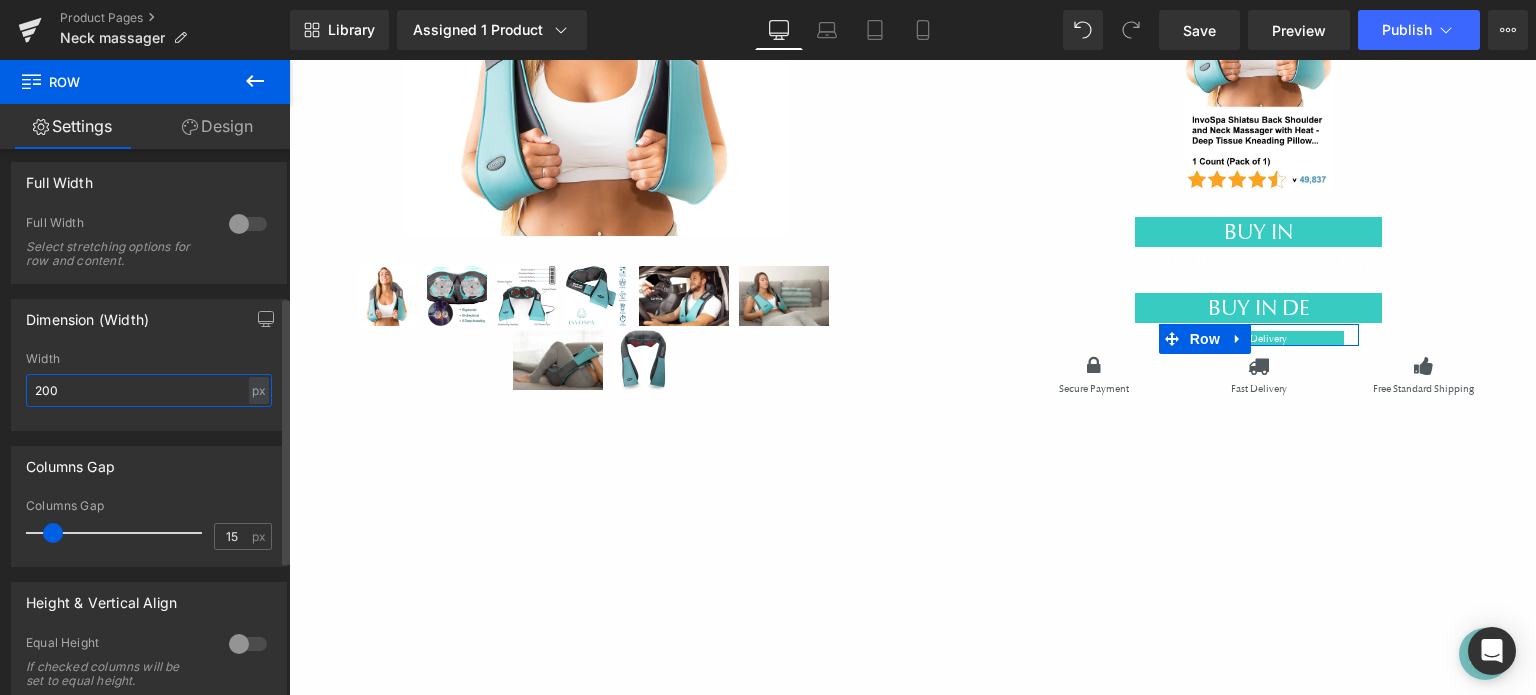 drag, startPoint x: 88, startPoint y: 399, endPoint x: 18, endPoint y: 404, distance: 70.178345 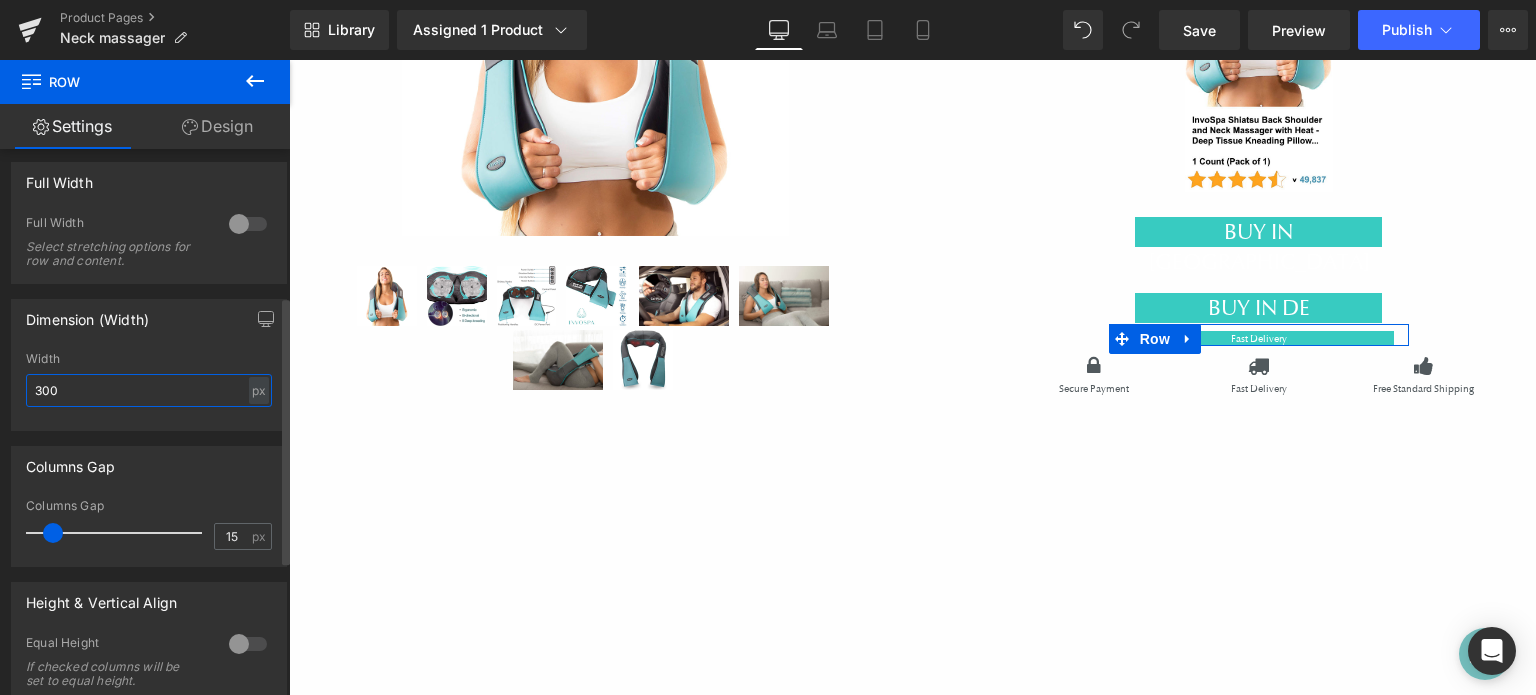 drag, startPoint x: 88, startPoint y: 391, endPoint x: 0, endPoint y: 394, distance: 88.051125 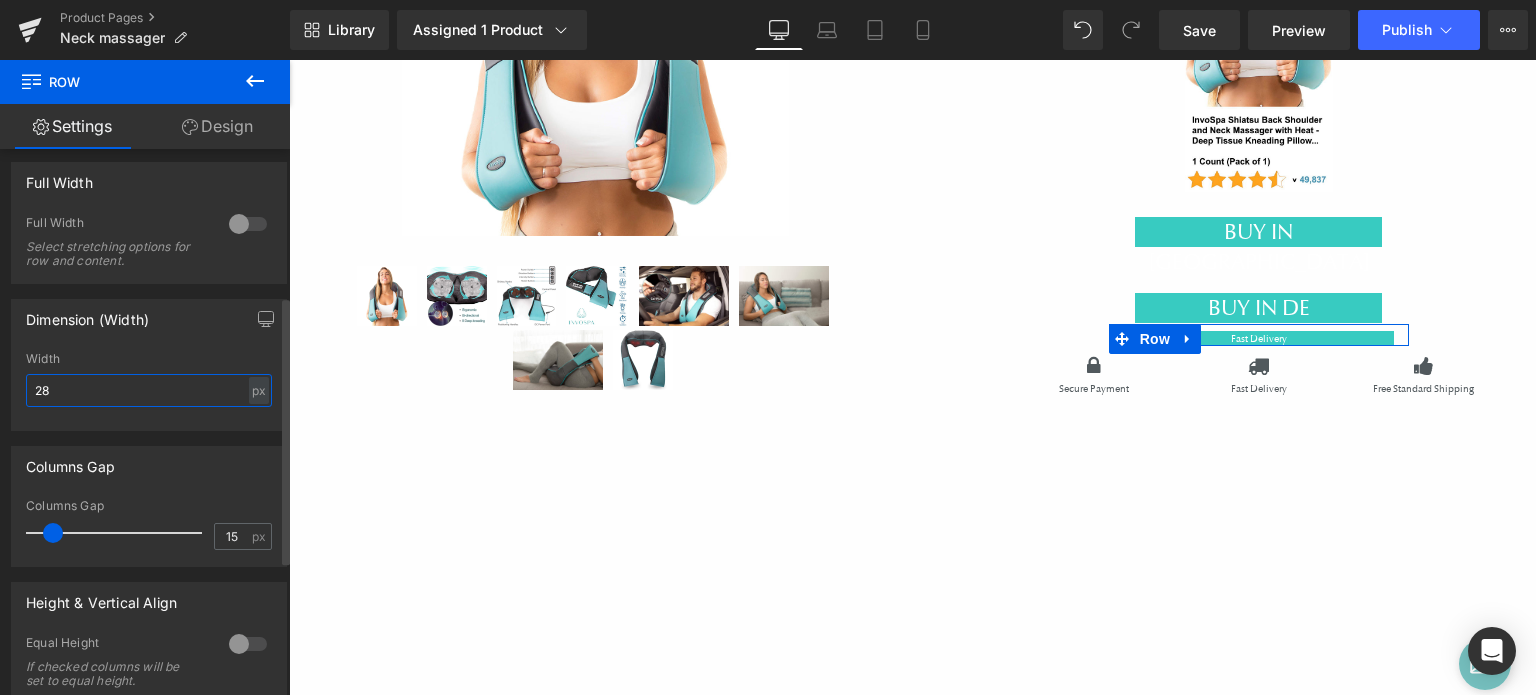type on "280" 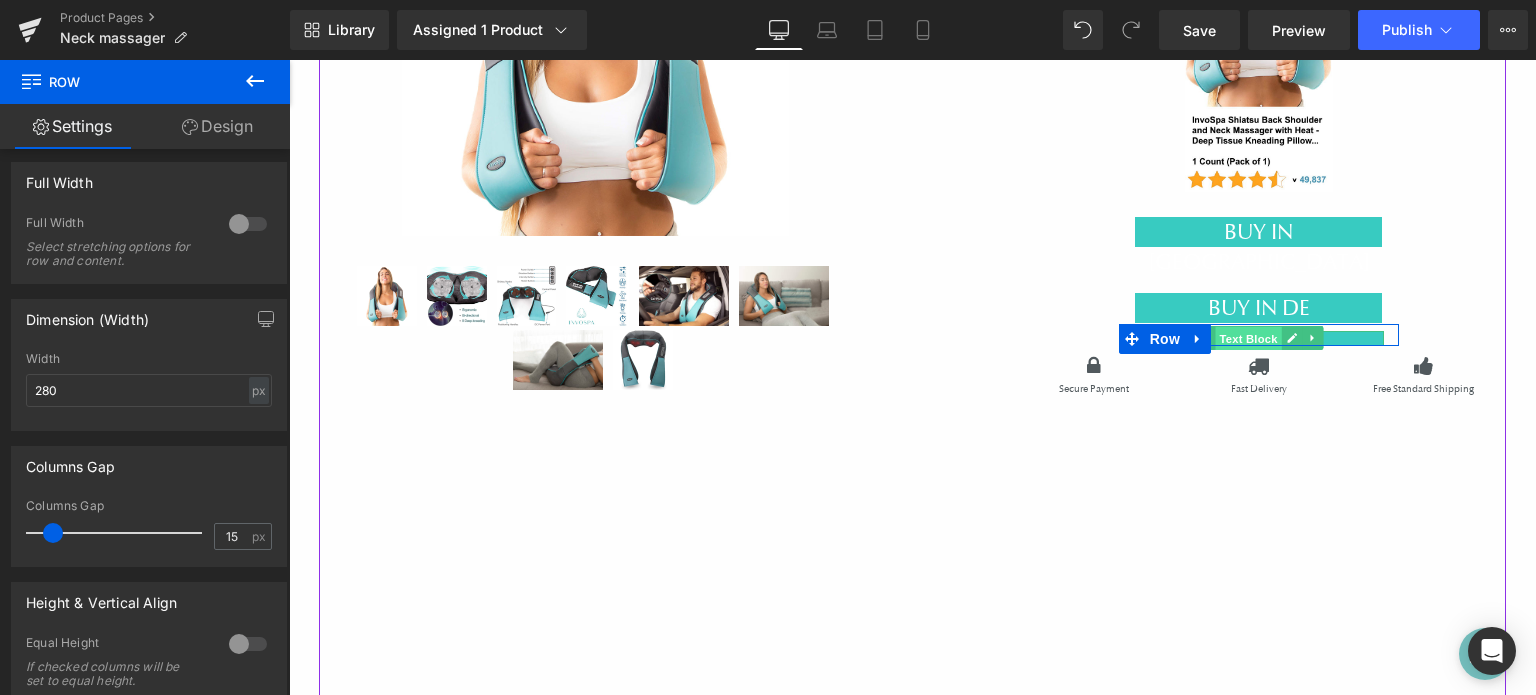 click on "Text Block" at bounding box center [1248, 339] 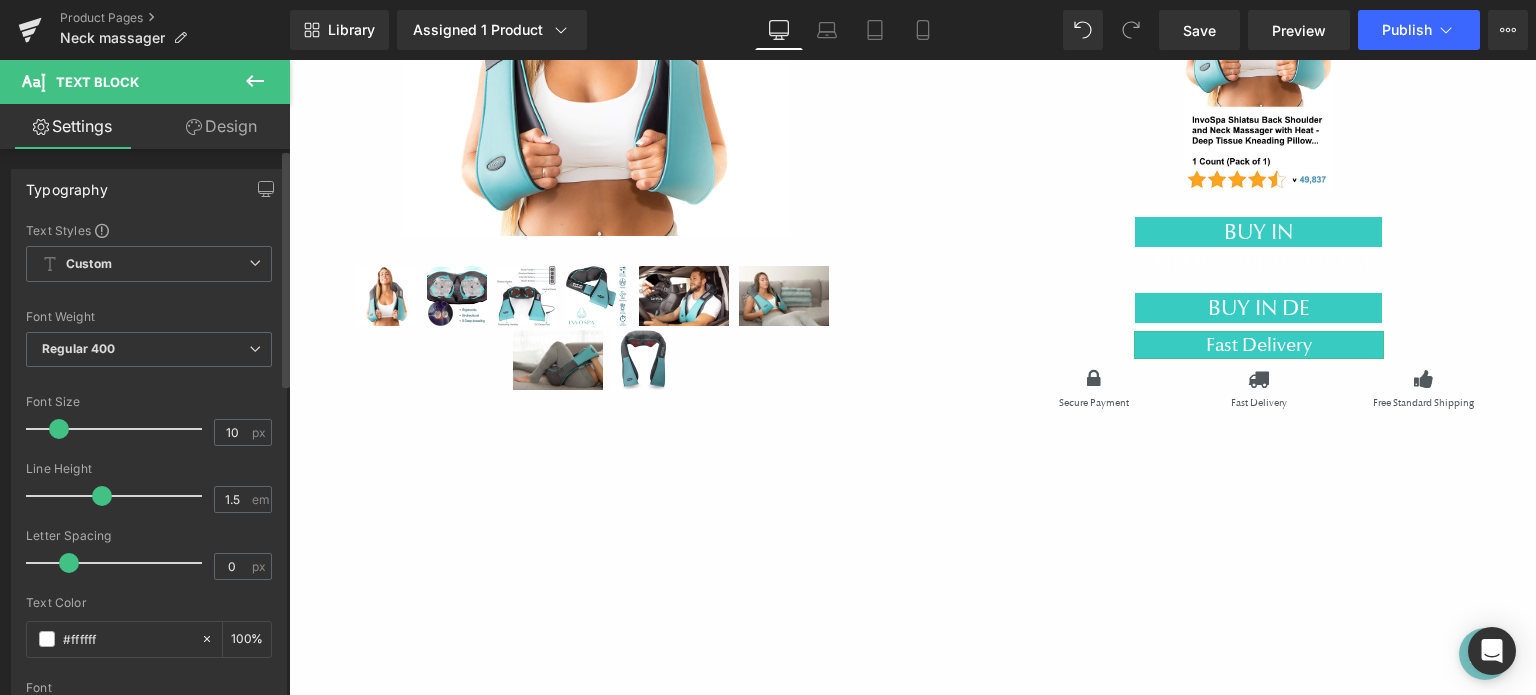 drag, startPoint x: 41, startPoint y: 430, endPoint x: 57, endPoint y: 435, distance: 16.763054 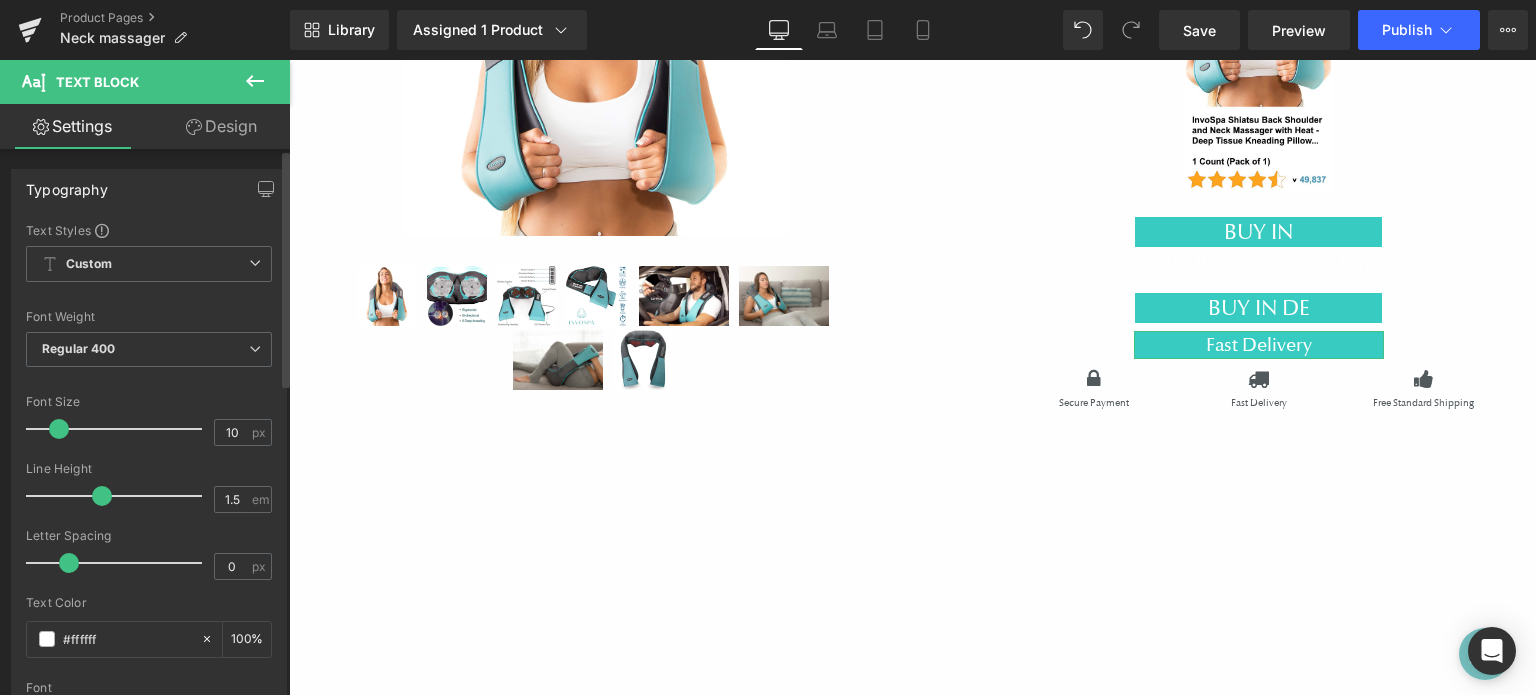 click at bounding box center [59, 429] 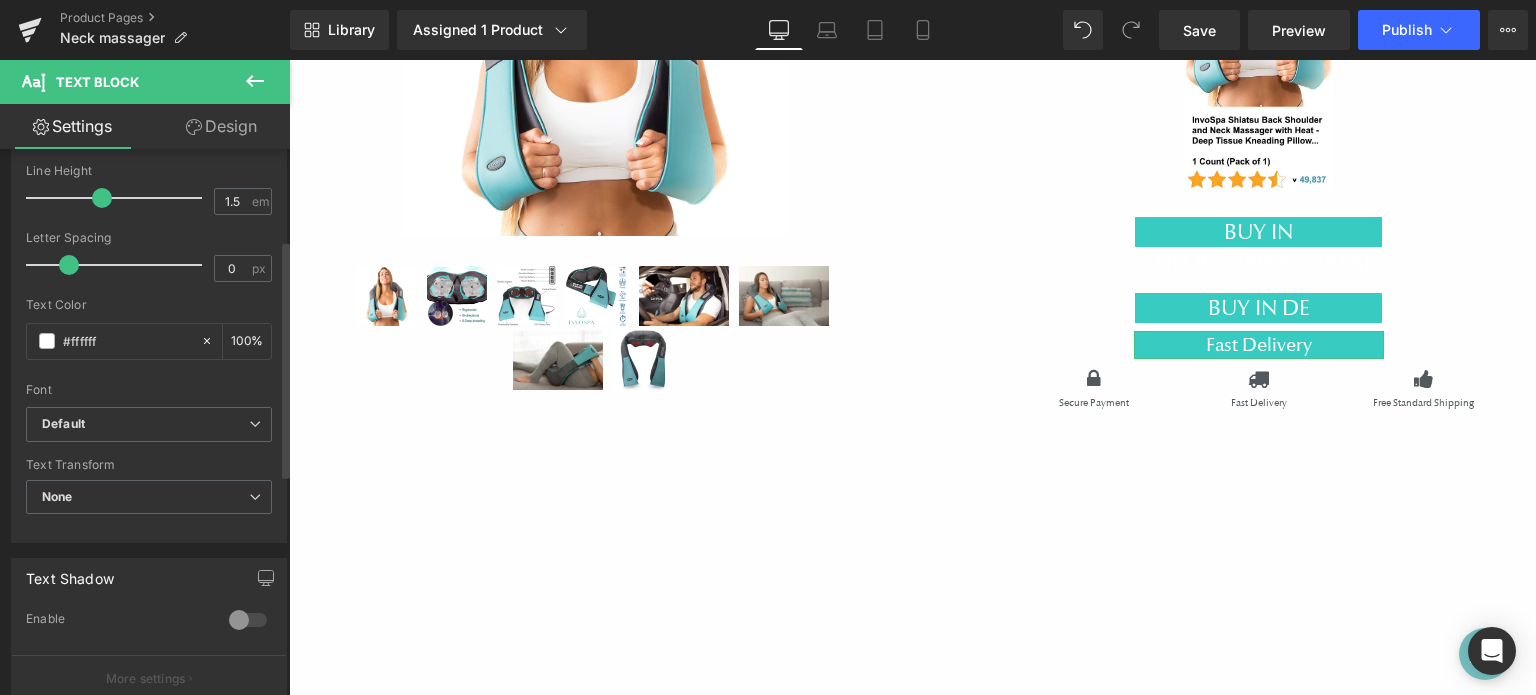 scroll, scrollTop: 300, scrollLeft: 0, axis: vertical 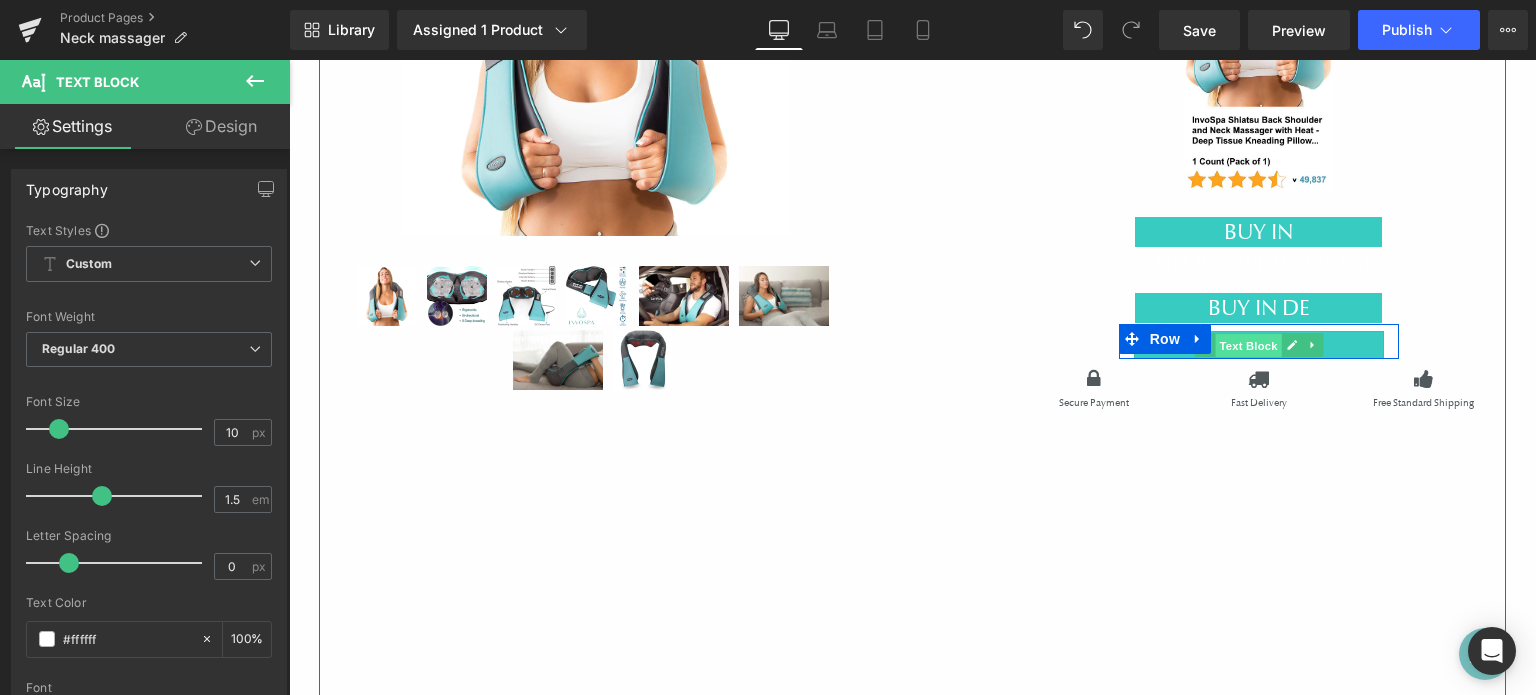 click on "Text Block" at bounding box center [1248, 346] 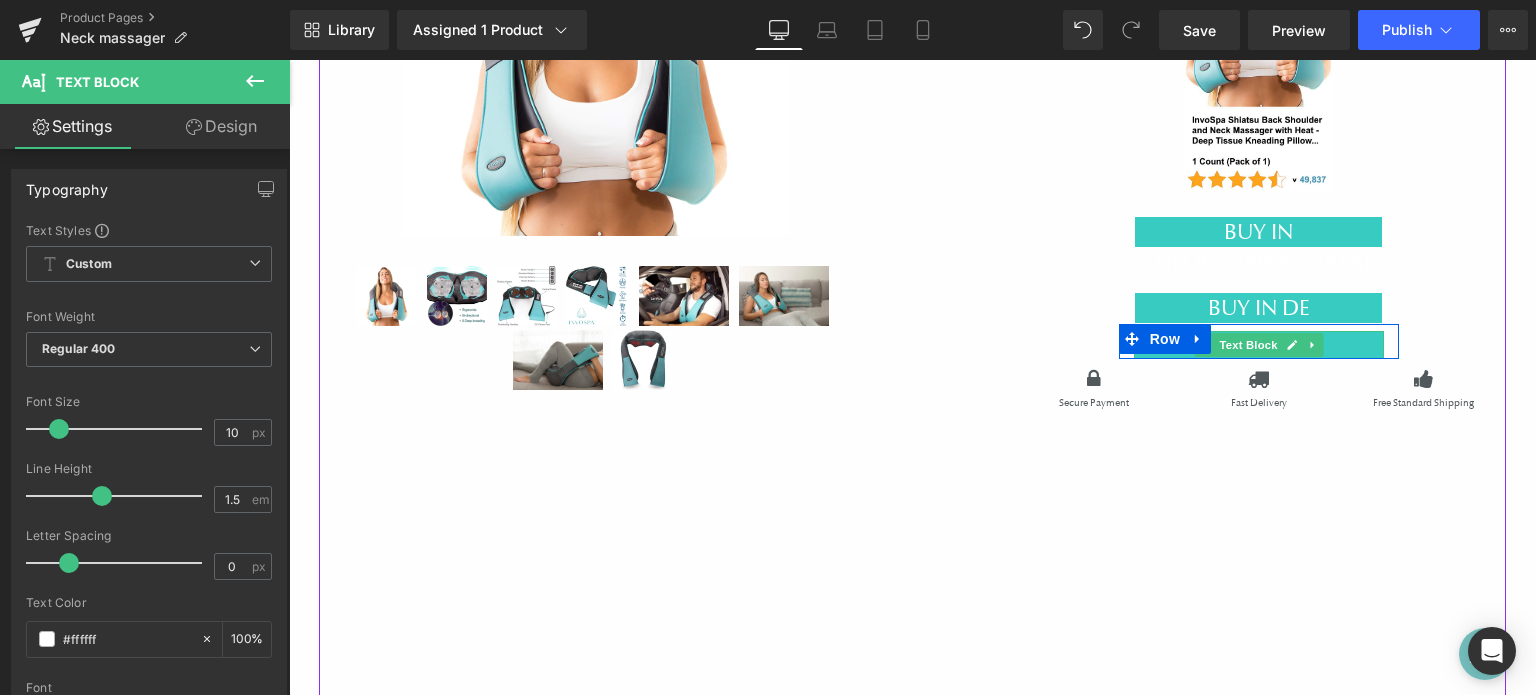 click 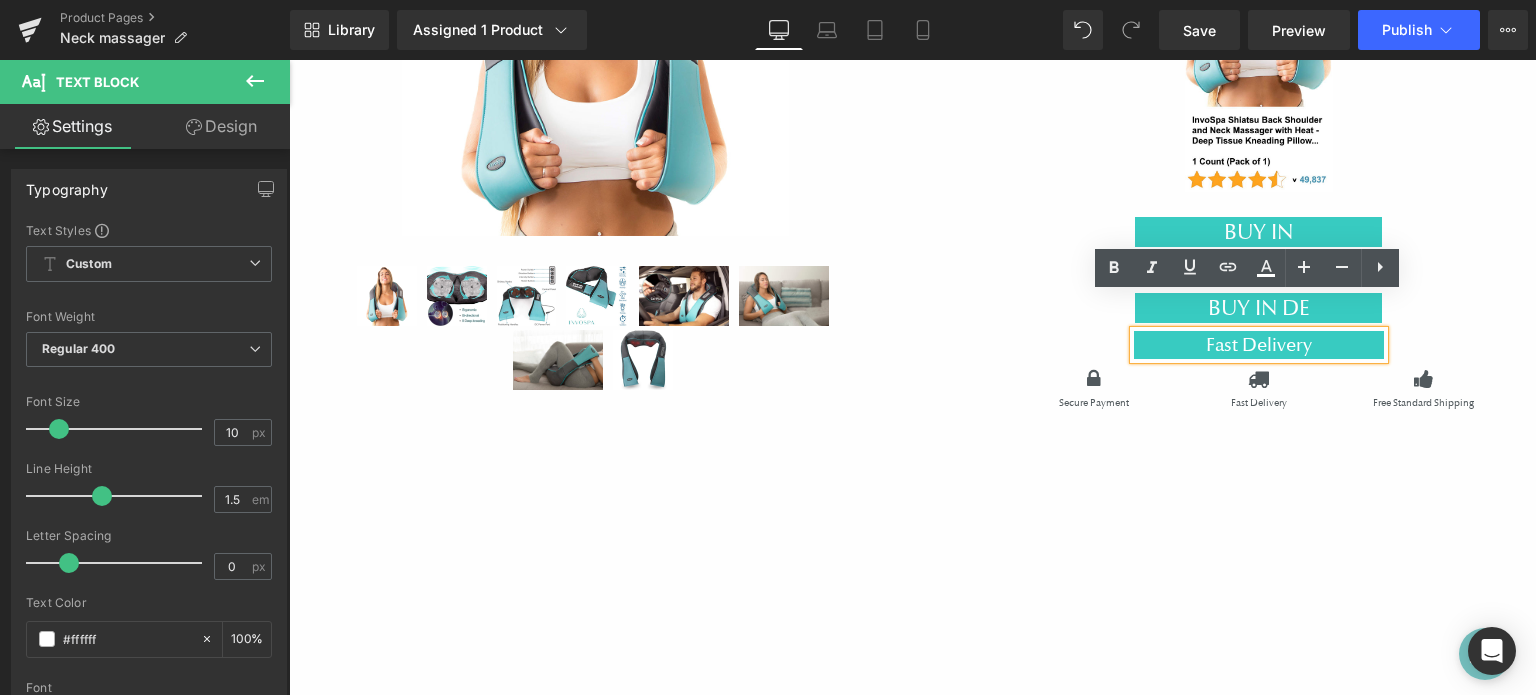 click on "Fast Delivery" at bounding box center (1259, 345) 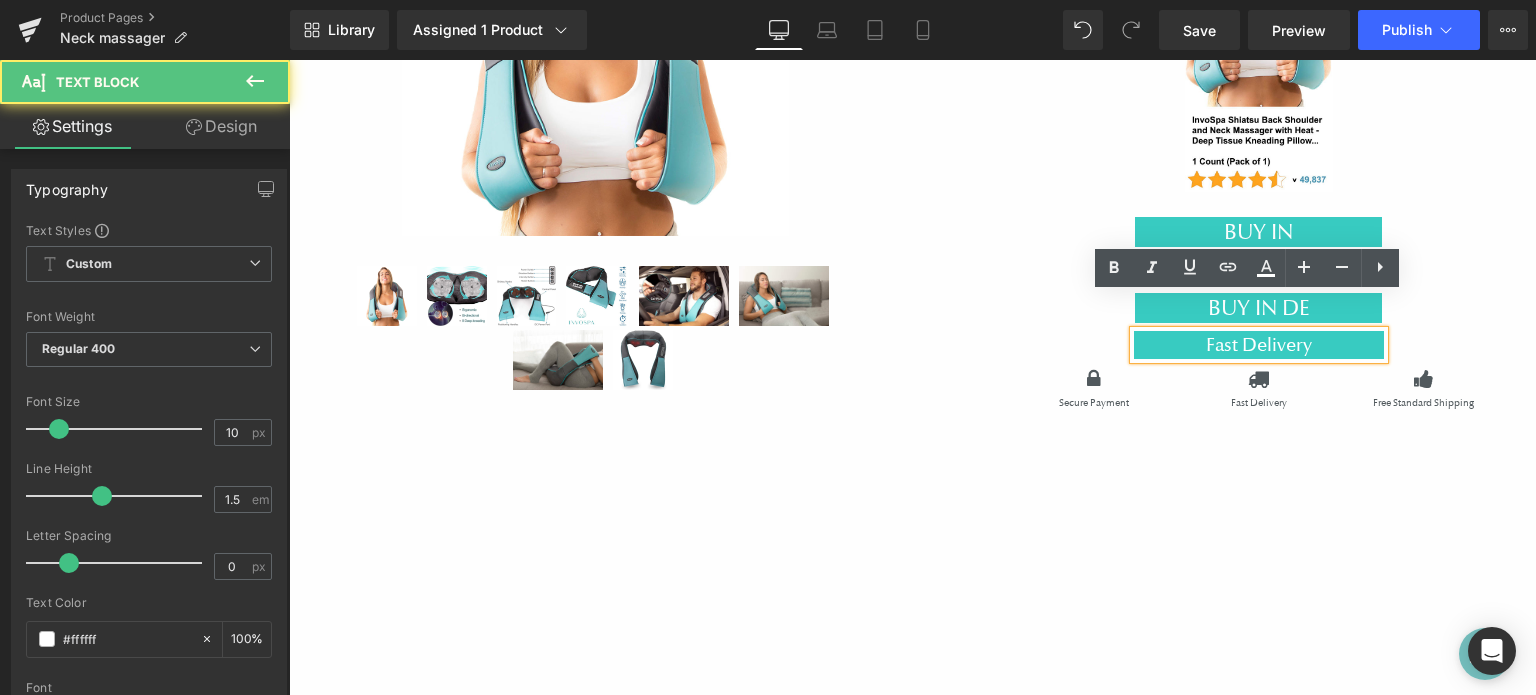 type 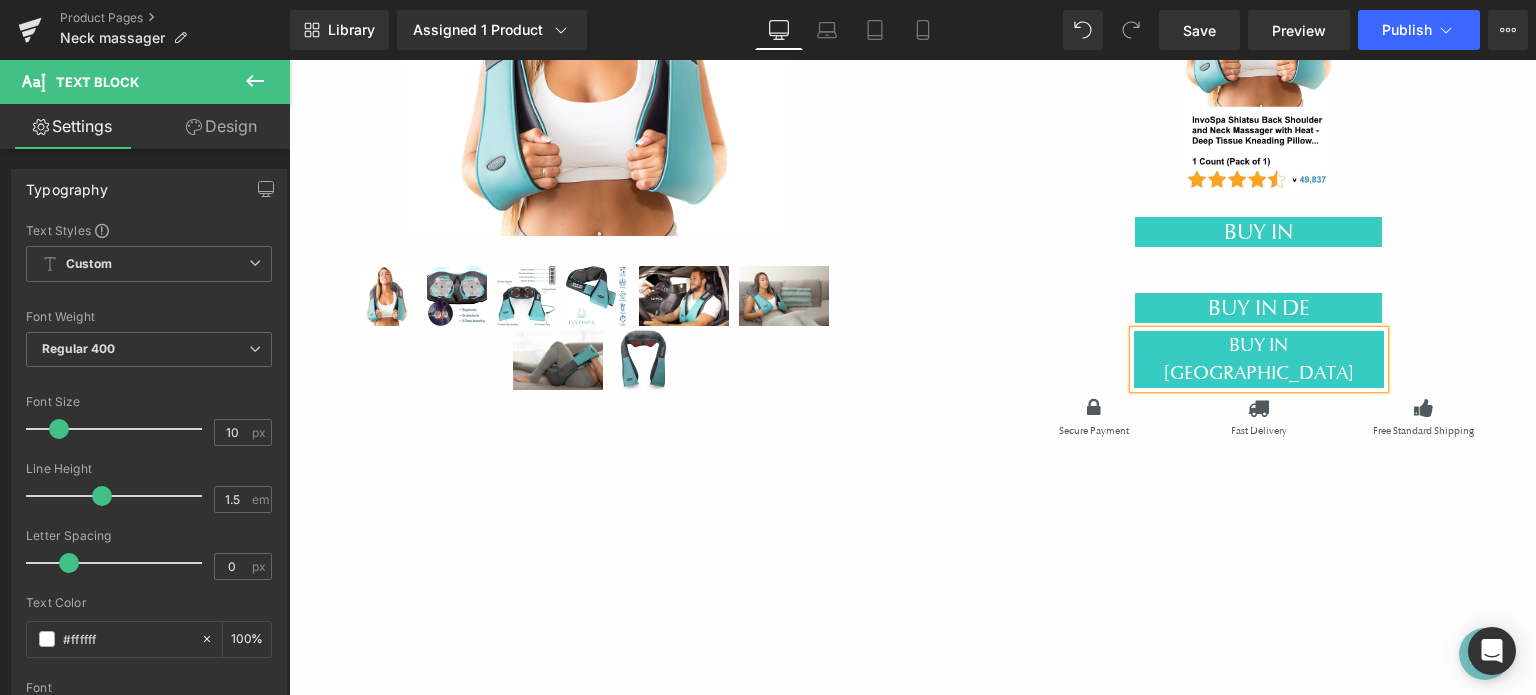 click on "(P) Image
(P) Image List" at bounding box center [665, 122] 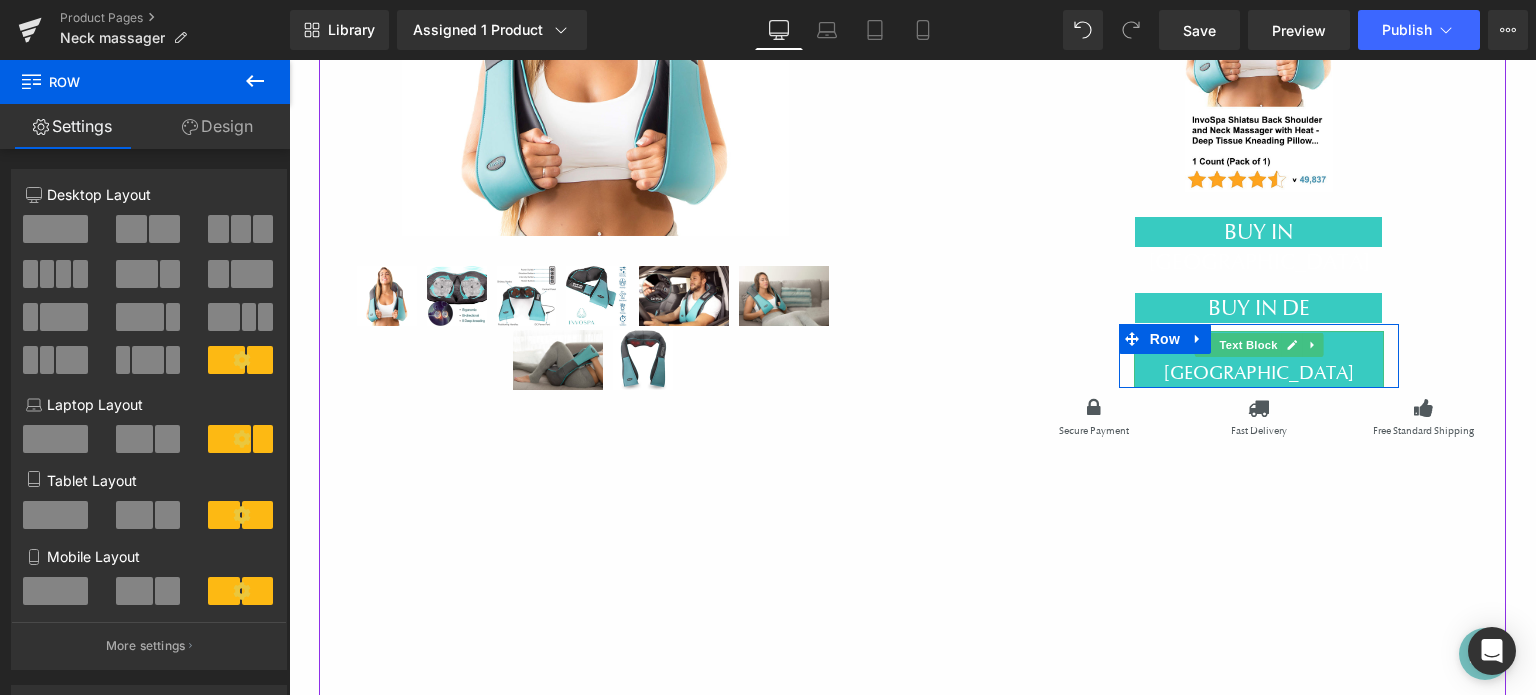 click on "BUY IN [GEOGRAPHIC_DATA]" at bounding box center [1259, 359] 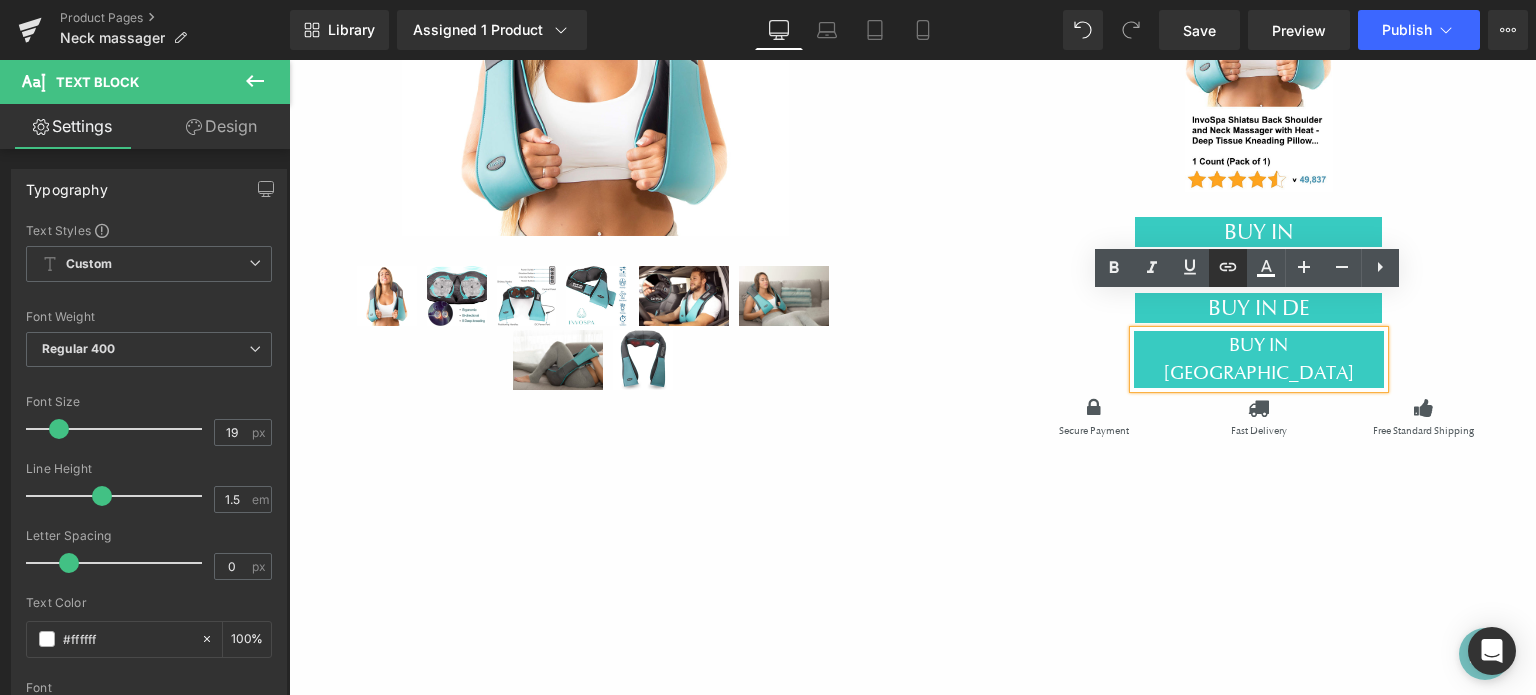click 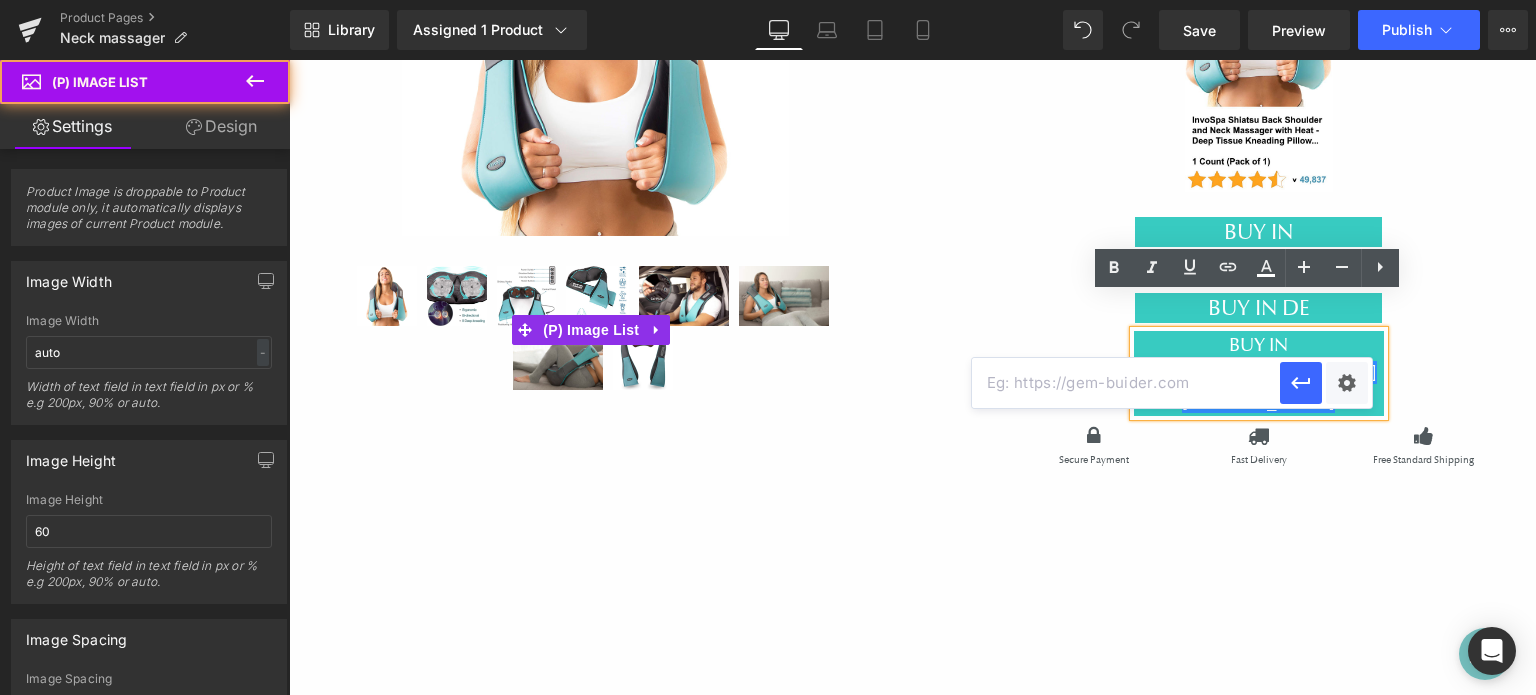 click at bounding box center [595, 330] 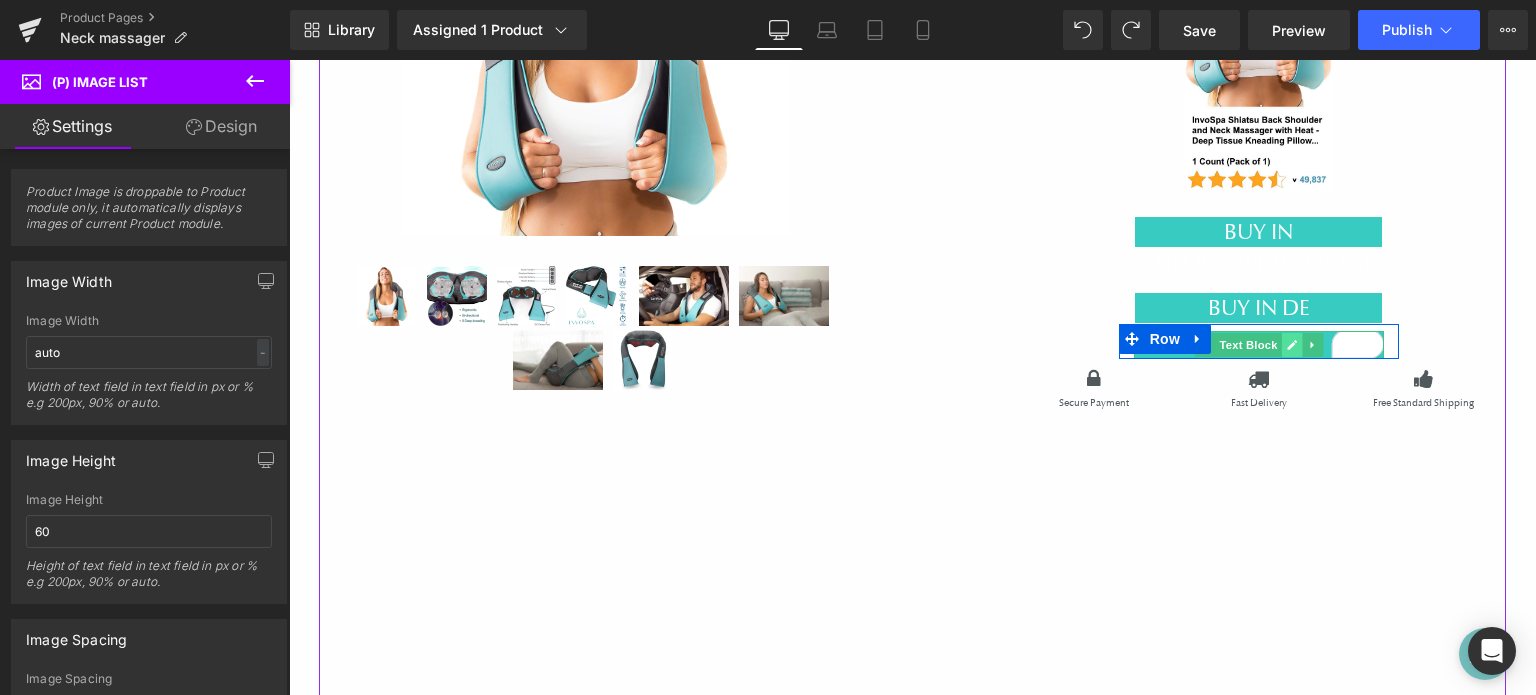 click 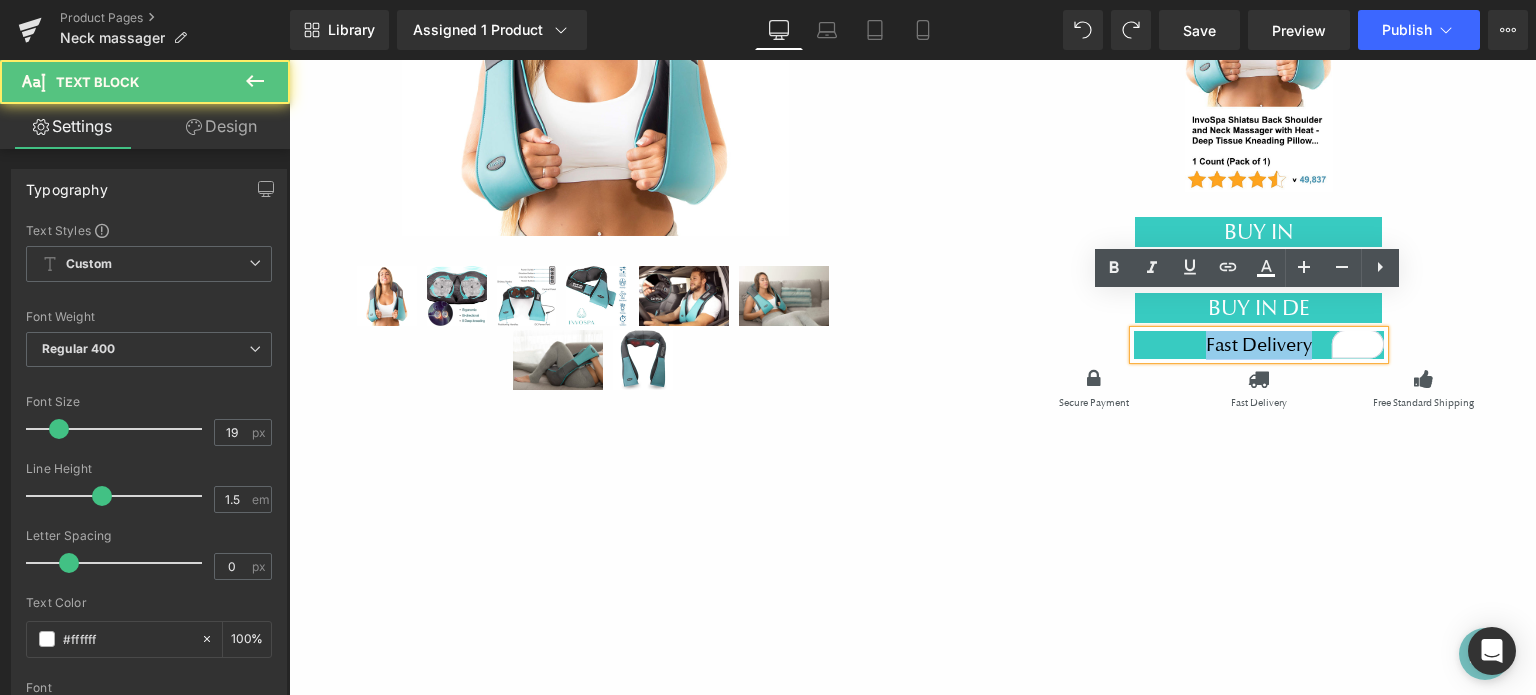 drag, startPoint x: 1297, startPoint y: 304, endPoint x: 1196, endPoint y: 306, distance: 101.0198 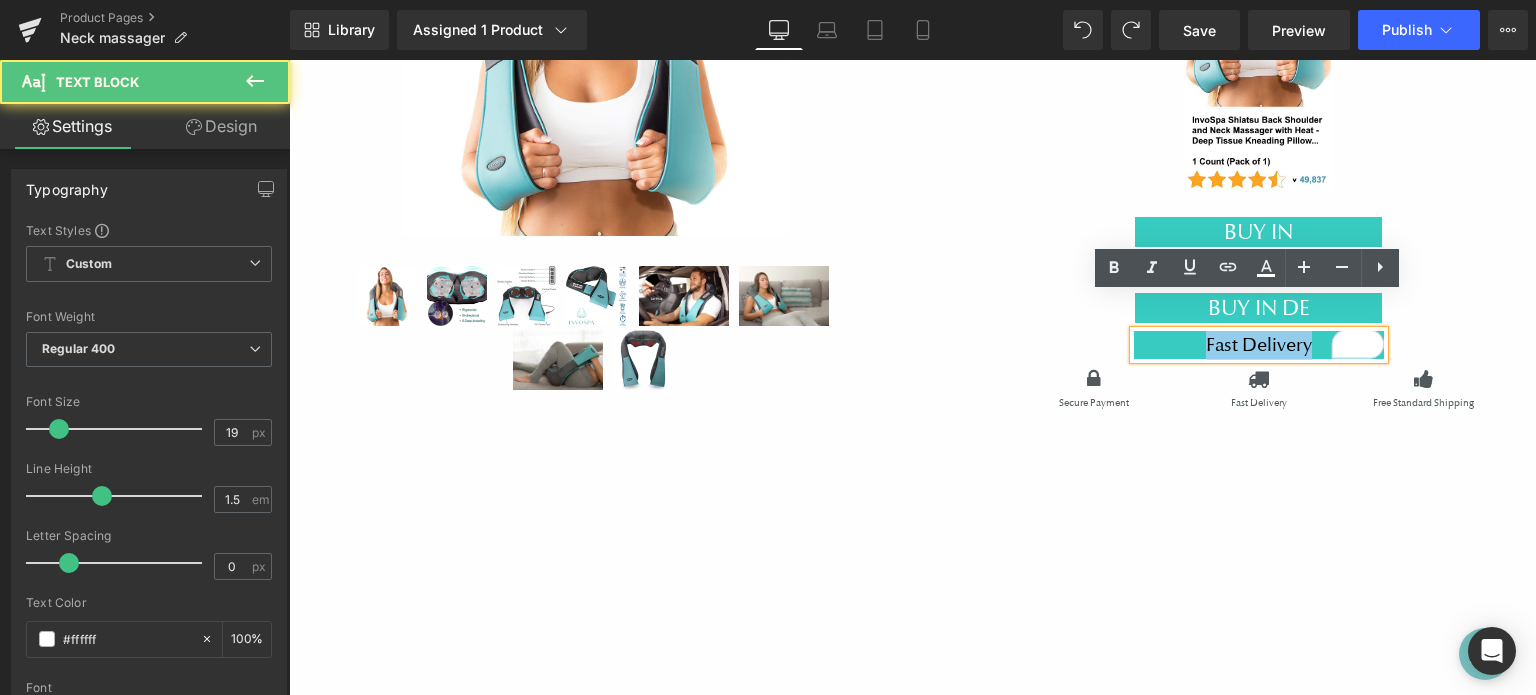 click on "Fast Delivery" at bounding box center [1259, 345] 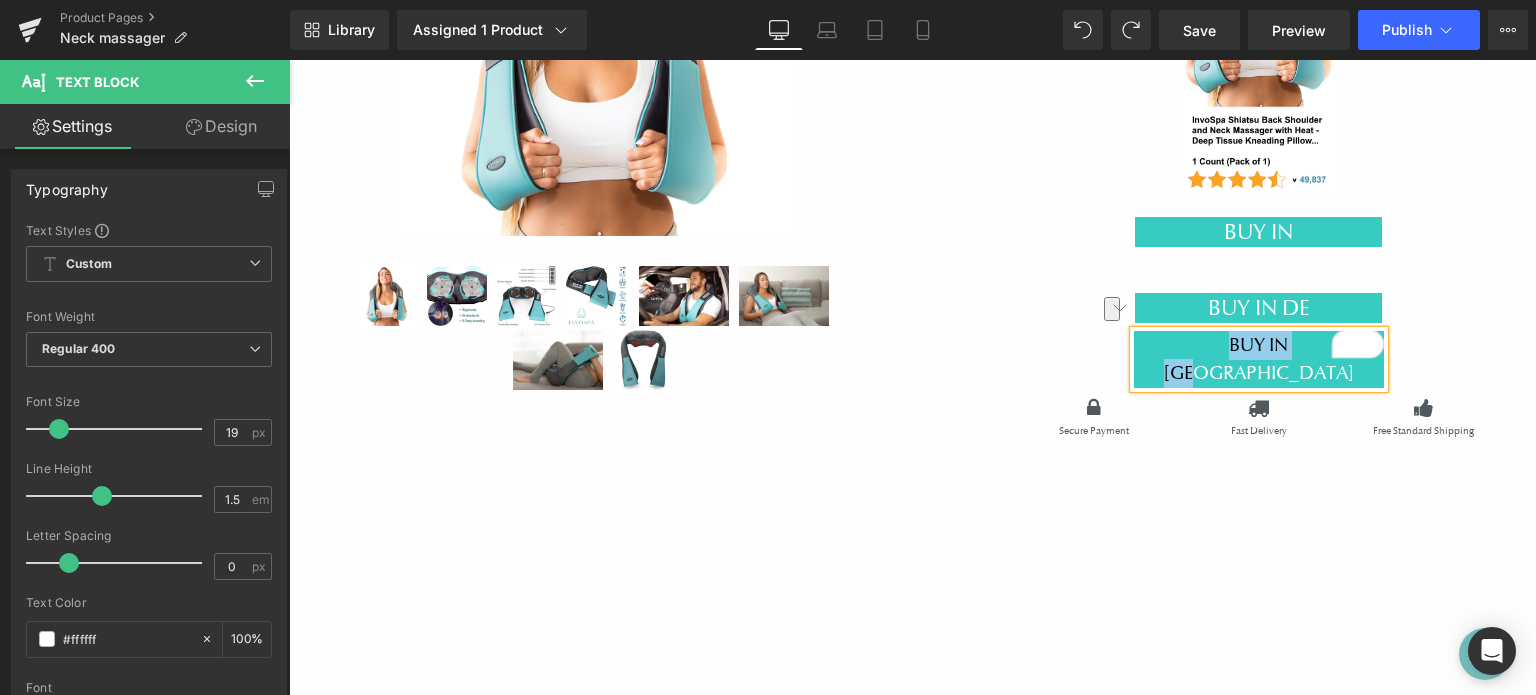 drag, startPoint x: 1292, startPoint y: 308, endPoint x: 1194, endPoint y: 309, distance: 98.005104 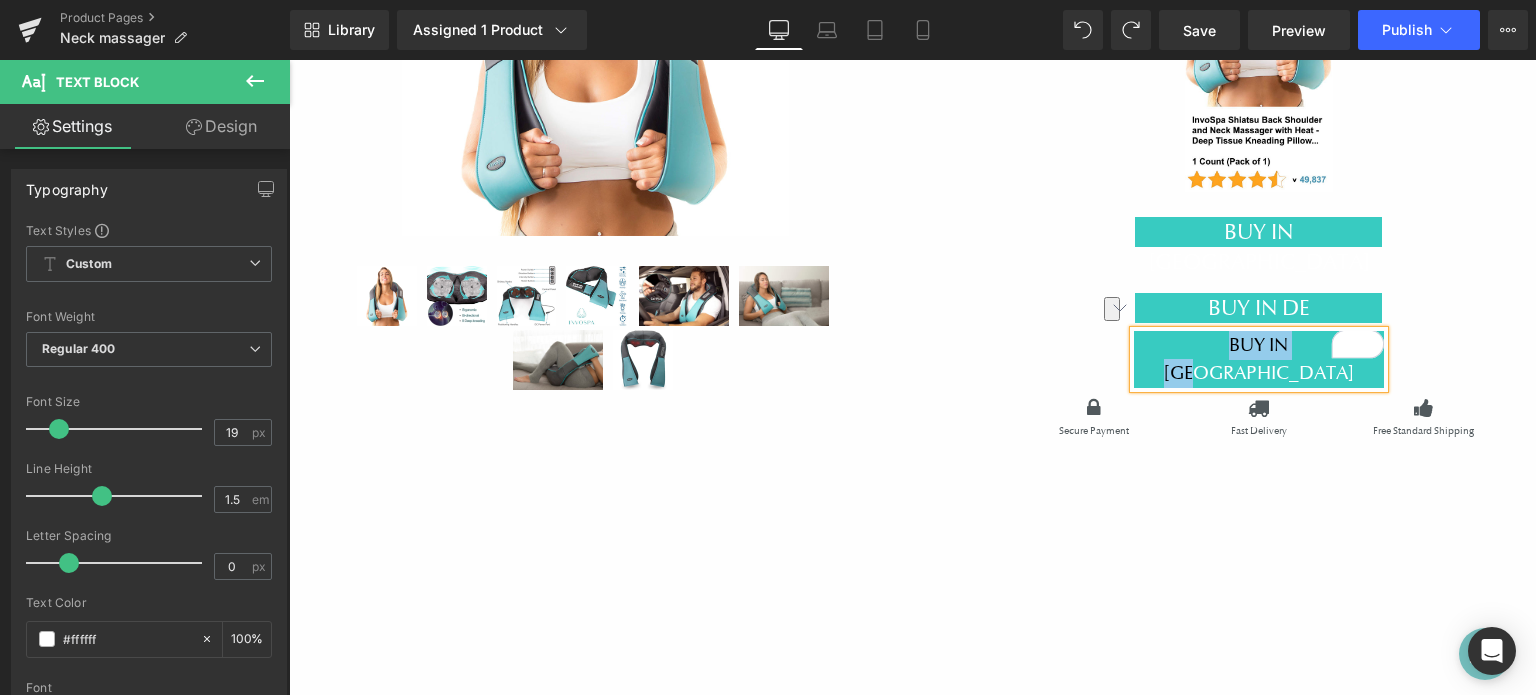 click on "BUY IN [GEOGRAPHIC_DATA]" at bounding box center [1259, 359] 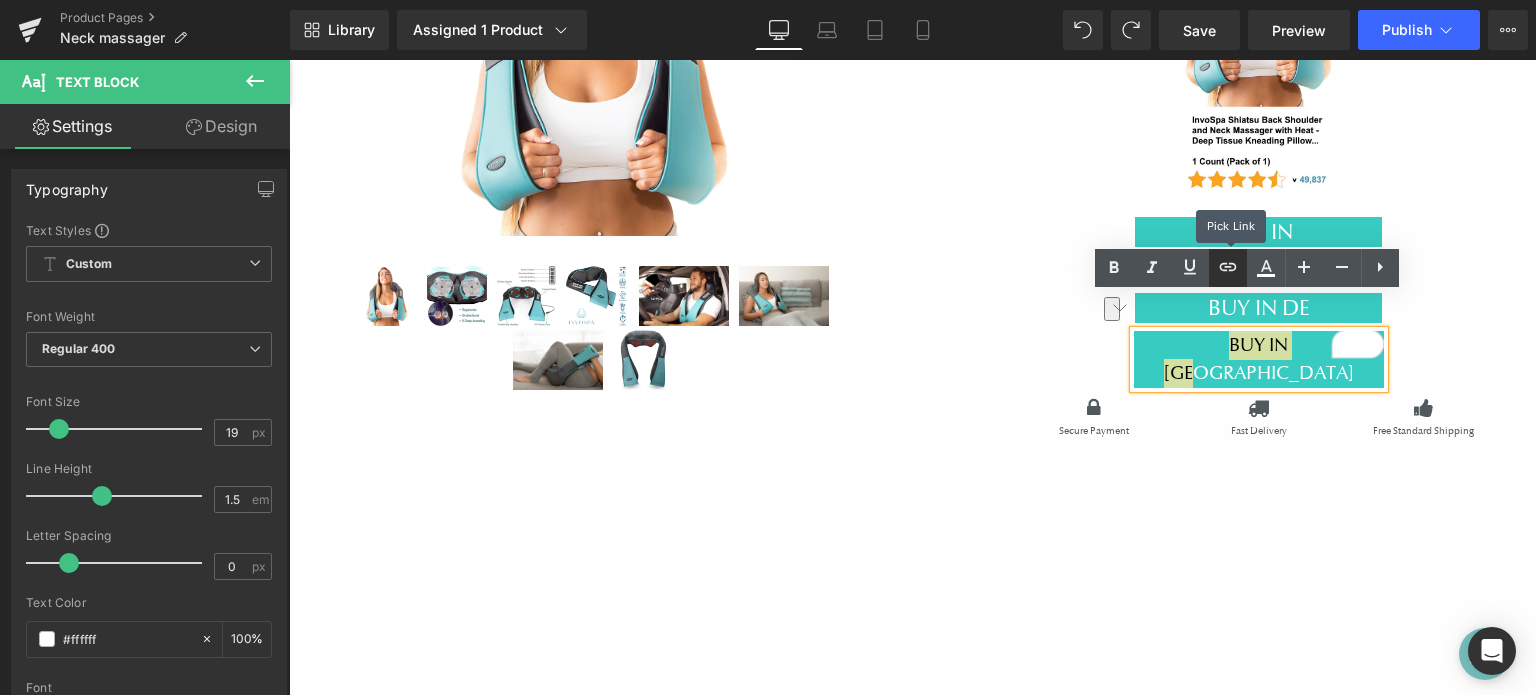 click 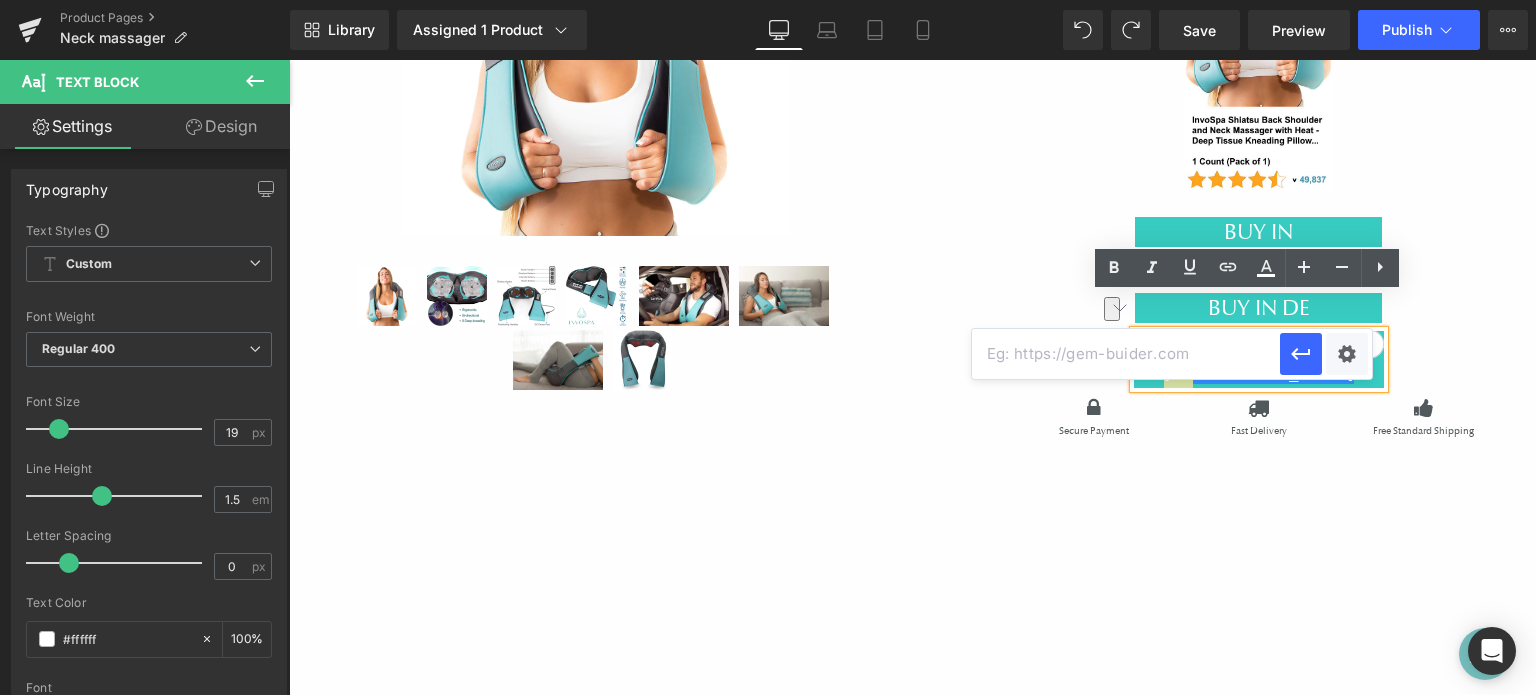 click at bounding box center [1126, 354] 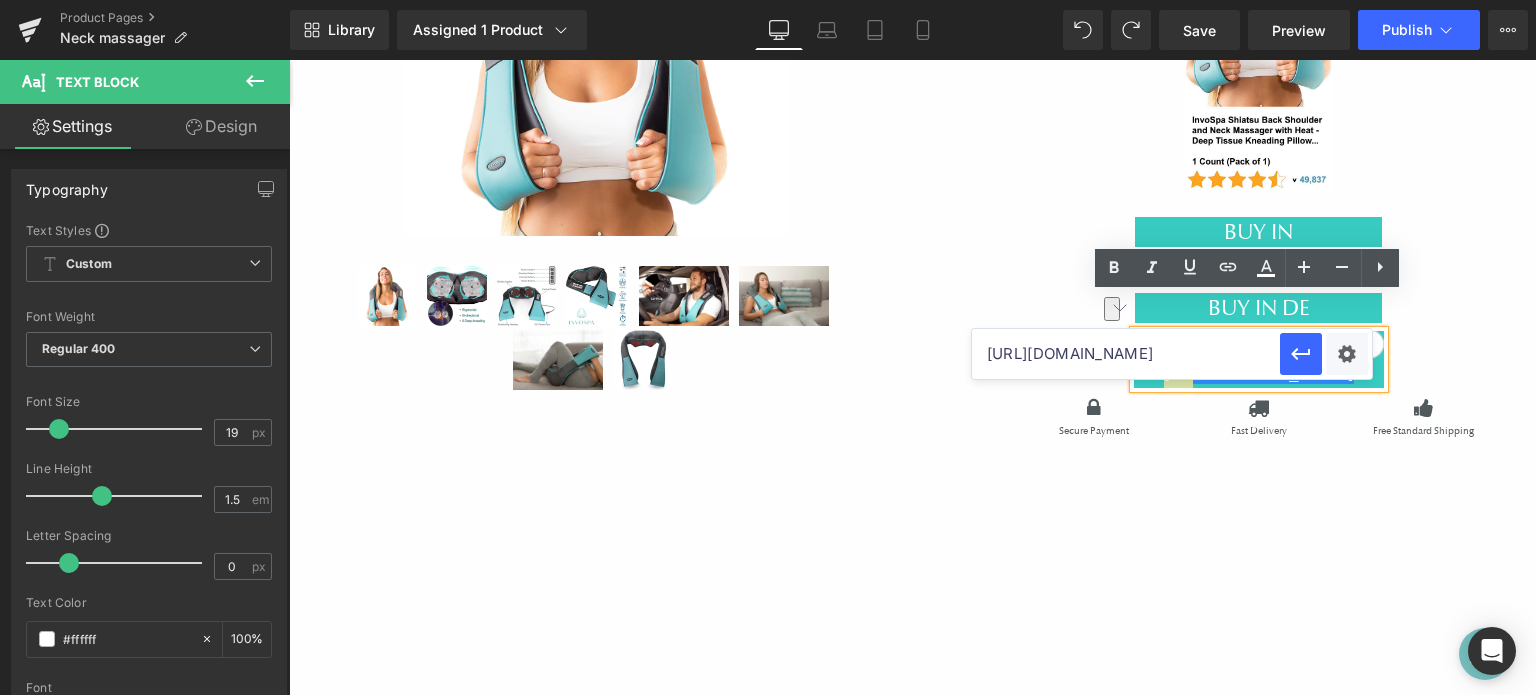scroll, scrollTop: 0, scrollLeft: 77, axis: horizontal 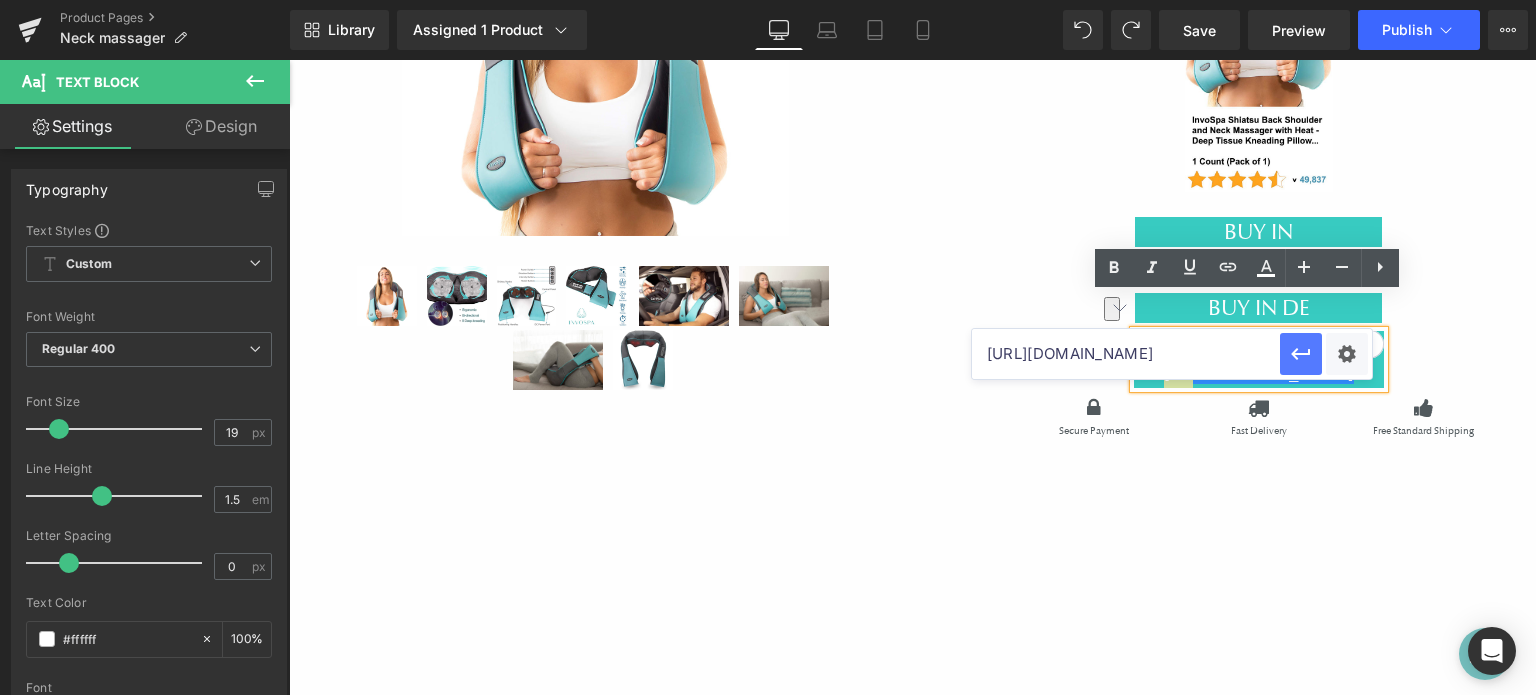 type on "https://www.amazon.com/dp/B074S9BJ6B?th=1" 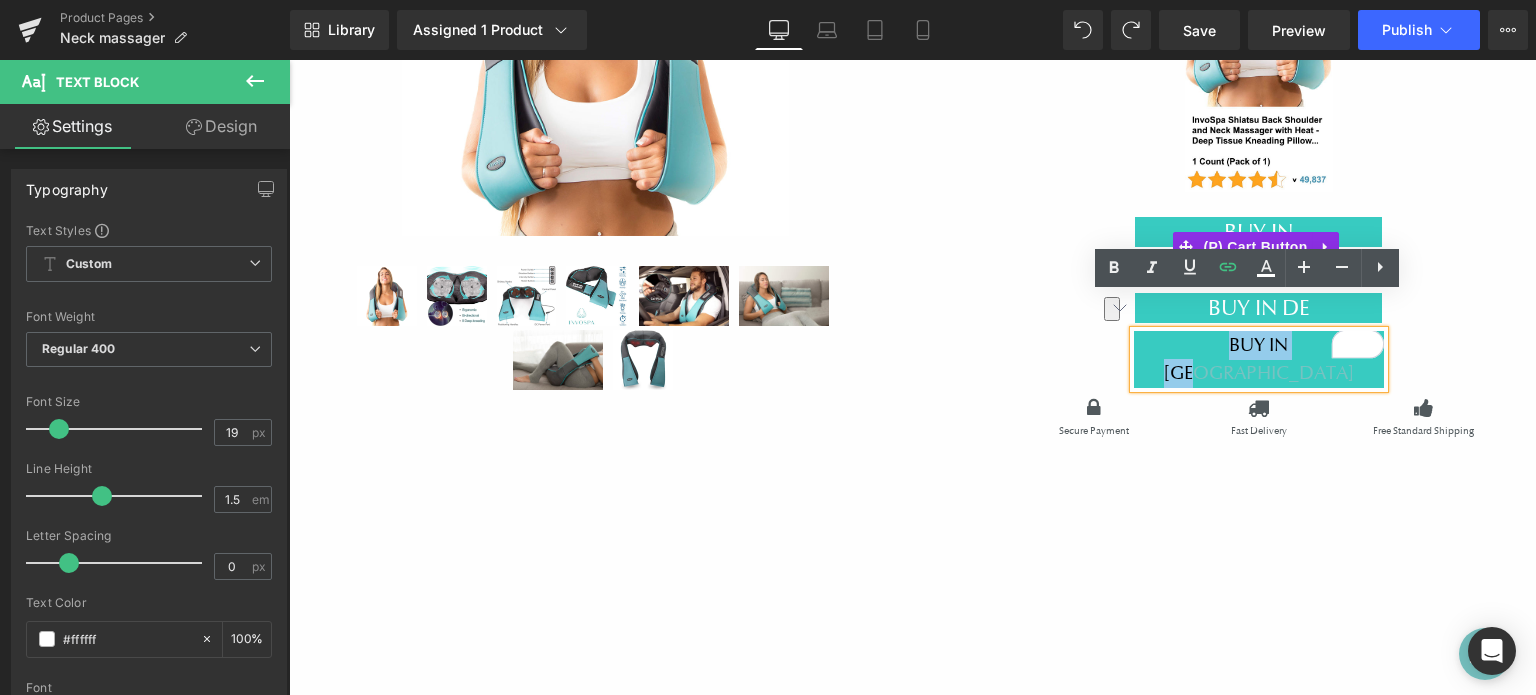 click on "BUY IN [GEOGRAPHIC_DATA]" at bounding box center [1258, 247] 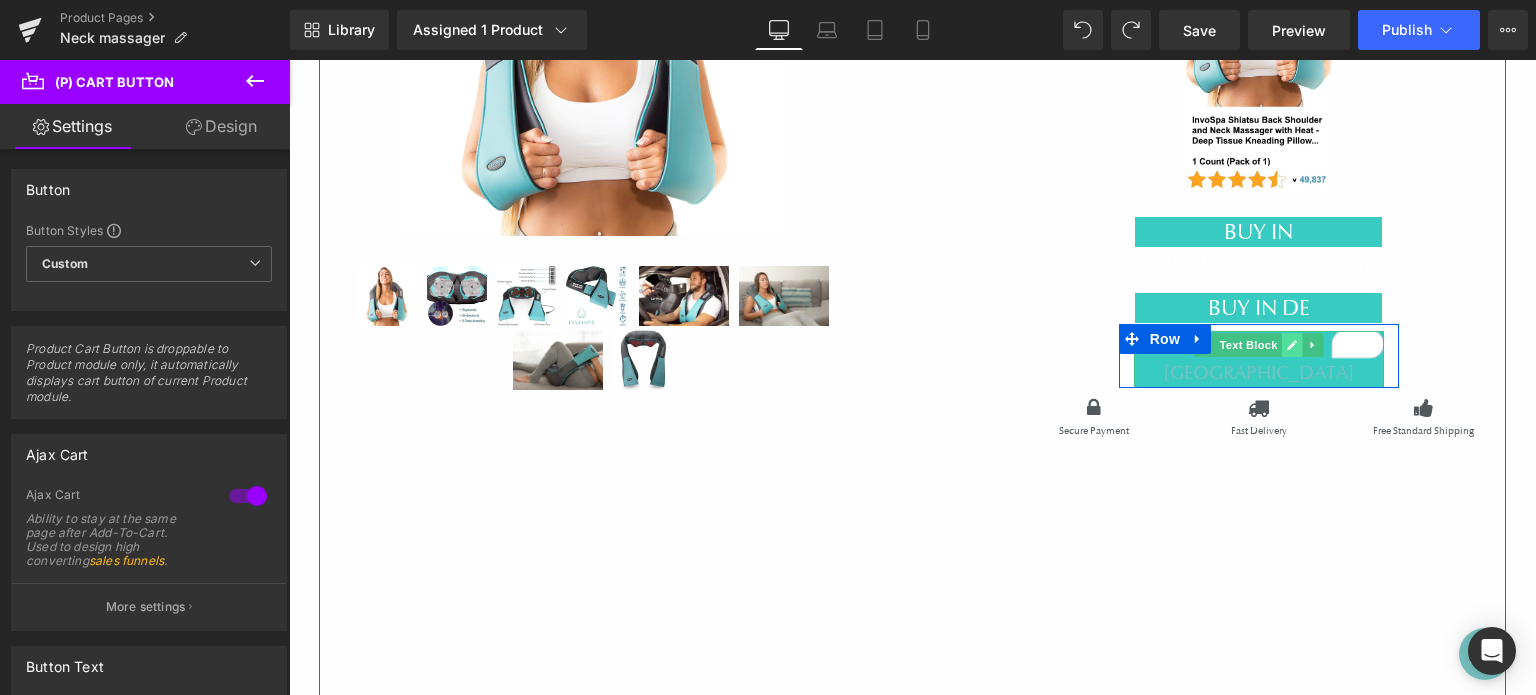 click 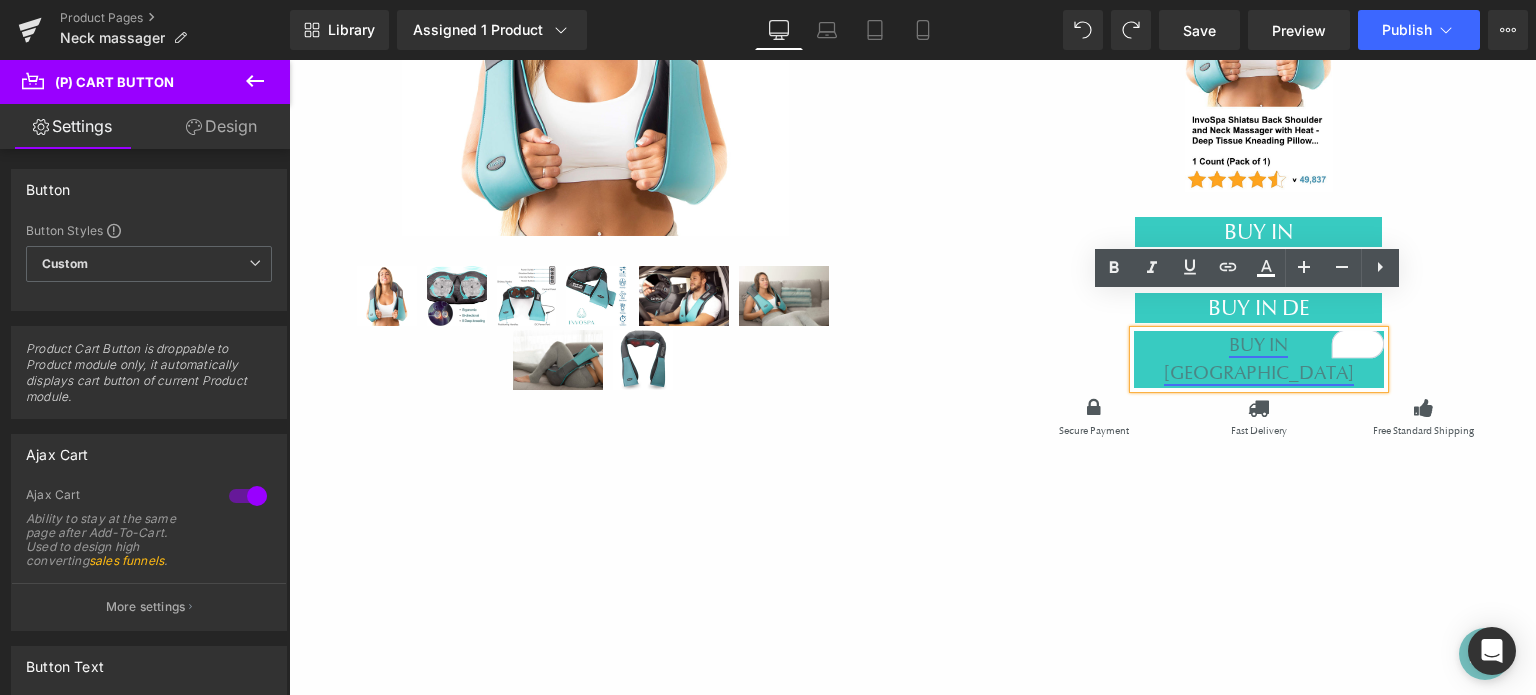 click on "BUY IN [GEOGRAPHIC_DATA]" at bounding box center (1259, 359) 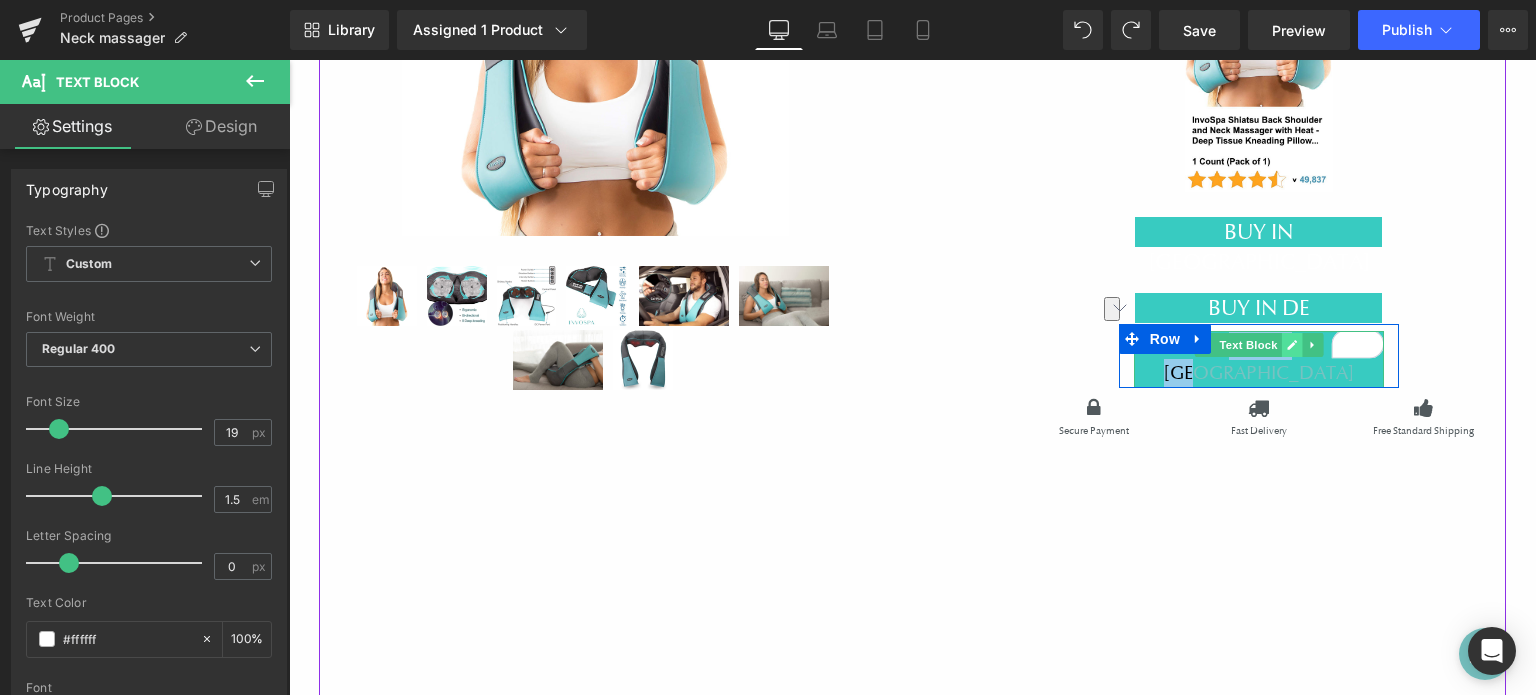 click 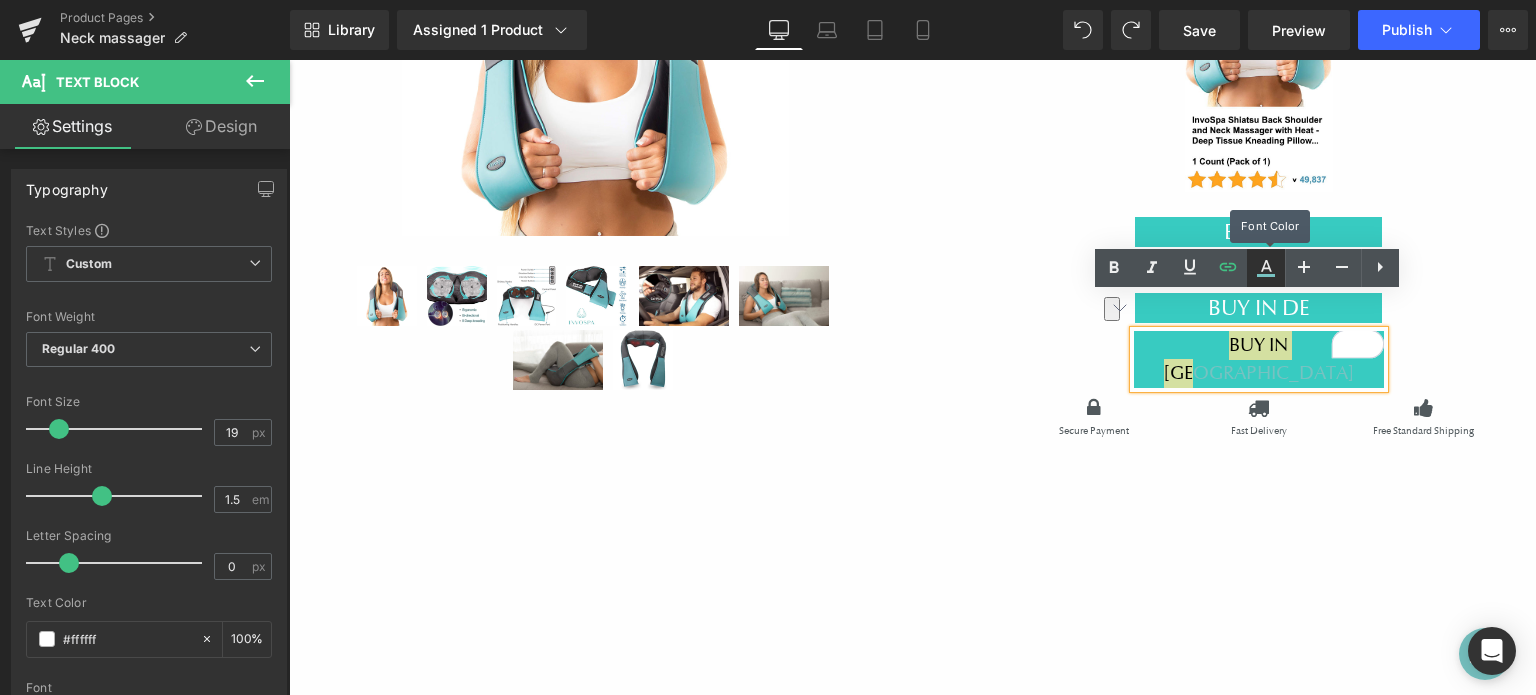 click 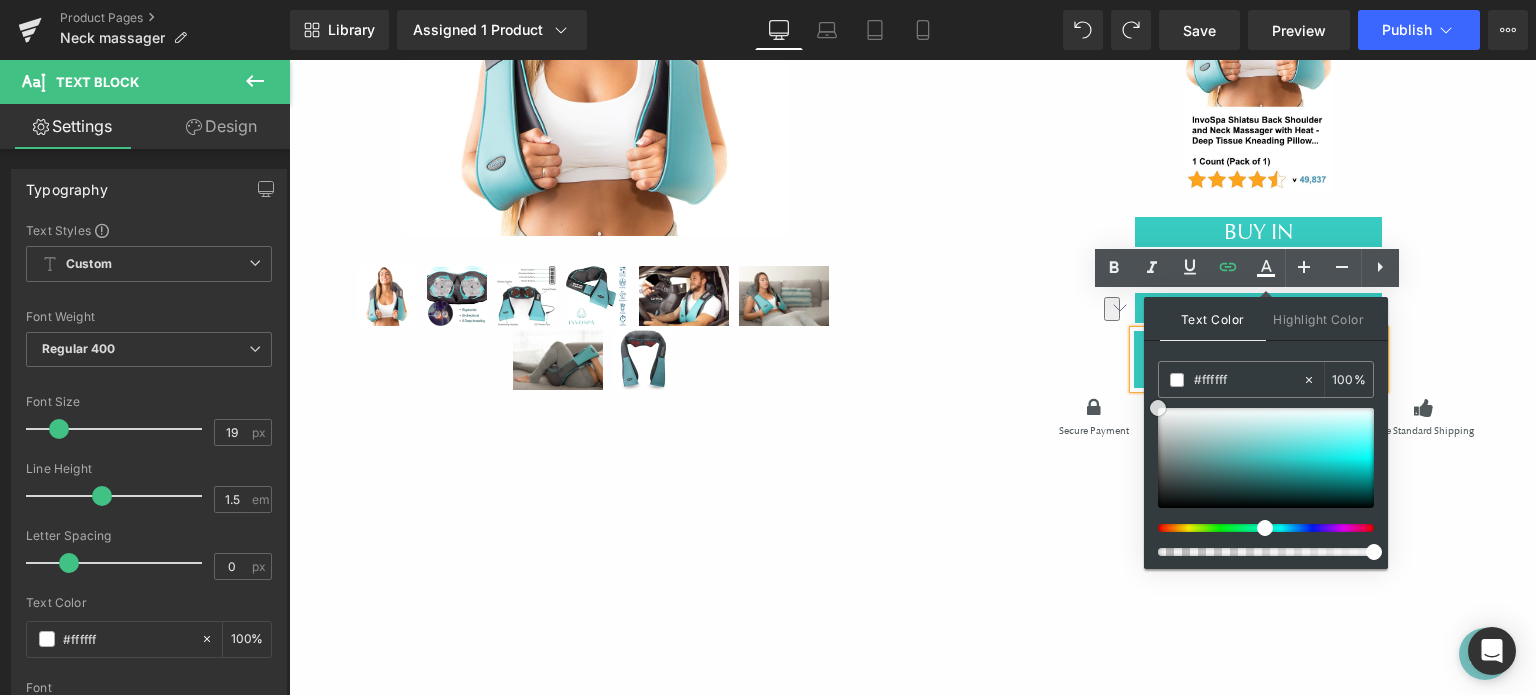 drag, startPoint x: 1182, startPoint y: 425, endPoint x: 1148, endPoint y: 407, distance: 38.470768 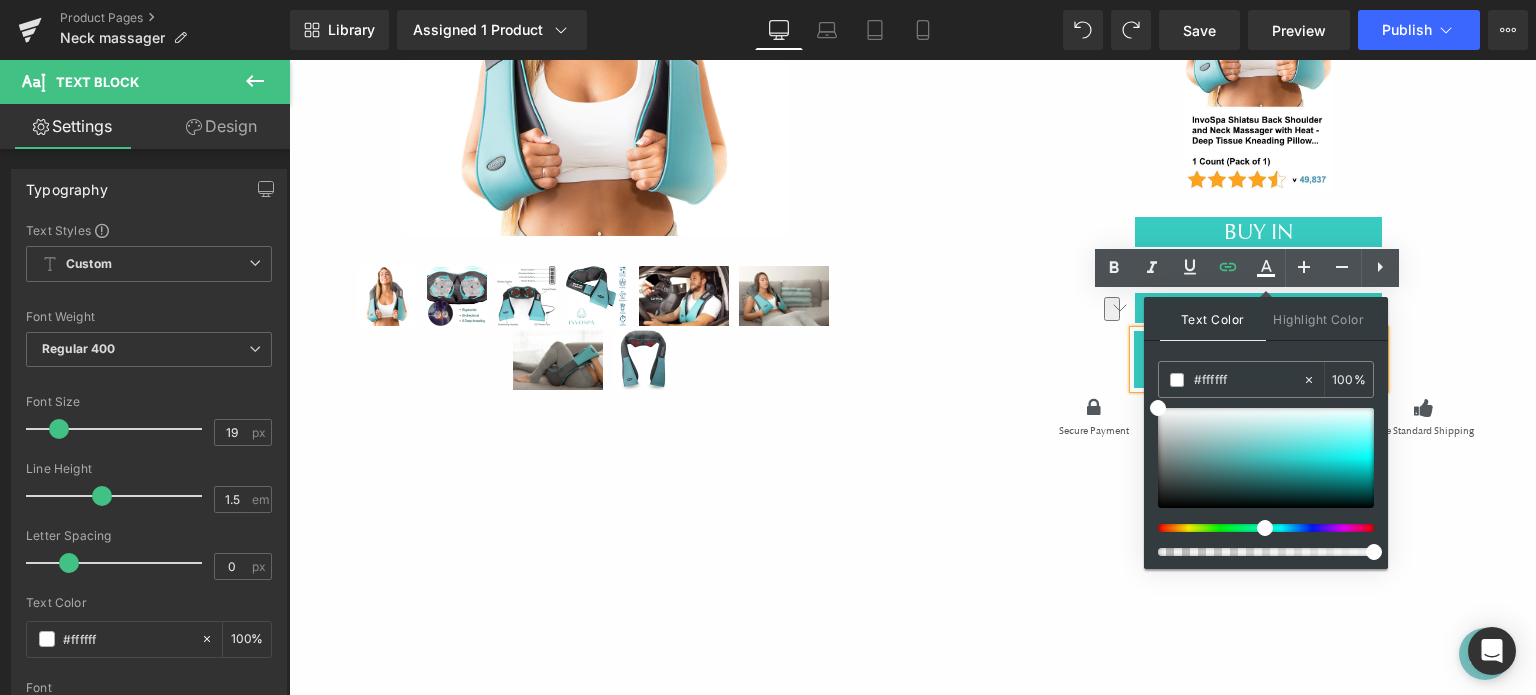 click on "Shop our Shiatsu Blue Neck Massager on Amazon
(P) Title
Image
BUY IN USA
(P) Cart Button
BUY IN DE
(P) Cart Button
BUY IN USA
Text Block
Row         Icon         Secure Payment Text Block         Icon         Fast Delivery Text Block         Icon          Free Standard Shipping Text Block         Row
Vimeo" at bounding box center (1258, 309) 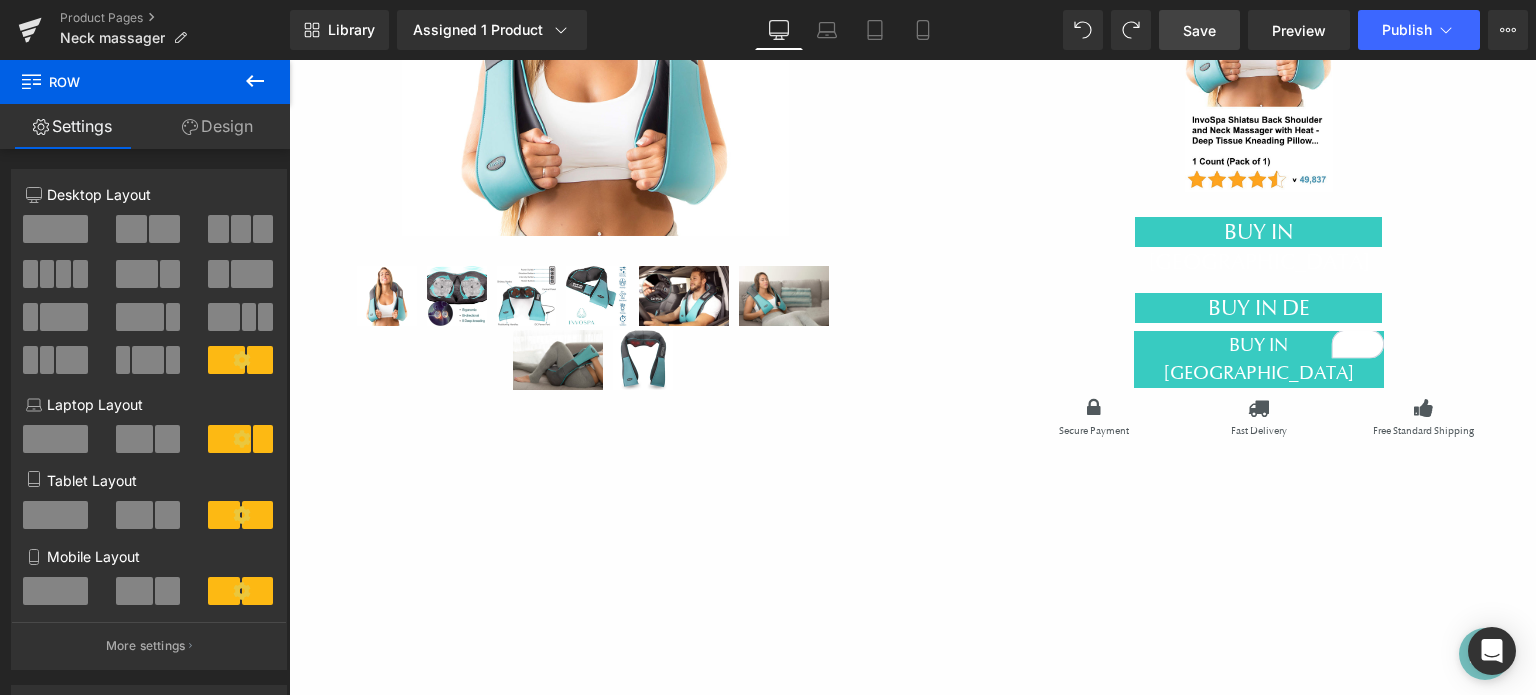 click on "Save" at bounding box center (1199, 30) 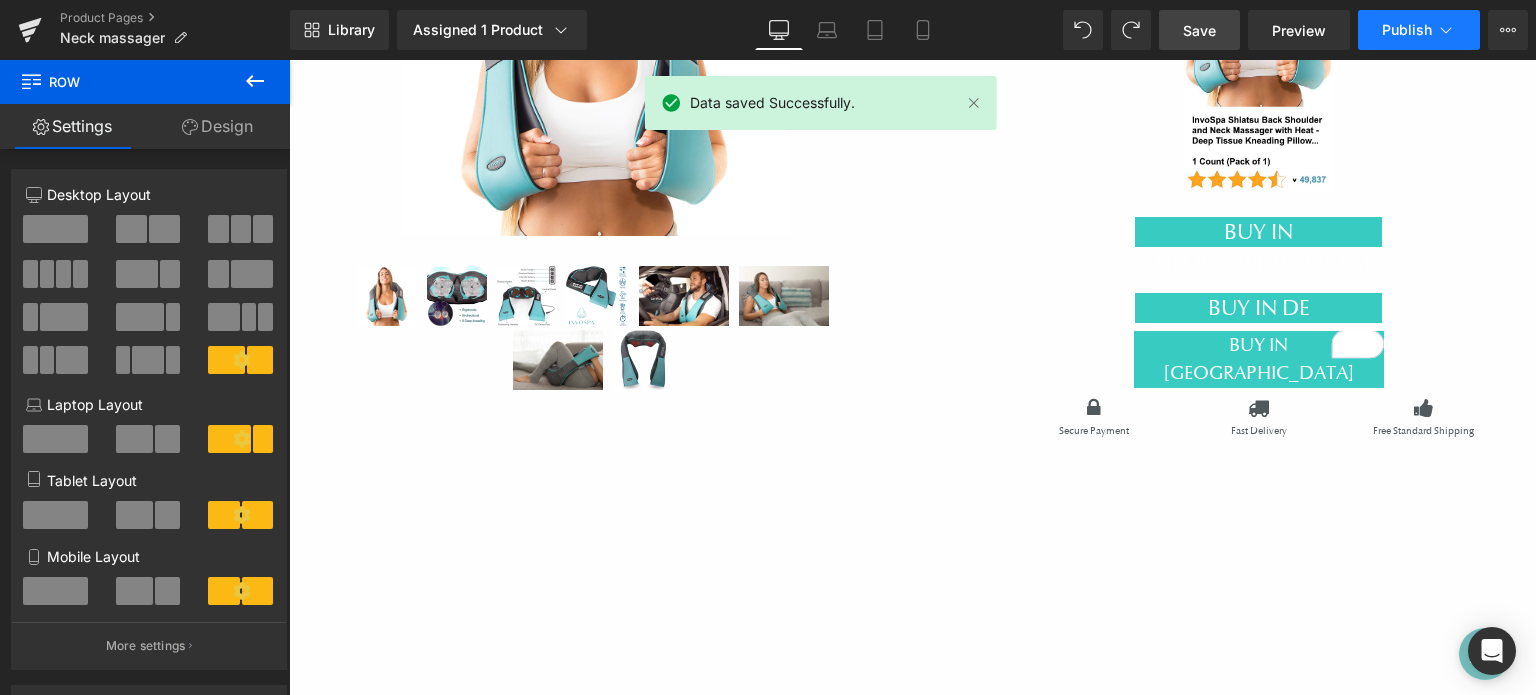 click 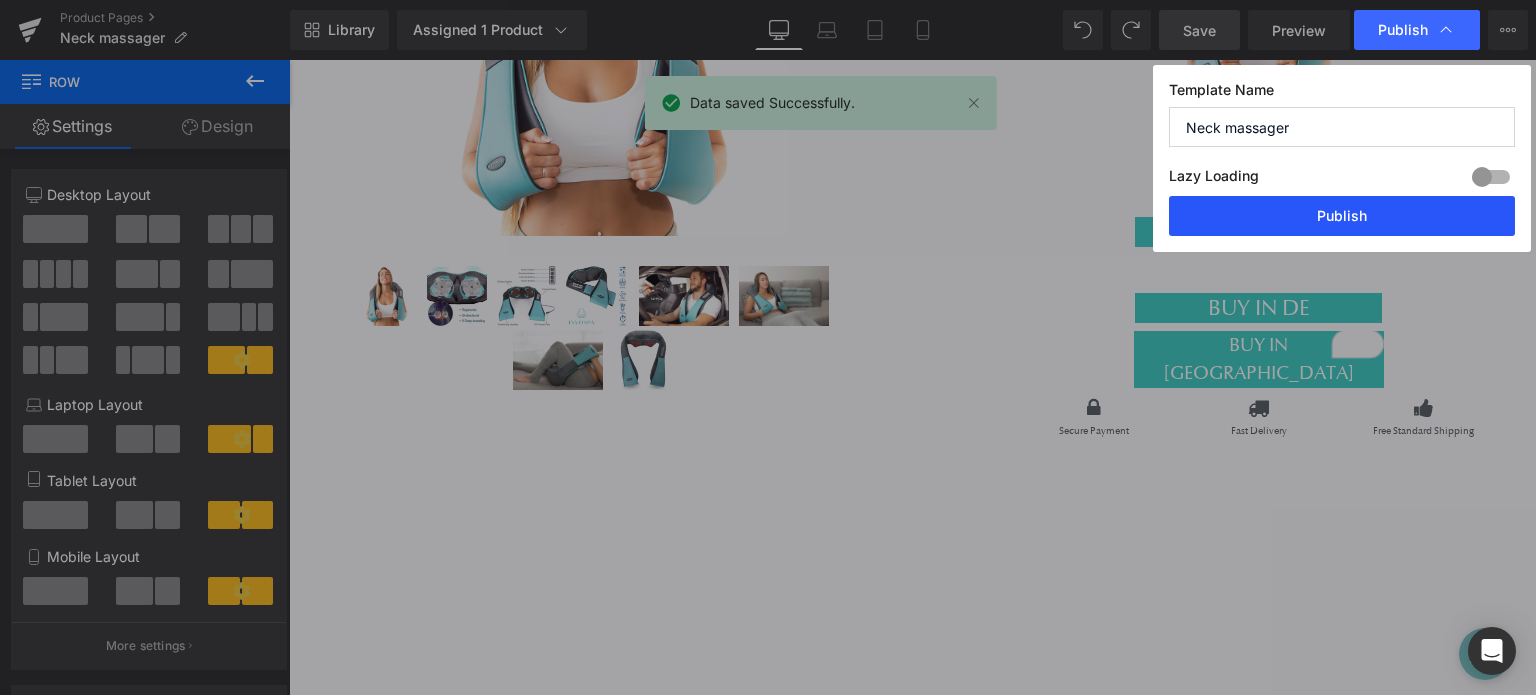 click on "Publish" at bounding box center (1342, 216) 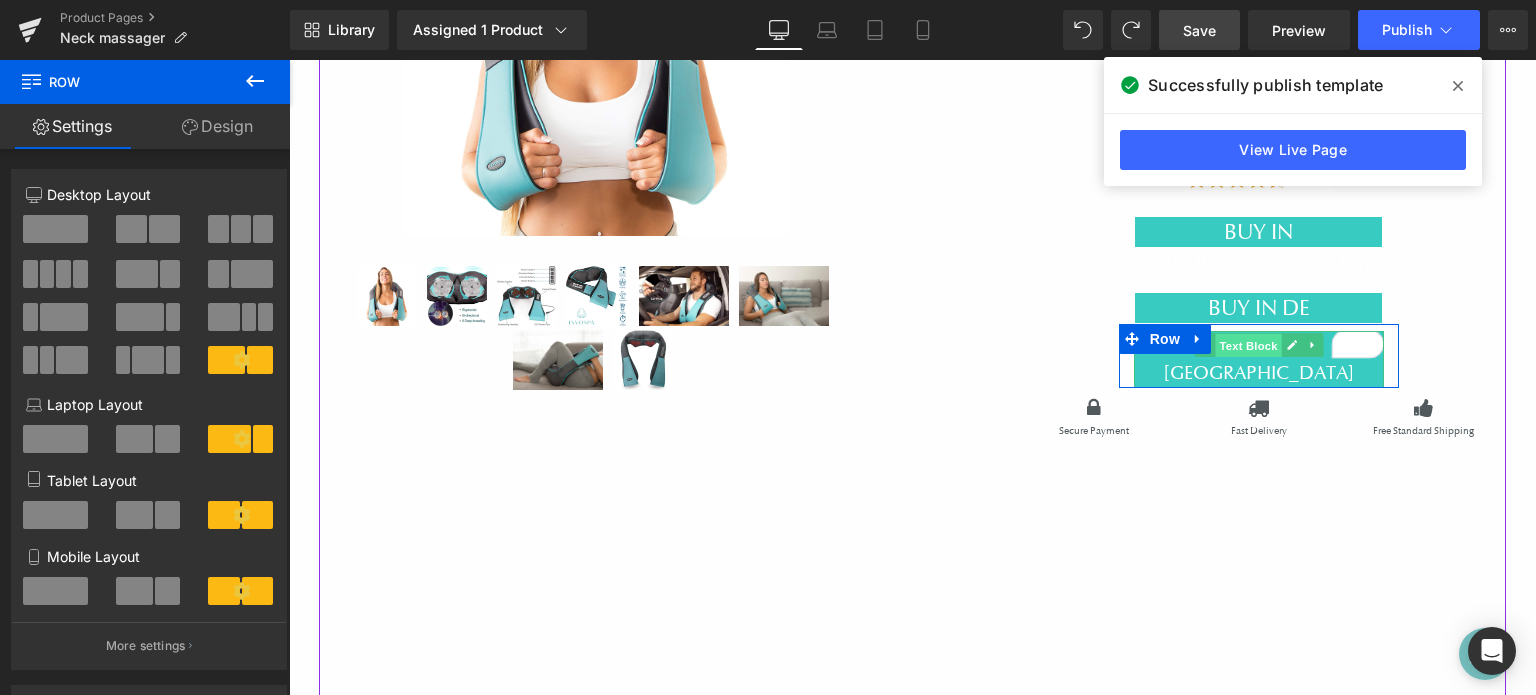 click on "Text Block" at bounding box center (1248, 346) 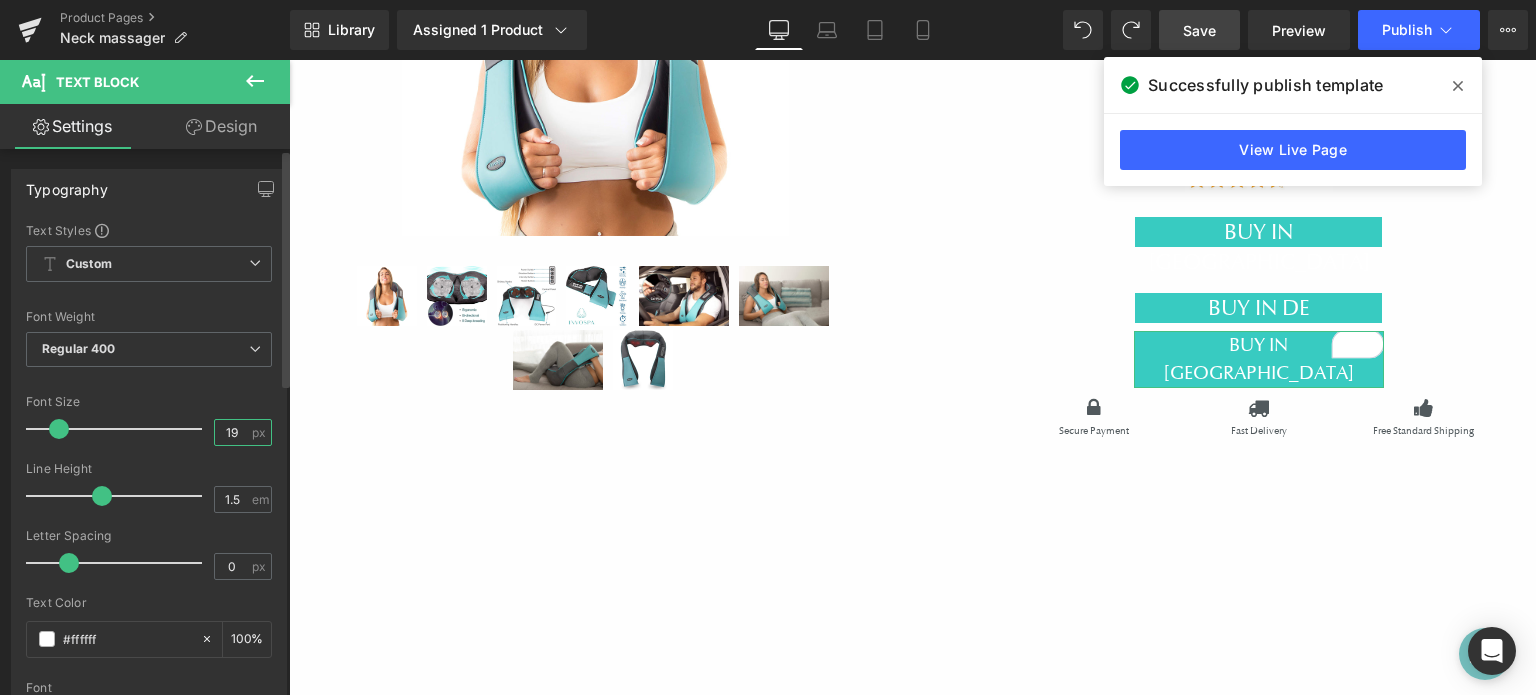 drag, startPoint x: 232, startPoint y: 428, endPoint x: 202, endPoint y: 429, distance: 30.016663 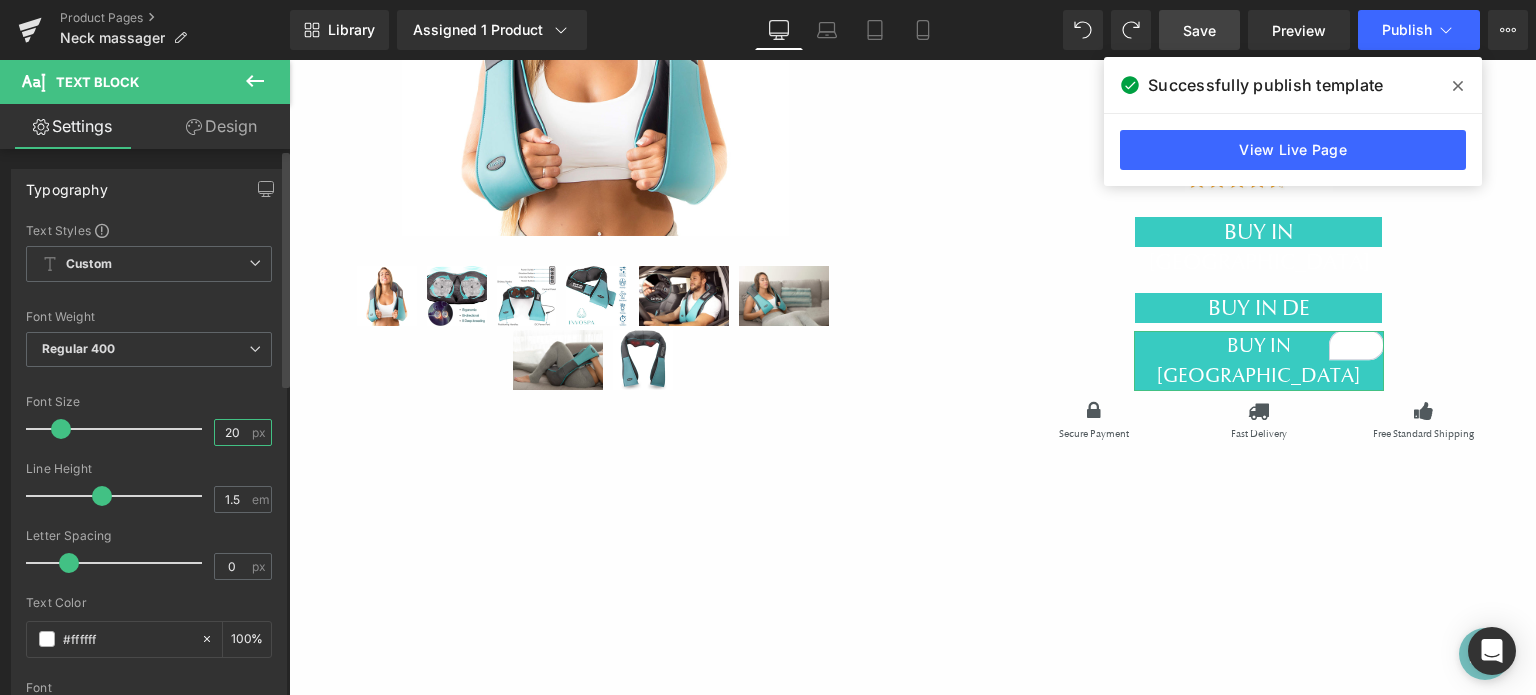 drag, startPoint x: 229, startPoint y: 427, endPoint x: 214, endPoint y: 427, distance: 15 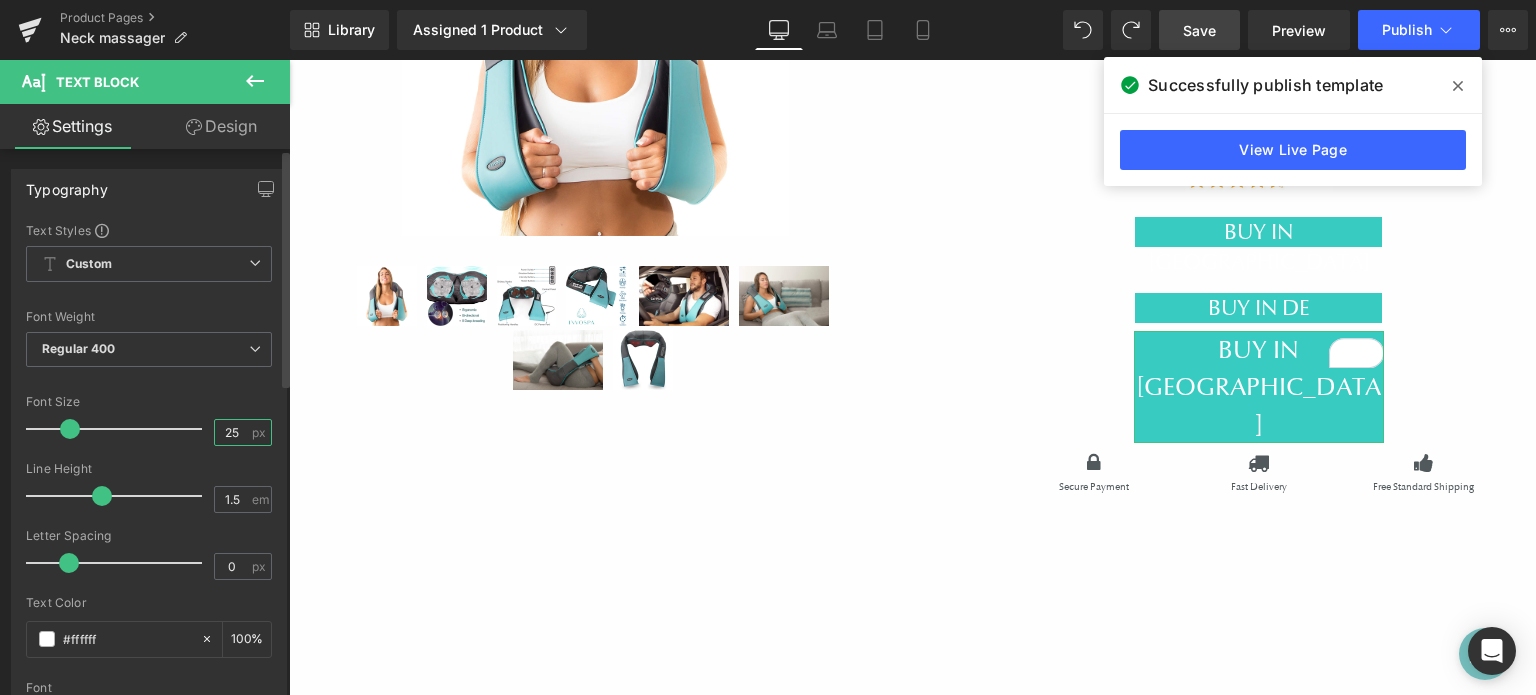 drag, startPoint x: 233, startPoint y: 426, endPoint x: 197, endPoint y: 429, distance: 36.124783 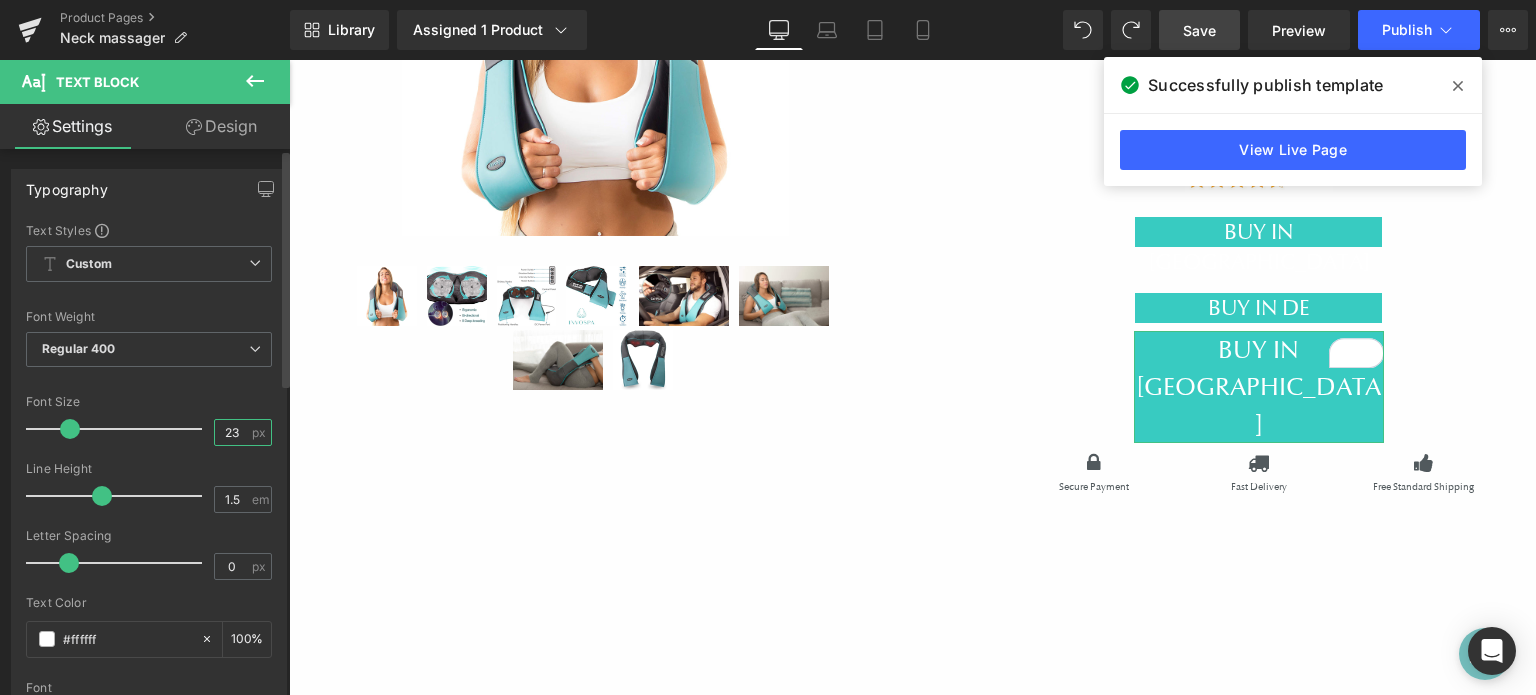 type on "23" 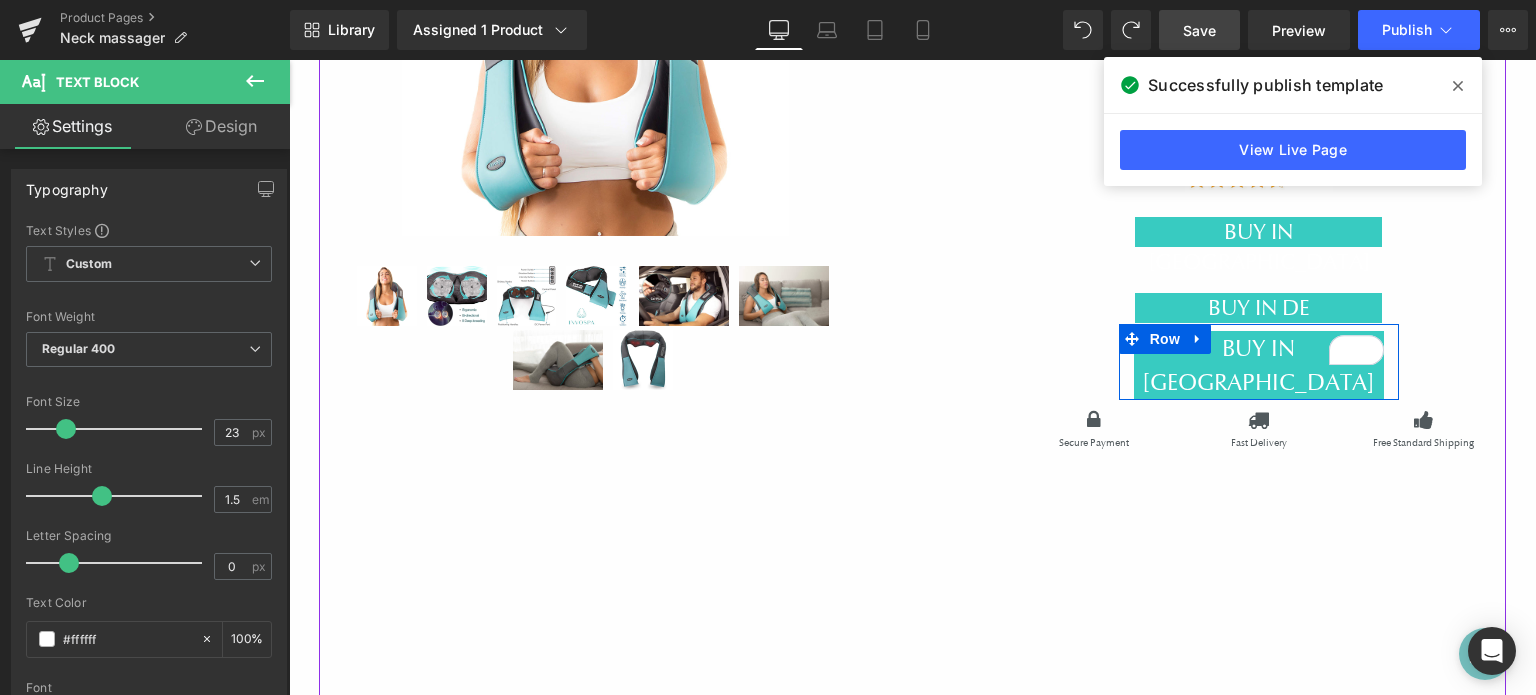 click 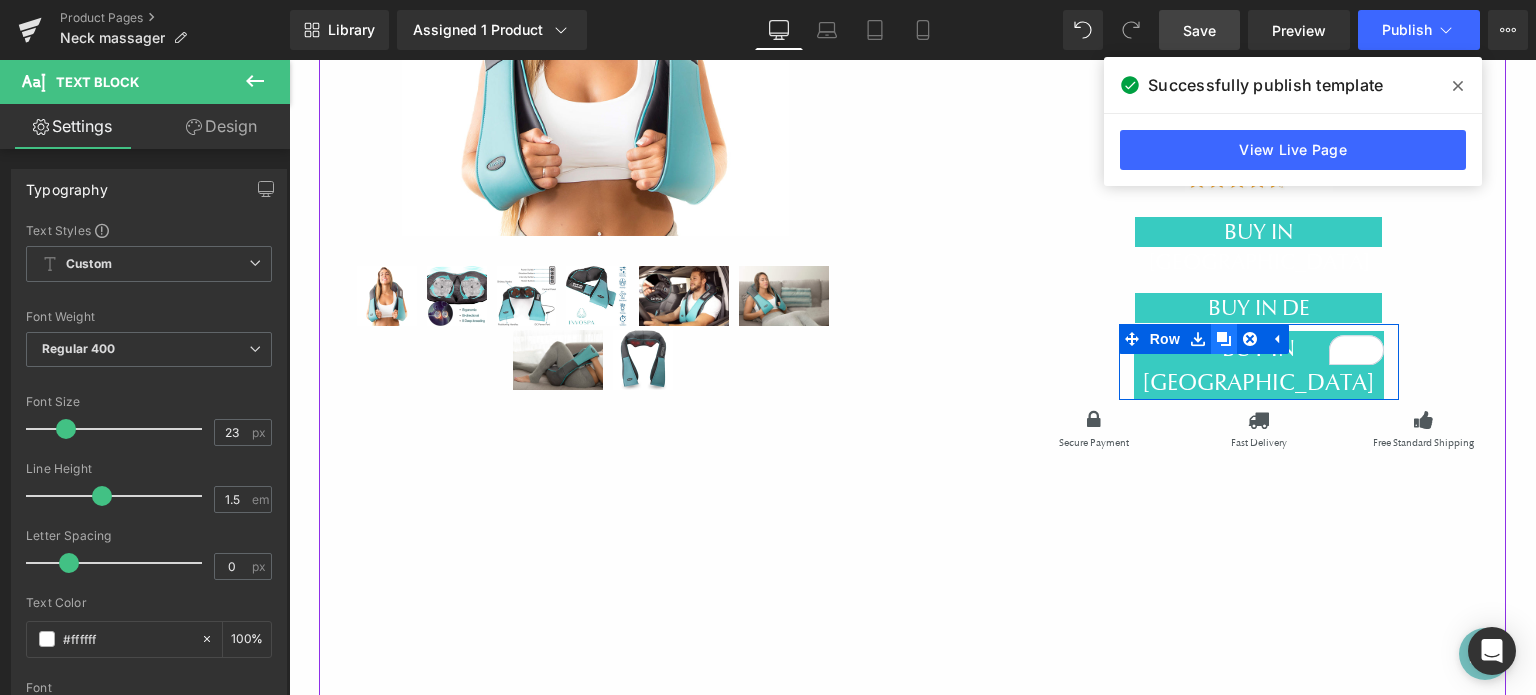 click 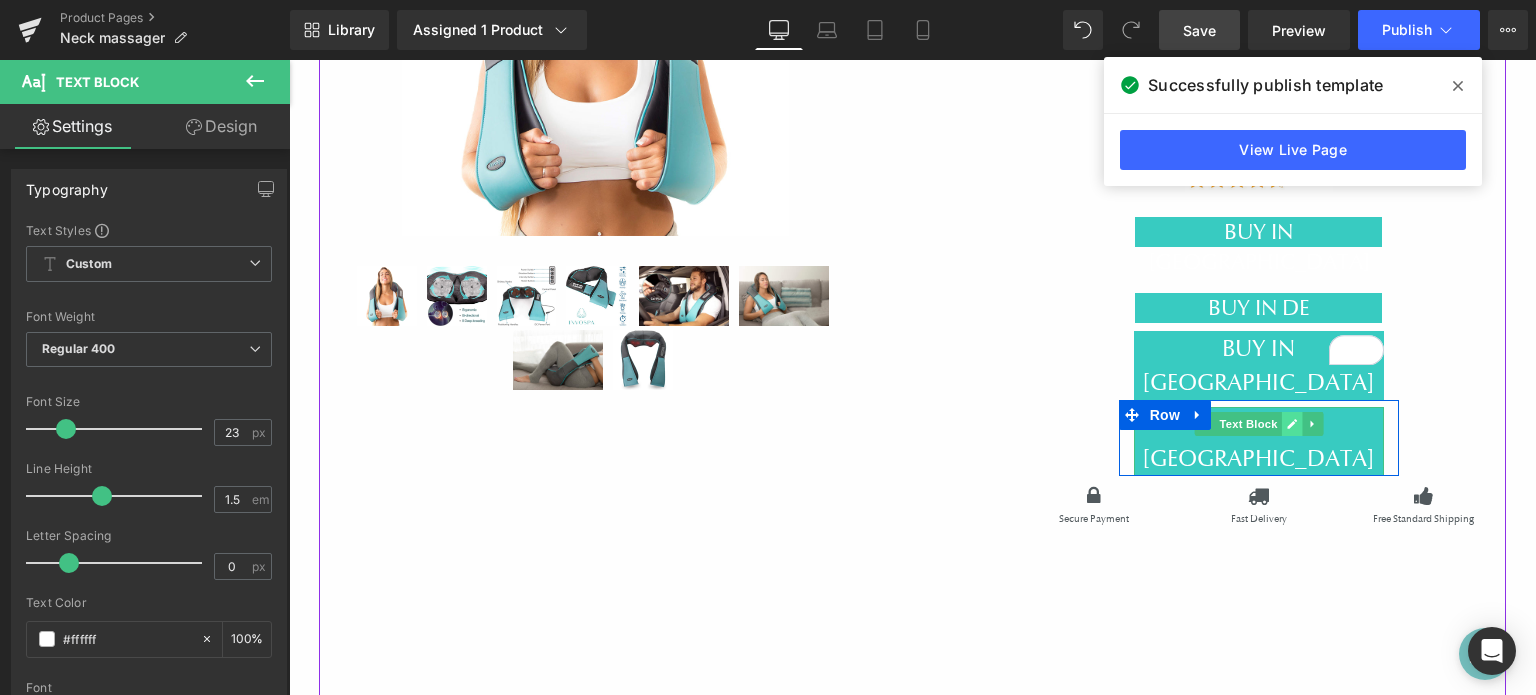 click 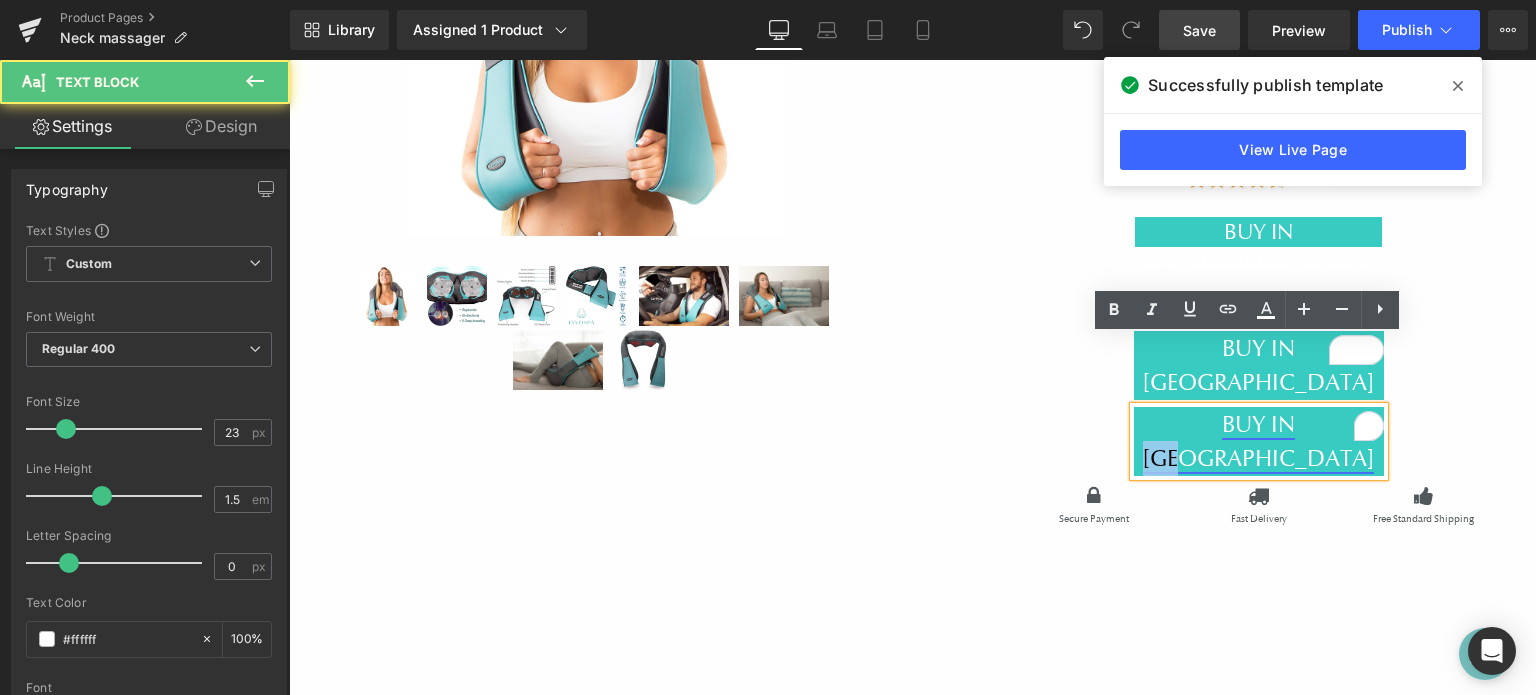 drag, startPoint x: 1308, startPoint y: 349, endPoint x: 1268, endPoint y: 353, distance: 40.1995 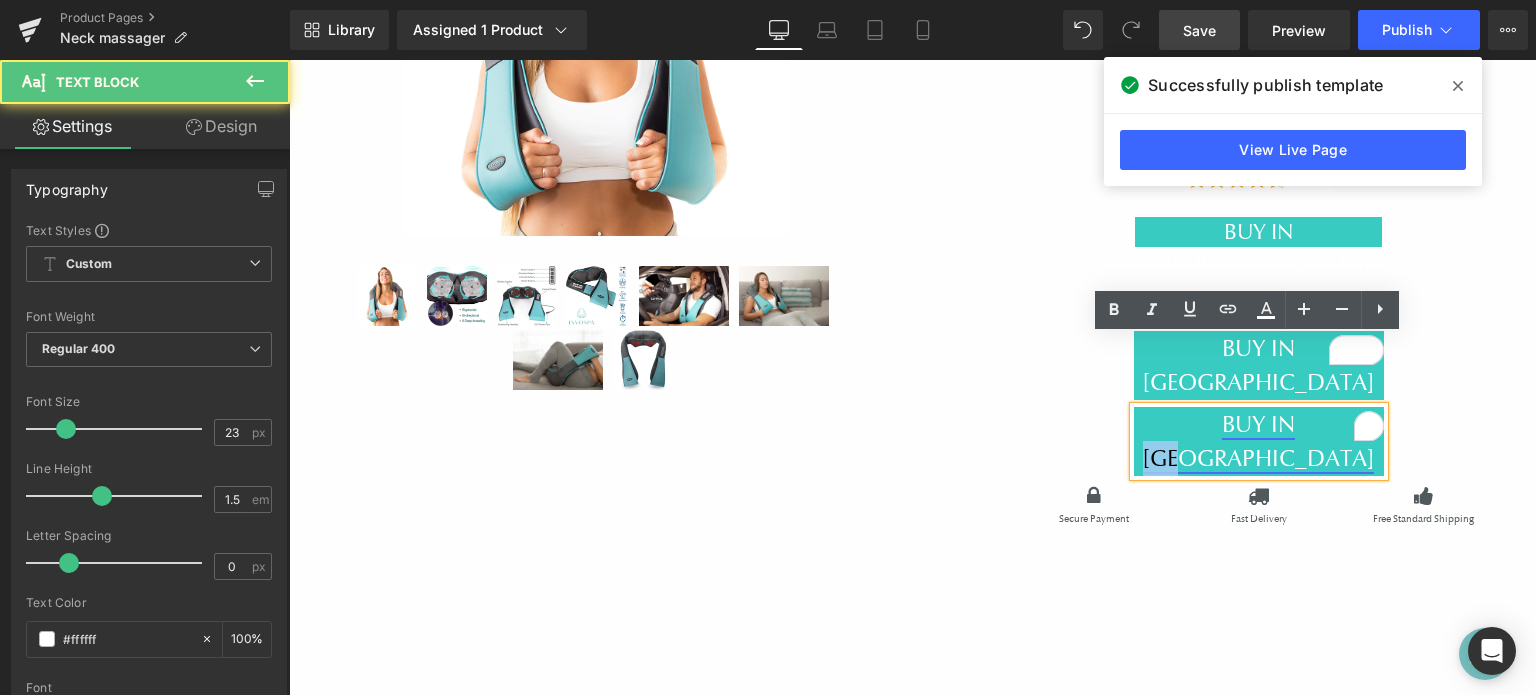 click on "BUY IN [GEOGRAPHIC_DATA]" at bounding box center [1259, 441] 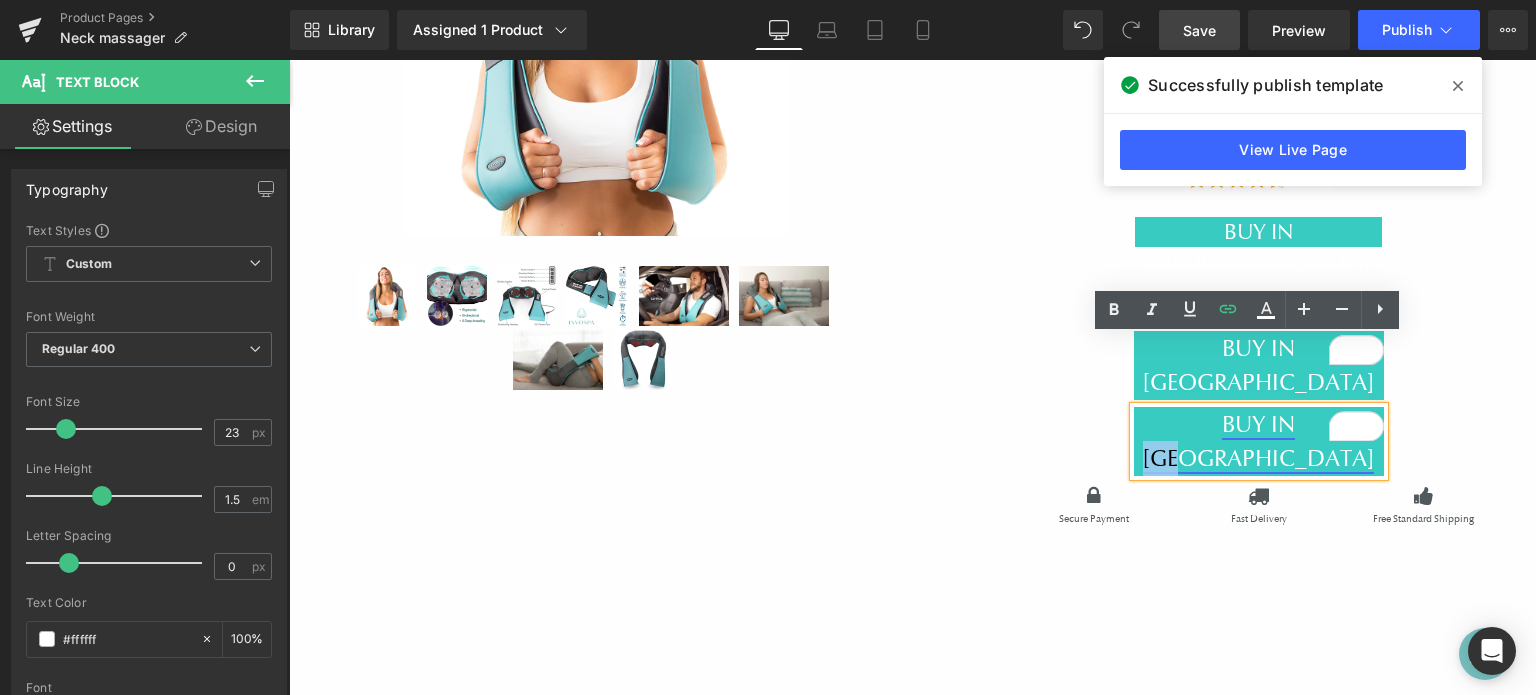 type 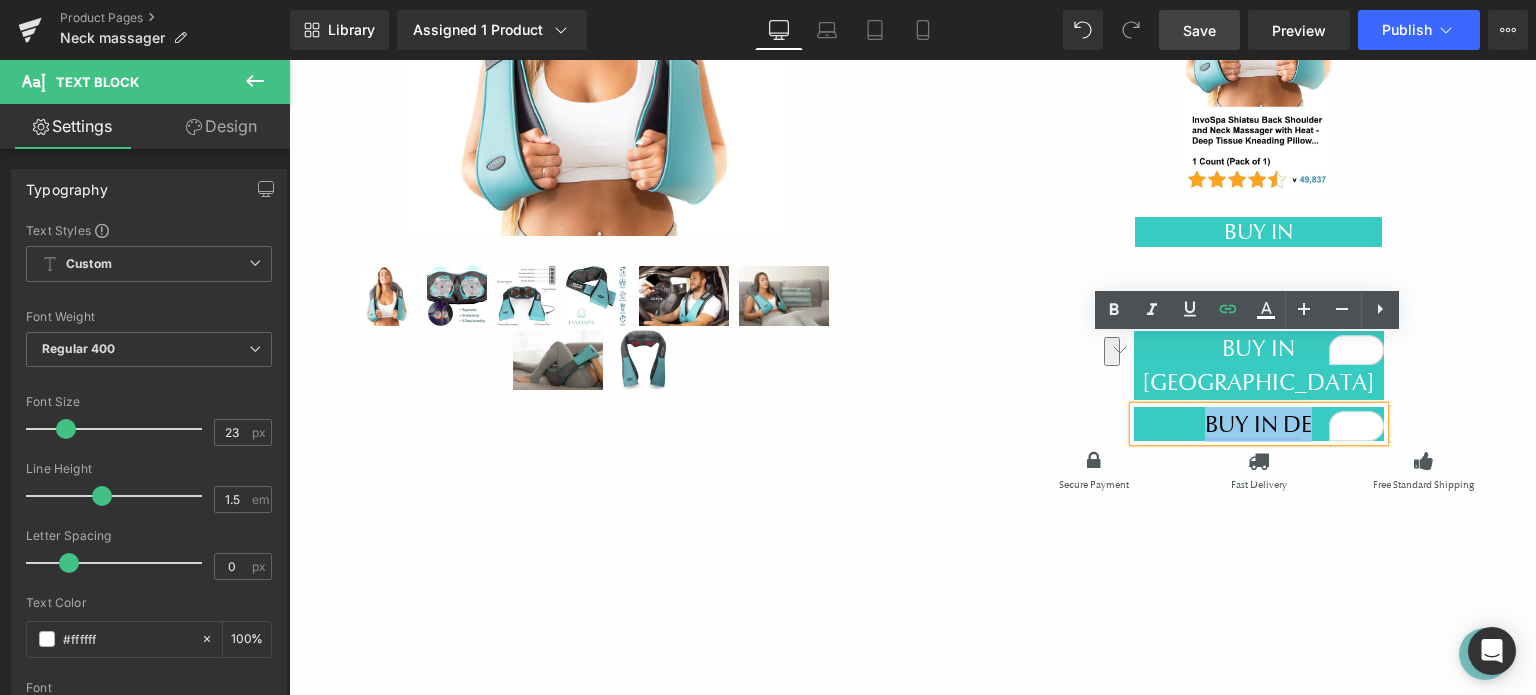 drag, startPoint x: 1298, startPoint y: 353, endPoint x: 1193, endPoint y: 357, distance: 105.076164 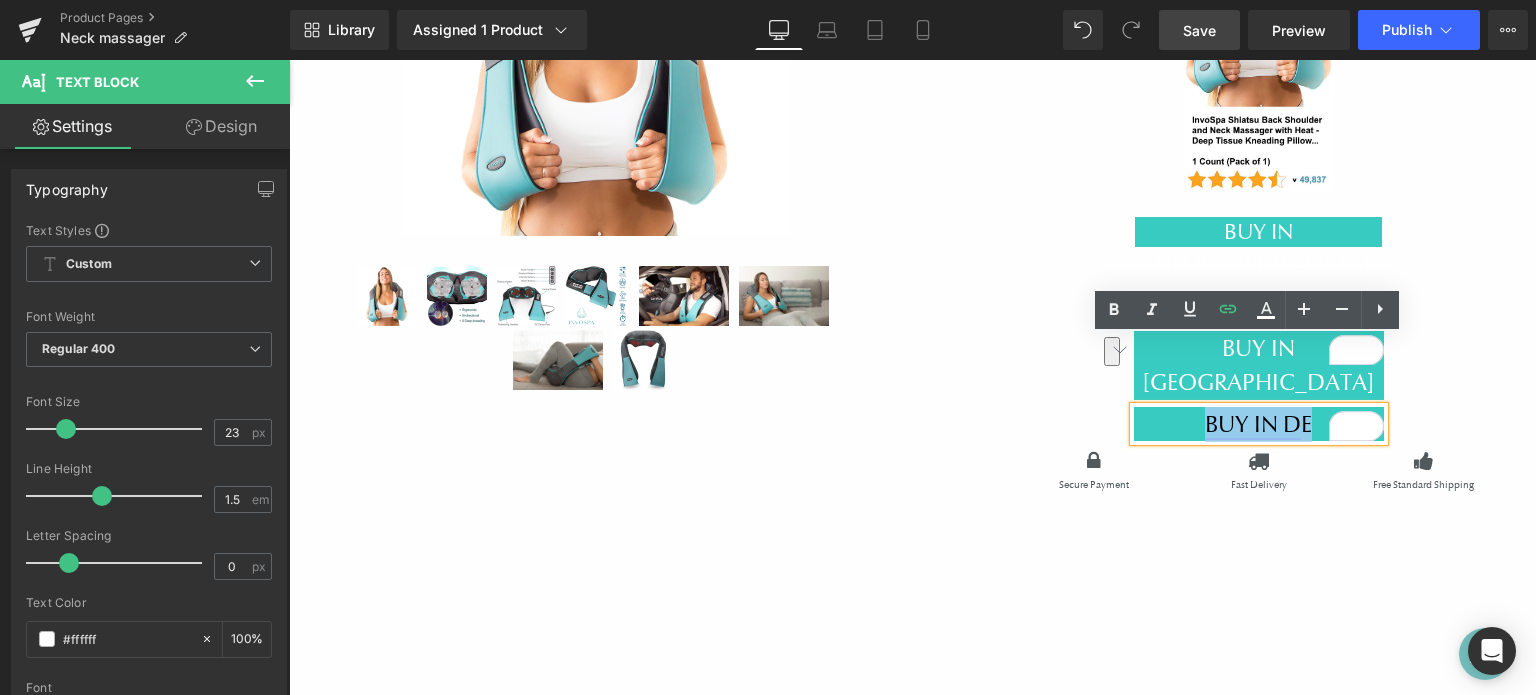 click on "BUY IN D E" at bounding box center (1259, 424) 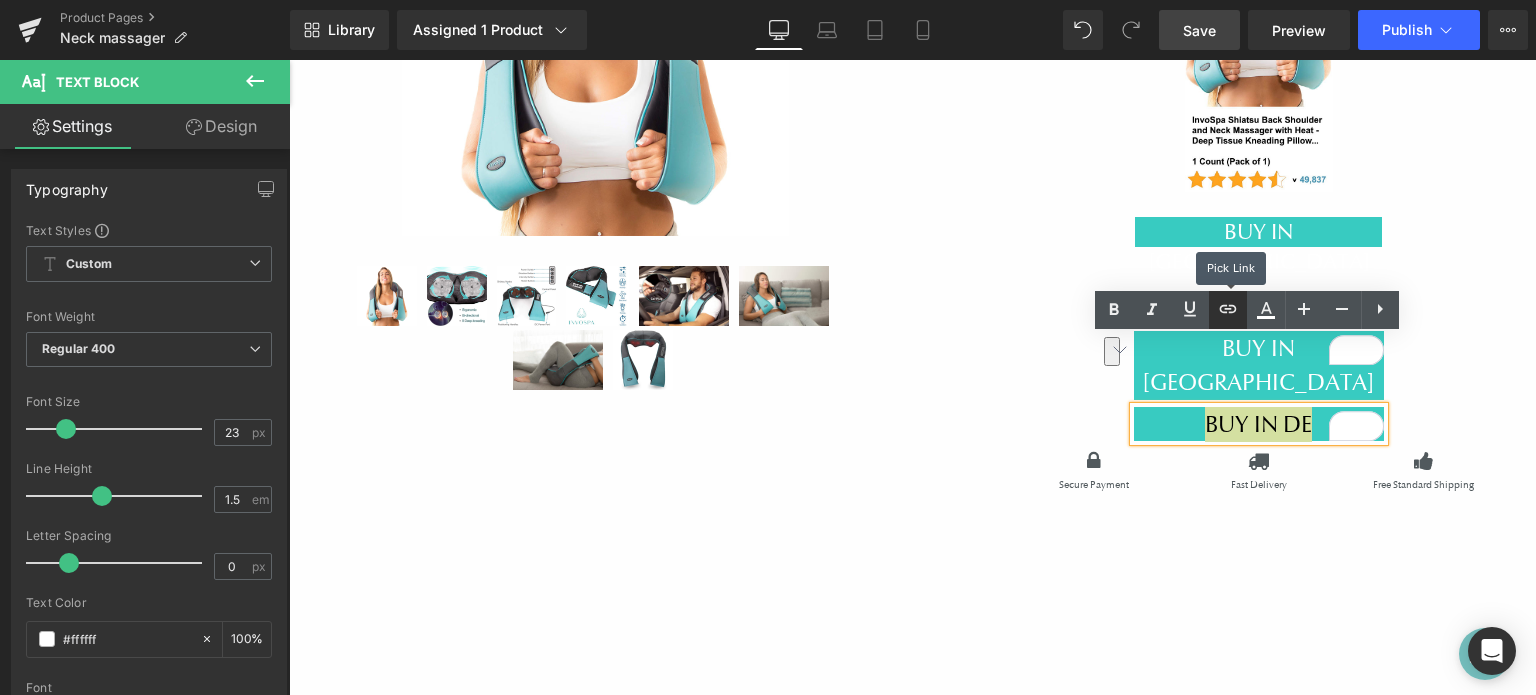 click 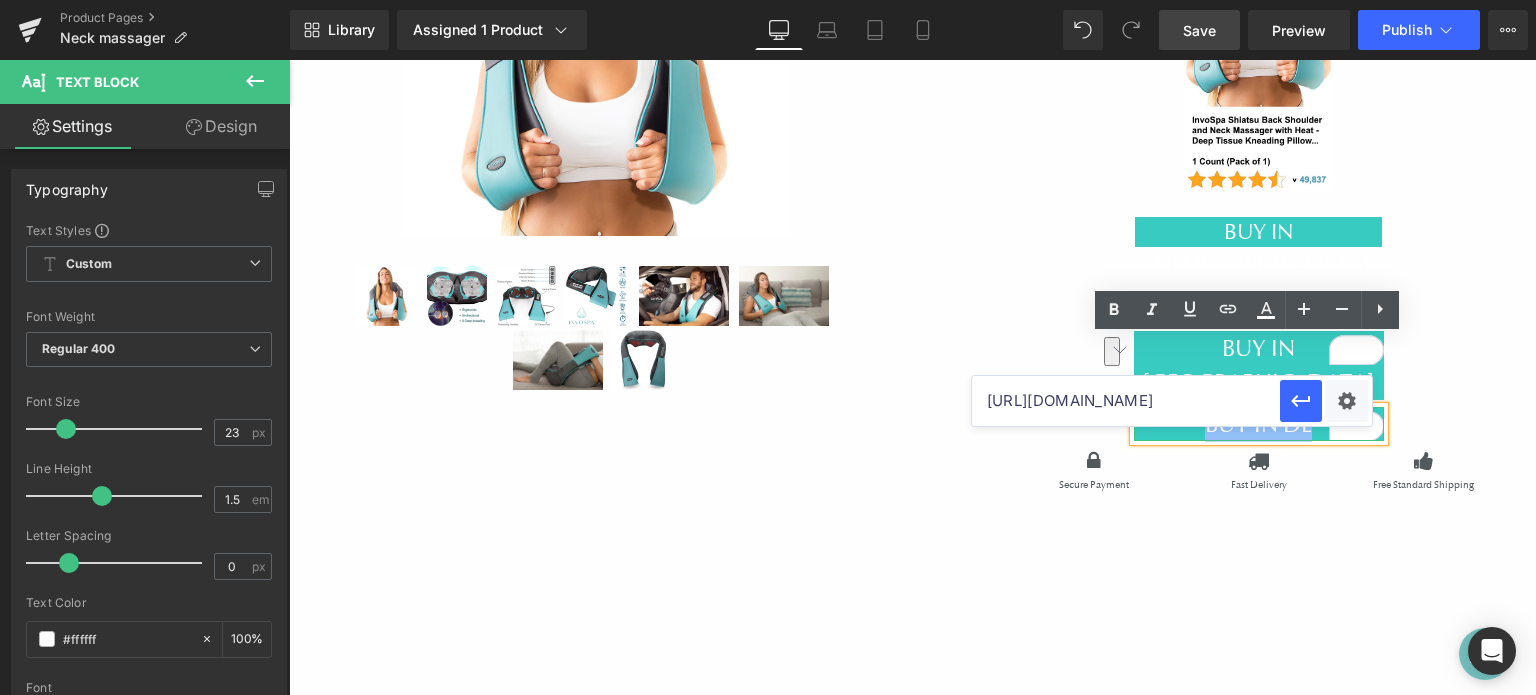 click on "BUY IN D E" at bounding box center [1258, 424] 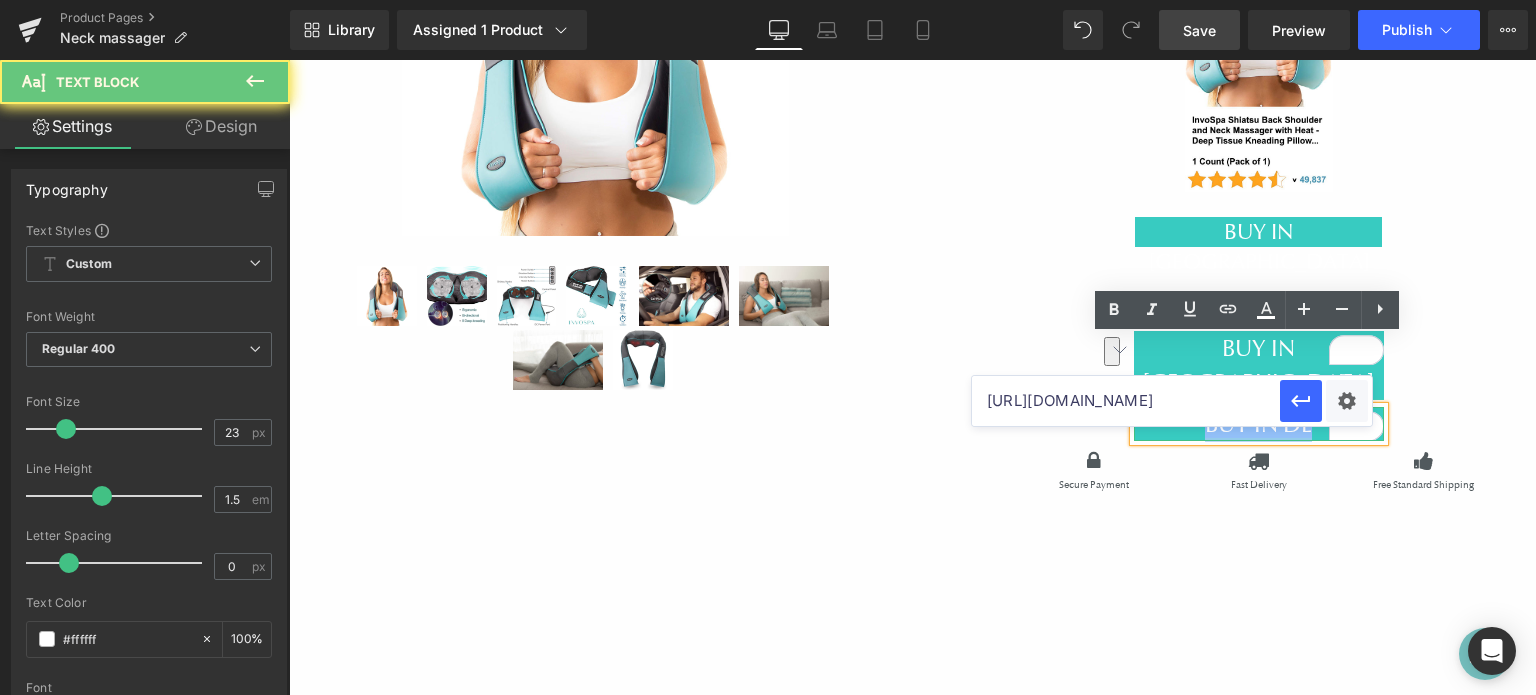 click on "BUY IN D E" at bounding box center [1259, 424] 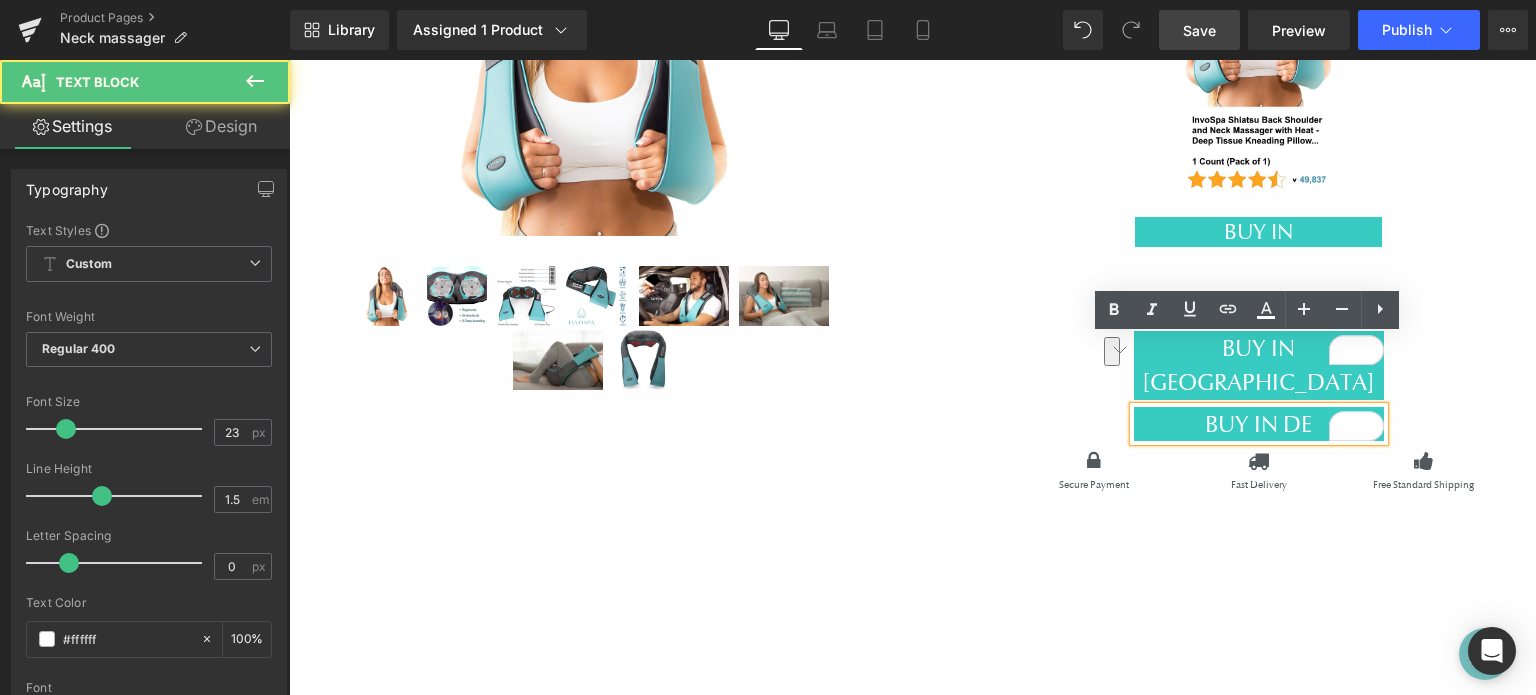 click on "BUY IN DE" at bounding box center [1259, 424] 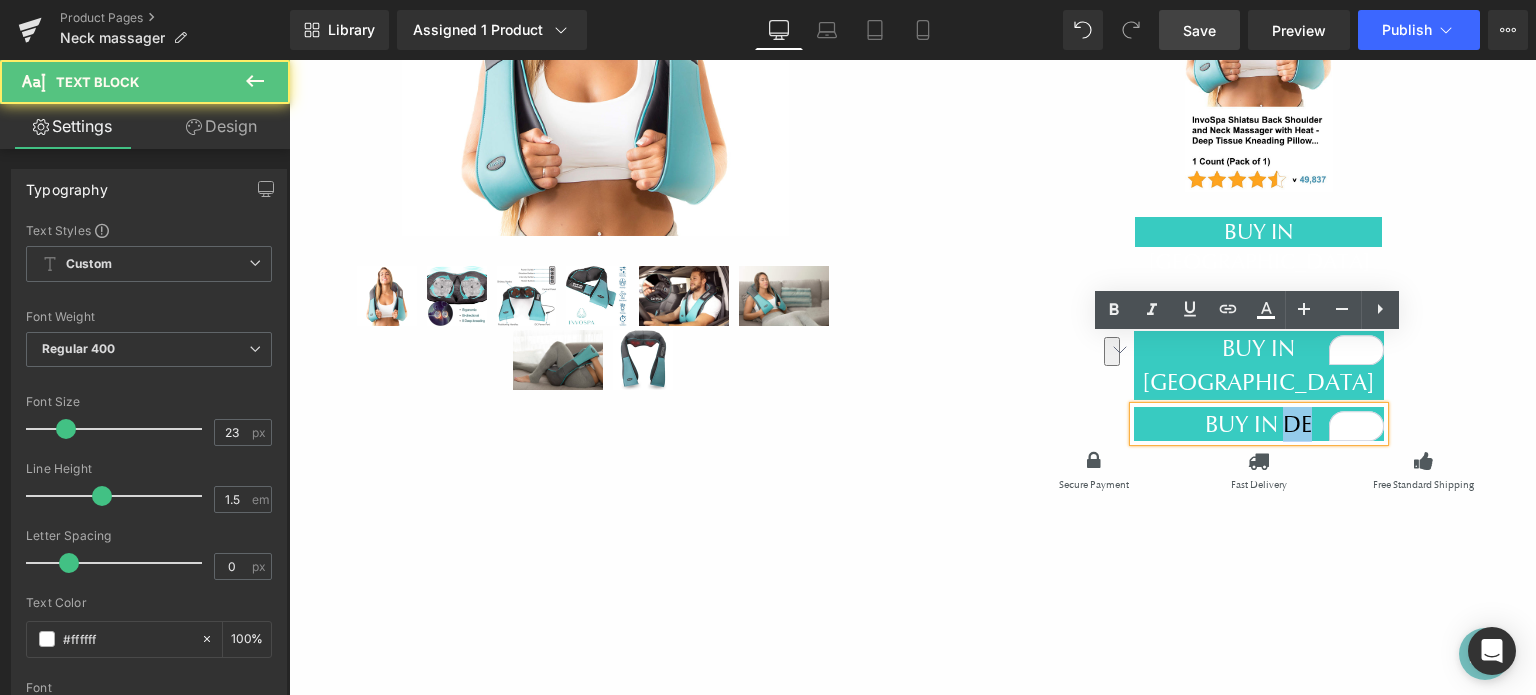 click on "BUY IN DE" at bounding box center [1259, 424] 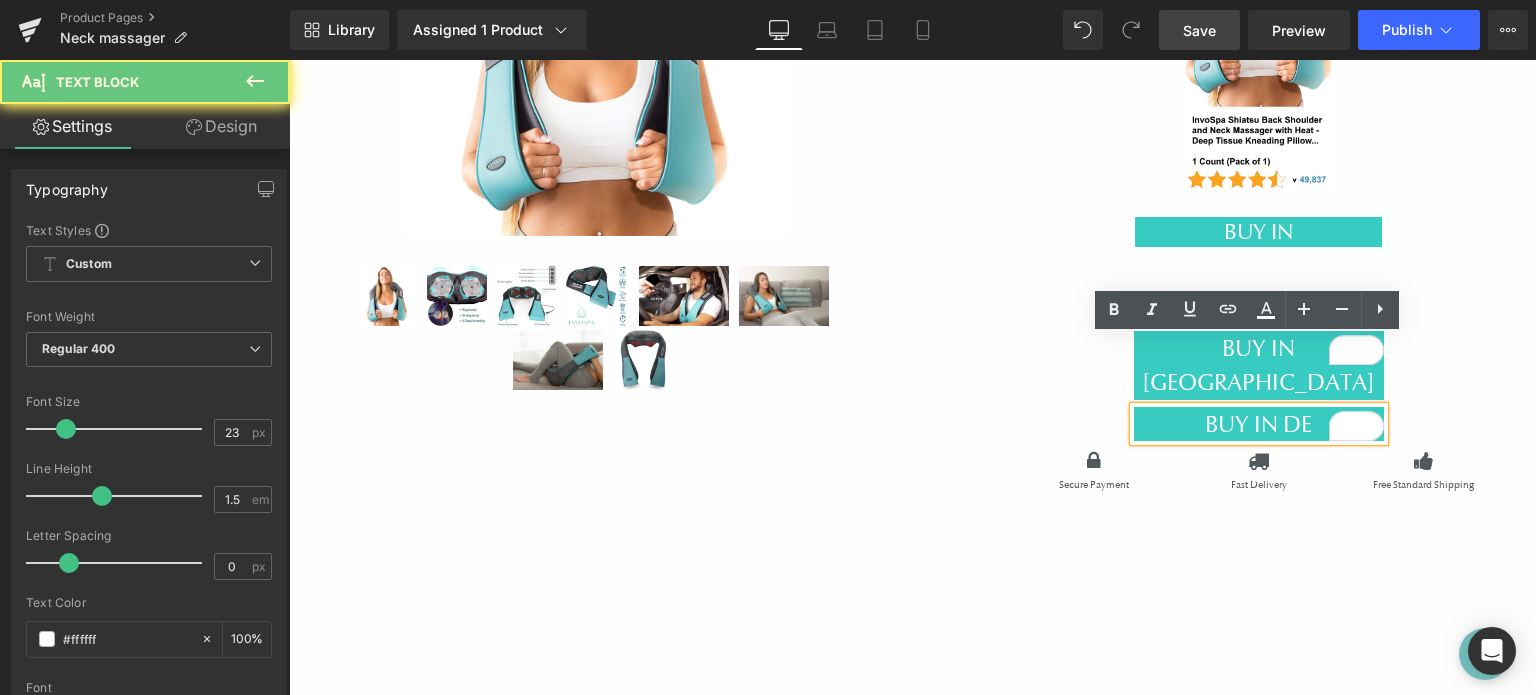 click on "BUY IN DE" at bounding box center (1259, 424) 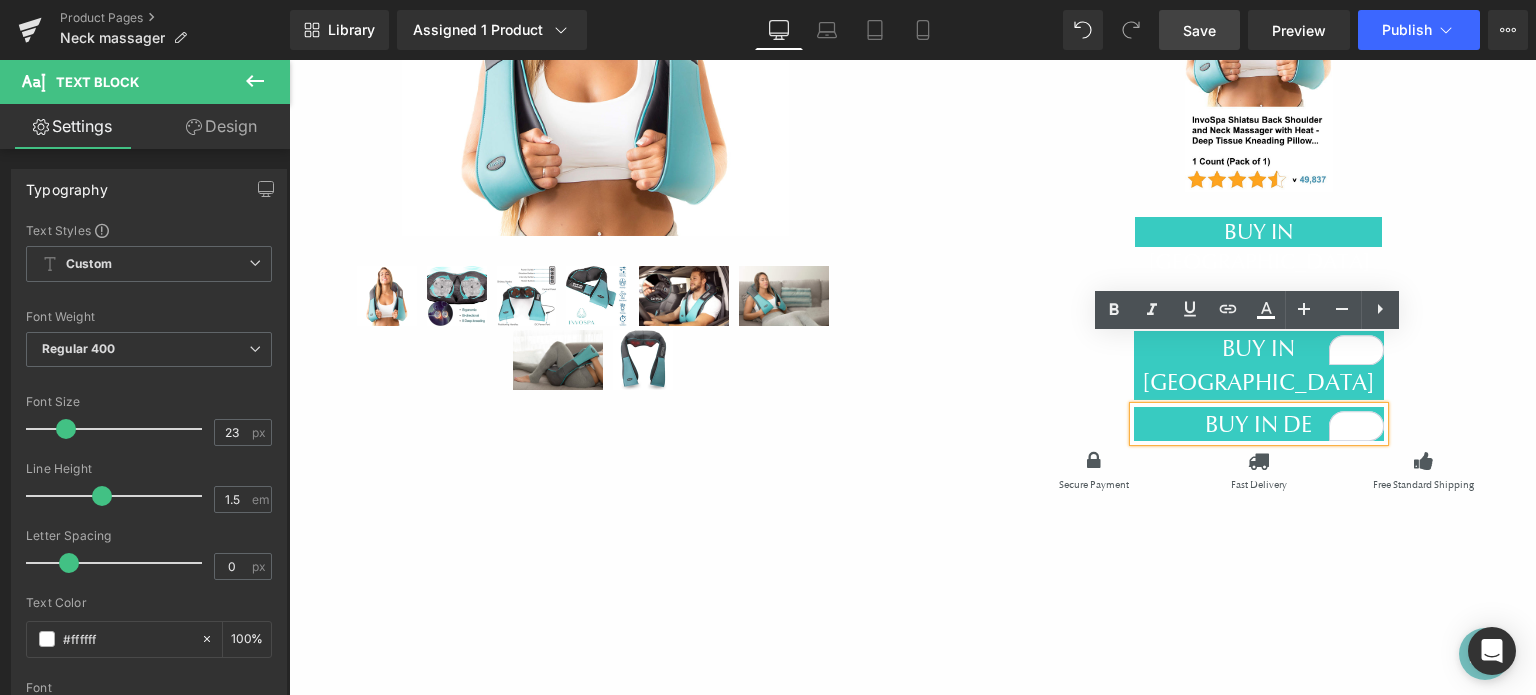 click on "Shop our Shiatsu Blue Neck Massager on Amazon
(P) Title
Image
BUY IN USA
(P) Cart Button
BUY IN DE
(P) Cart Button
BUY IN USA
Text Block
Row         BUY IN DE Text Block         Row         Icon         Secure Payment Text Block         Icon         Fast Delivery Text Block         Icon          Free Standard Shipping Text Block         Row
Vimeo" at bounding box center (1258, 335) 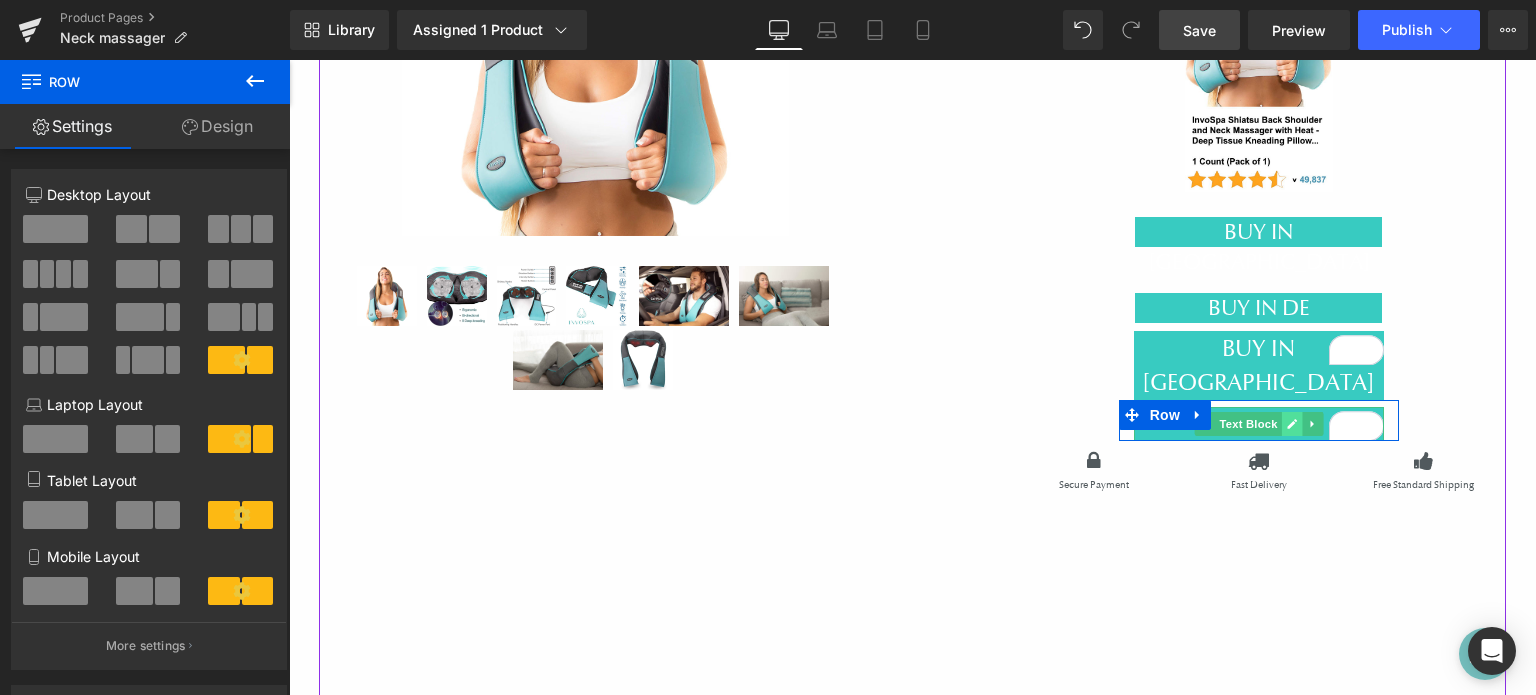 click 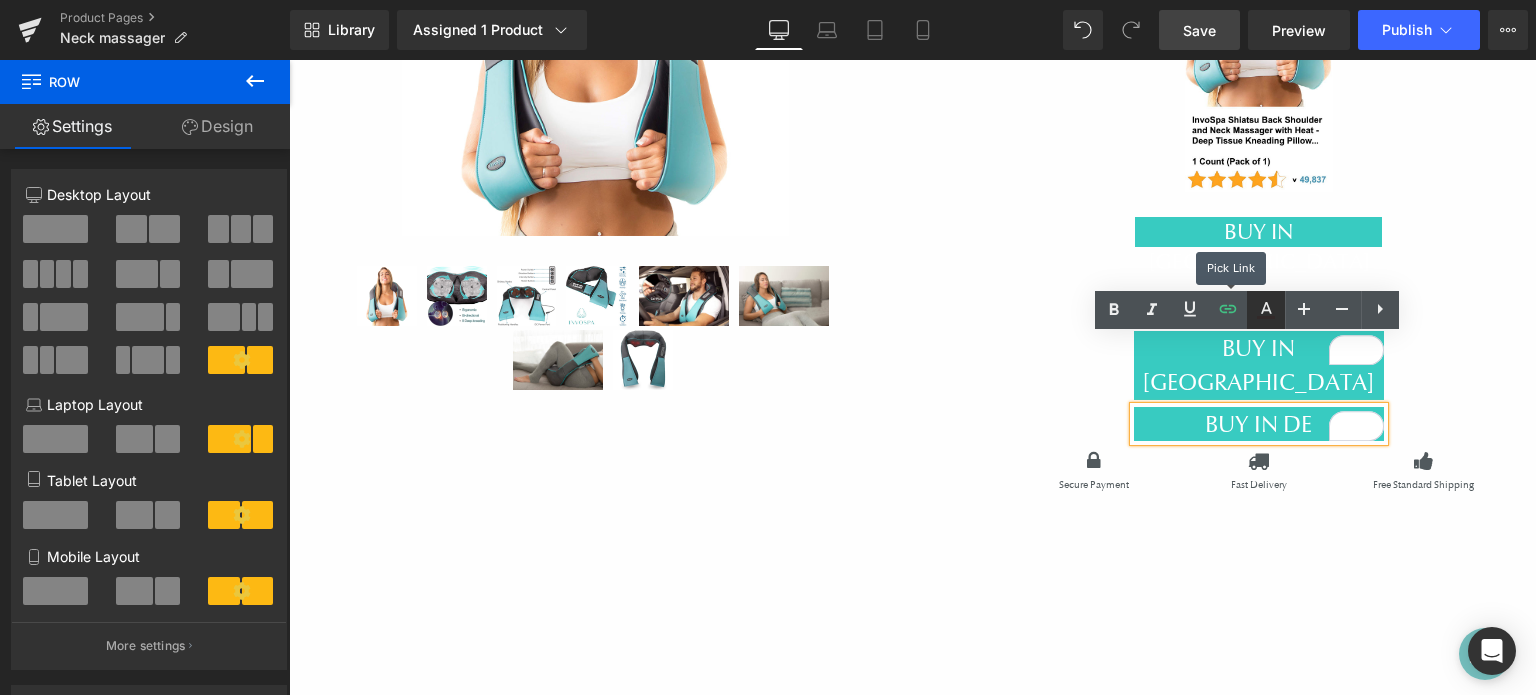 drag, startPoint x: 1227, startPoint y: 313, endPoint x: 1251, endPoint y: 328, distance: 28.301943 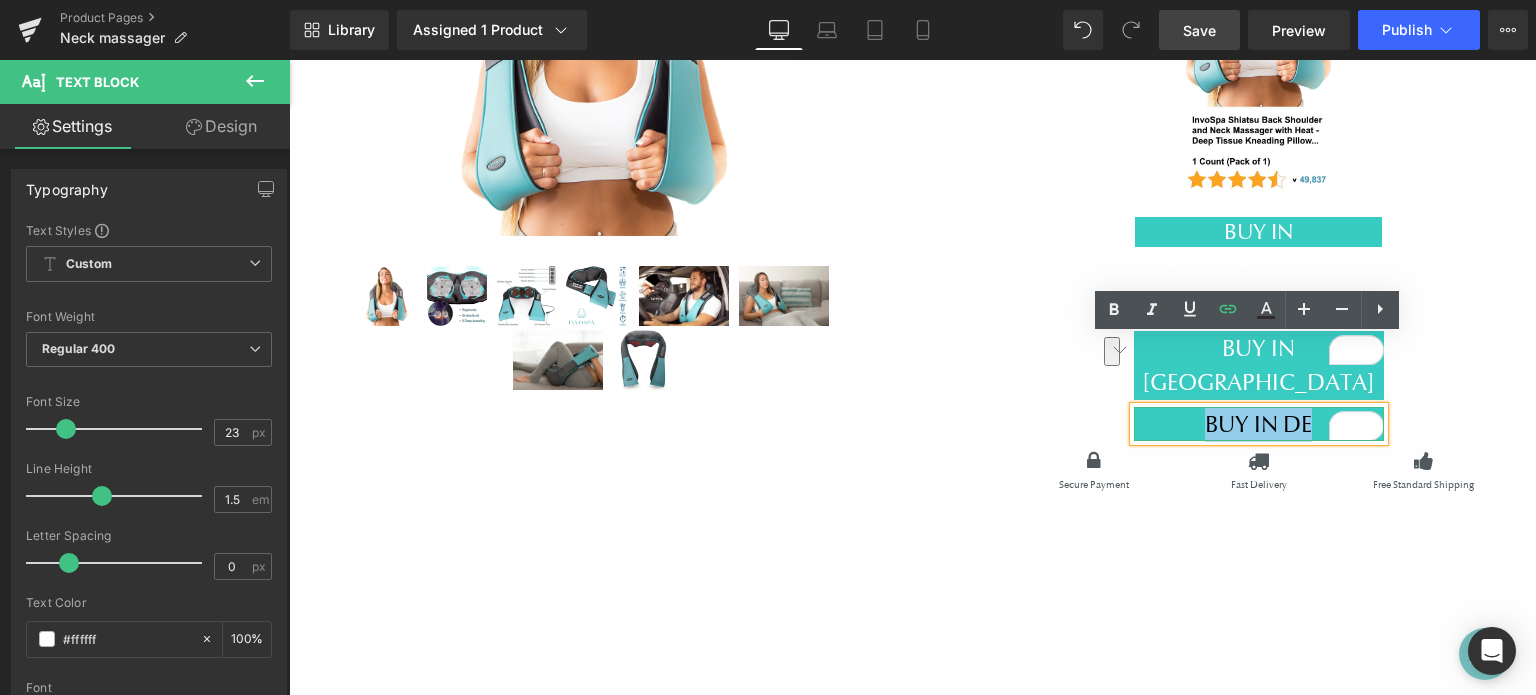 drag, startPoint x: 1228, startPoint y: 342, endPoint x: 1204, endPoint y: 343, distance: 24.020824 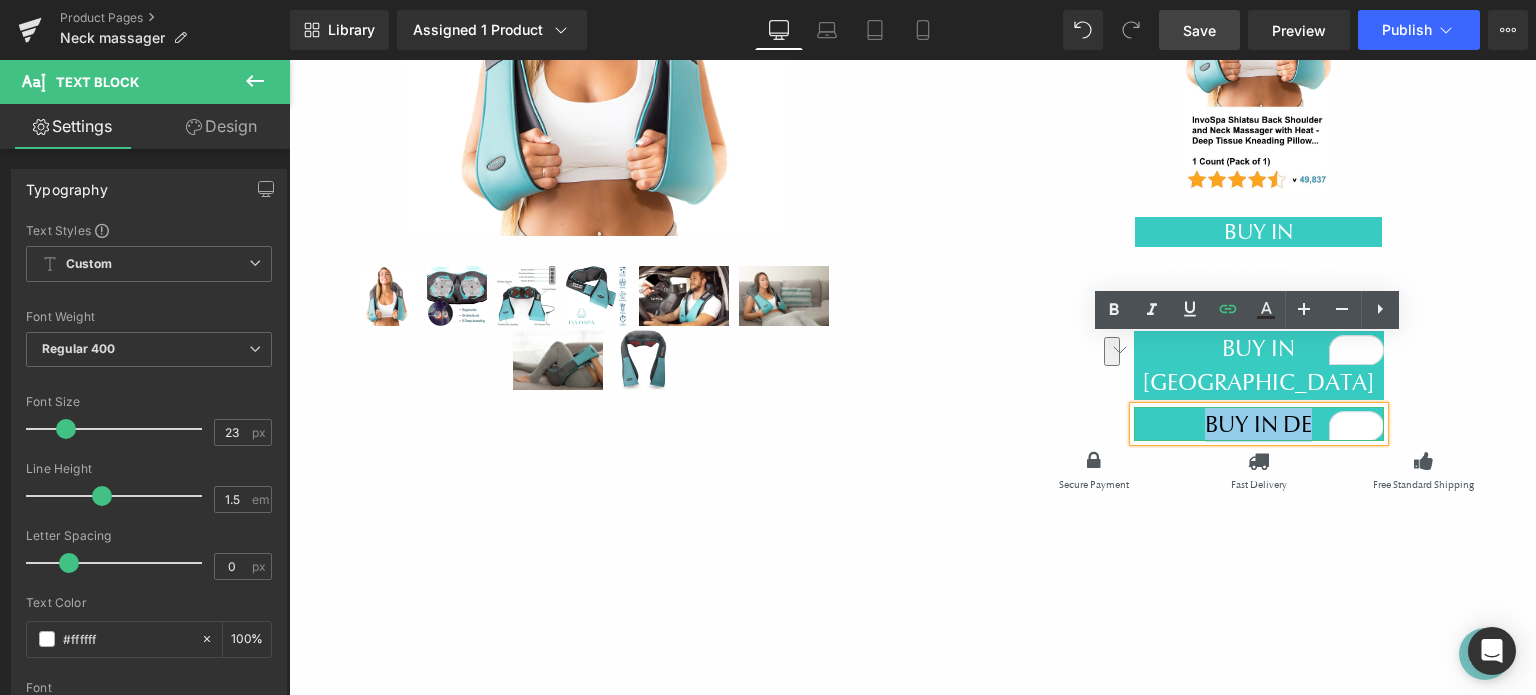 click on "BUY IN DE" at bounding box center [1259, 424] 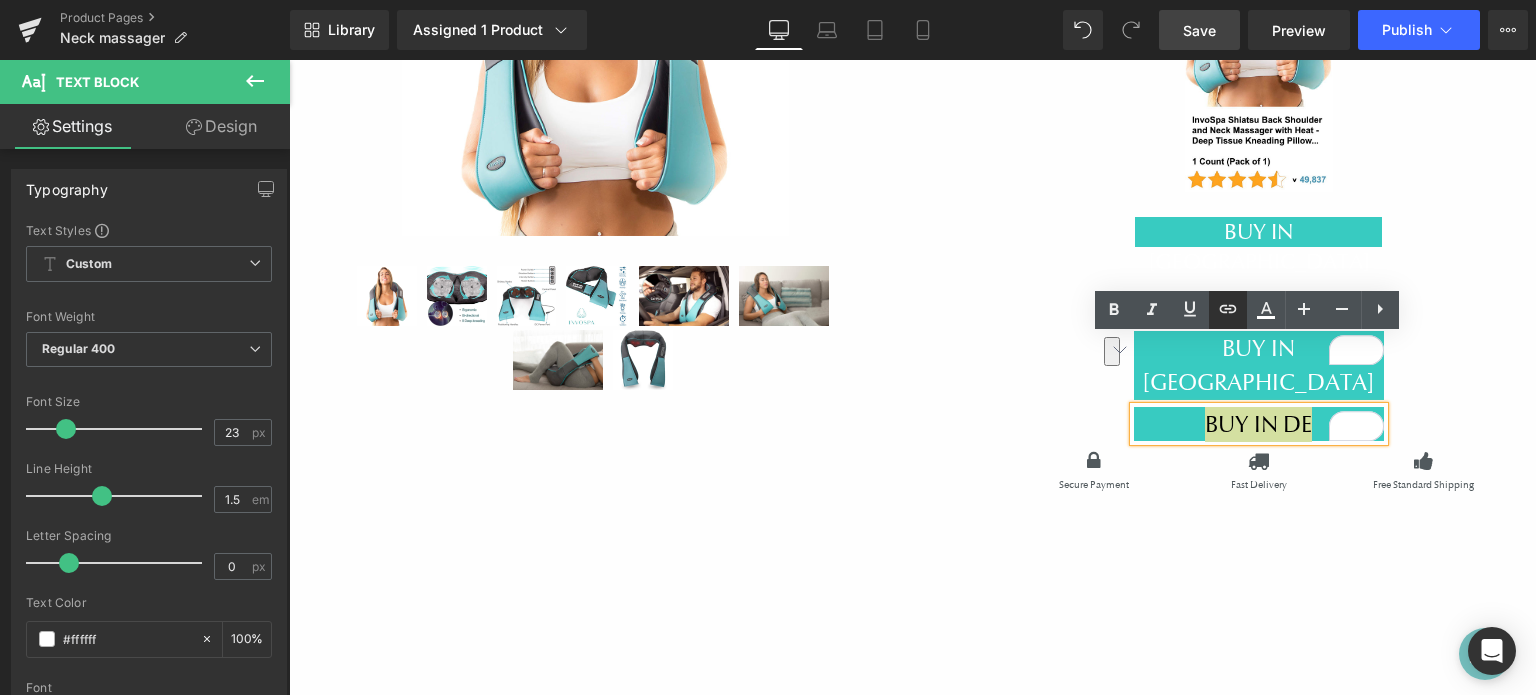 click 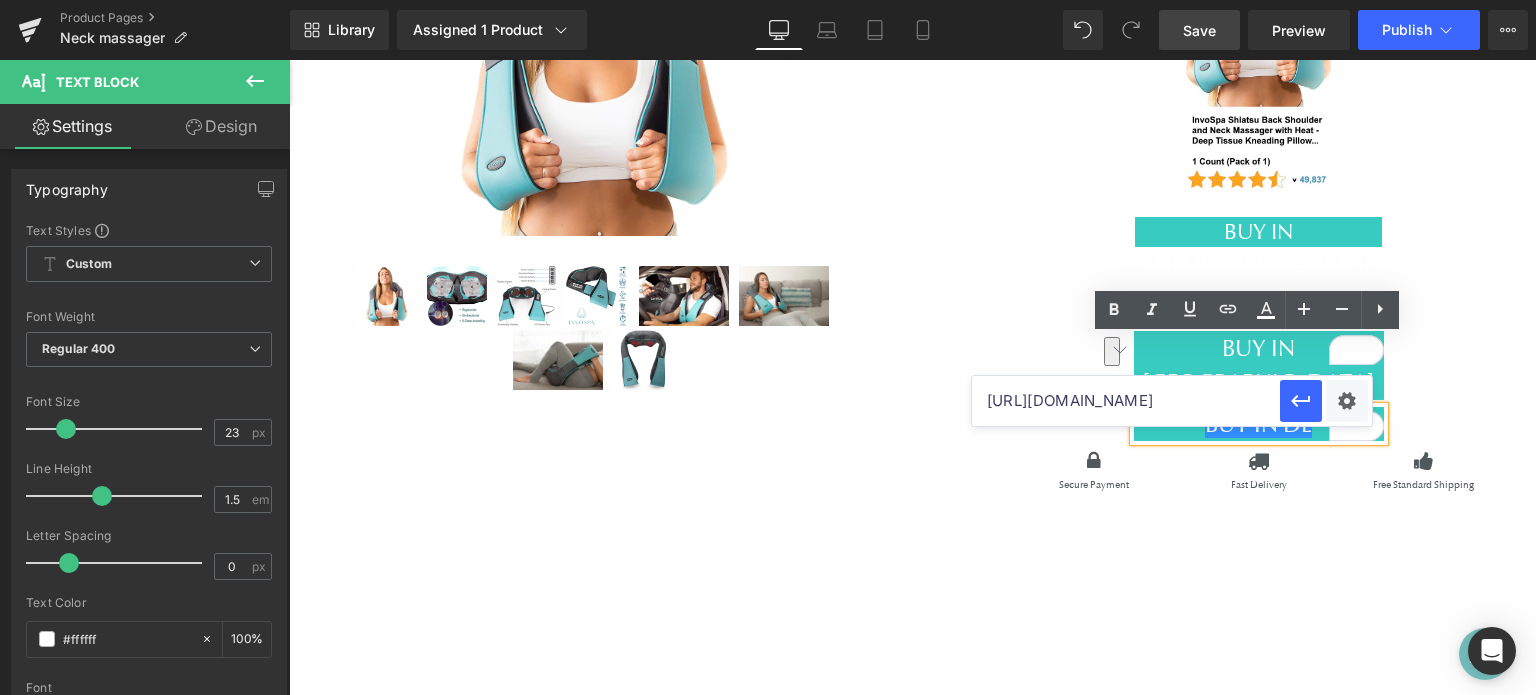 click on "https://www.amazon.com/dp/B074S9BJ6B?th=1" at bounding box center [1126, 401] 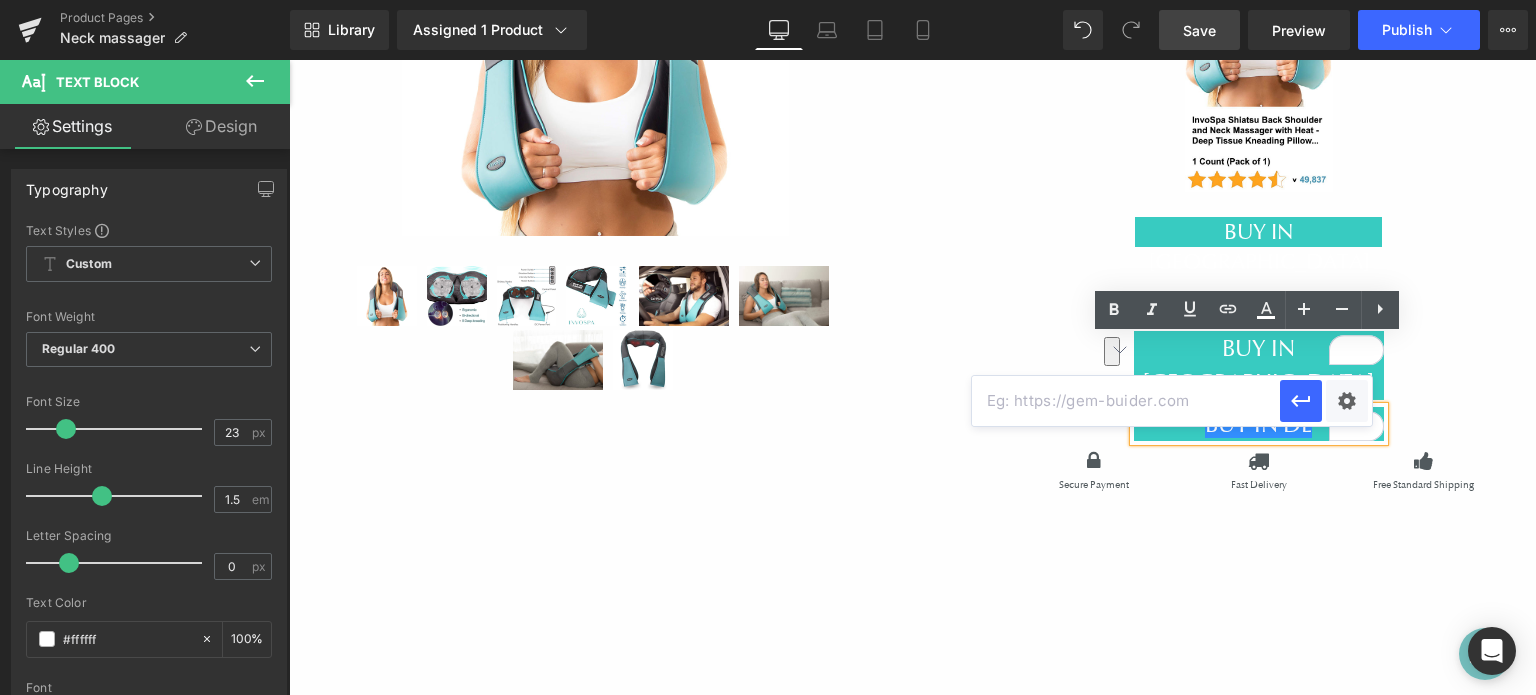 paste on "https://www.amazon.de/dp/B074S9BJ6B" 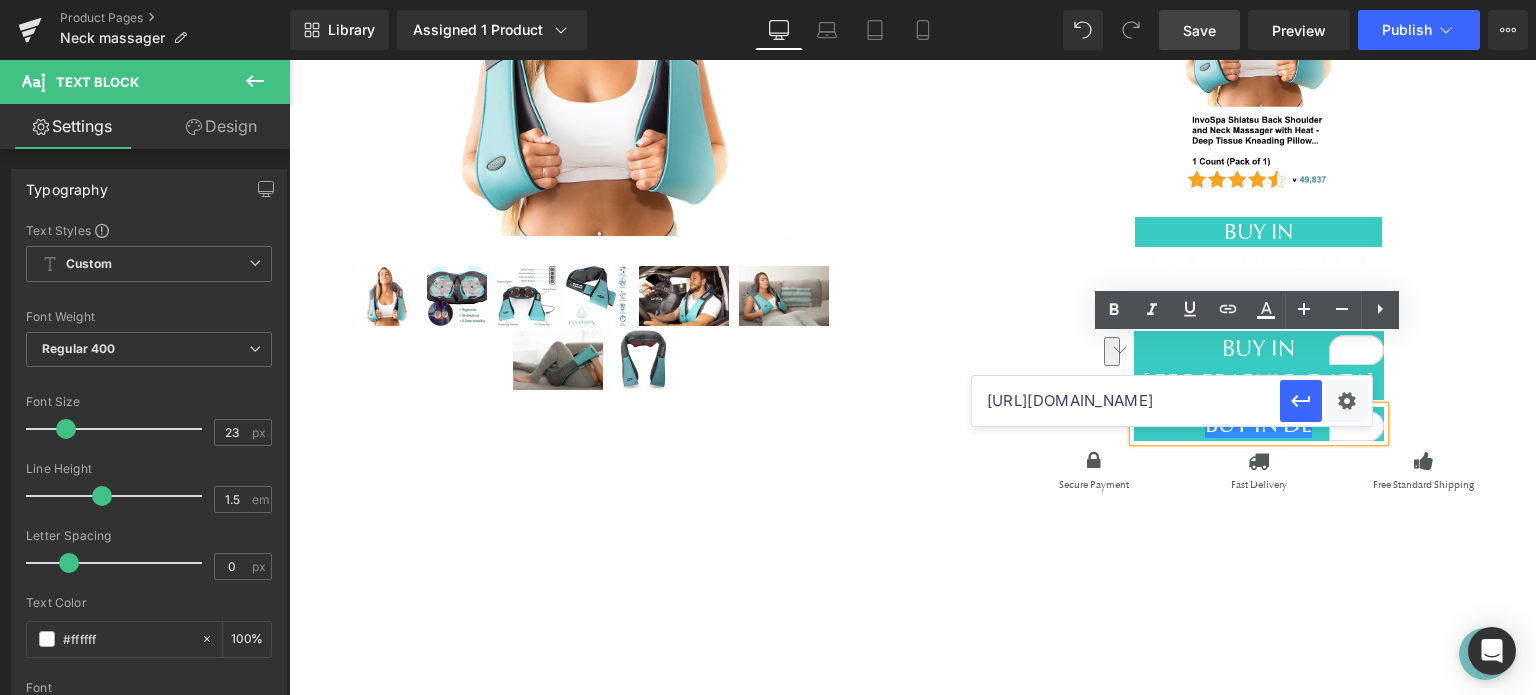 scroll, scrollTop: 0, scrollLeft: 25, axis: horizontal 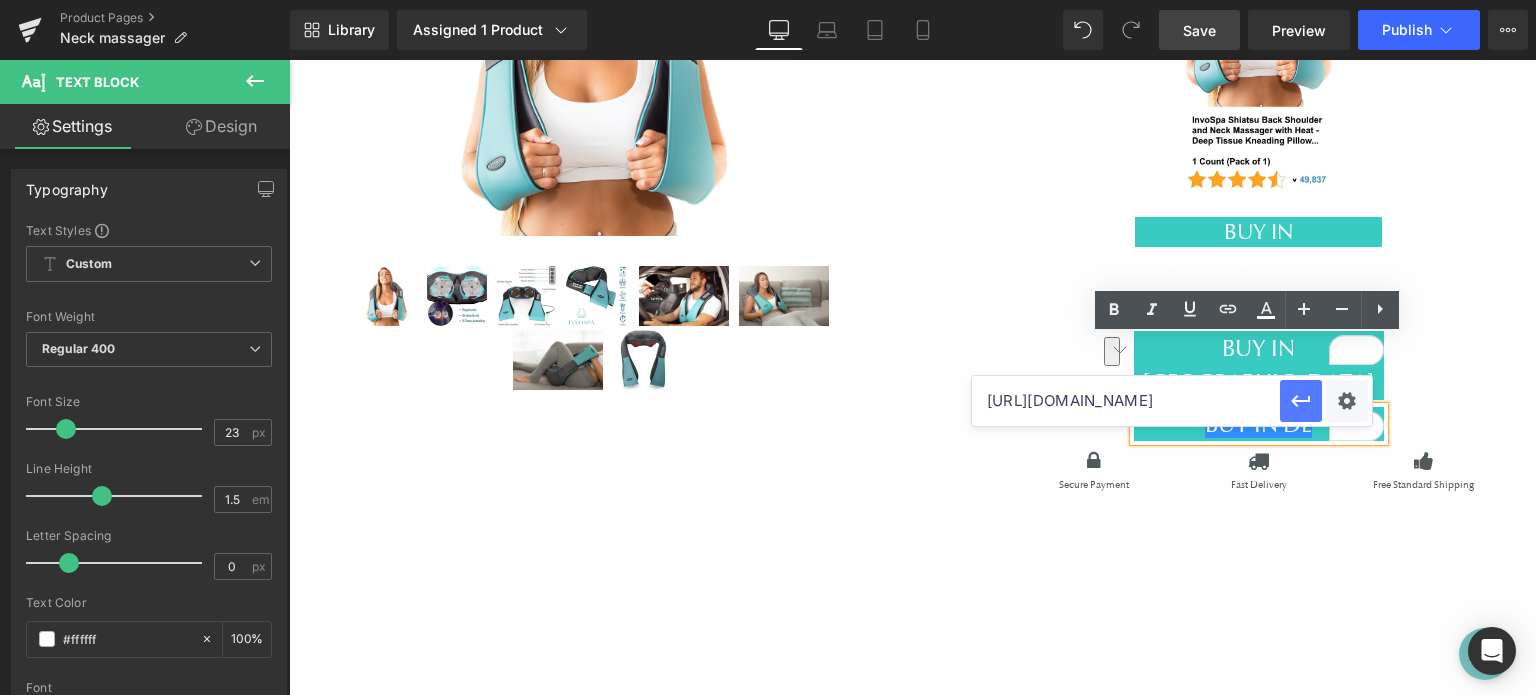 type on "https://www.amazon.de/dp/B074S9BJ6B" 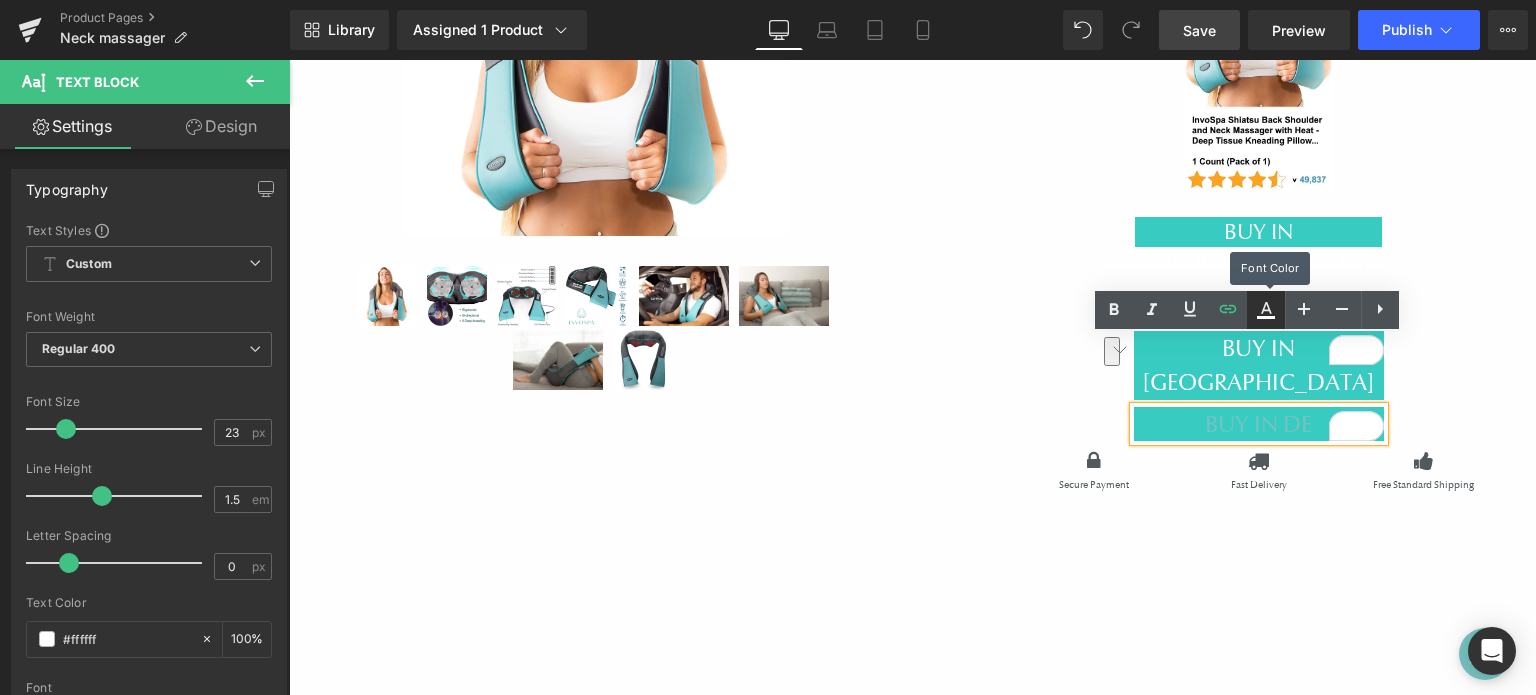 click 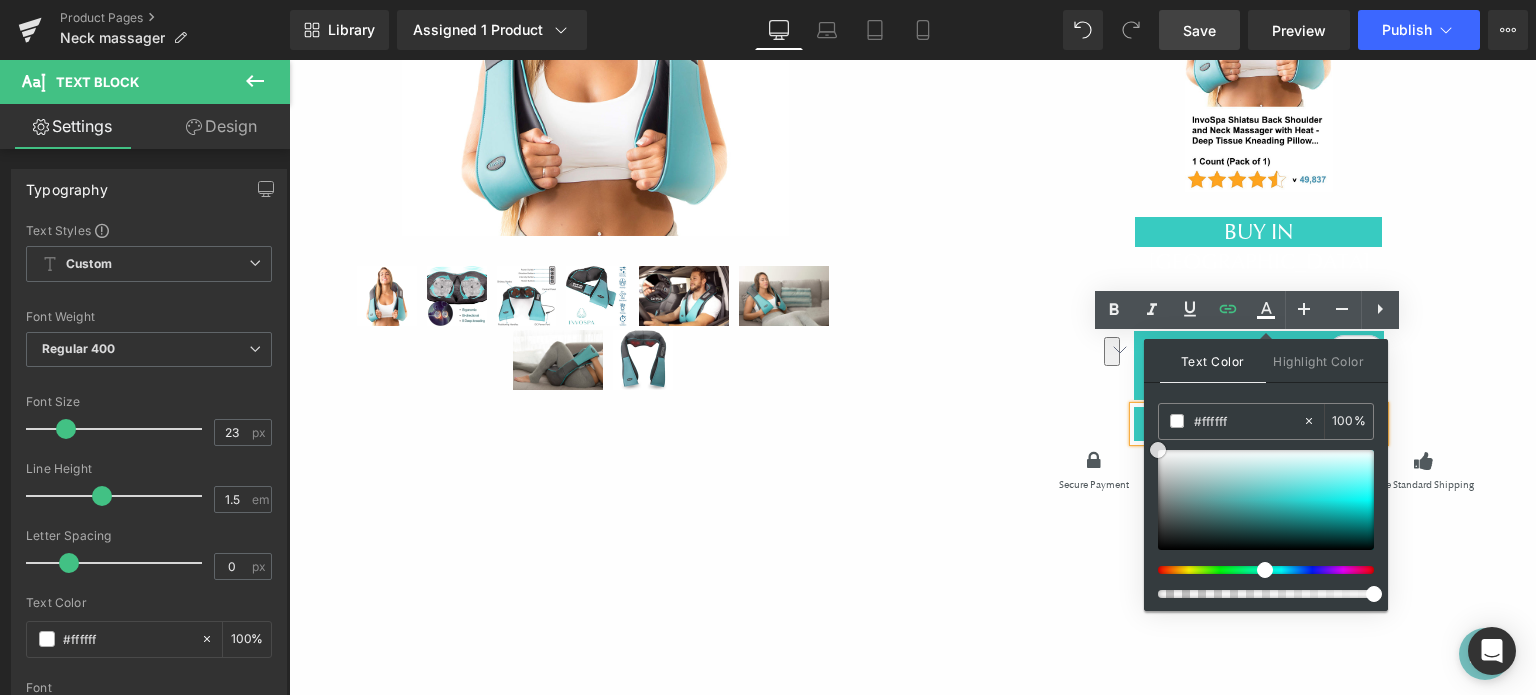 drag, startPoint x: 1179, startPoint y: 464, endPoint x: 1143, endPoint y: 438, distance: 44.407207 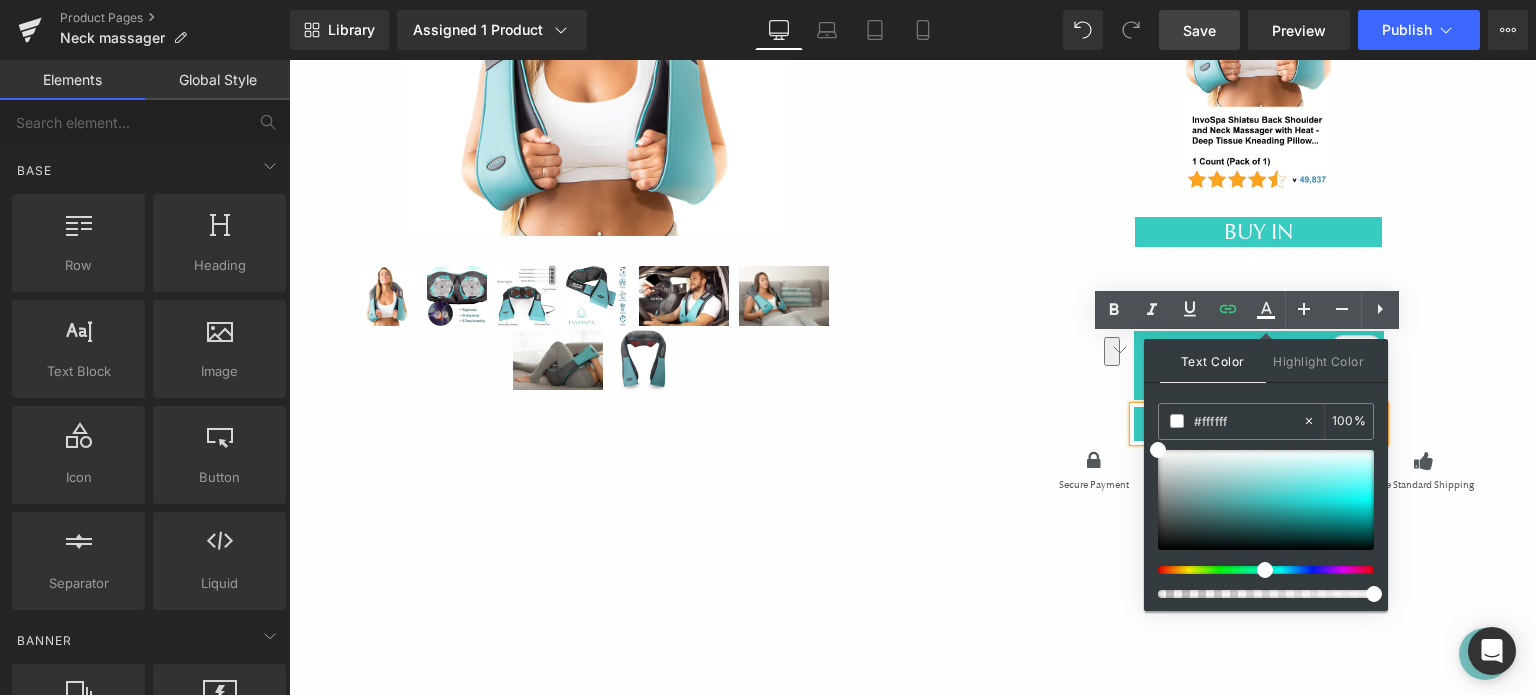 click on "(P) Image" at bounding box center (912, 2452) 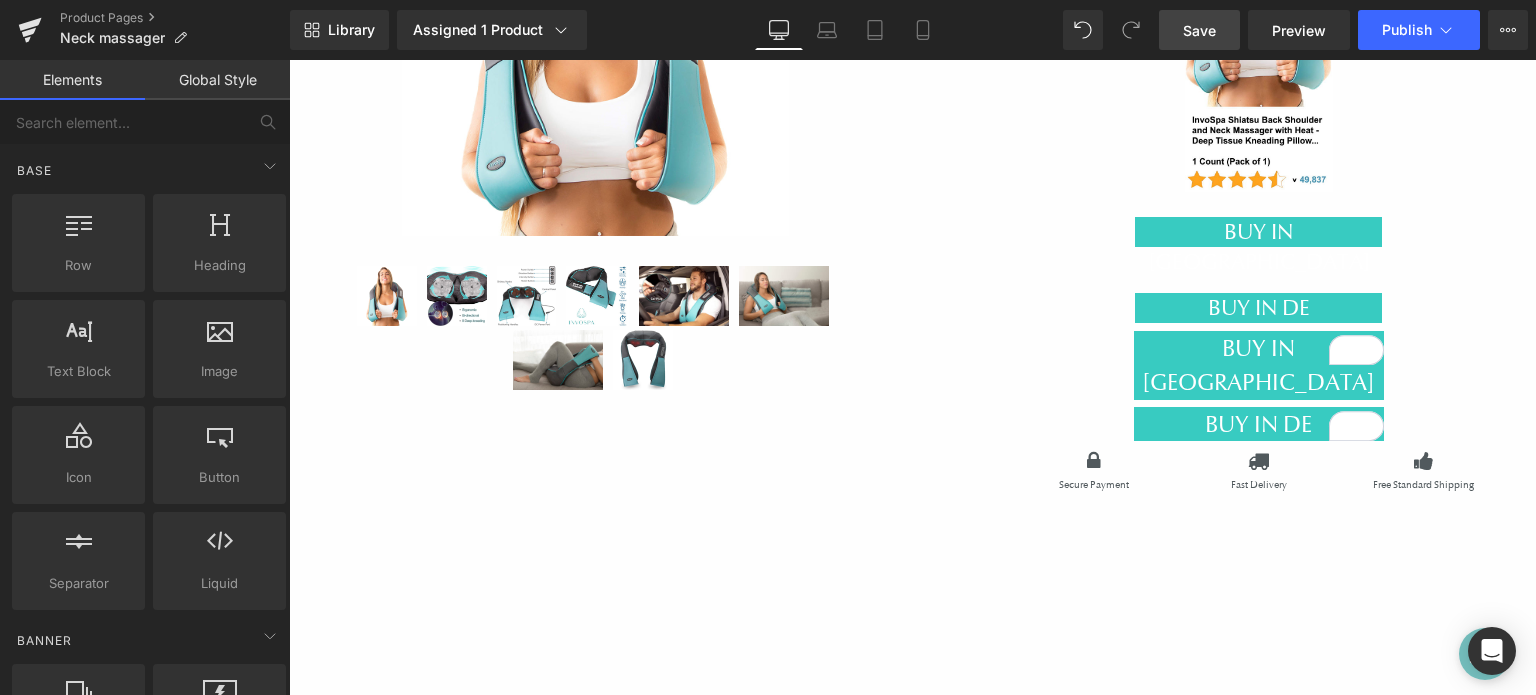 drag, startPoint x: 1201, startPoint y: 27, endPoint x: 1102, endPoint y: 311, distance: 300.7607 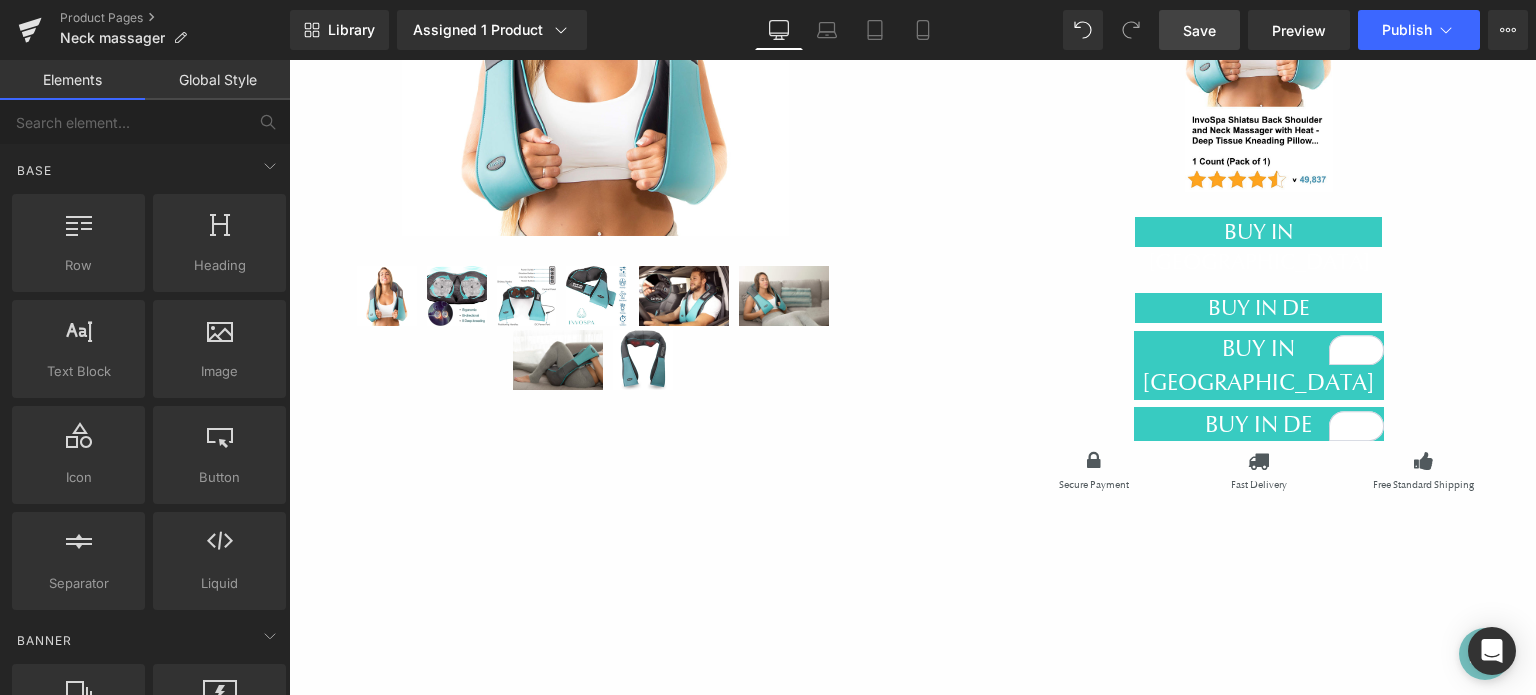 click on "Save" at bounding box center (1199, 30) 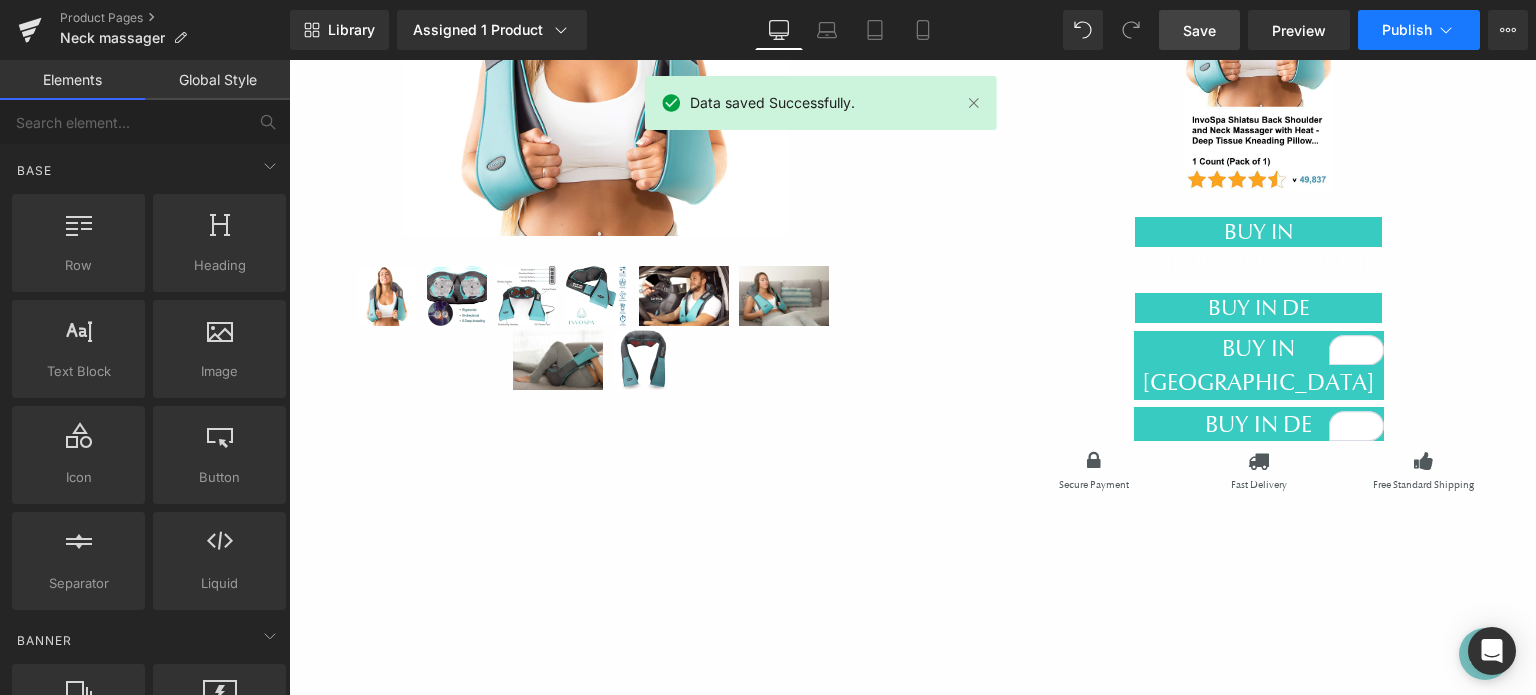 click on "Publish" at bounding box center (1419, 30) 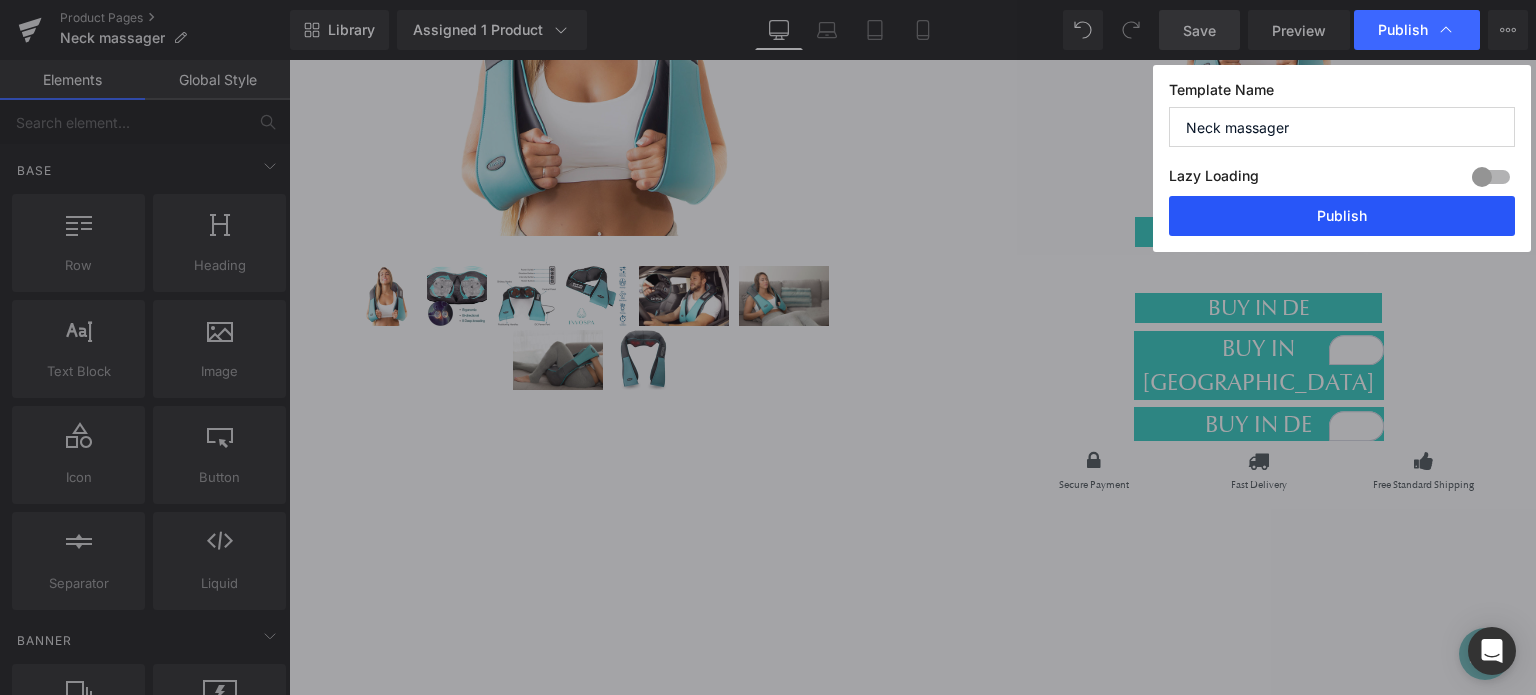 click on "Publish" at bounding box center (1342, 216) 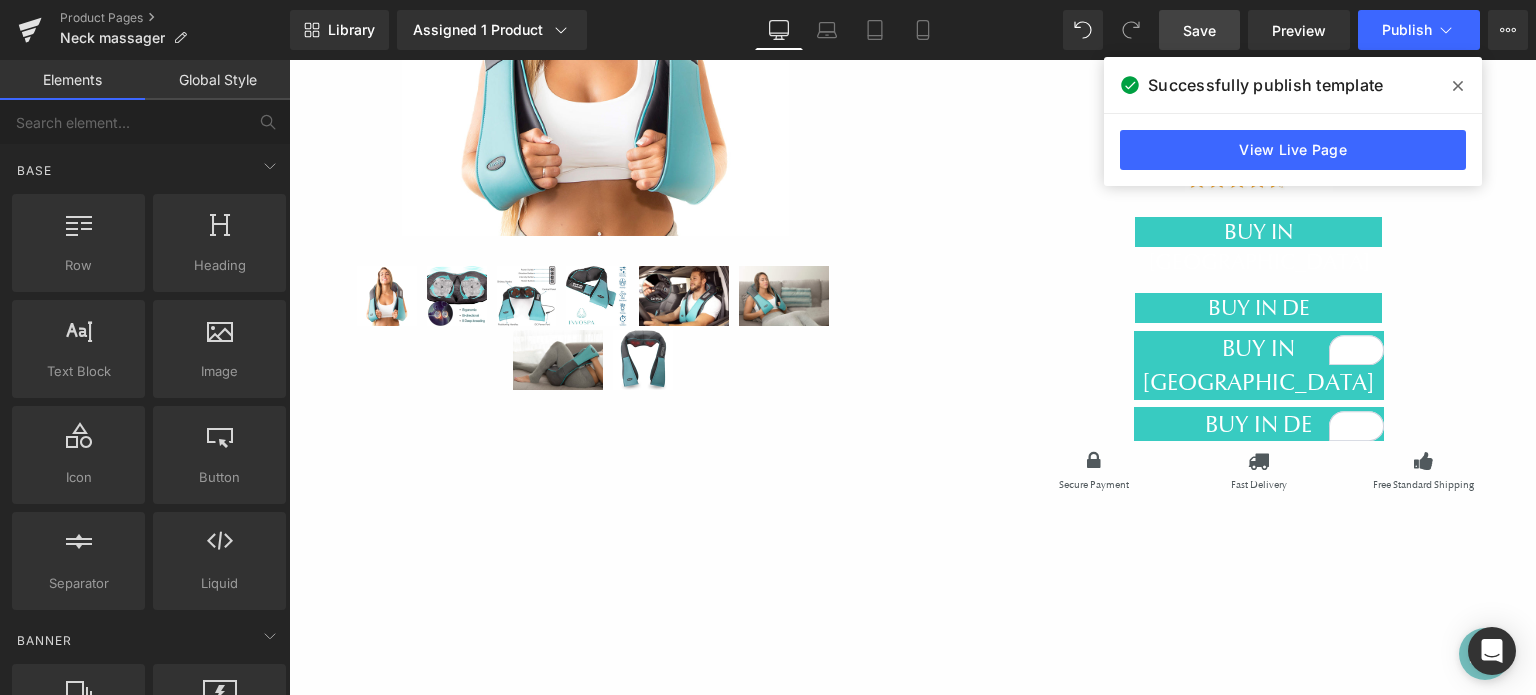 click 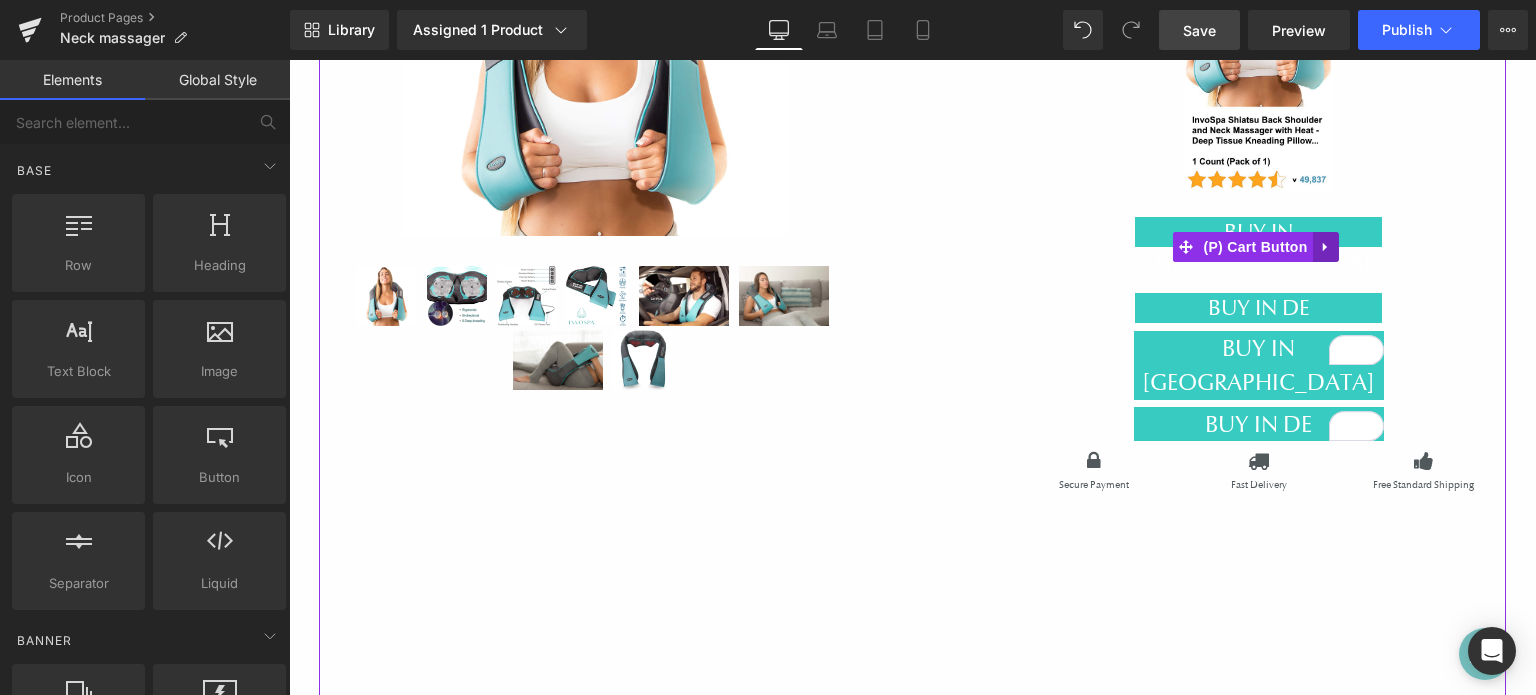 click 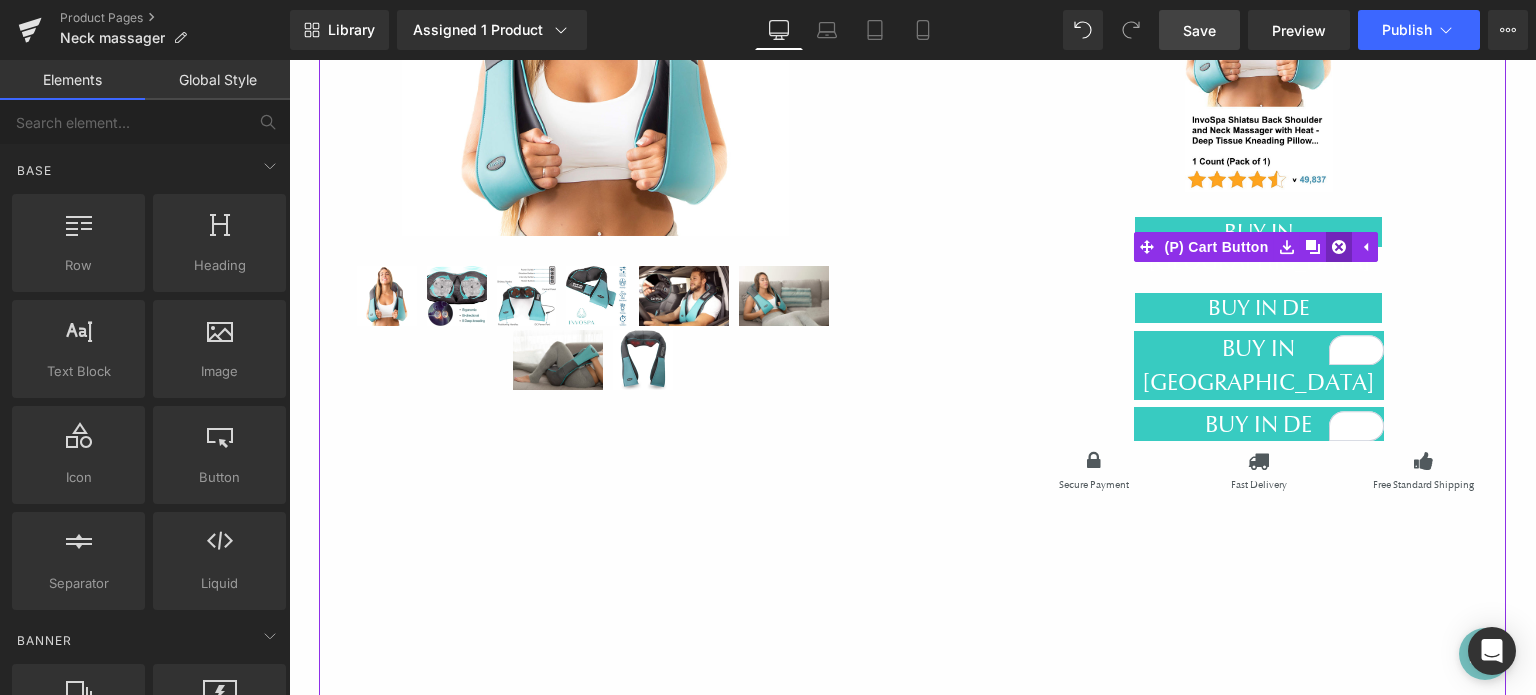 click 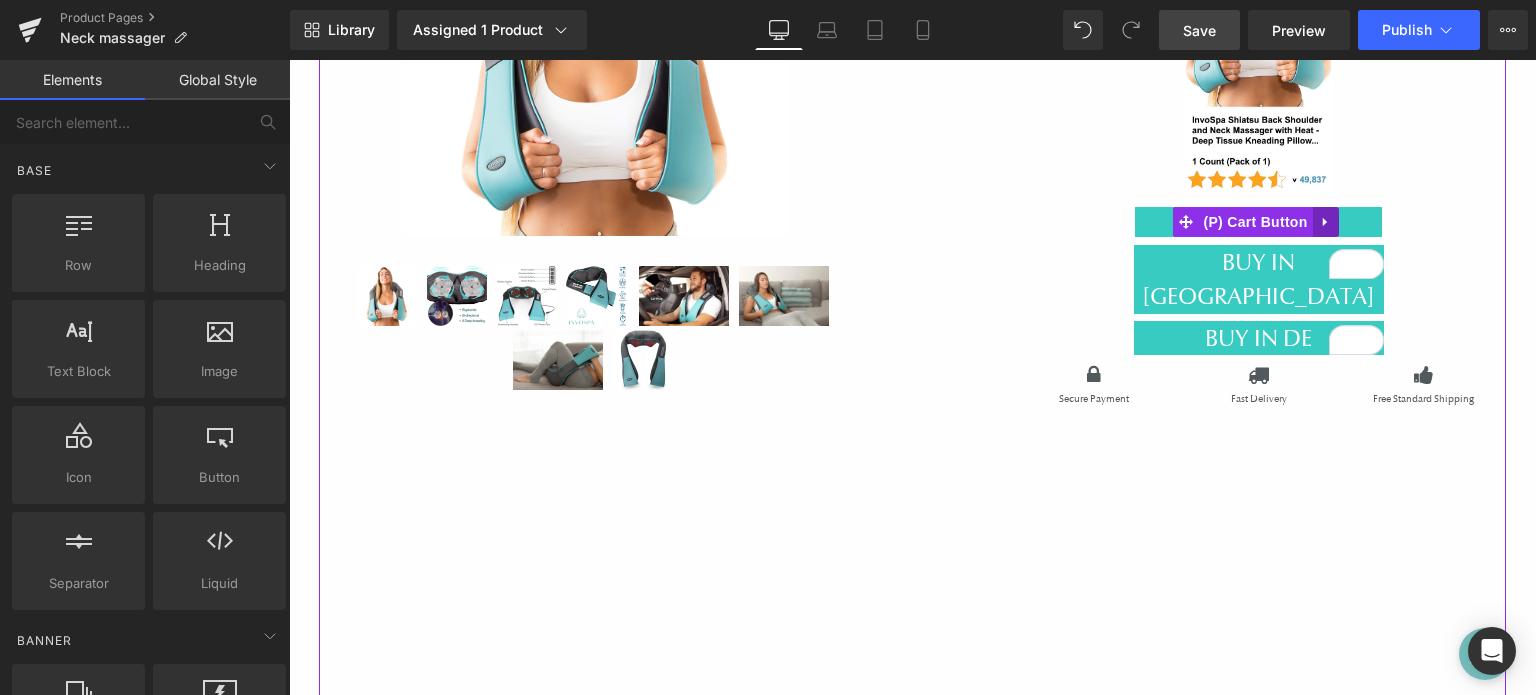 click 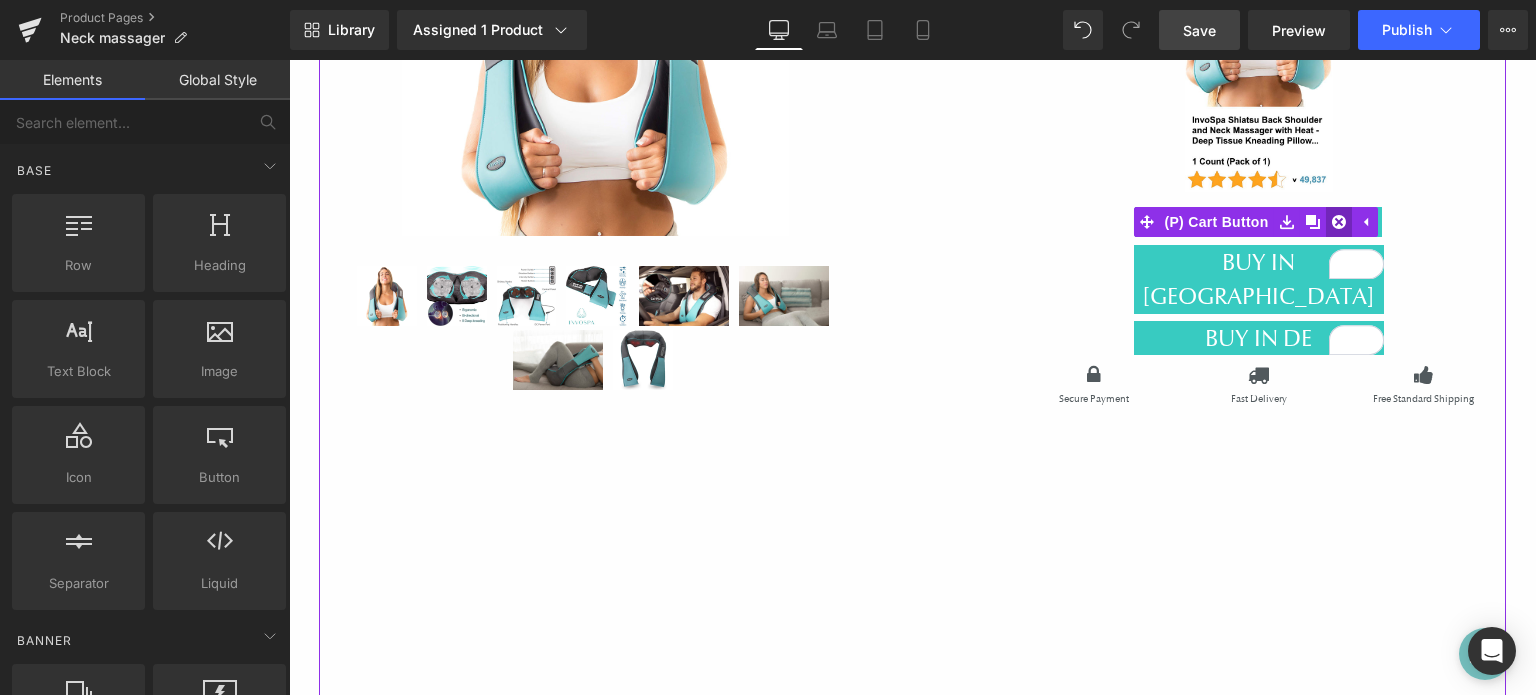 click 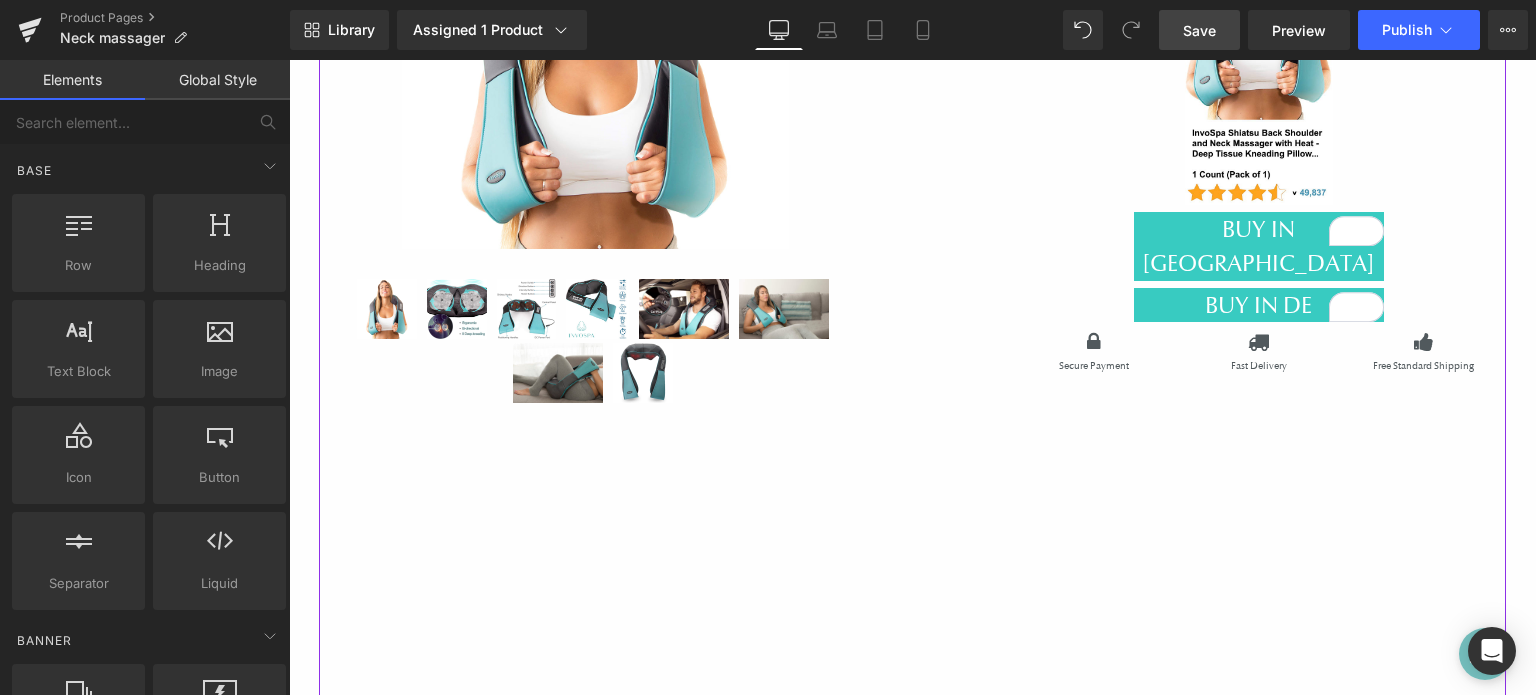 scroll, scrollTop: 400, scrollLeft: 0, axis: vertical 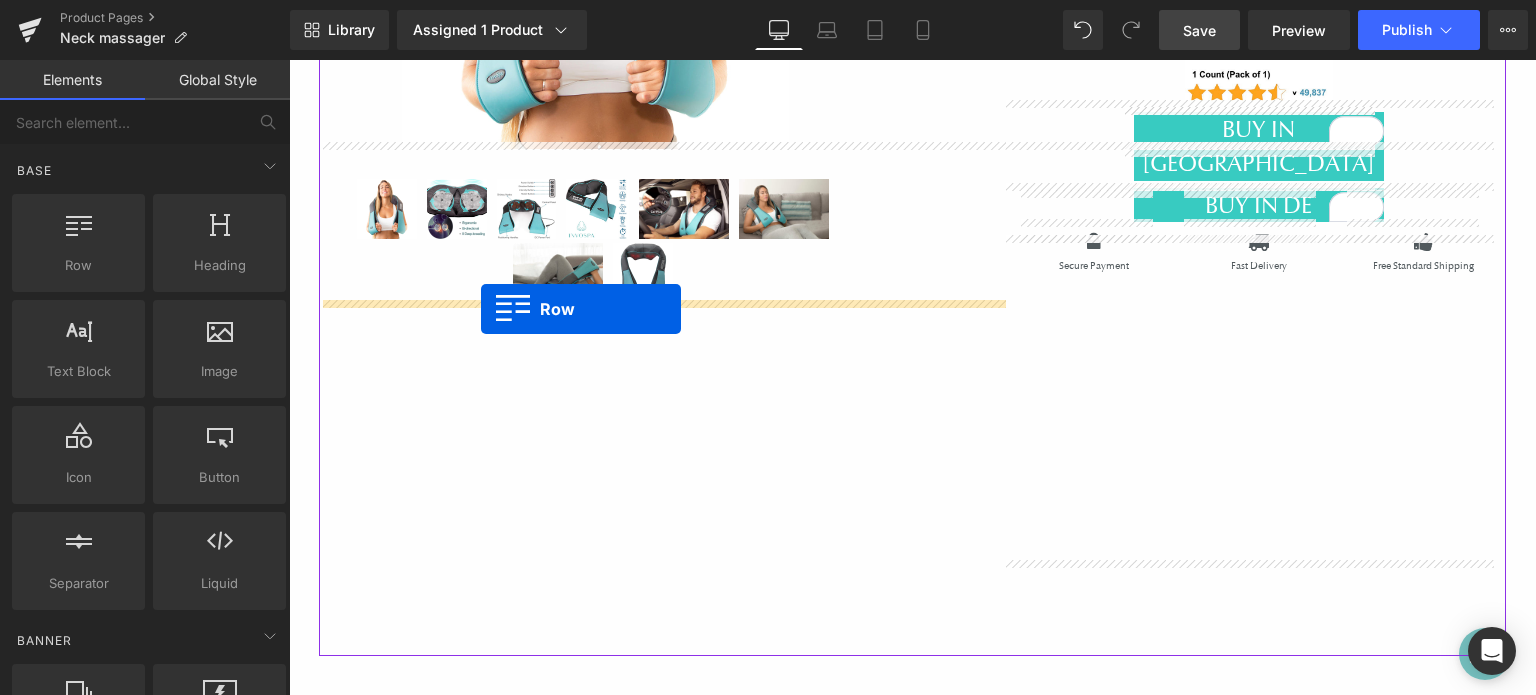 drag, startPoint x: 378, startPoint y: 290, endPoint x: 481, endPoint y: 309, distance: 104.73777 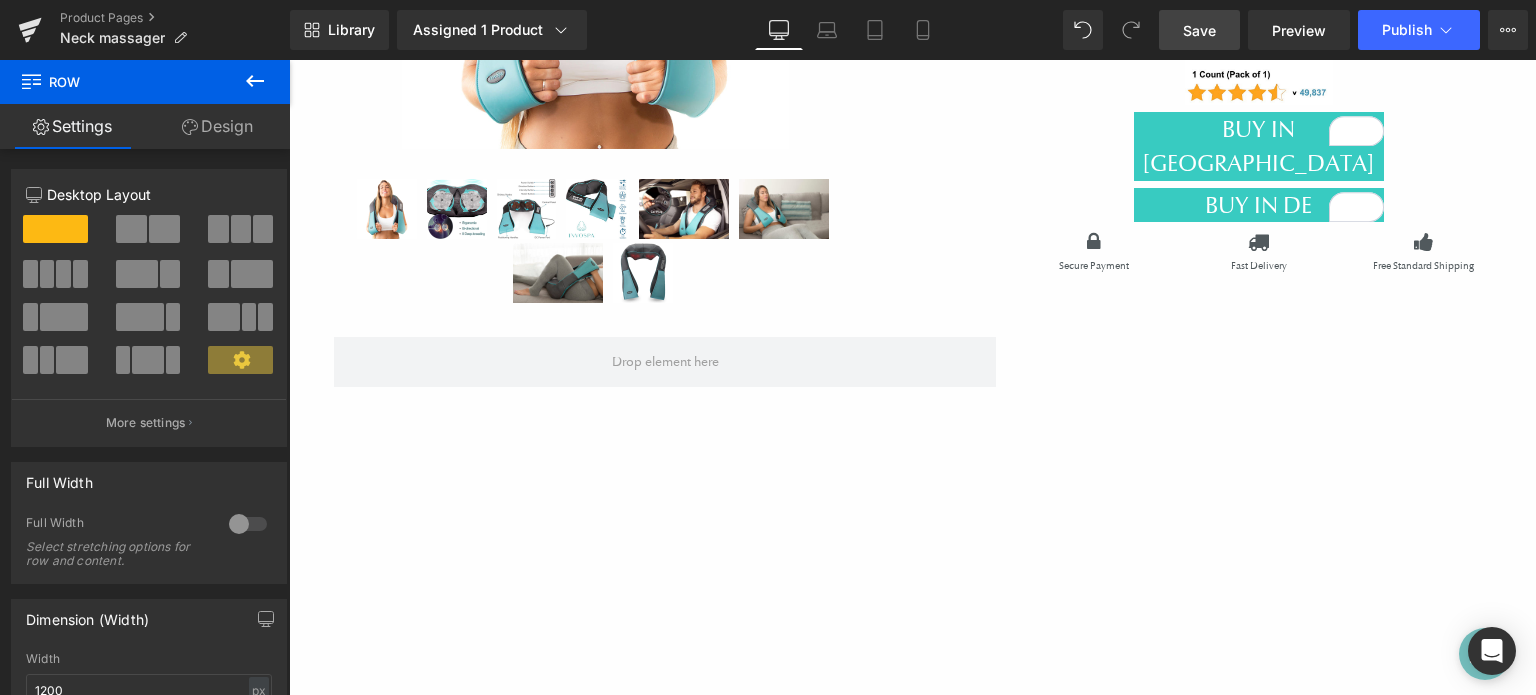 click 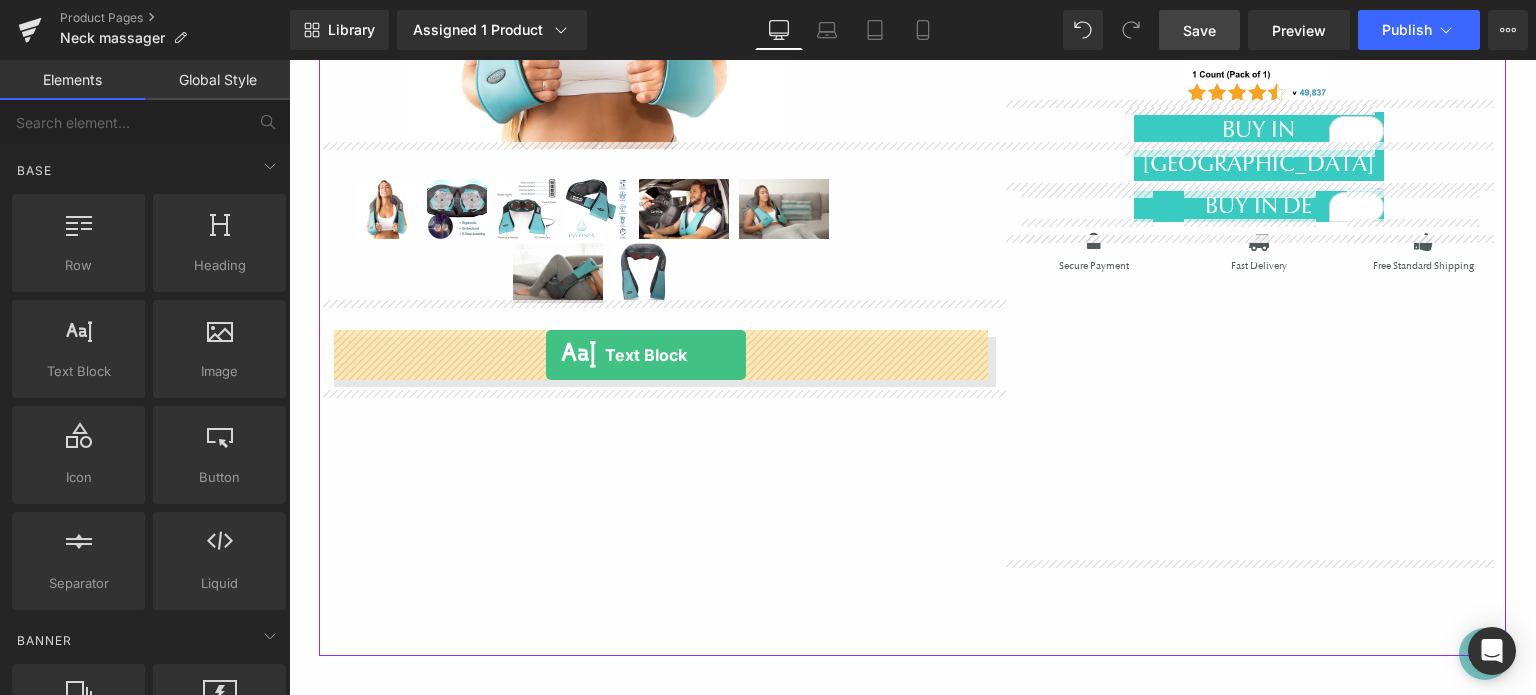 drag, startPoint x: 385, startPoint y: 411, endPoint x: 546, endPoint y: 355, distance: 170.46114 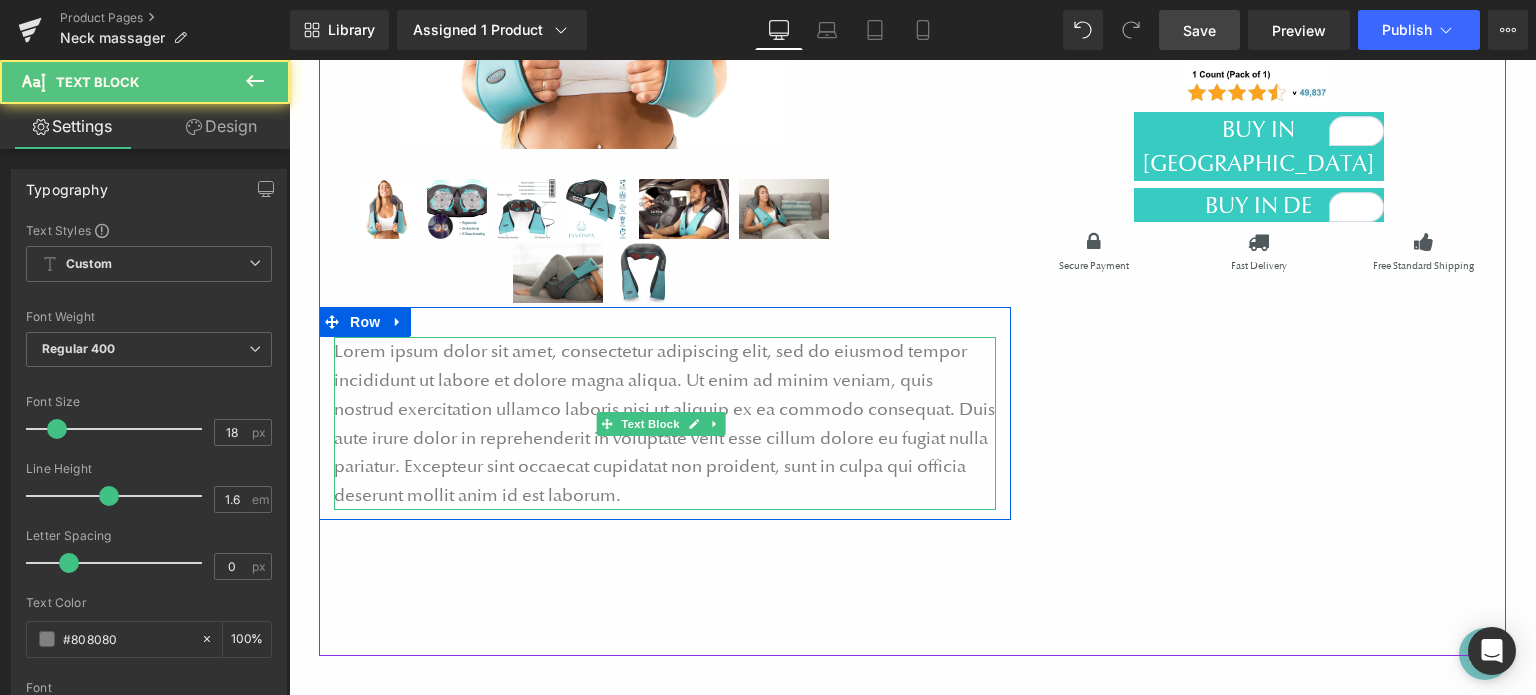 click on "Lorem ipsum dolor sit amet, consectetur adipiscing elit, sed do eiusmod tempor incididunt ut labore et dolore magna aliqua. Ut enim ad minim veniam, quis nostrud exercitation ullamco laboris nisi ut aliquip ex ea commodo consequat. Duis aute irure dolor in reprehenderit in voluptate velit esse cillum dolore eu fugiat nulla pariatur. Excepteur sint occaecat cupidatat non proident, sunt in culpa qui officia deserunt mollit anim id est laborum." at bounding box center [665, 423] 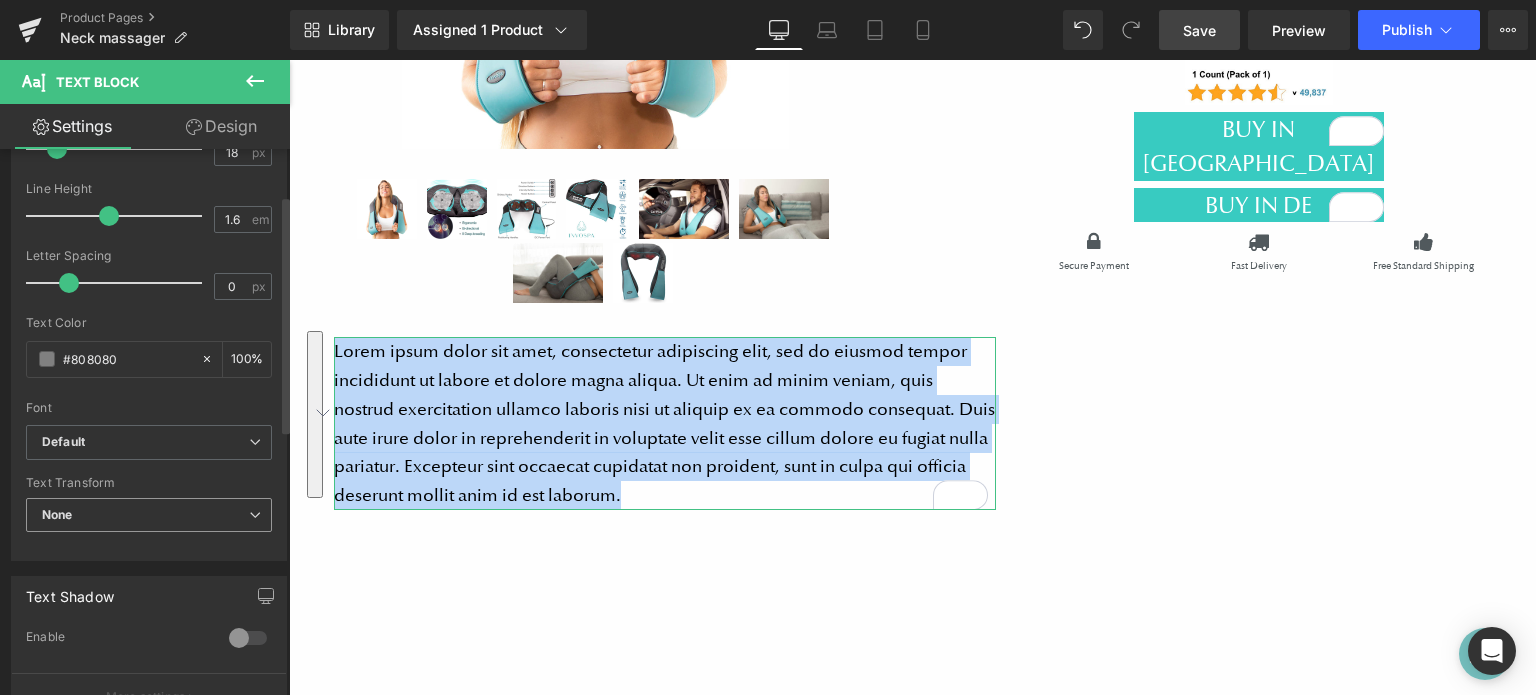 scroll, scrollTop: 300, scrollLeft: 0, axis: vertical 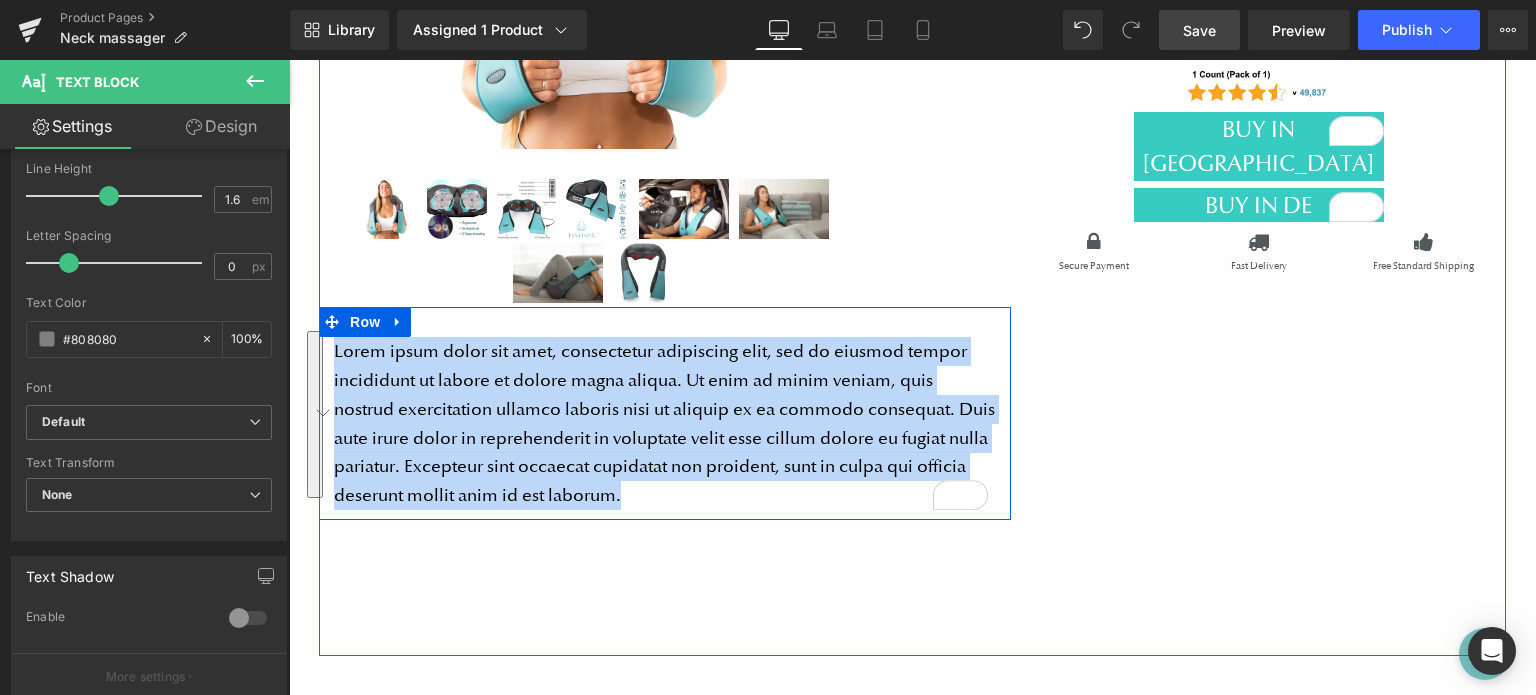 type 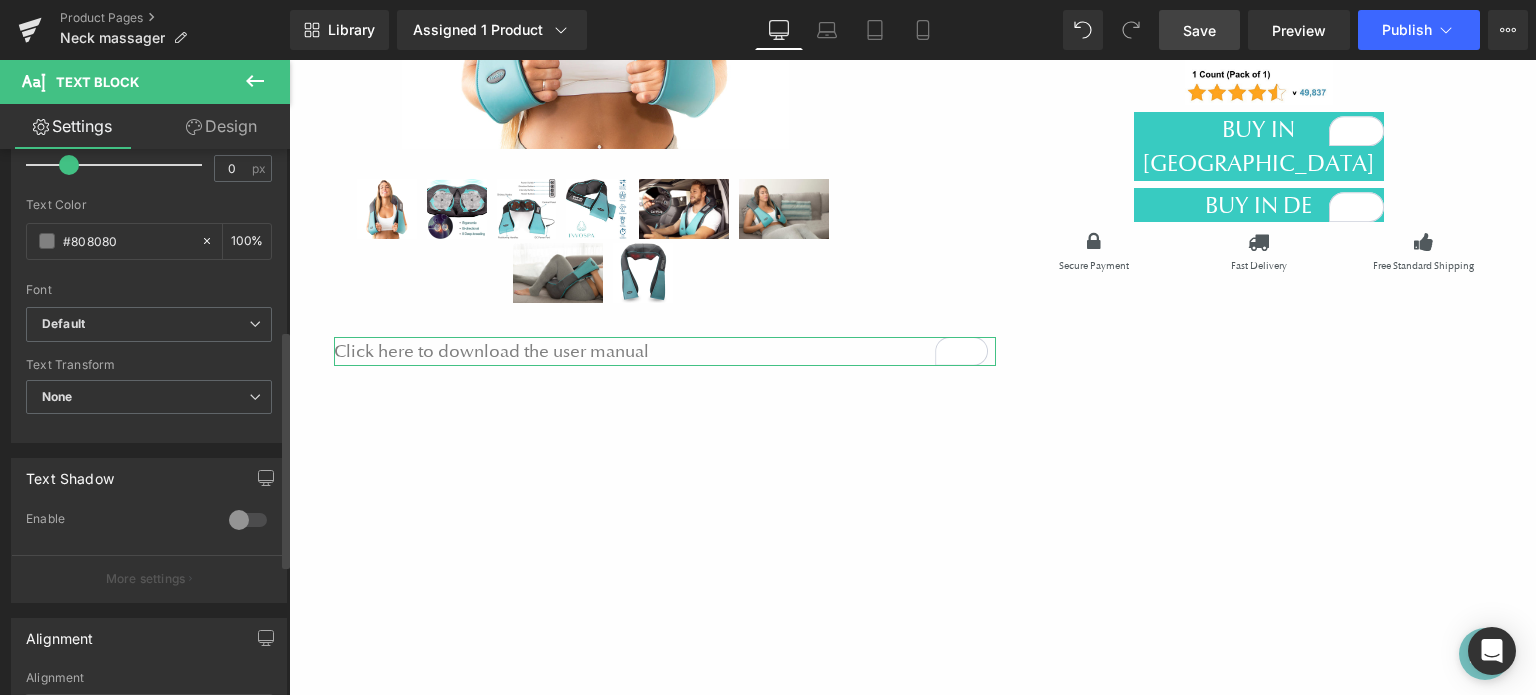 scroll, scrollTop: 600, scrollLeft: 0, axis: vertical 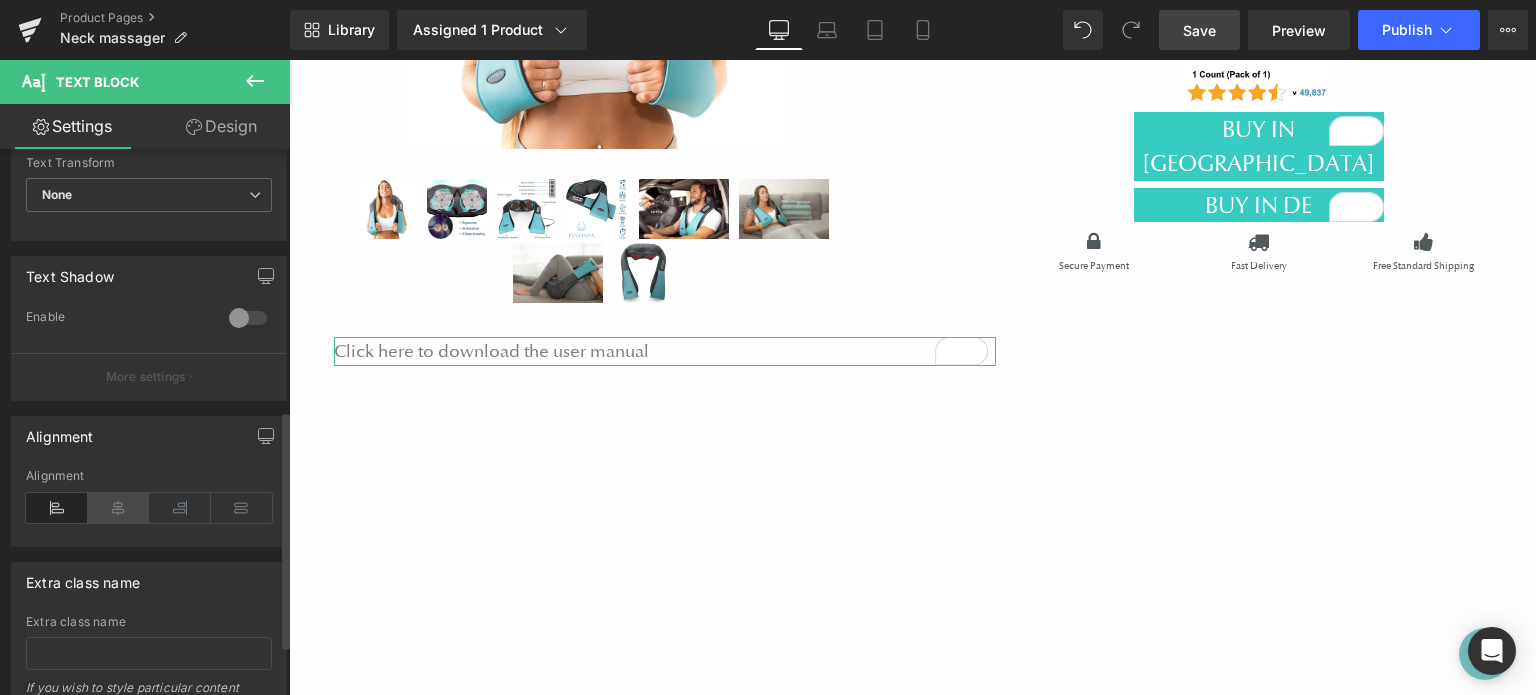 click at bounding box center [119, 508] 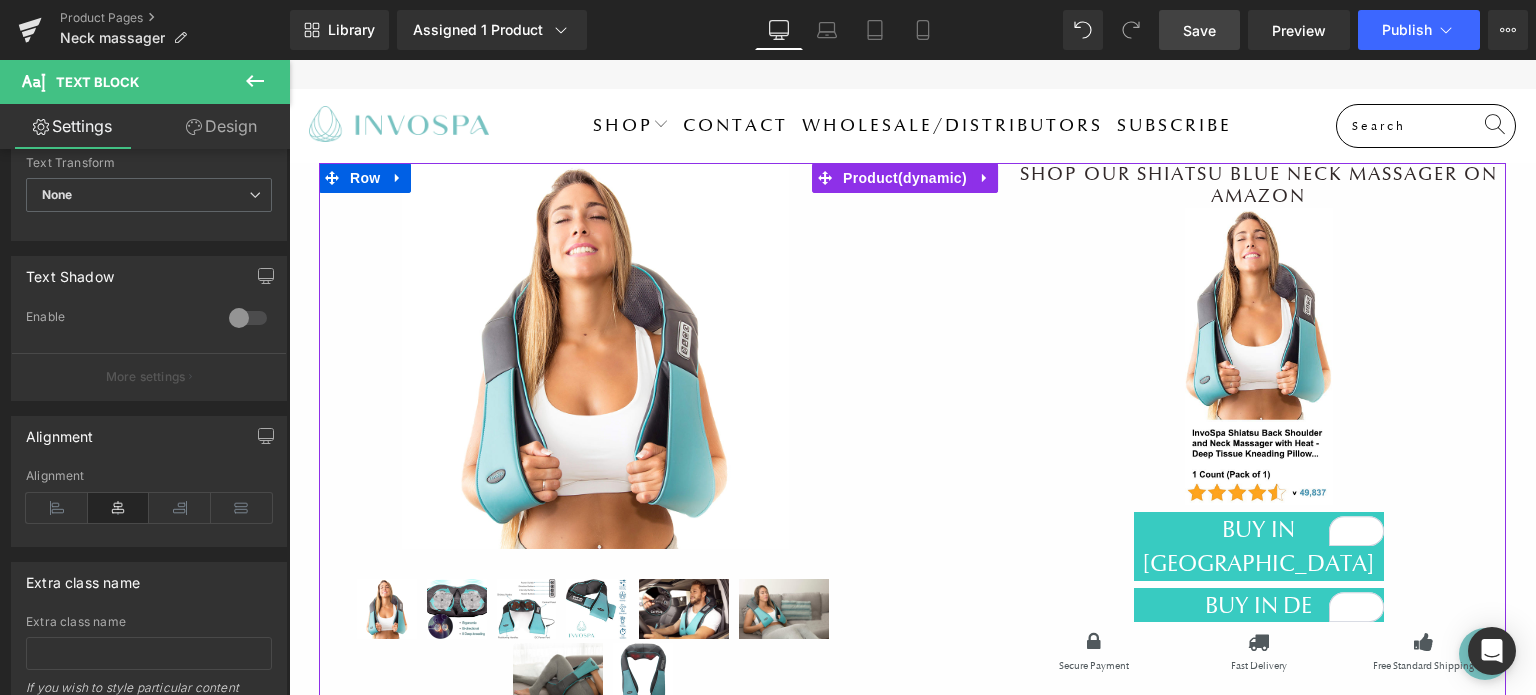 scroll, scrollTop: 300, scrollLeft: 0, axis: vertical 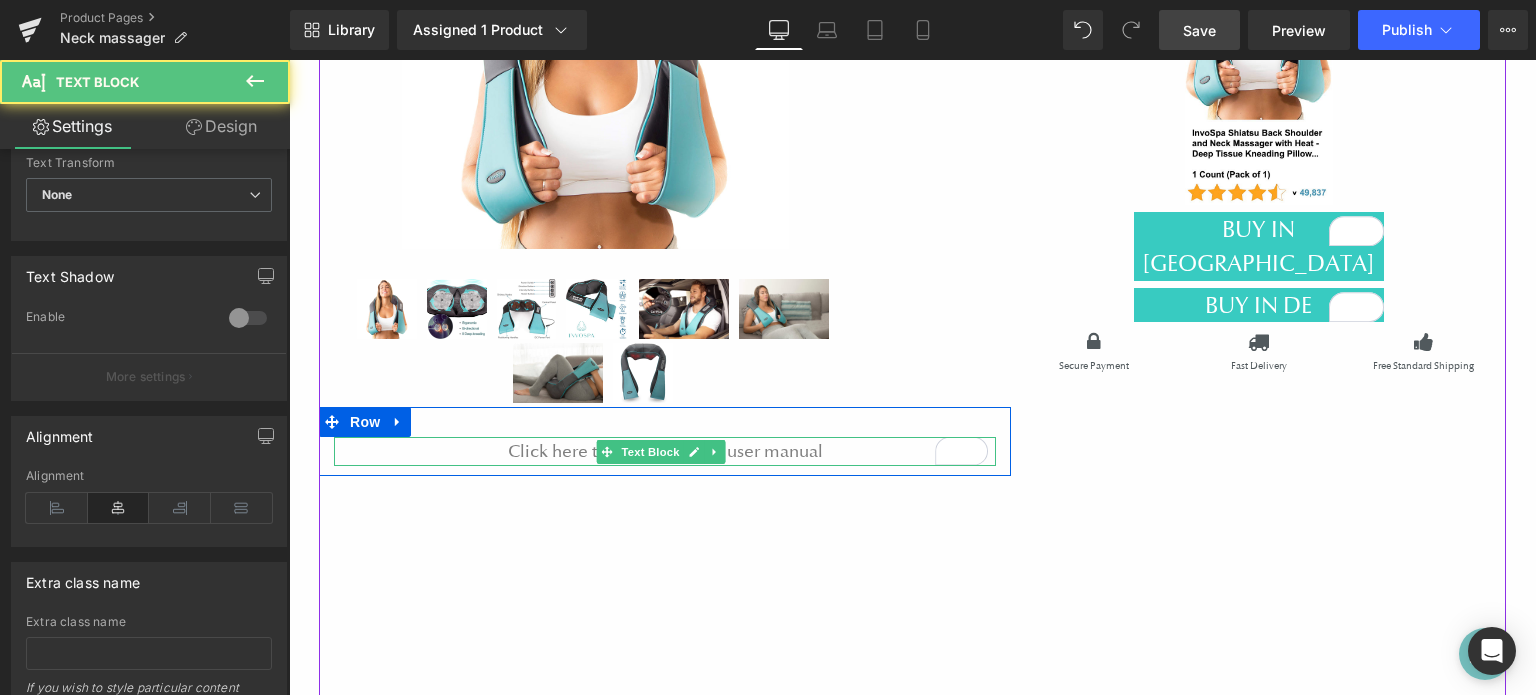 click on "Click here to download the user manual" at bounding box center [665, 451] 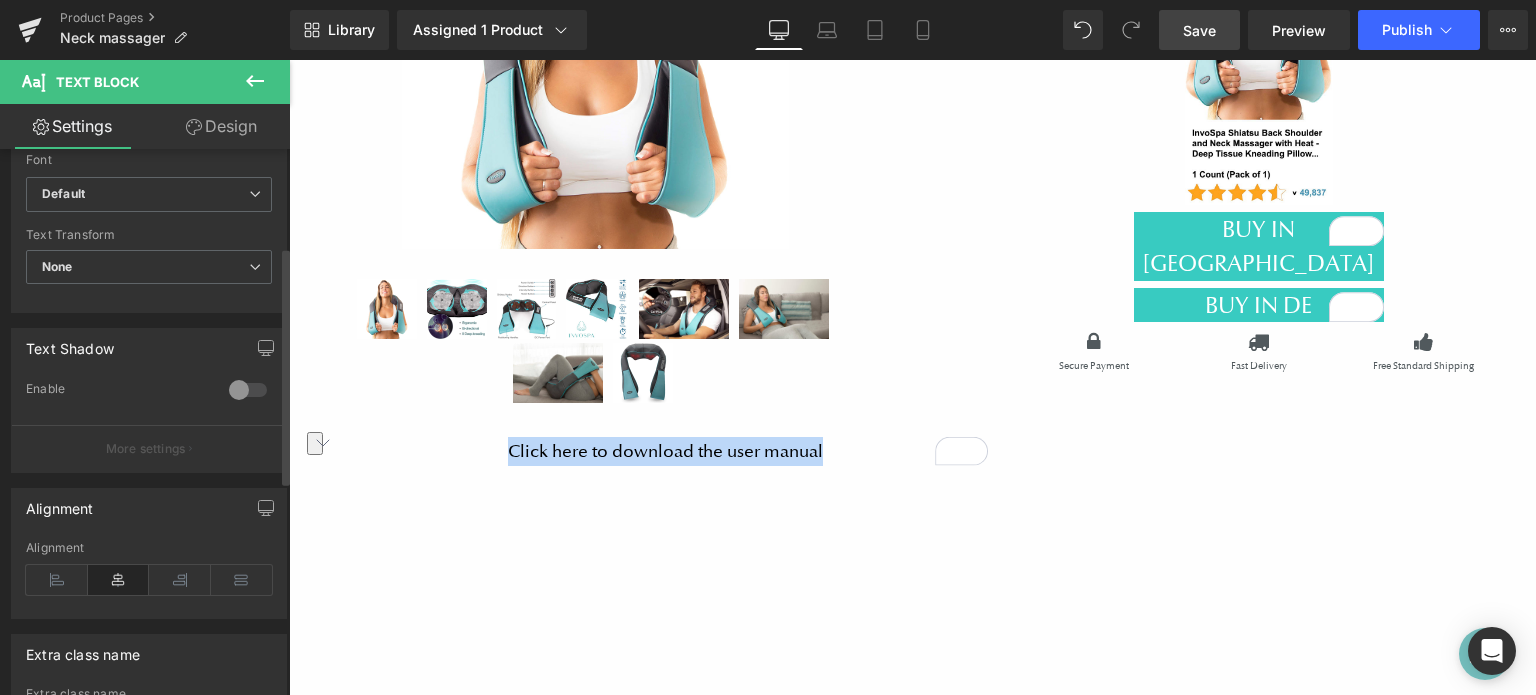 scroll, scrollTop: 215, scrollLeft: 0, axis: vertical 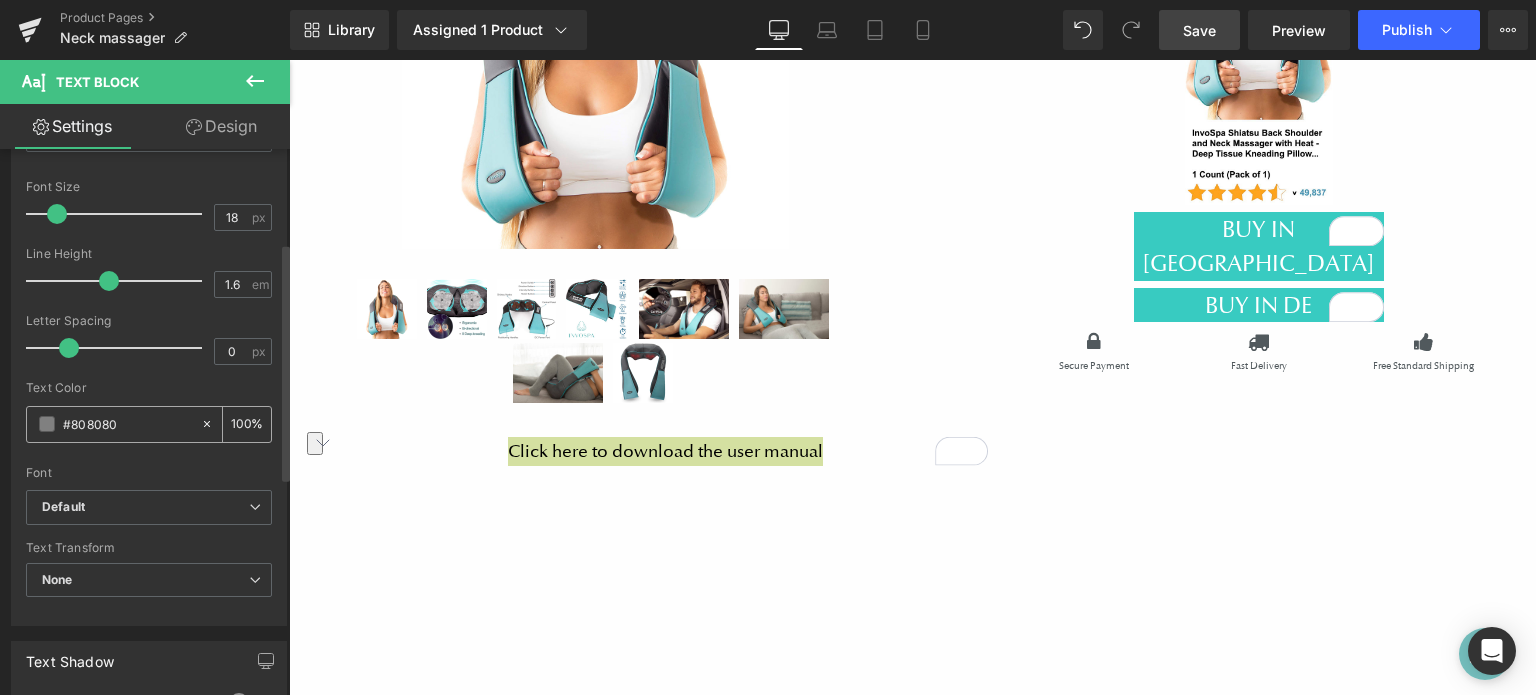 click at bounding box center [47, 424] 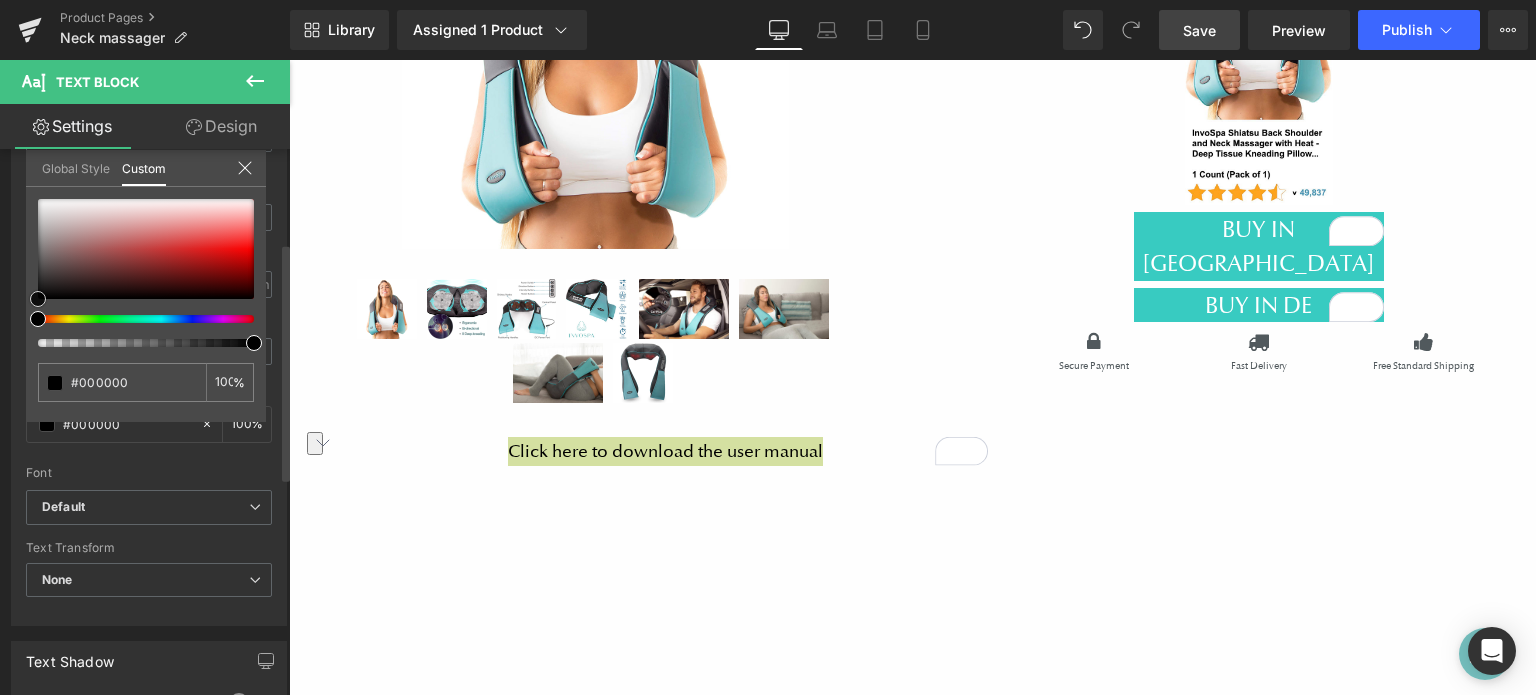 drag, startPoint x: 69, startPoint y: 277, endPoint x: 27, endPoint y: 303, distance: 49.396355 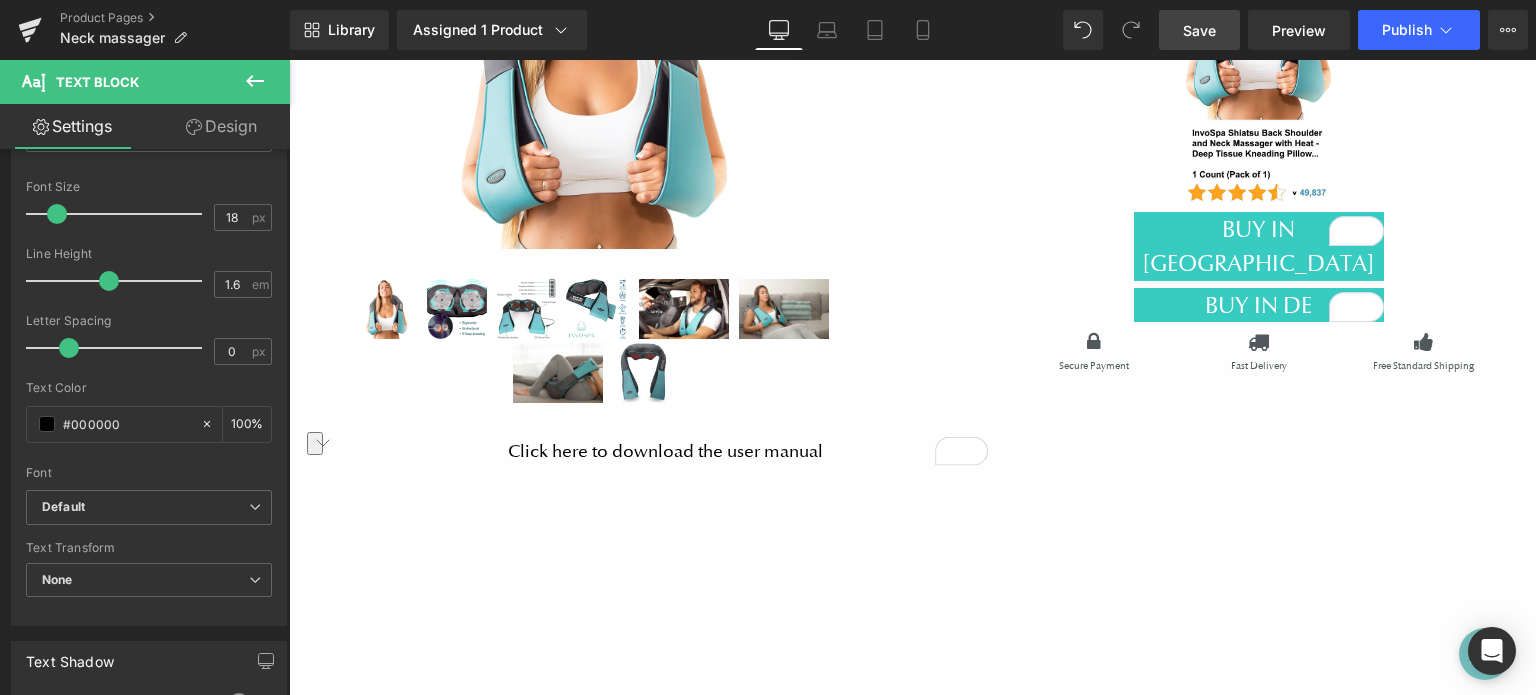 click on "Menu
Shop      Blue Neck Massager   Black Fabric Neck Massager
Contact
Wholesale/Distributors
Subscribe
Shop      Blue Neck Massager   Black Fabric Neck Massager   Contact   Wholesale/Distributors   Subscribe
(P) Image" at bounding box center [912, 2449] 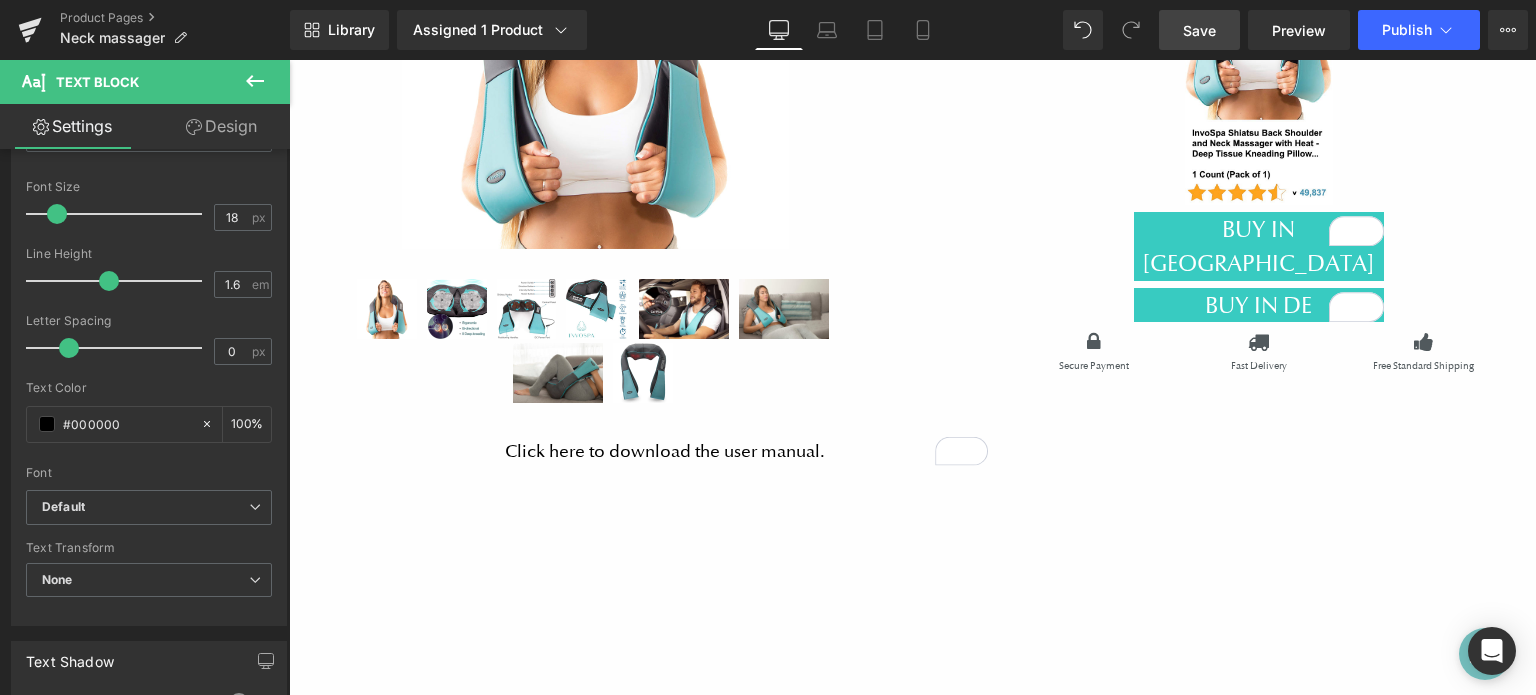 click 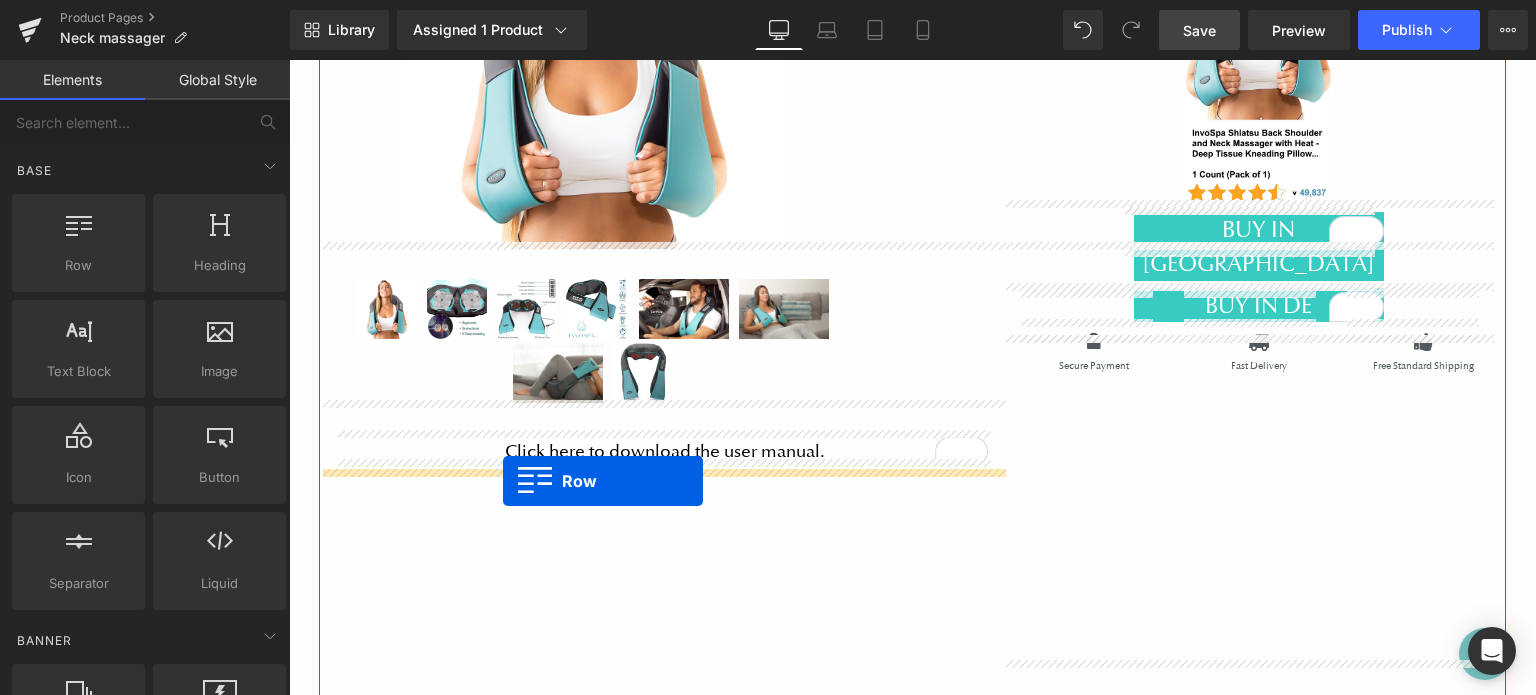 drag, startPoint x: 568, startPoint y: 403, endPoint x: 503, endPoint y: 481, distance: 101.53325 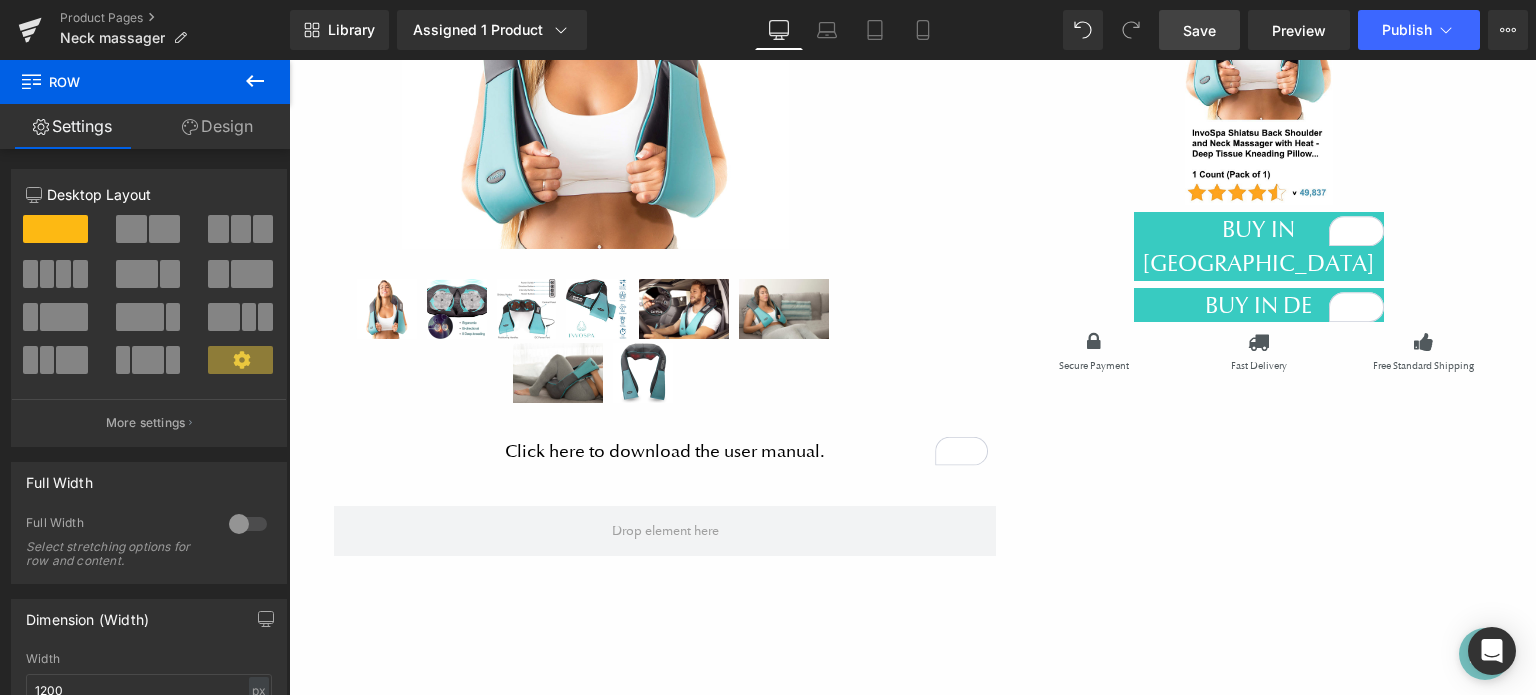 drag, startPoint x: 252, startPoint y: 74, endPoint x: 256, endPoint y: 336, distance: 262.03052 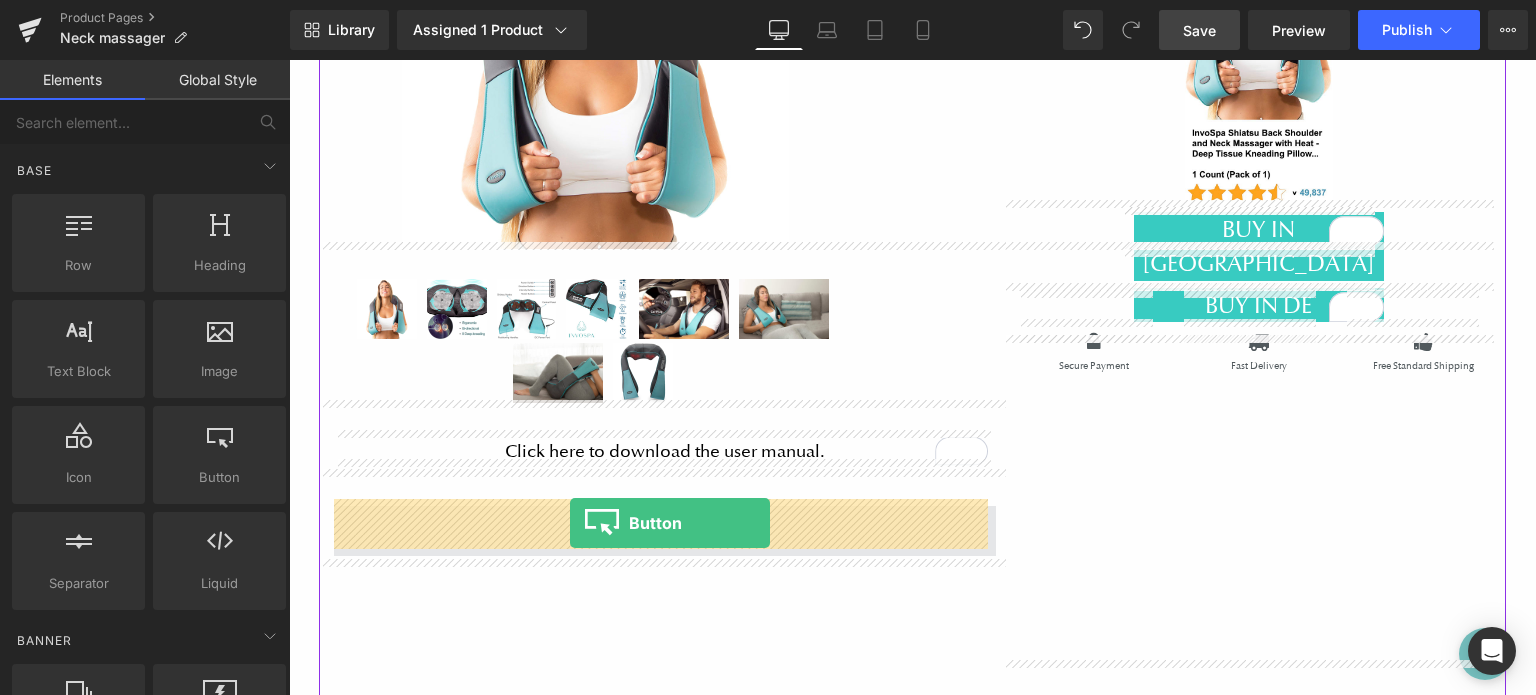 drag, startPoint x: 505, startPoint y: 515, endPoint x: 570, endPoint y: 523, distance: 65.490456 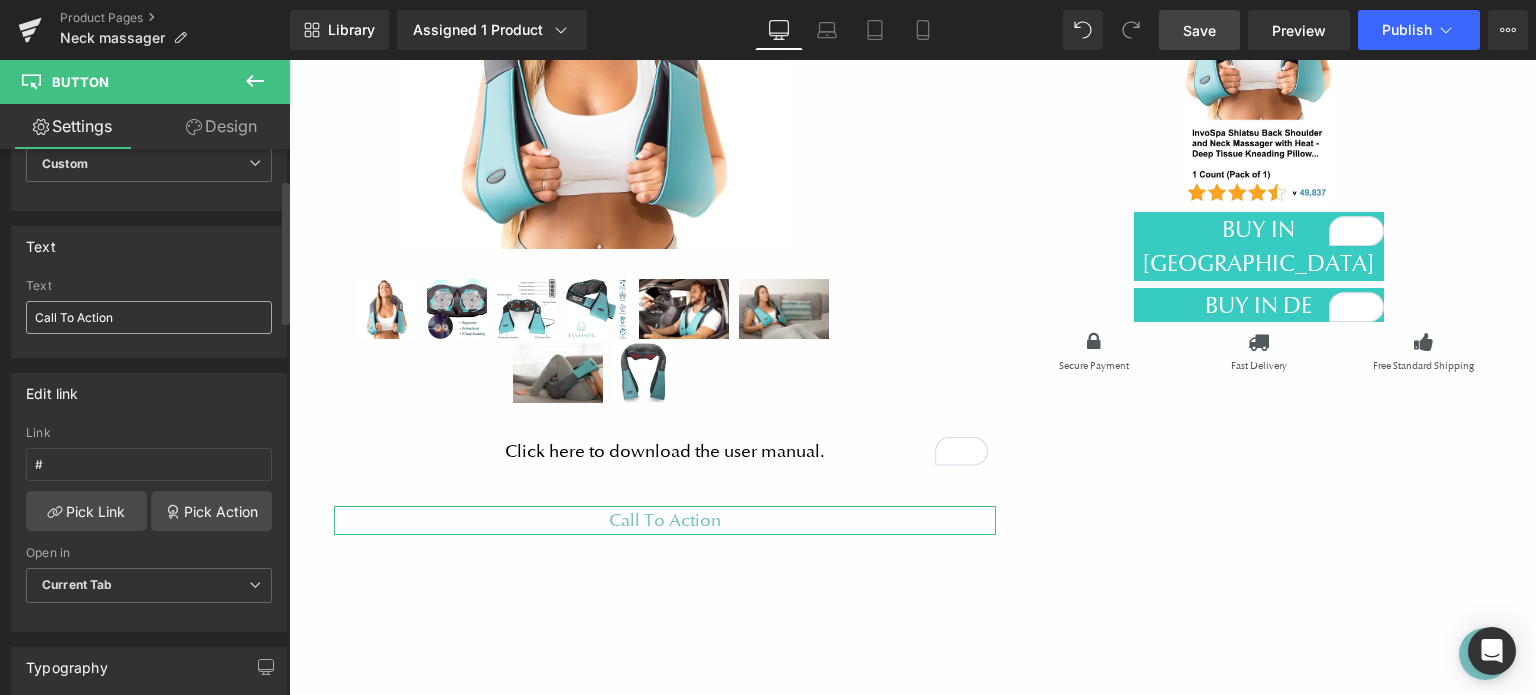 scroll, scrollTop: 200, scrollLeft: 0, axis: vertical 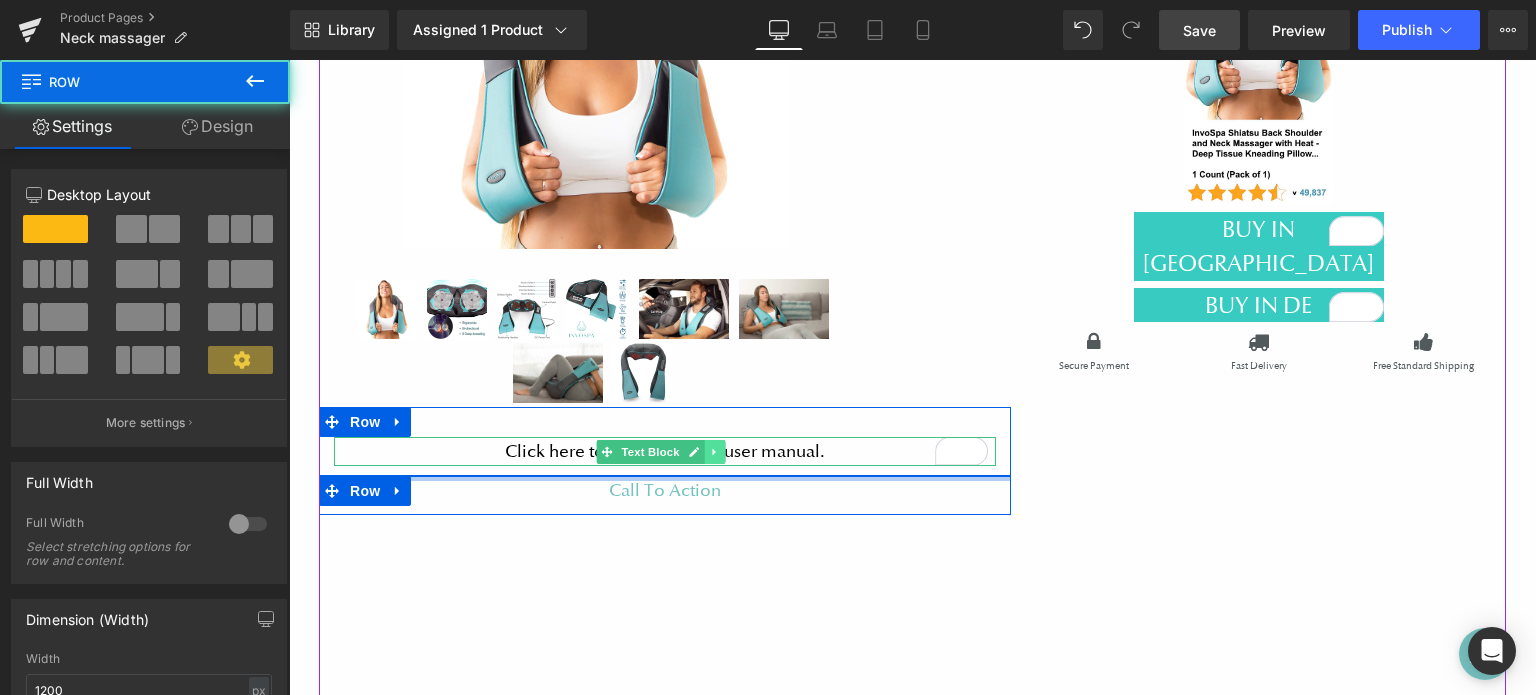 drag, startPoint x: 708, startPoint y: 493, endPoint x: 708, endPoint y: 443, distance: 50 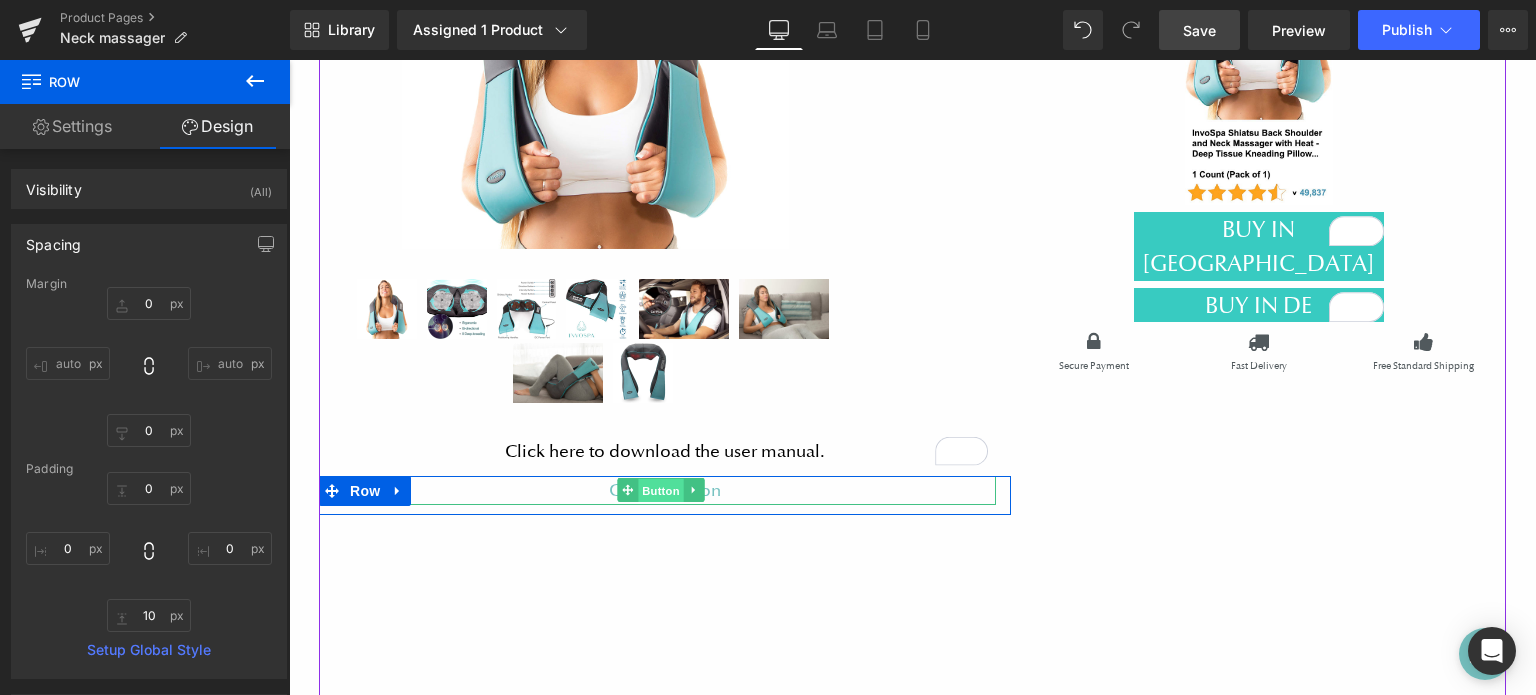 click on "Button" at bounding box center (661, 491) 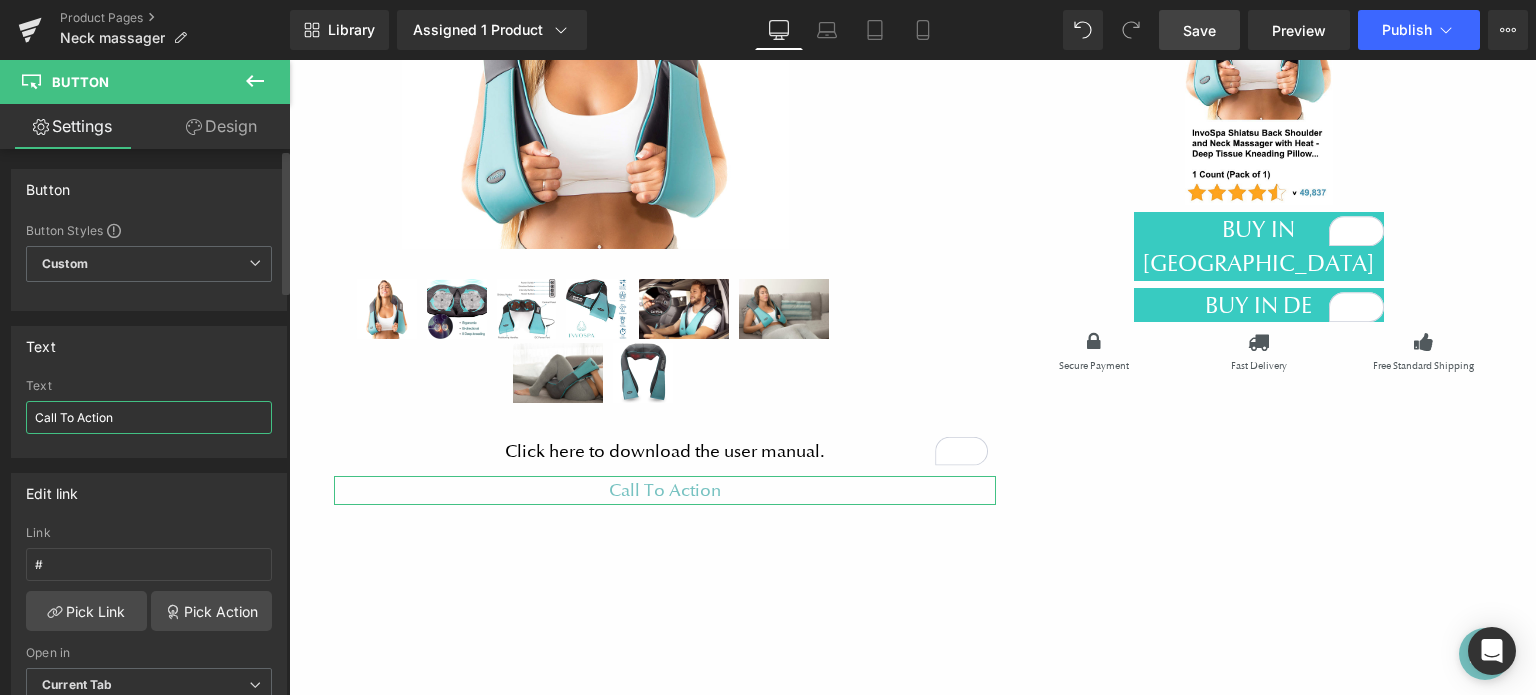 click on "Text Call To Action Text Call To Action" at bounding box center (149, 384) 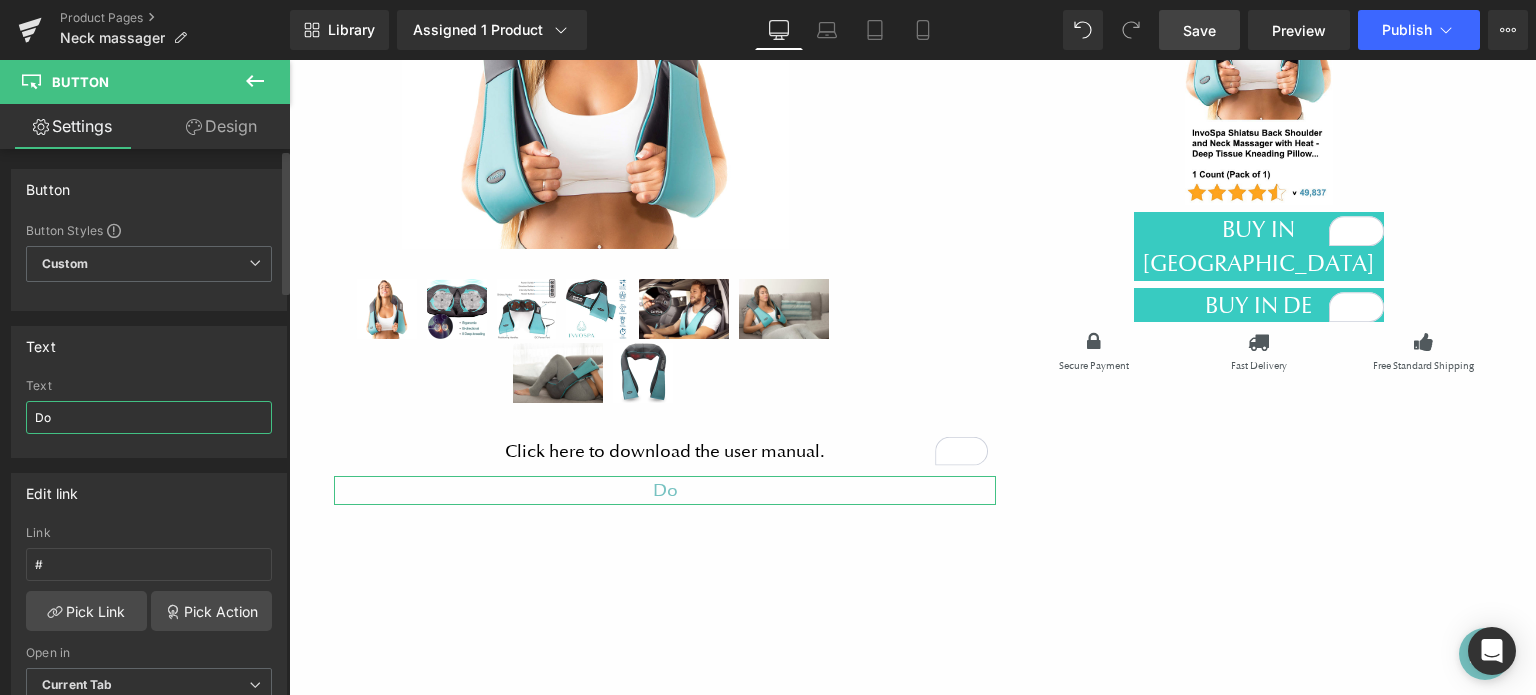 type on "D" 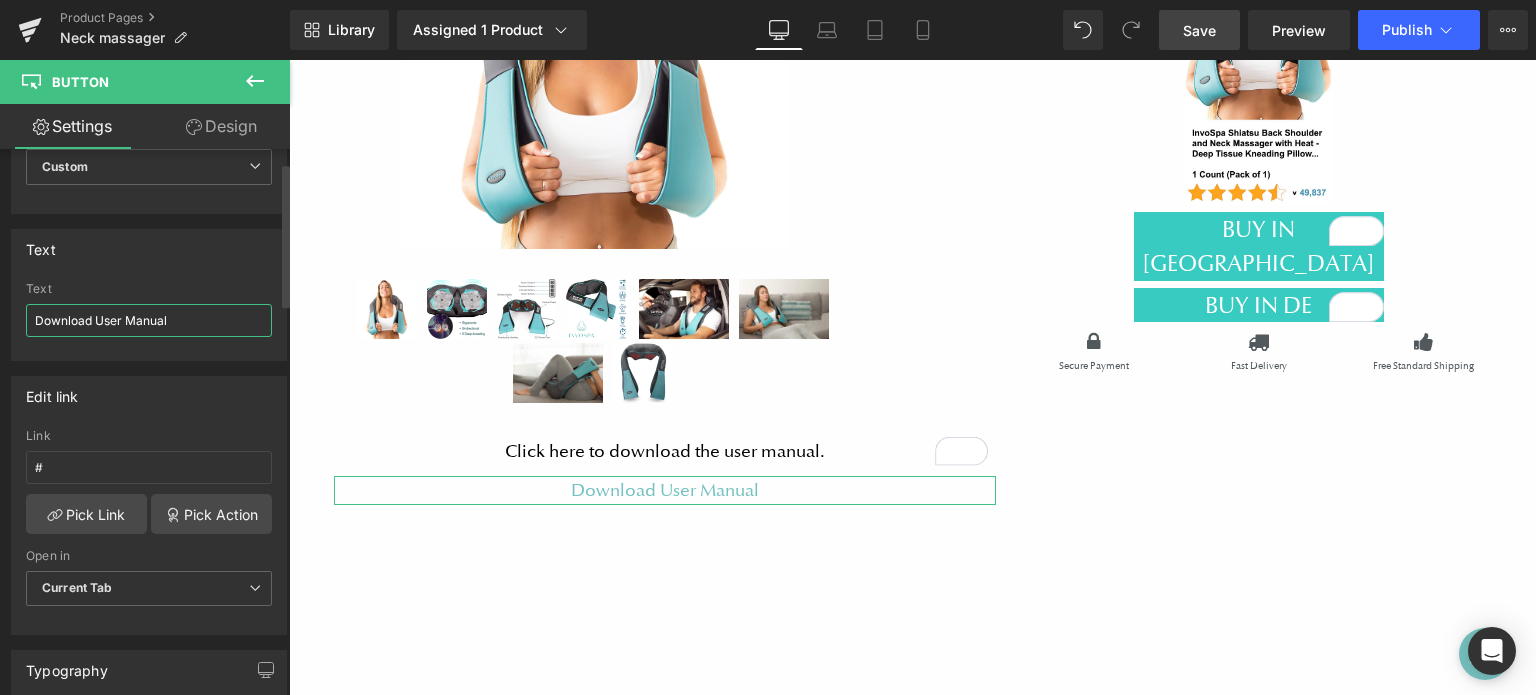 scroll, scrollTop: 100, scrollLeft: 0, axis: vertical 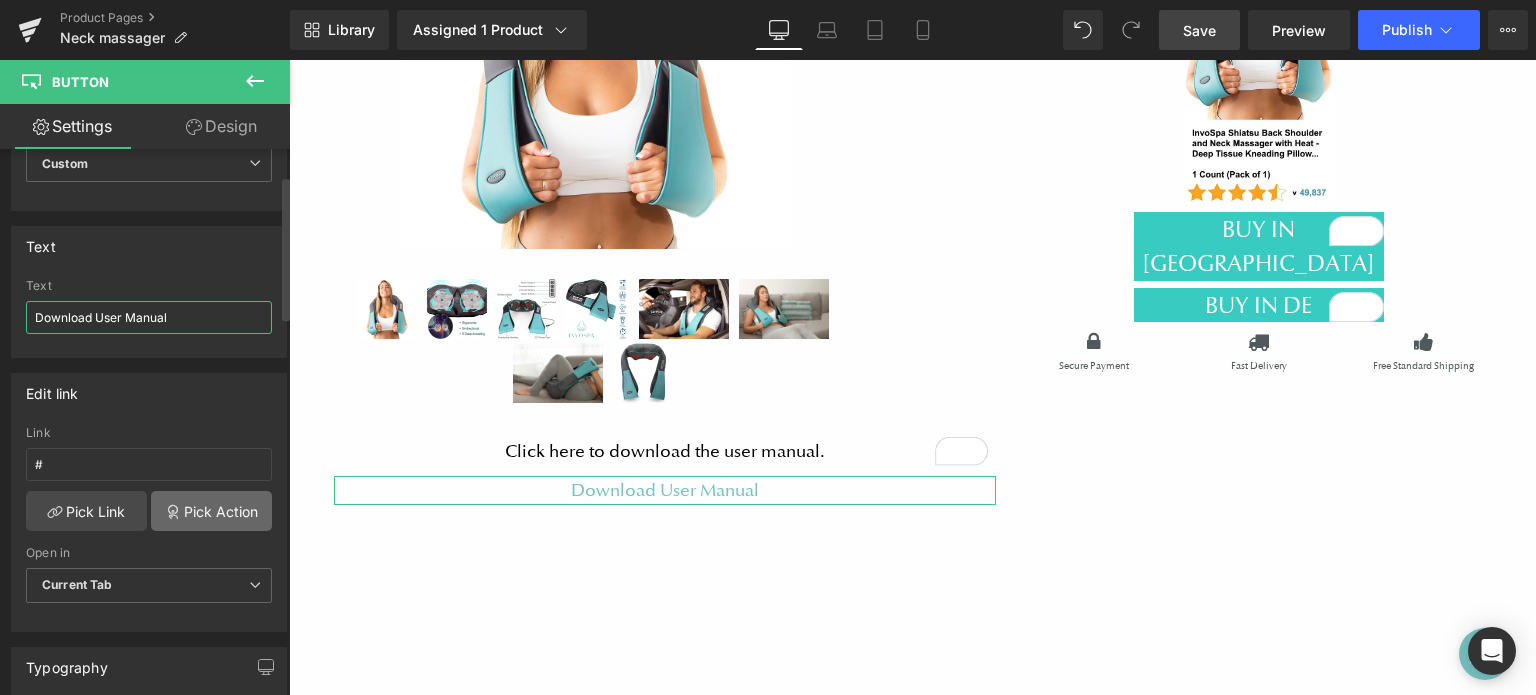 type on "Download User Manual" 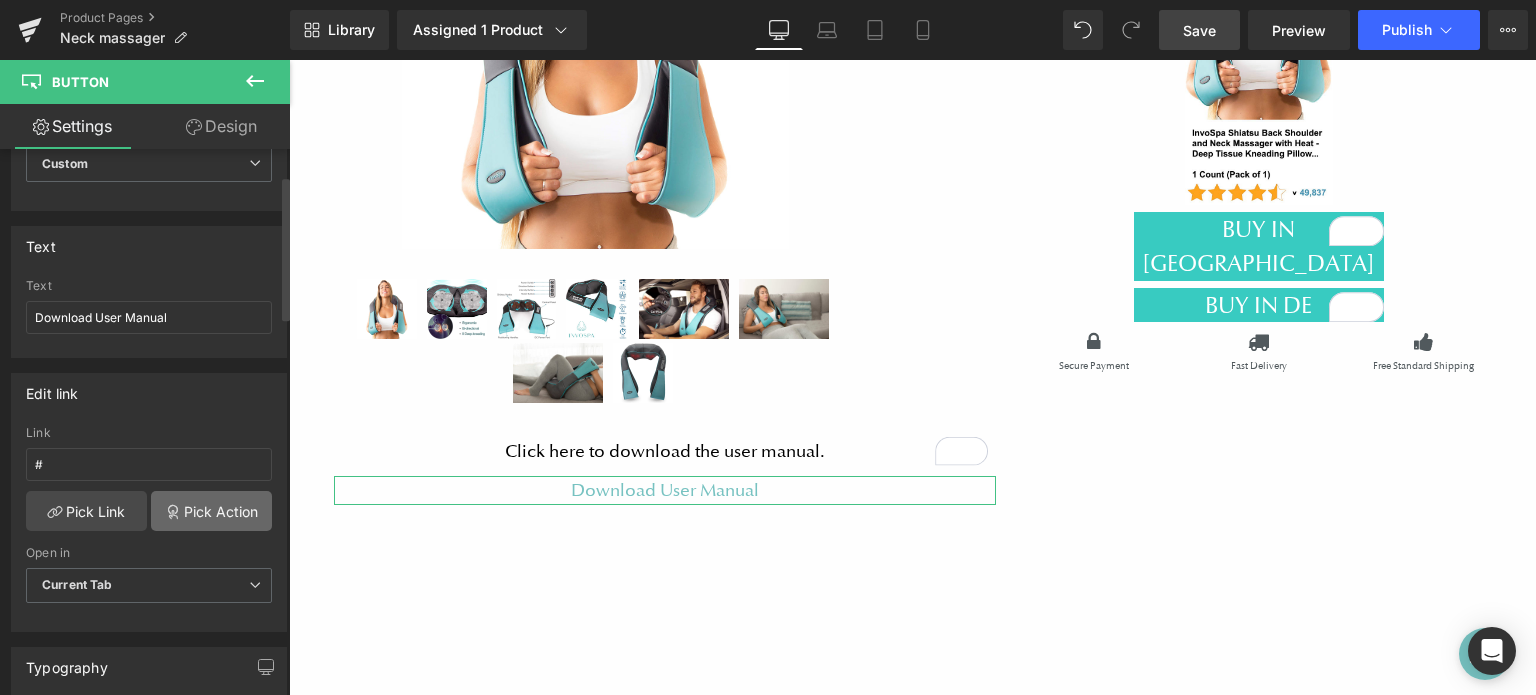 click on "Pick Action" at bounding box center [211, 511] 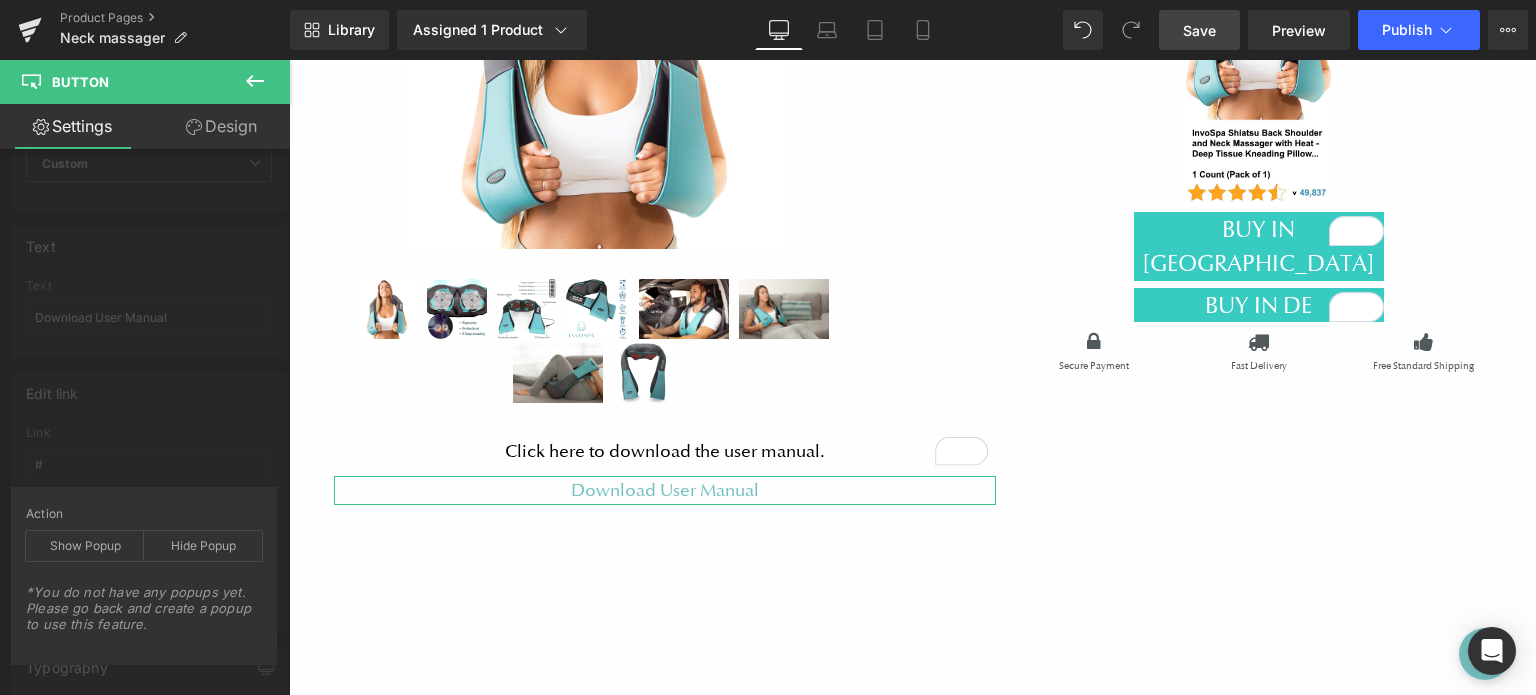 click on "Edit link # Link #  Pick Link  Pick Action Current Tab New Tab Open in
Current Tab
Current Tab New Tab Action Show Popup Hide Popup *You do not have any popups yet. Please go back and create a popup to use this feature. *Will work with popup windows that contain this button" at bounding box center [149, 495] 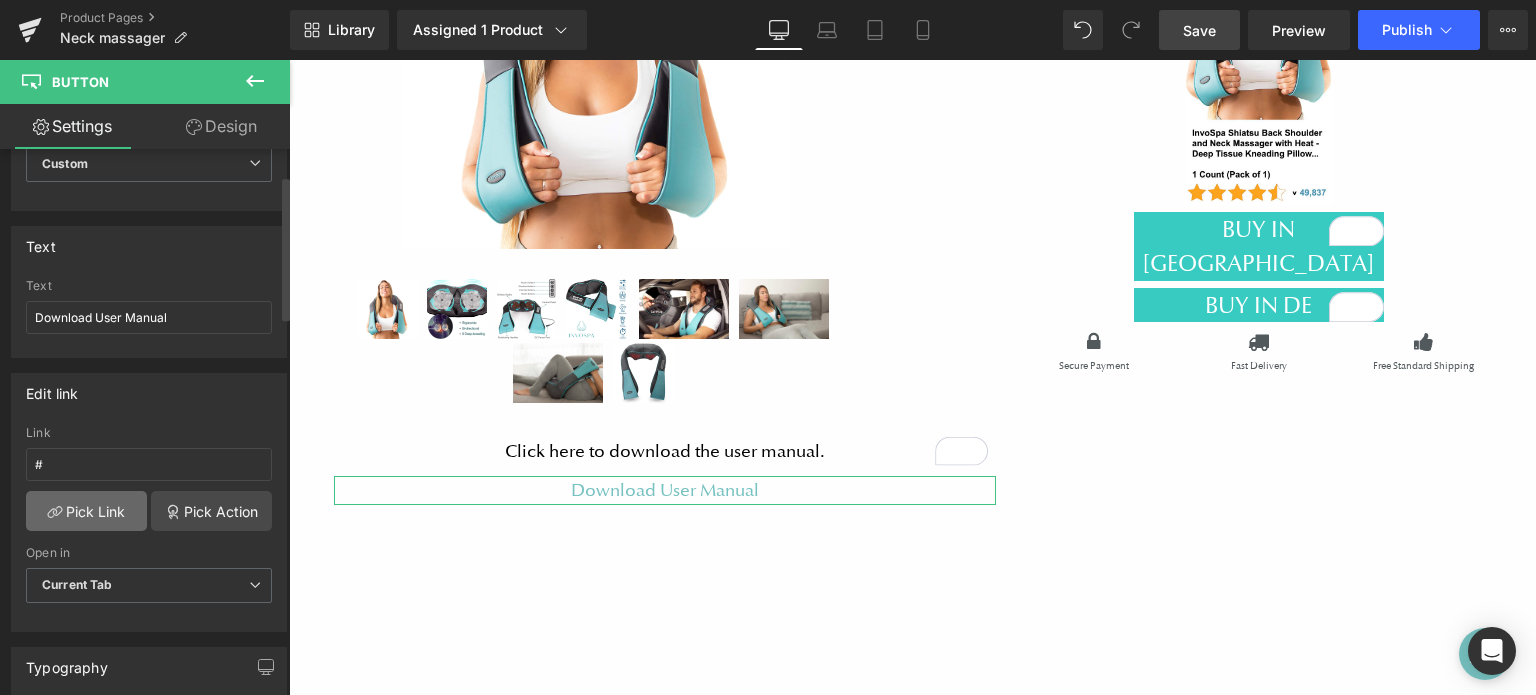 click on "Pick Link" at bounding box center [86, 511] 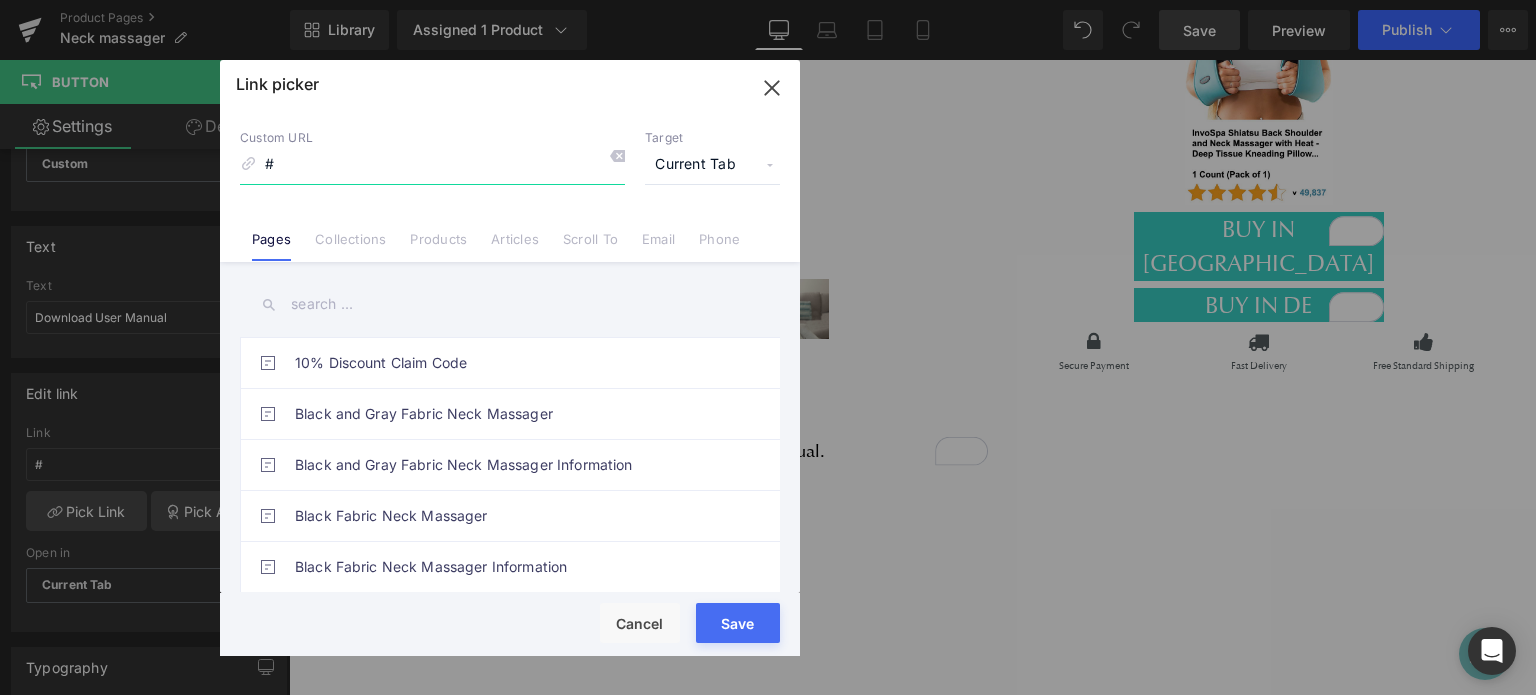 click 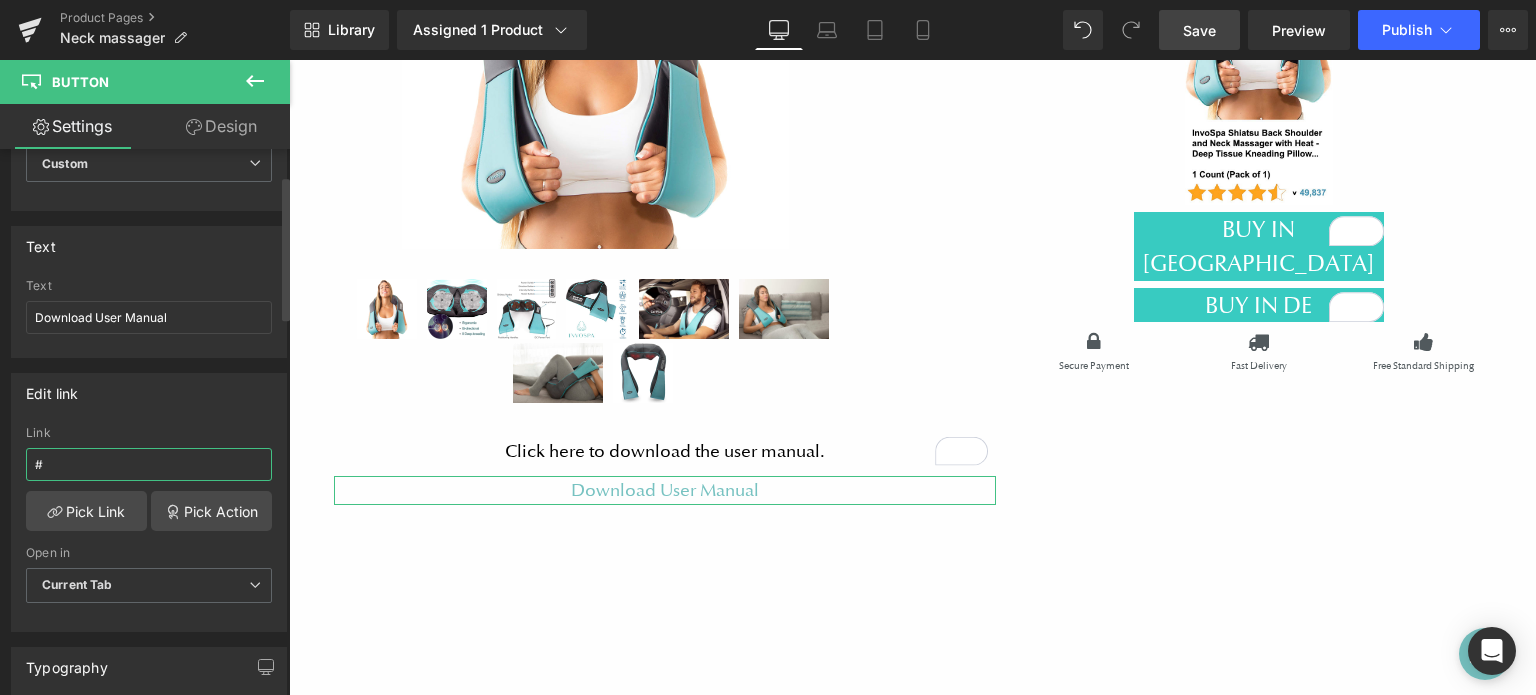 drag, startPoint x: 94, startPoint y: 463, endPoint x: 0, endPoint y: 460, distance: 94.04786 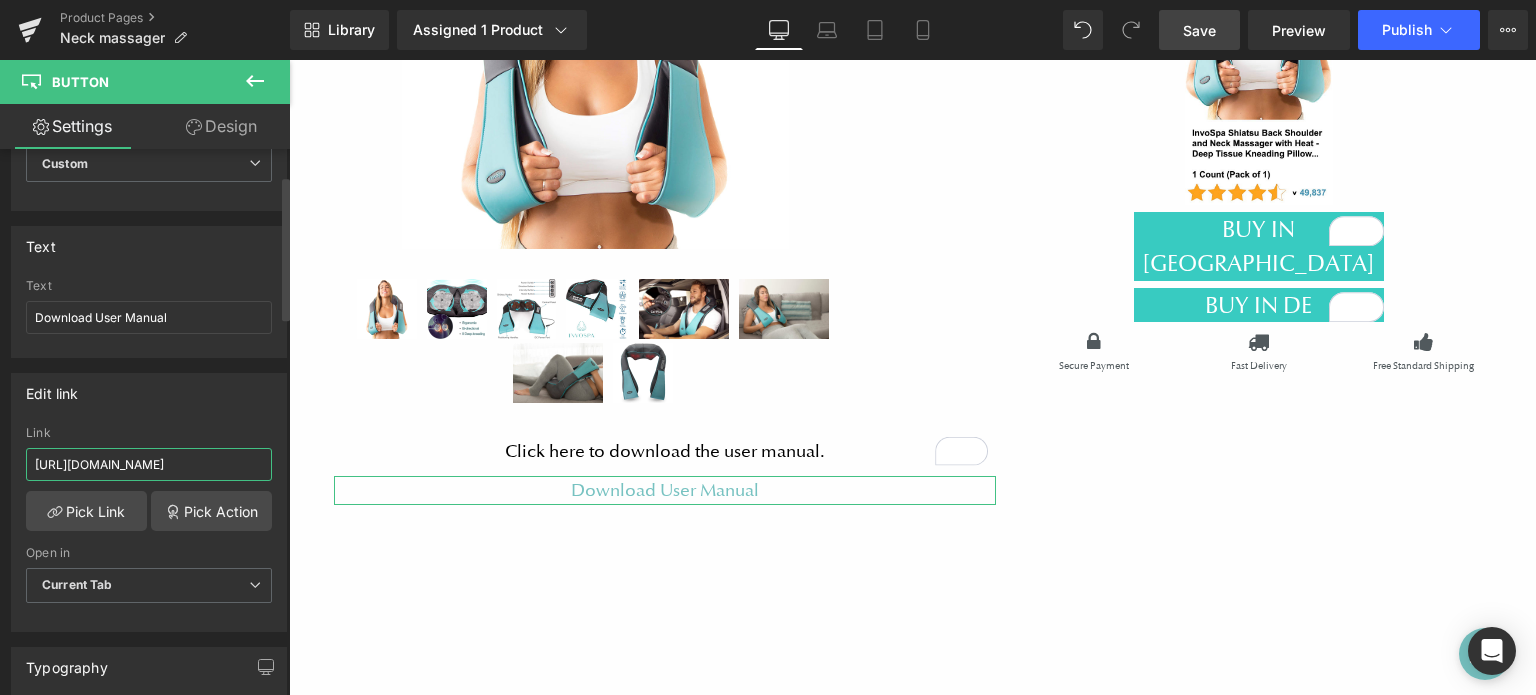 scroll, scrollTop: 0, scrollLeft: 10, axis: horizontal 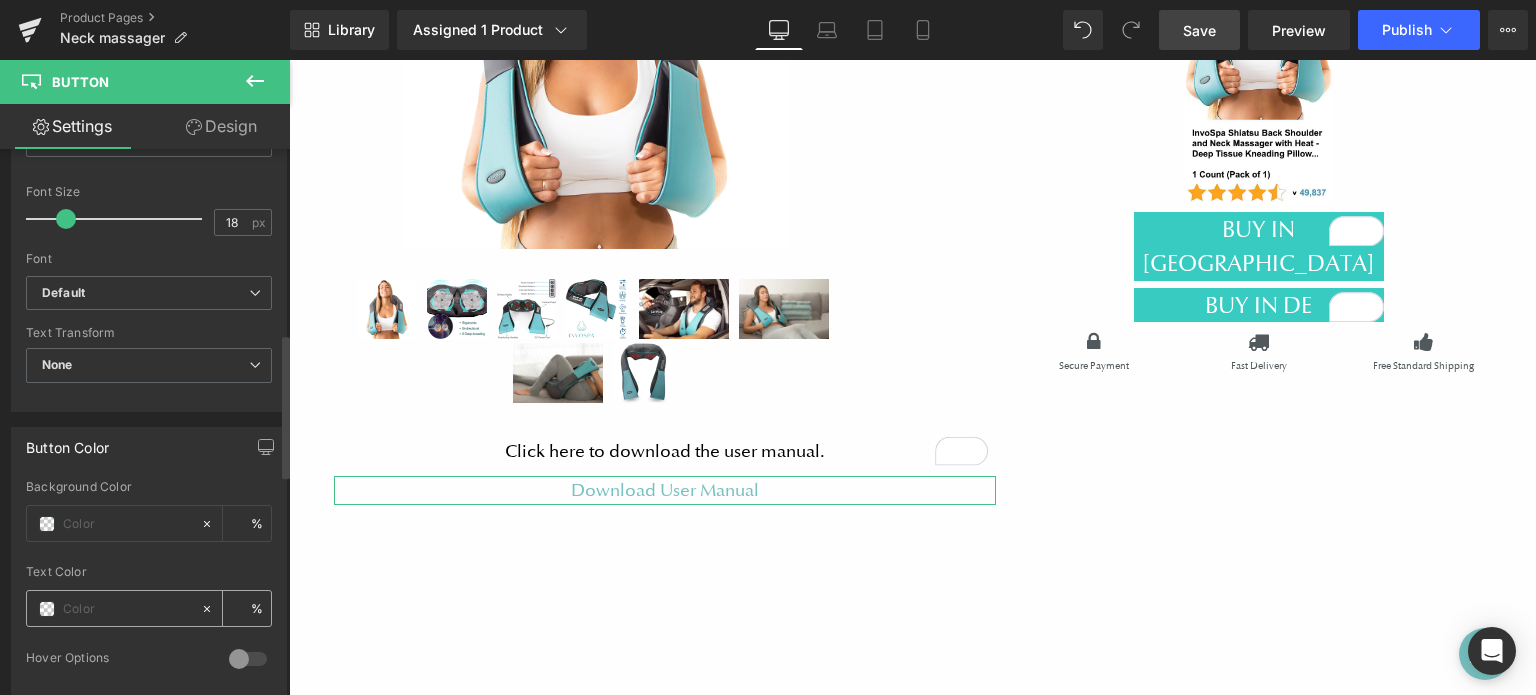 type on "[URL][DOMAIN_NAME]" 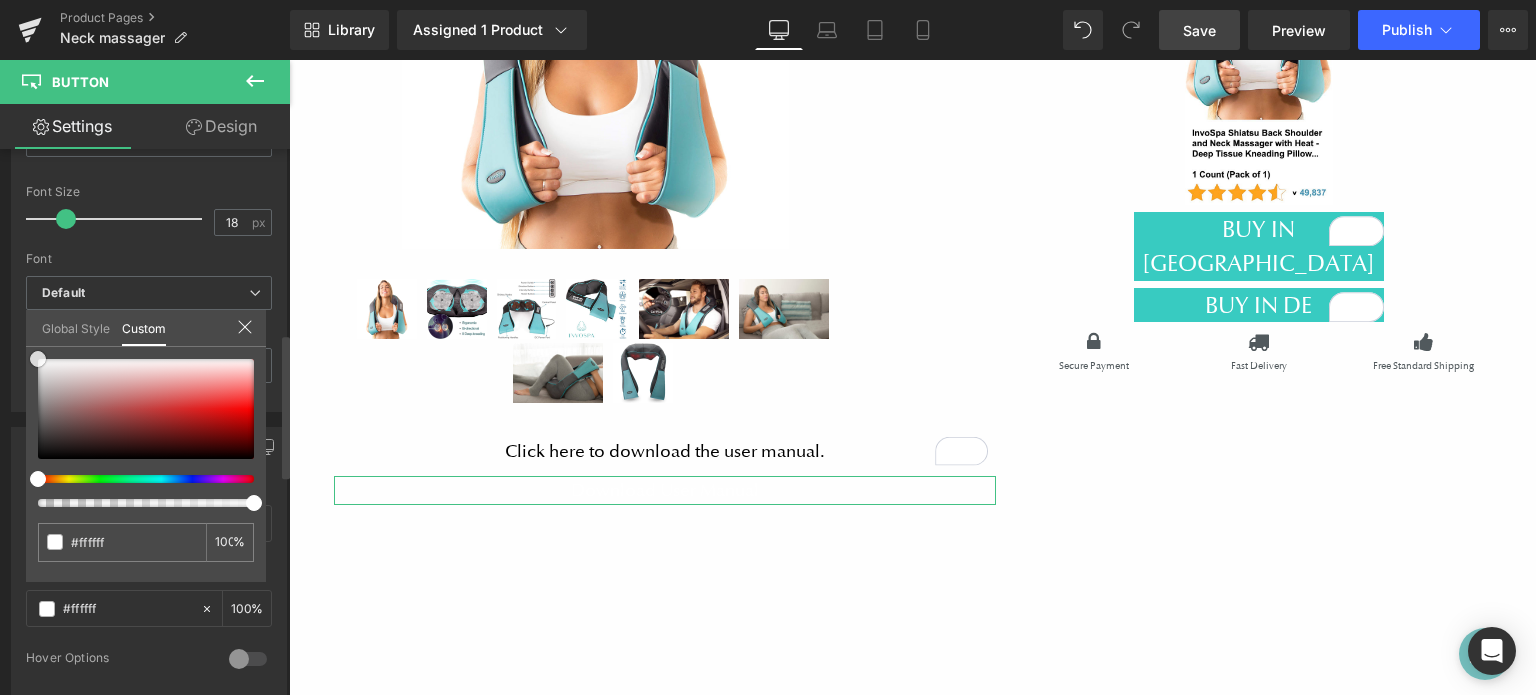 drag, startPoint x: 32, startPoint y: 327, endPoint x: 21, endPoint y: 329, distance: 11.18034 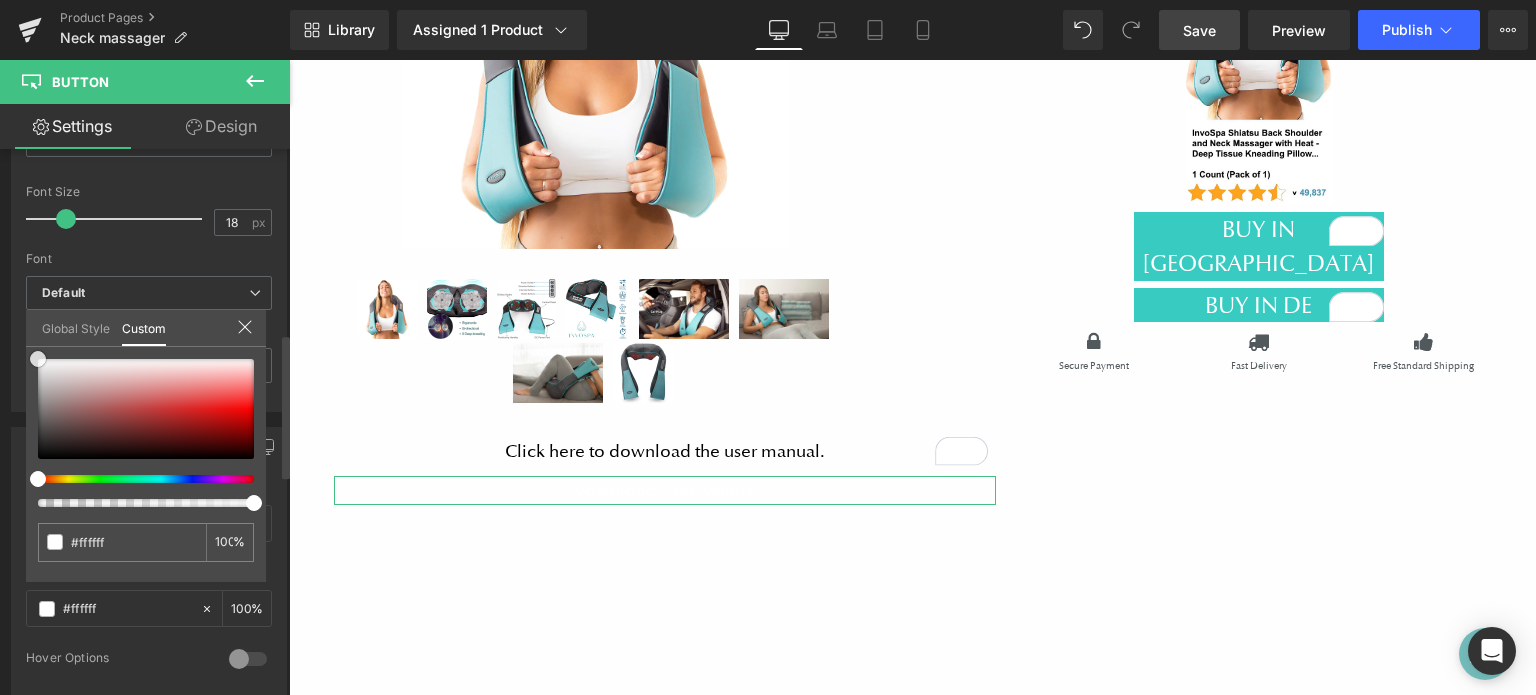 click on "Global Style Custom Setup Global Style none 0 %" at bounding box center [146, 340] 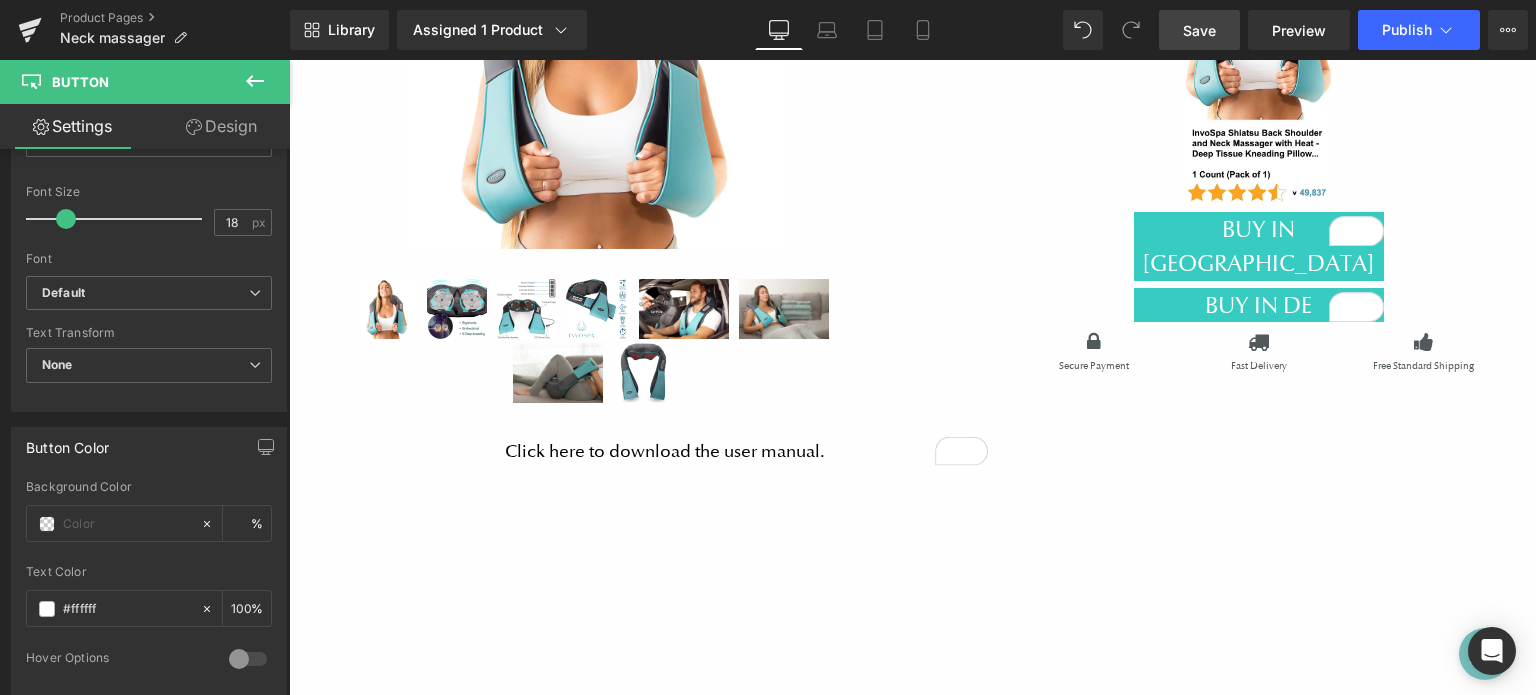 click on "Menu
Shop      Blue Neck Massager   Black Fabric Neck Massager
Contact
Wholesale/Distributors
Subscribe
Shop      Blue Neck Massager   Black Fabric Neck Massager   Contact   Wholesale/Distributors   Subscribe
(P) Image" at bounding box center [912, 2449] 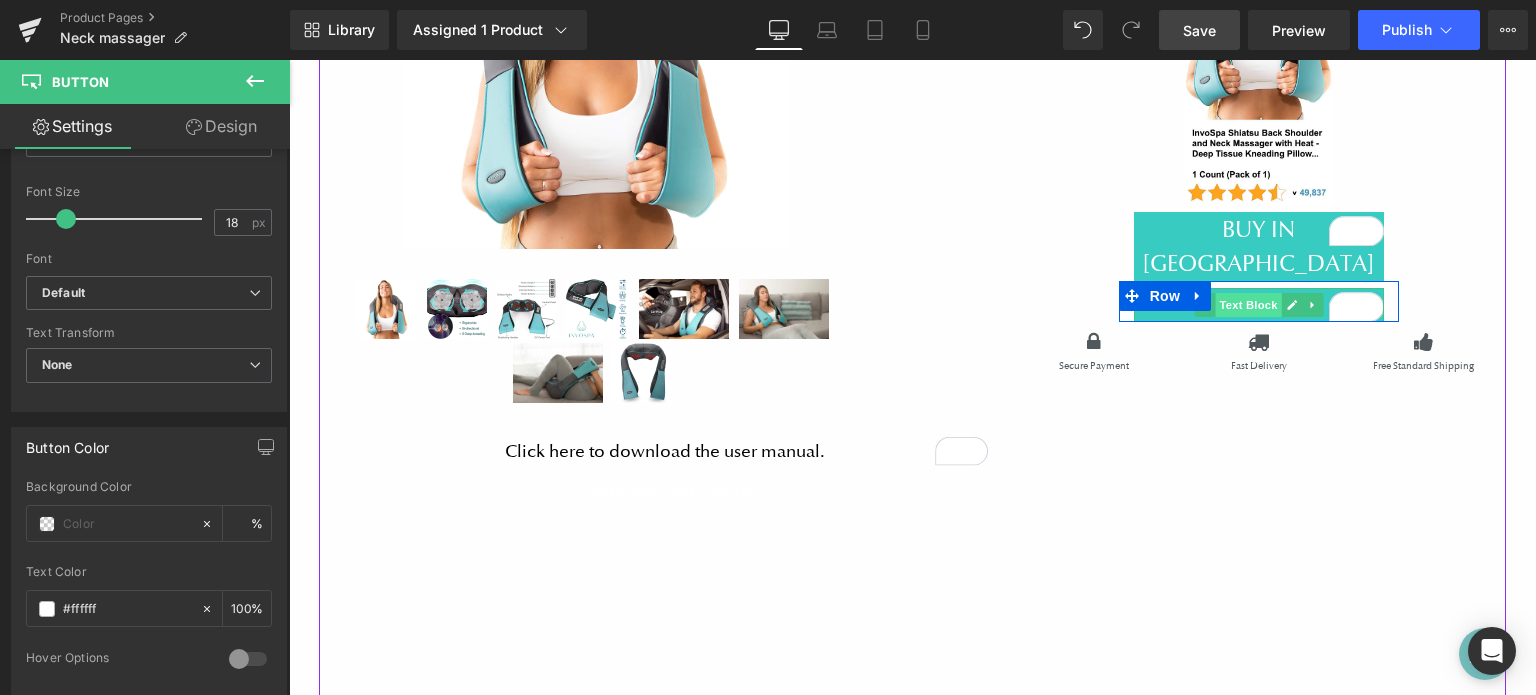 click on "Text Block" at bounding box center [1248, 305] 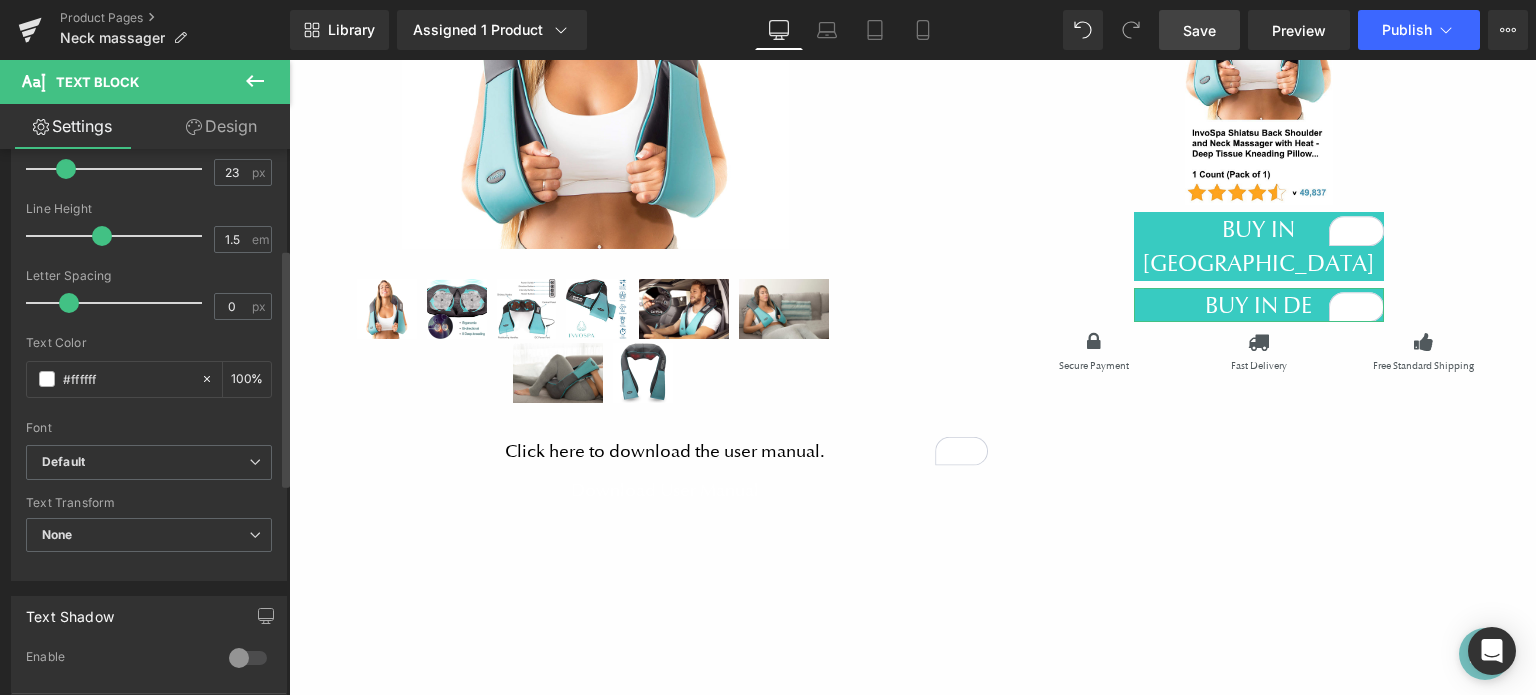 scroll, scrollTop: 300, scrollLeft: 0, axis: vertical 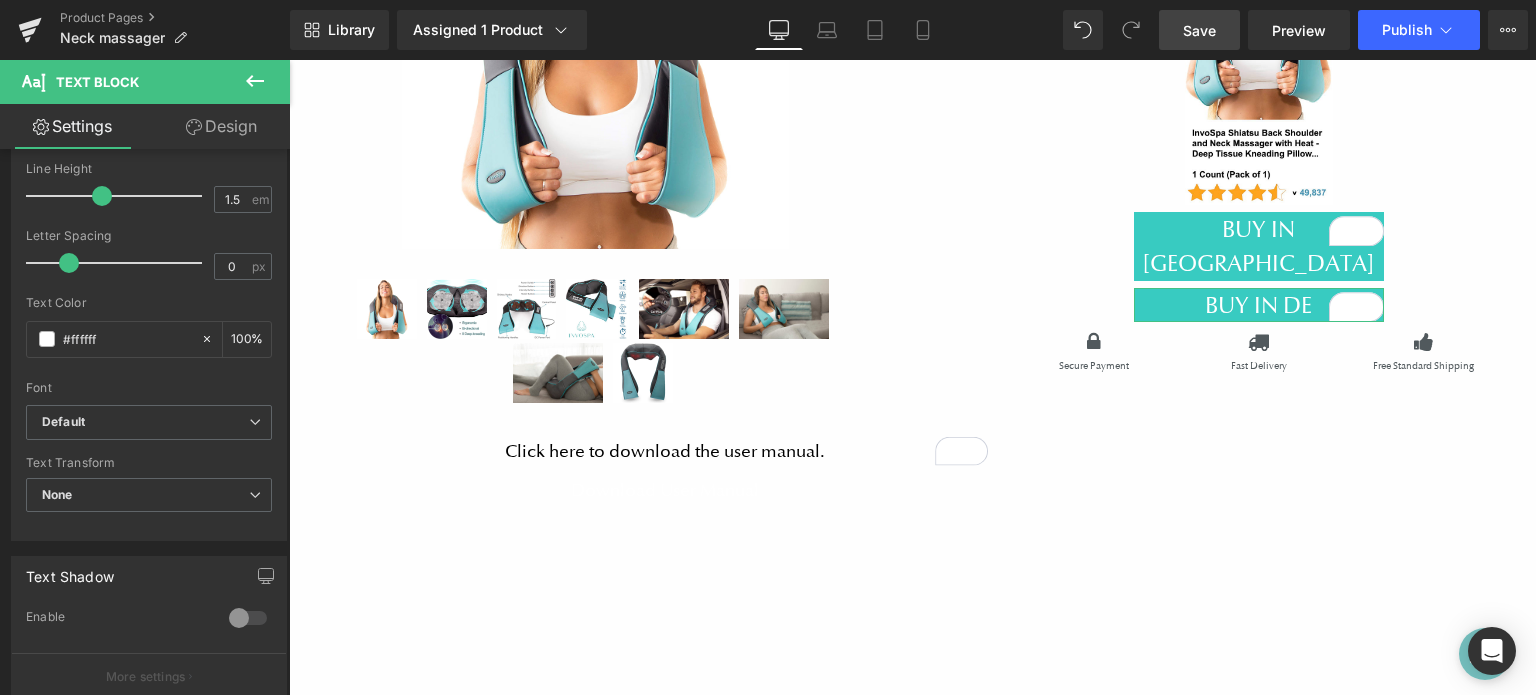 click on "Design" at bounding box center (221, 126) 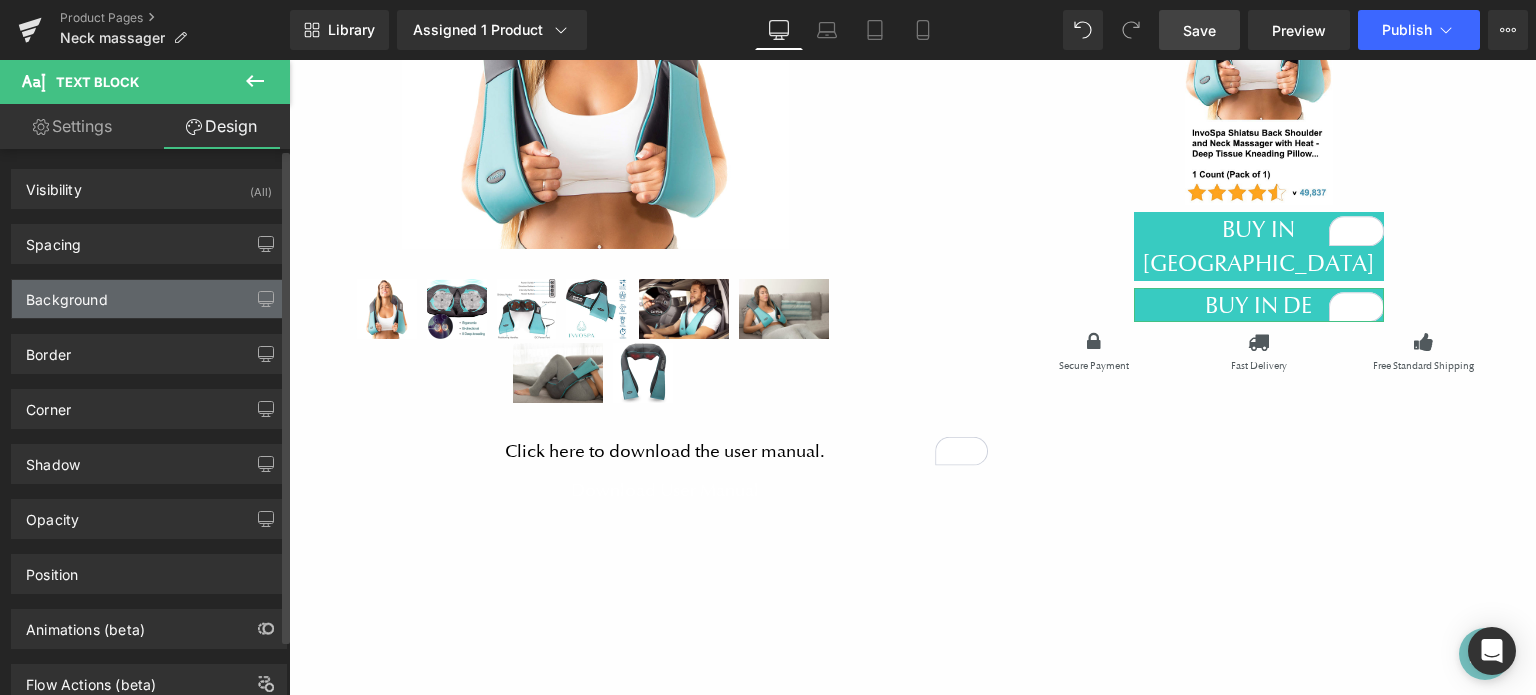 click on "Background" at bounding box center [149, 299] 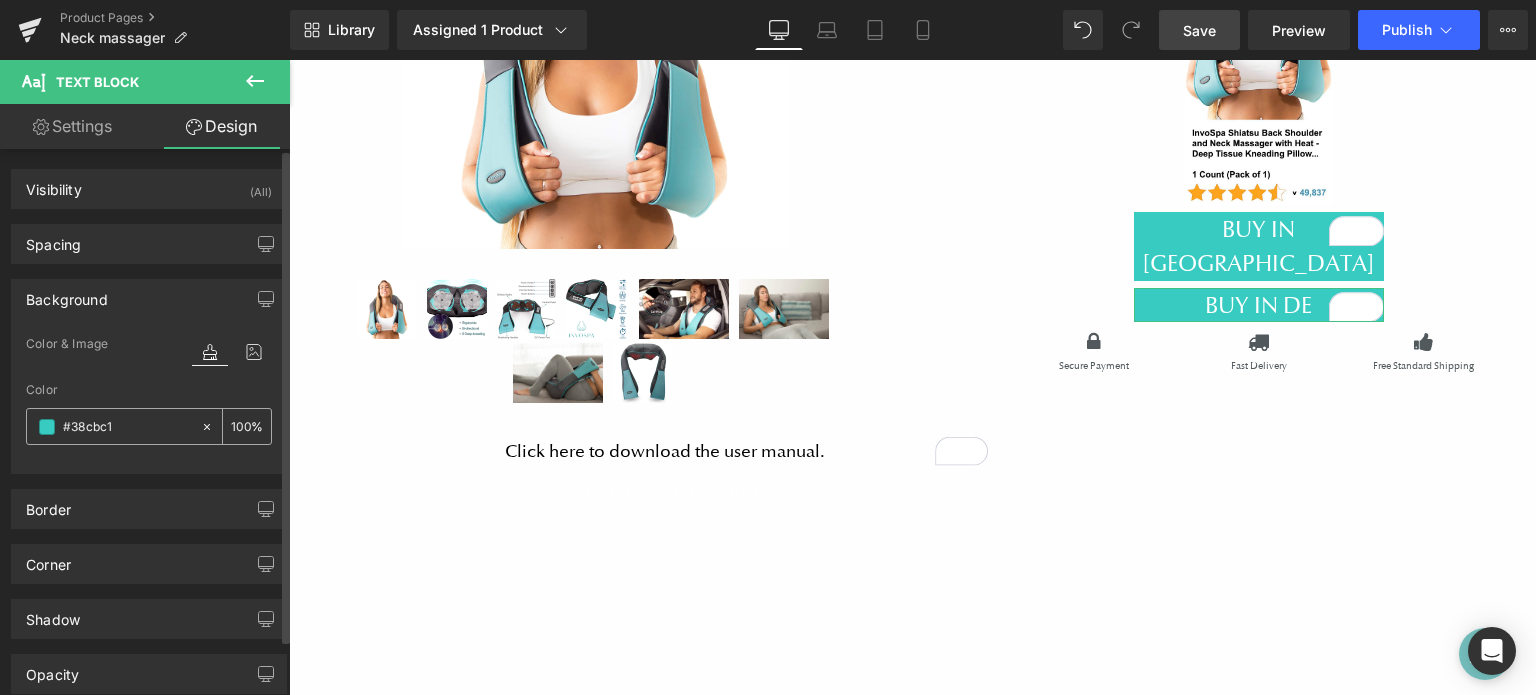 type on "#38cbc1" 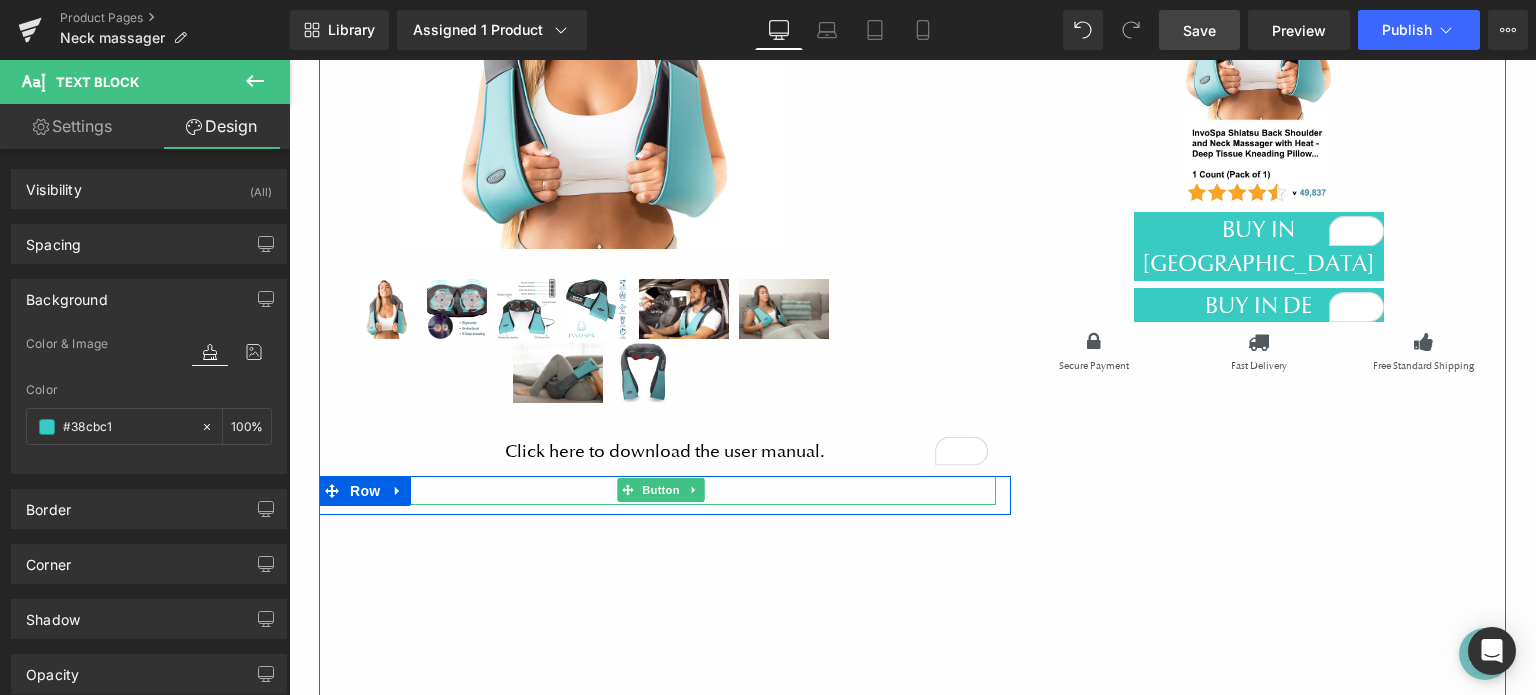 drag, startPoint x: 659, startPoint y: 490, endPoint x: 437, endPoint y: 484, distance: 222.08107 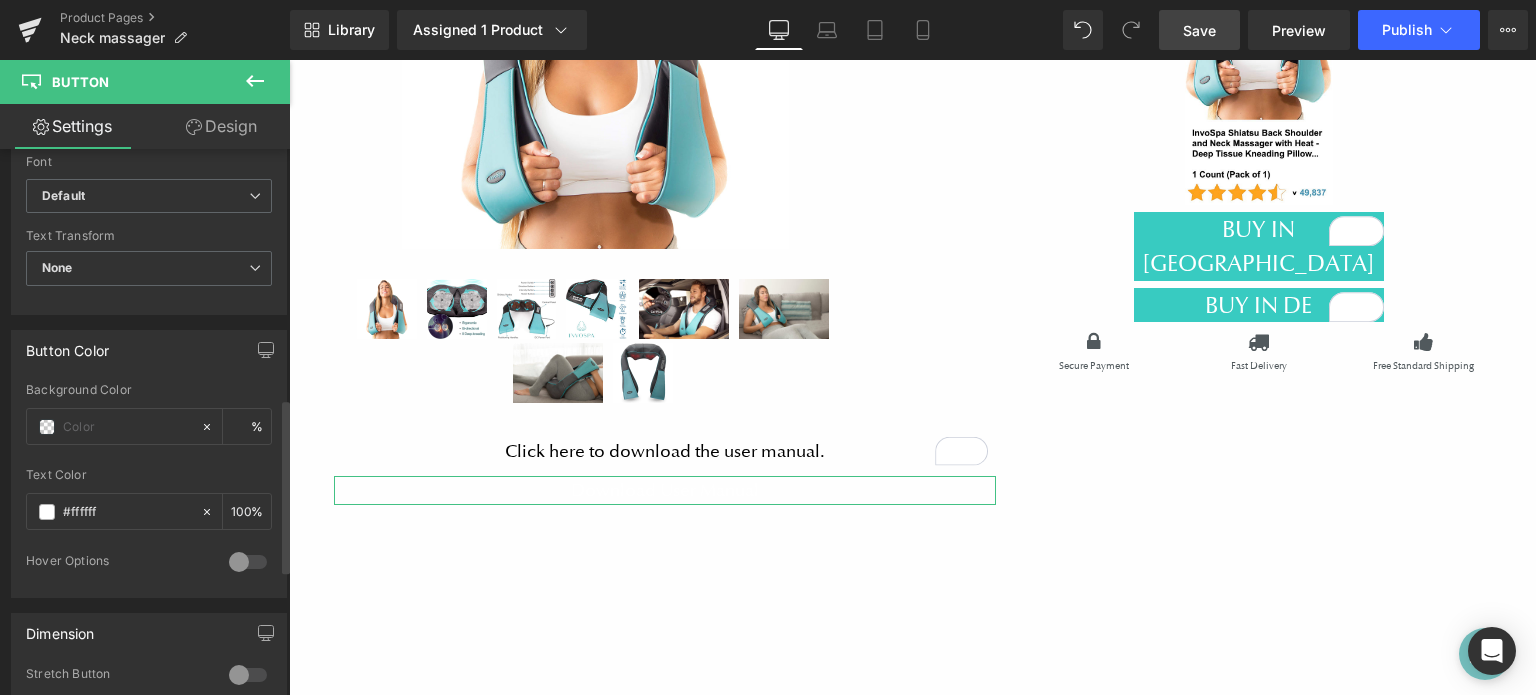 scroll, scrollTop: 800, scrollLeft: 0, axis: vertical 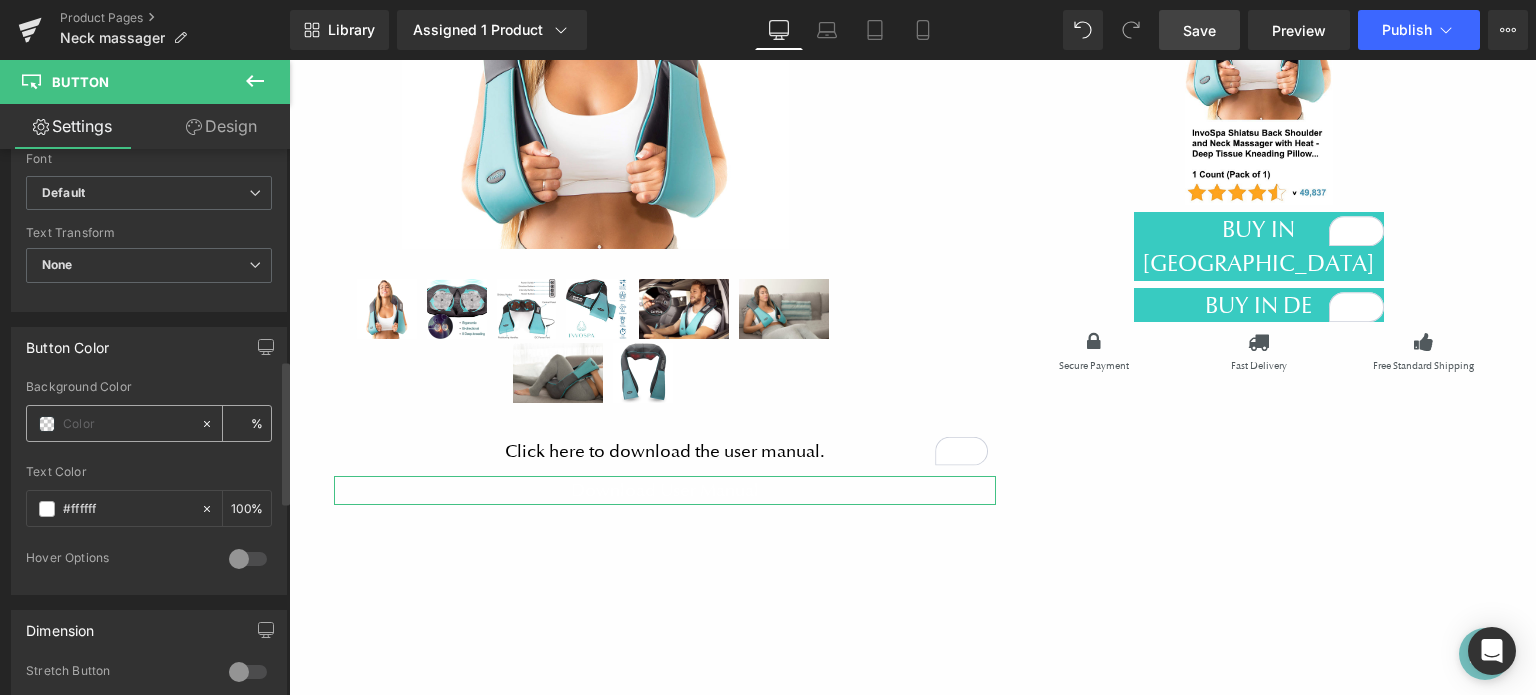click at bounding box center [47, 424] 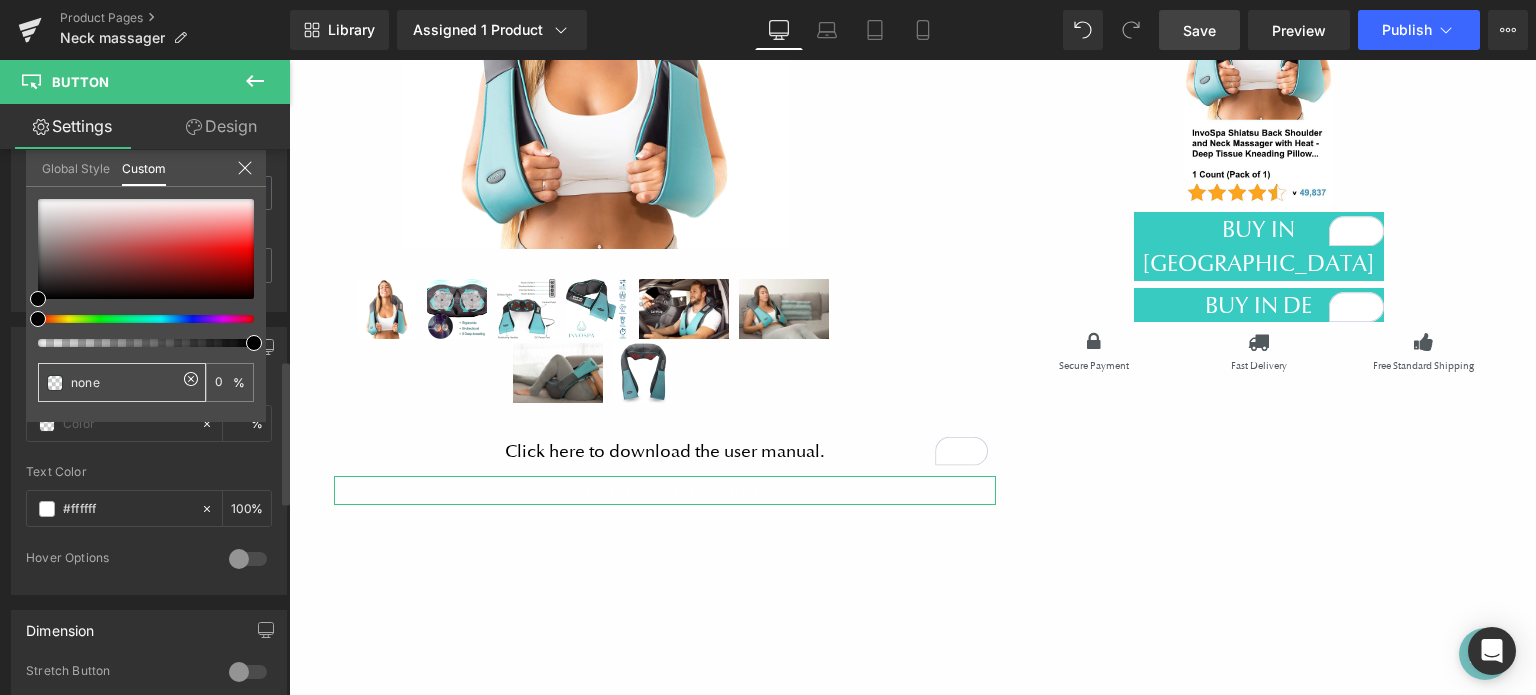 drag, startPoint x: 148, startPoint y: 382, endPoint x: 24, endPoint y: 378, distance: 124.0645 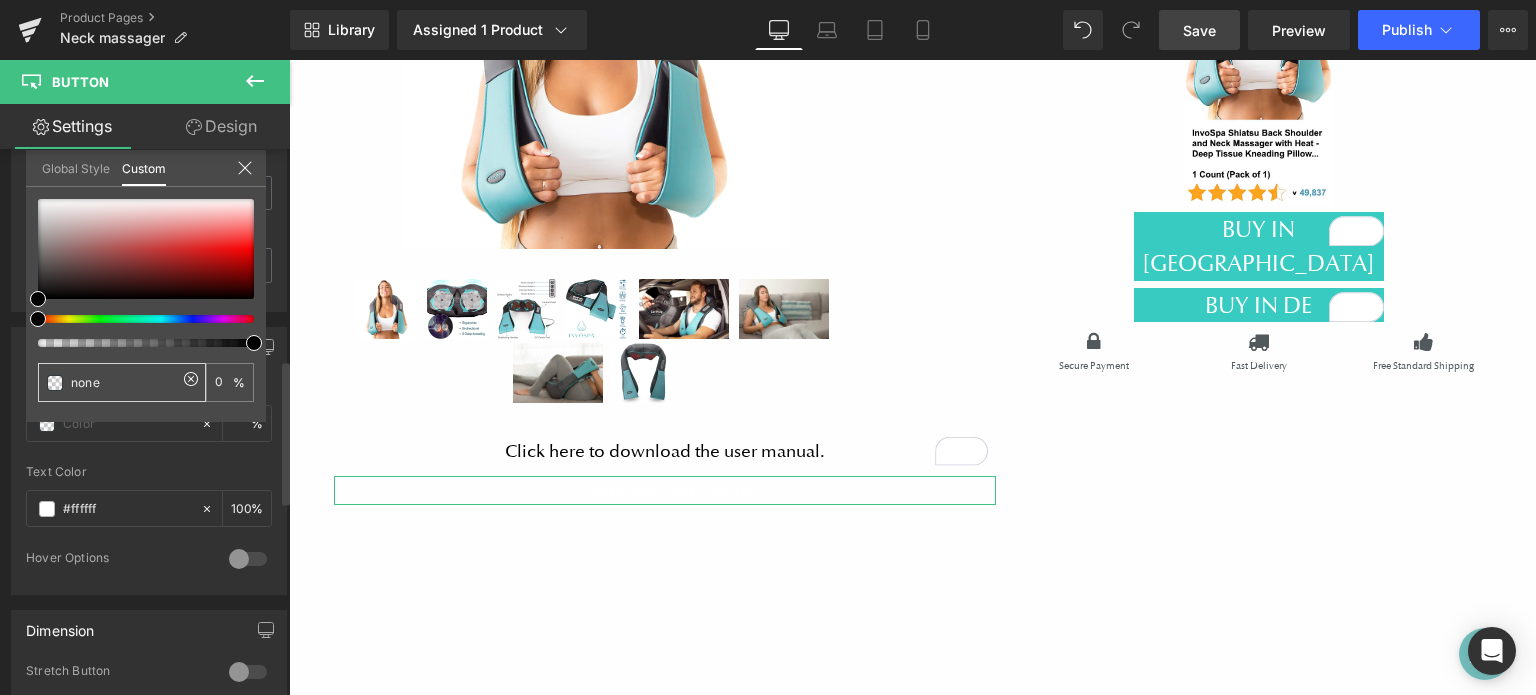 click on "Button Color Background Color % rgba(255, 255, 255, 1) Text Color #ffffff 100 % 0 Hover Options Background Color Hover % Text Color Hover % Global Style Custom Setup Global Style none 0 %" at bounding box center [149, 453] 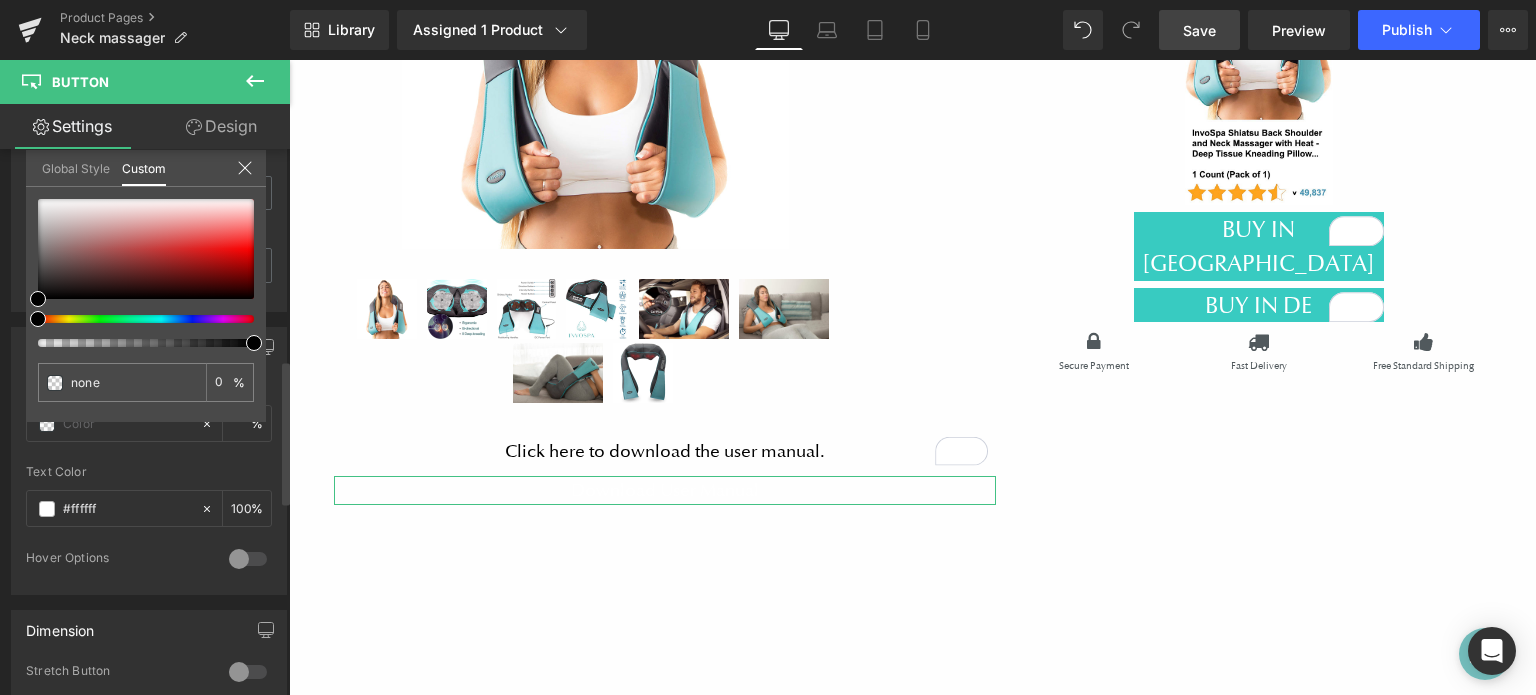 paste on "#38cbc1" 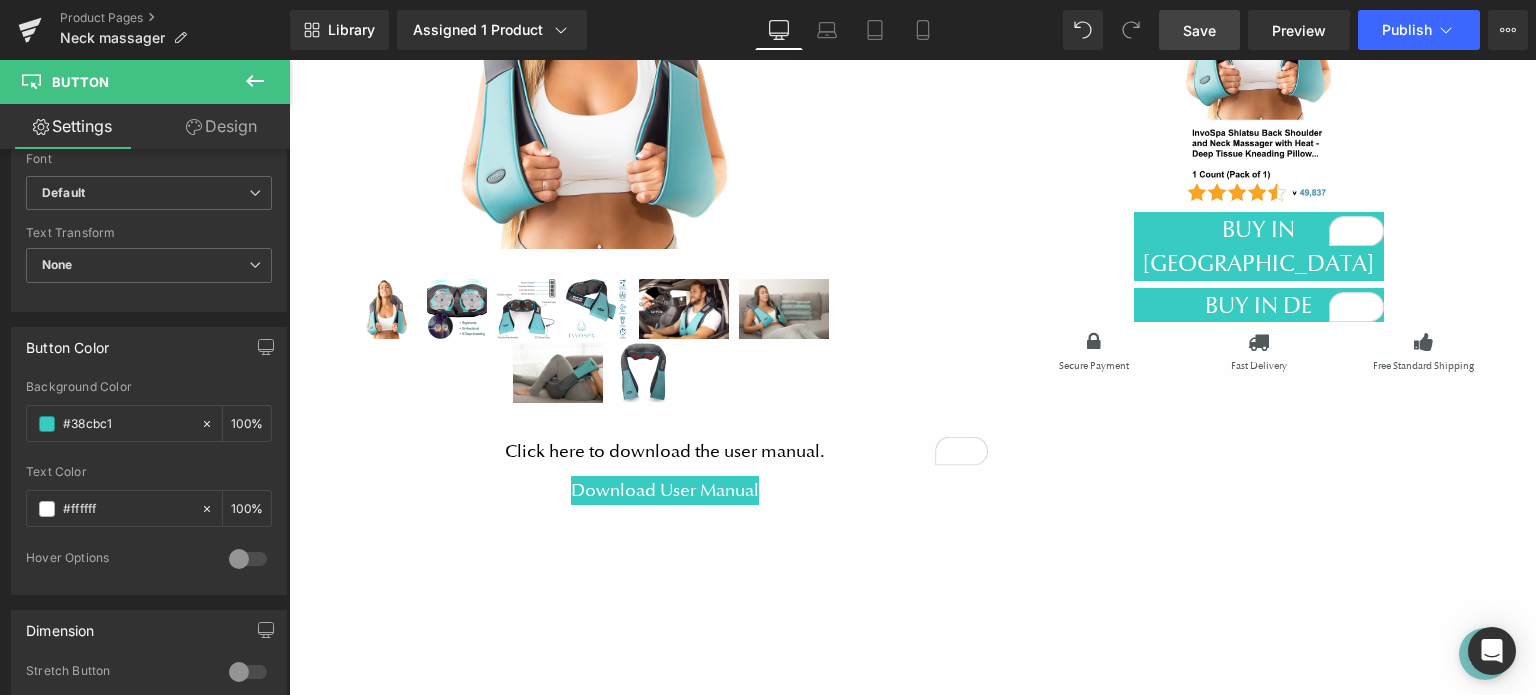click on "Menu
Shop      Blue Neck Massager   Black Fabric Neck Massager
Contact
Wholesale/Distributors
Subscribe
Shop      Blue Neck Massager   Black Fabric Neck Massager   Contact   Wholesale/Distributors   Subscribe
(P) Image" at bounding box center [912, 2449] 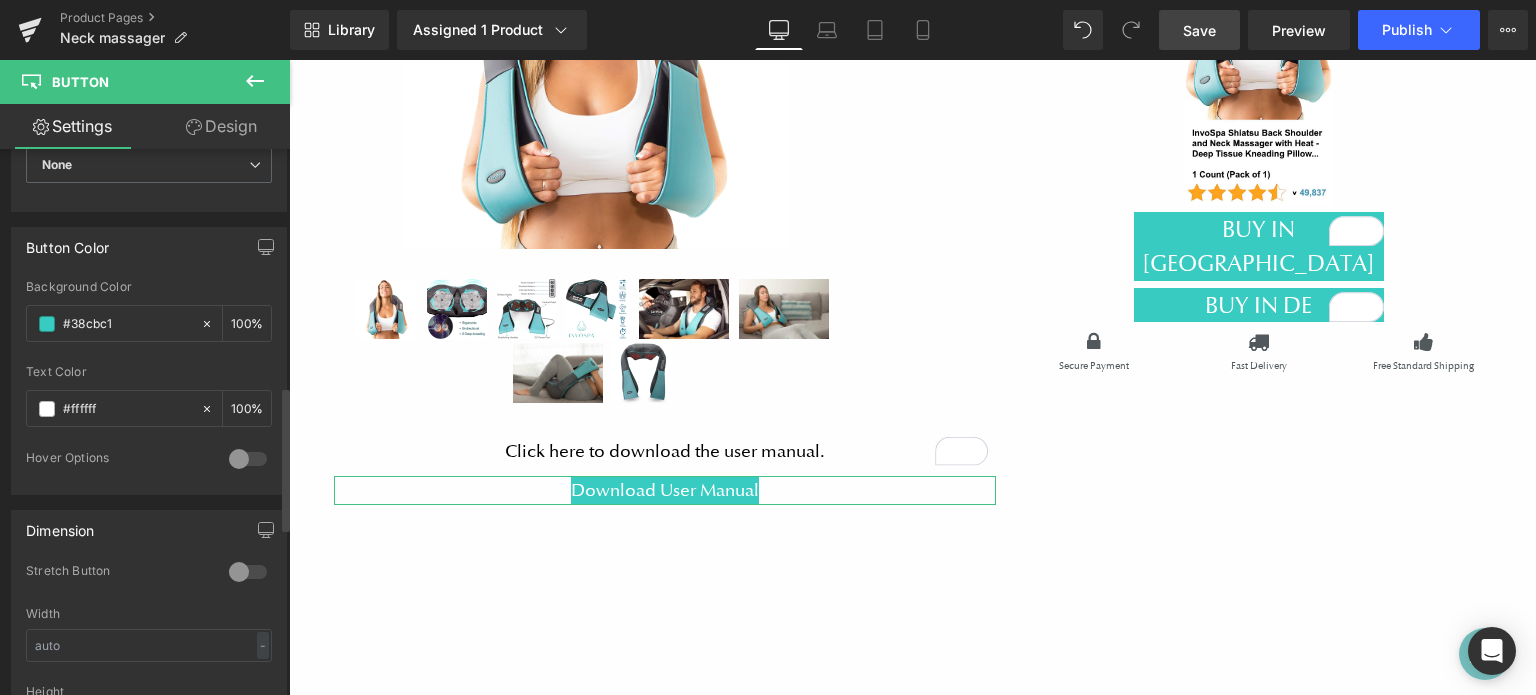 scroll, scrollTop: 1000, scrollLeft: 0, axis: vertical 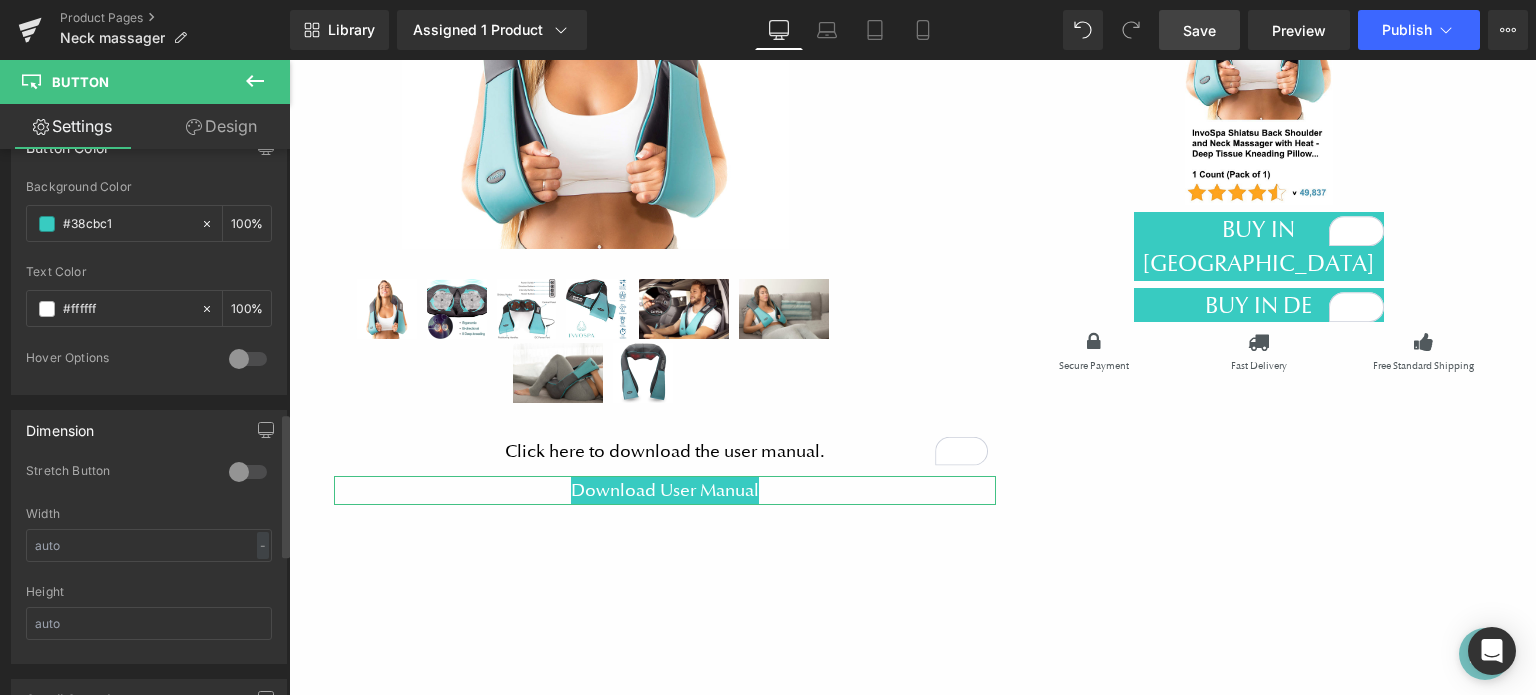 click at bounding box center [248, 472] 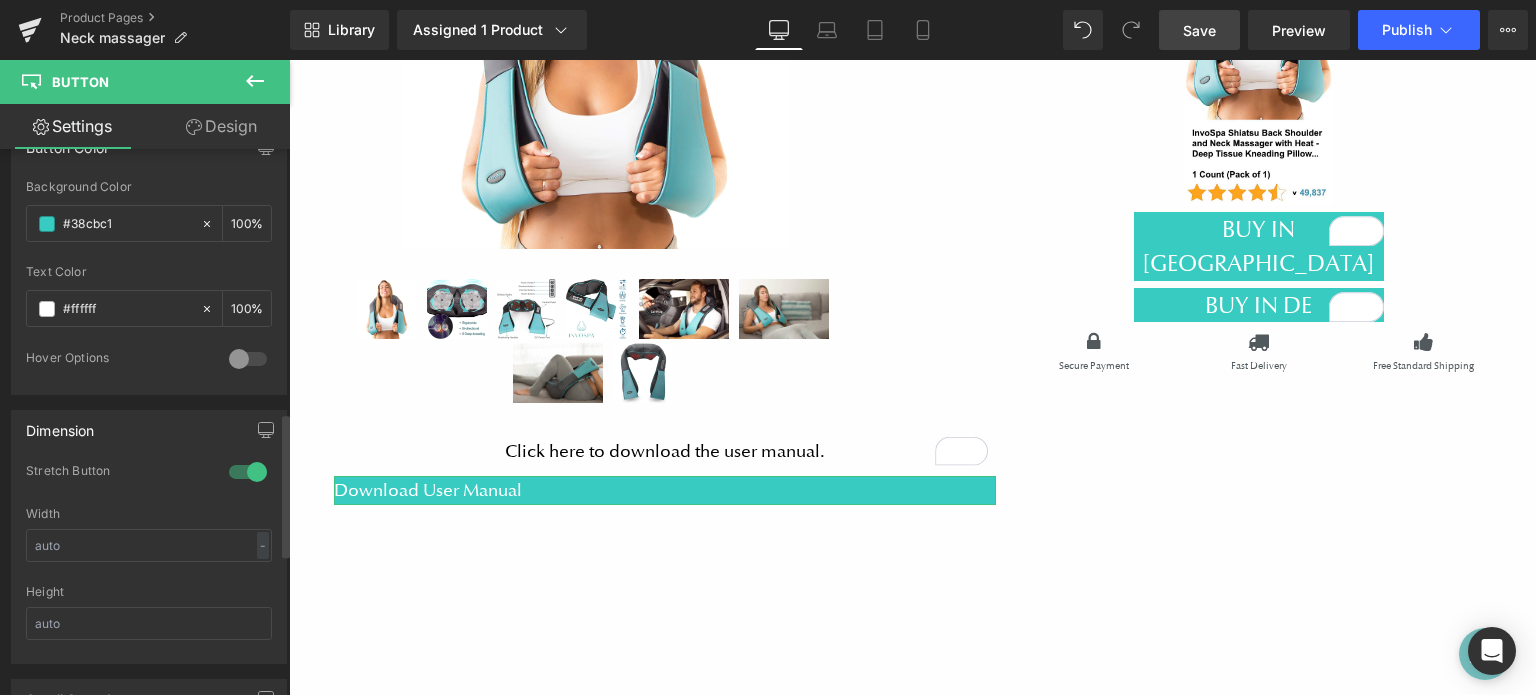 click at bounding box center [248, 472] 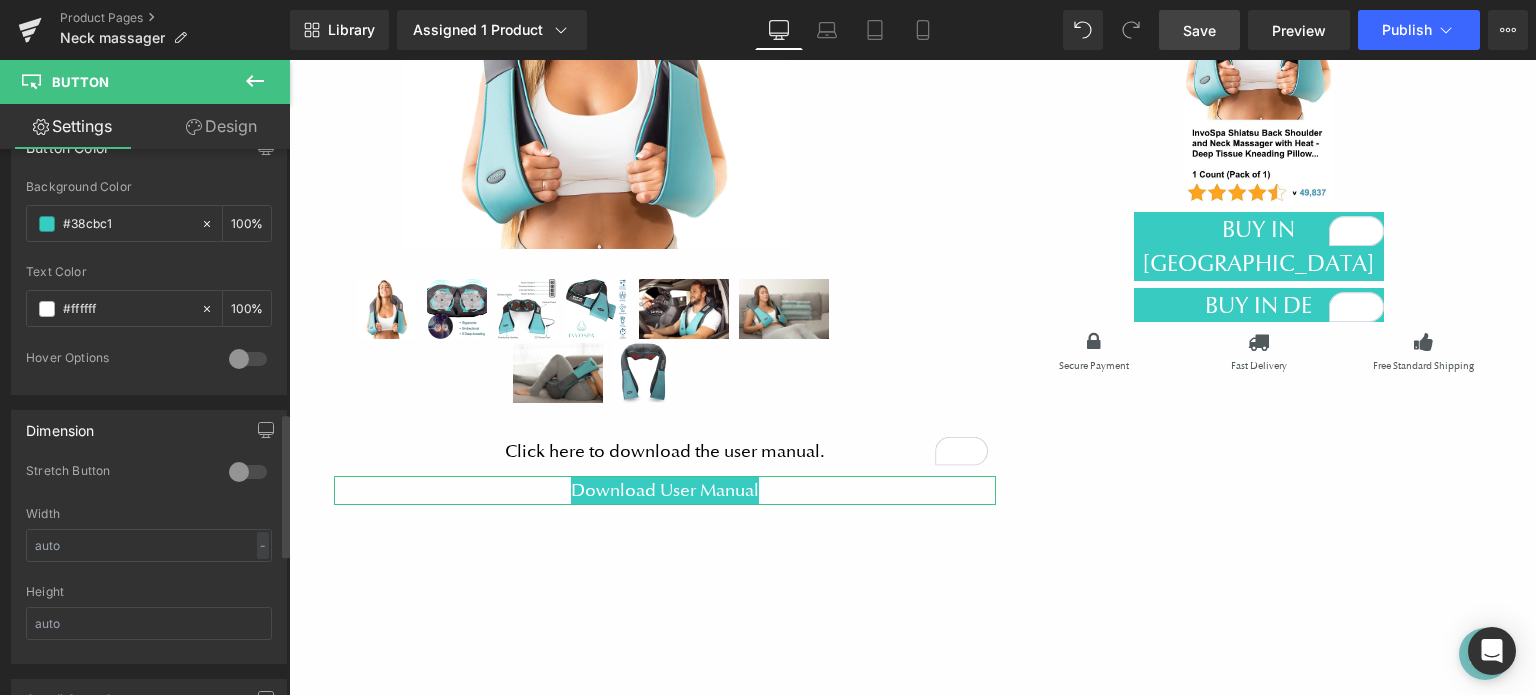 click at bounding box center (248, 472) 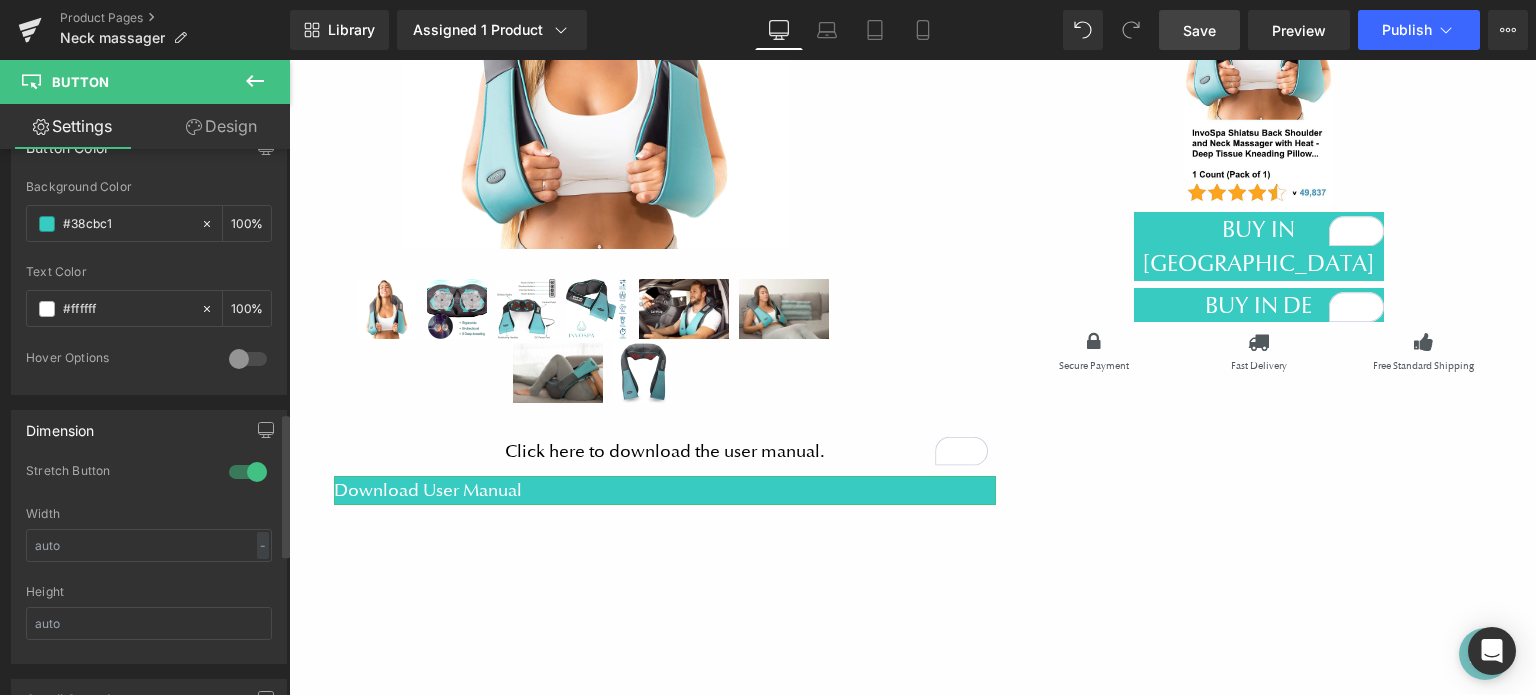 click at bounding box center (248, 472) 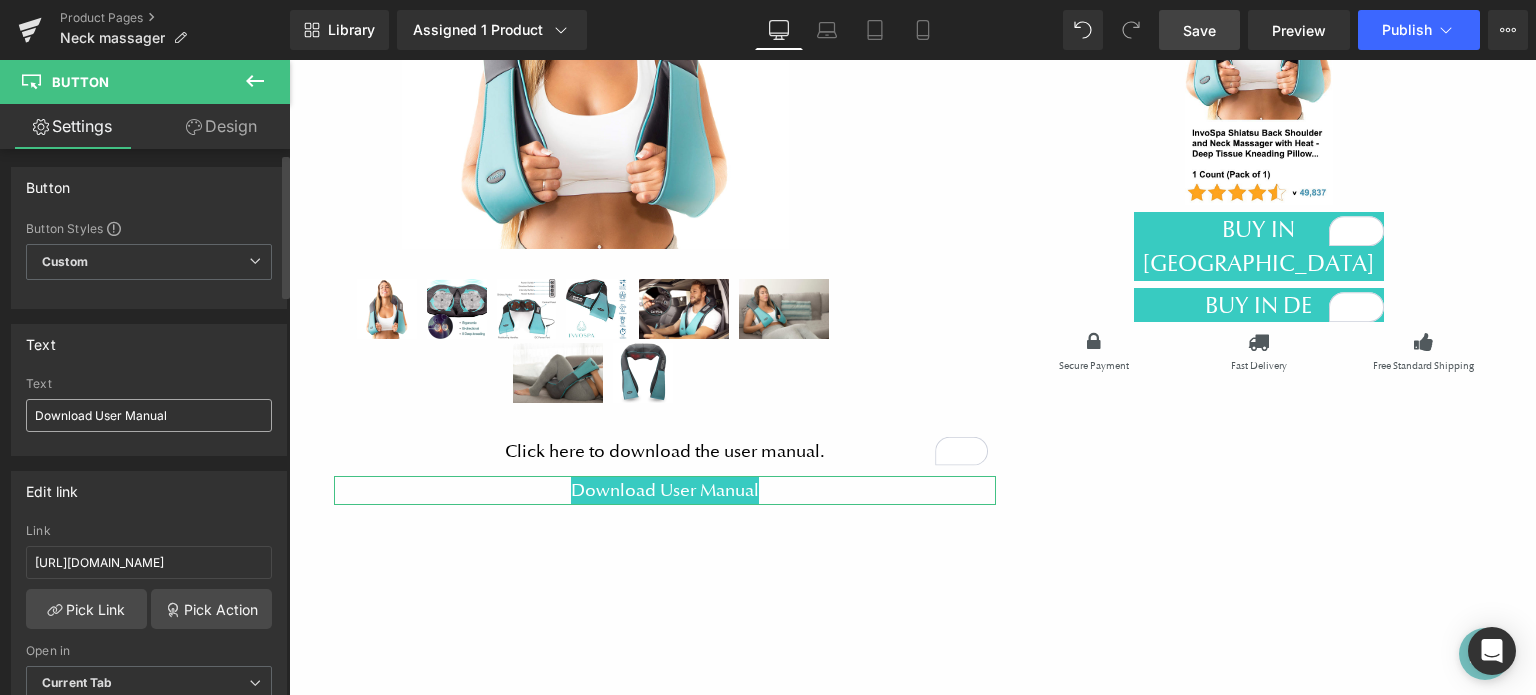 scroll, scrollTop: 0, scrollLeft: 0, axis: both 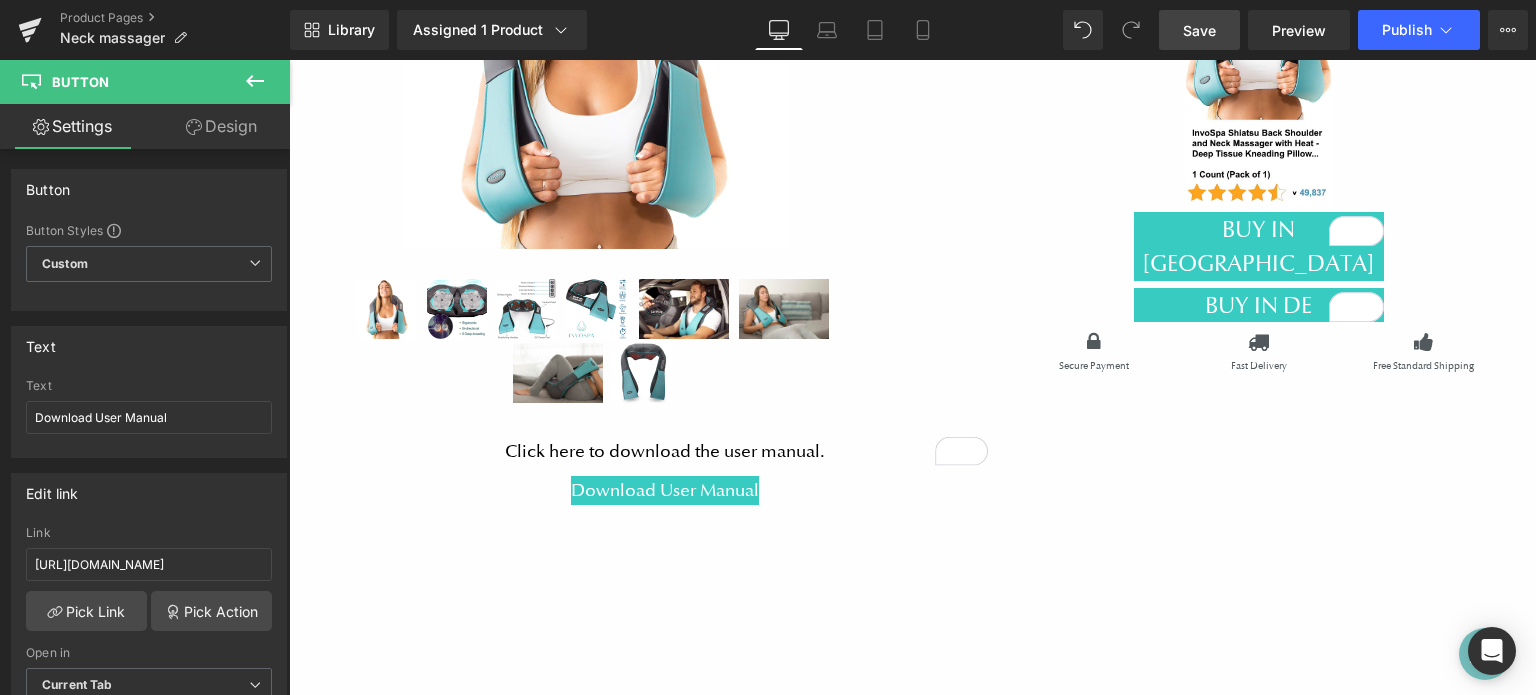 click on "Save" at bounding box center (1199, 30) 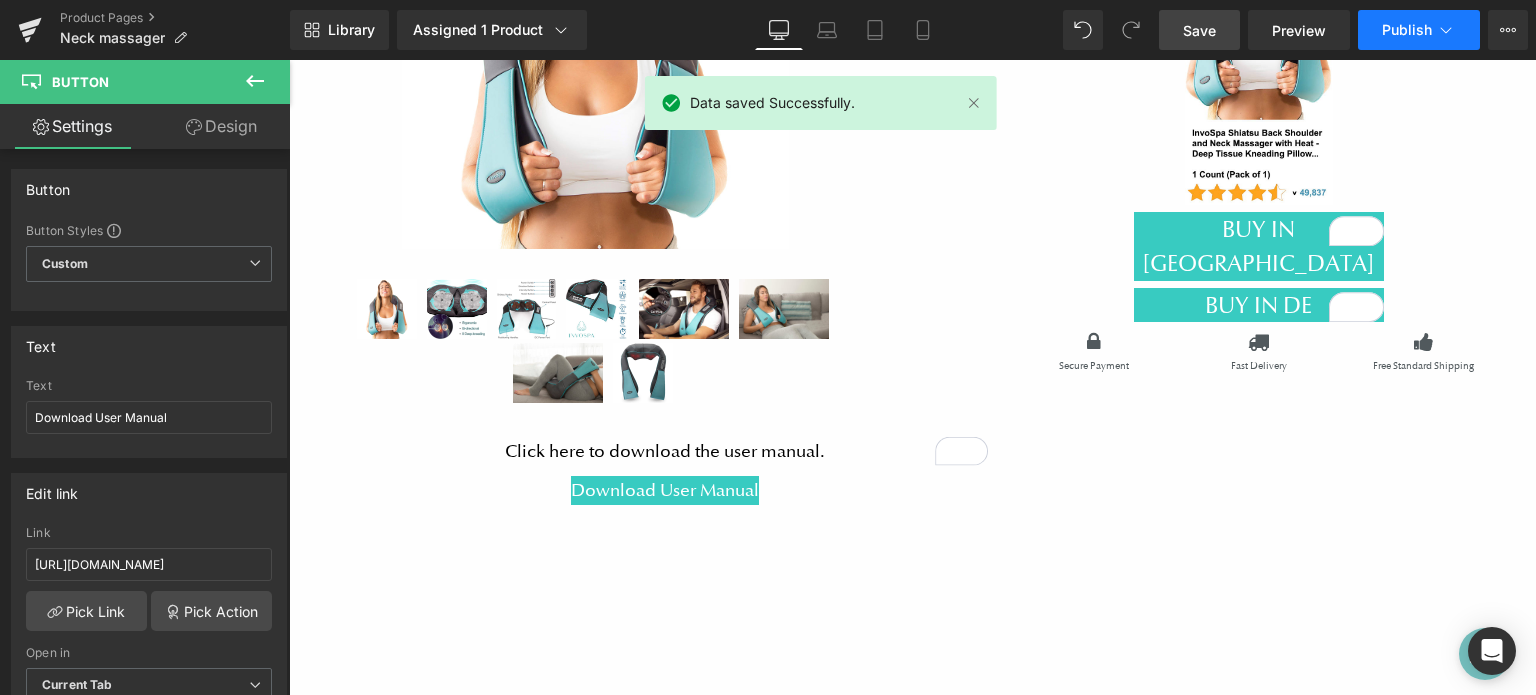 click on "Publish" at bounding box center [1419, 30] 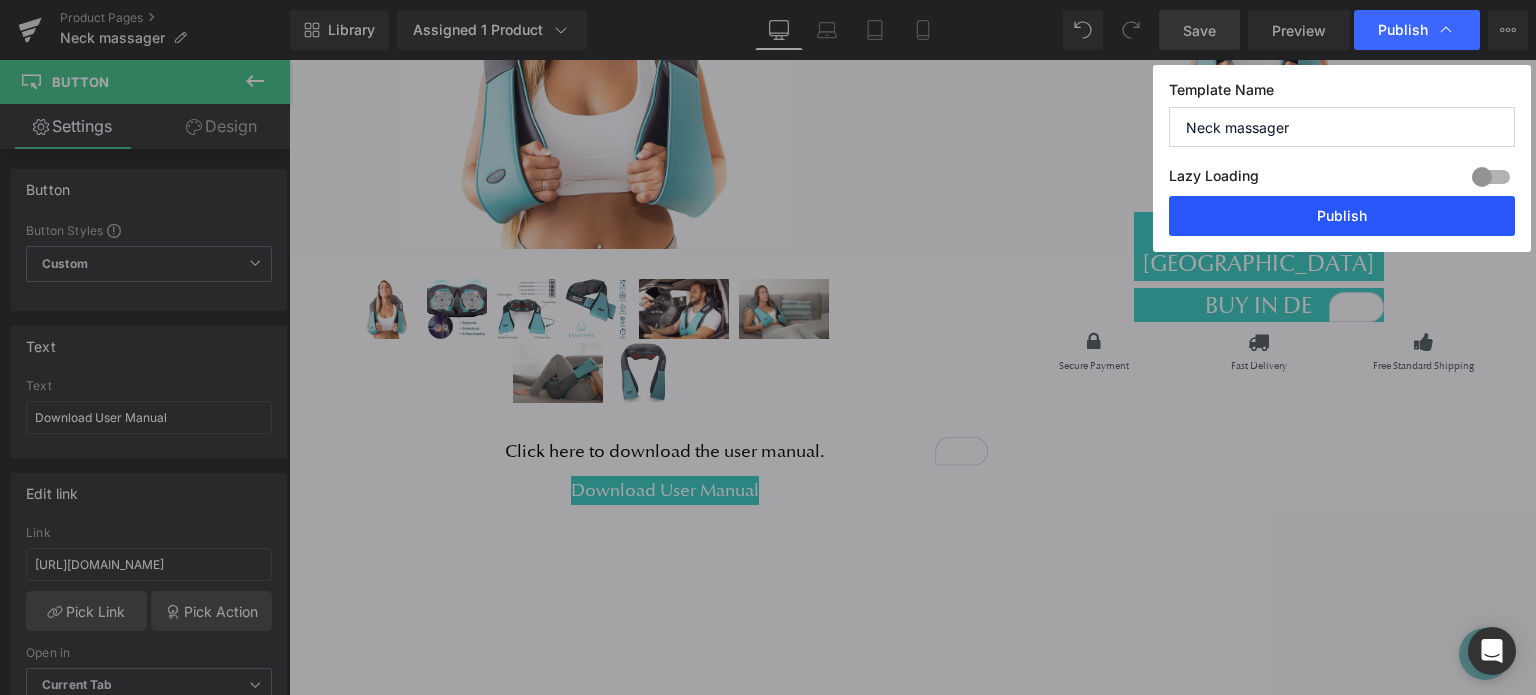 click on "Publish" at bounding box center [1342, 216] 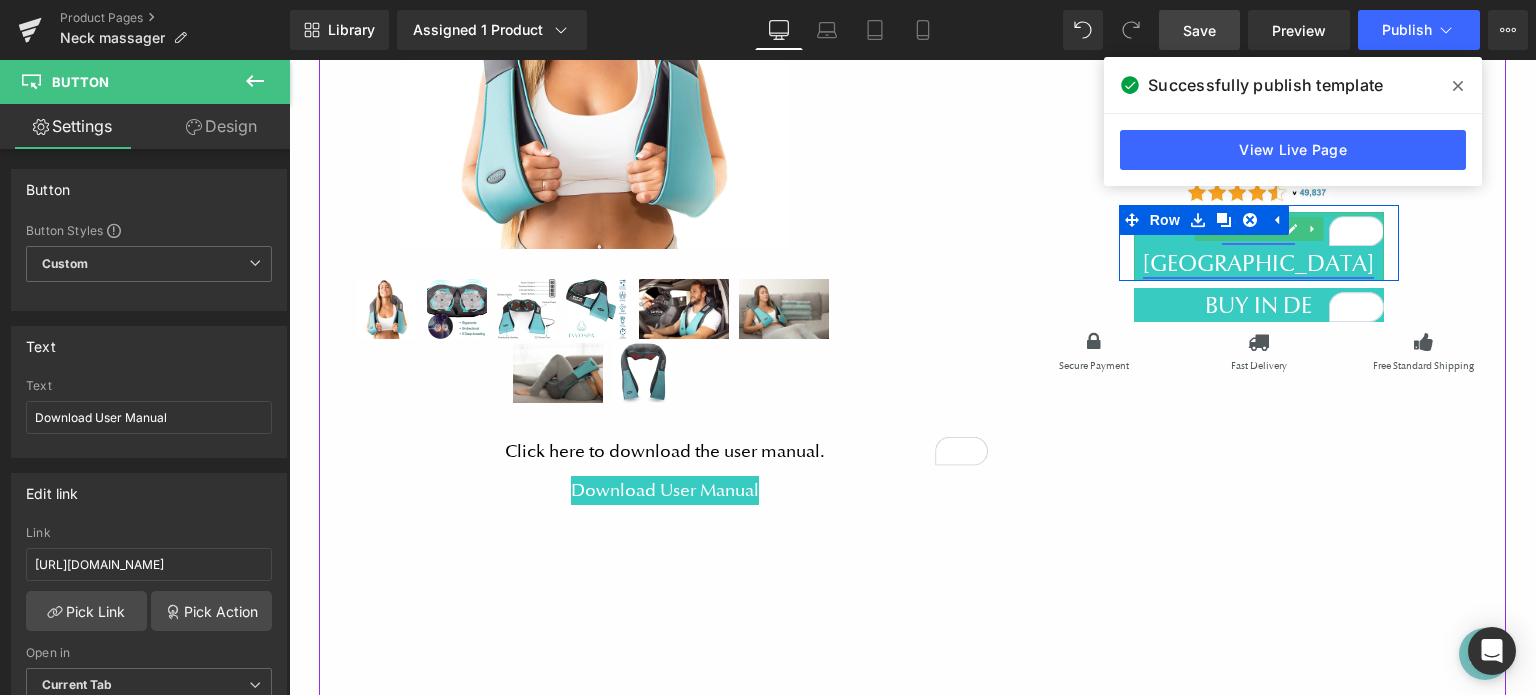 drag, startPoint x: 1312, startPoint y: 211, endPoint x: 1295, endPoint y: 219, distance: 18.788294 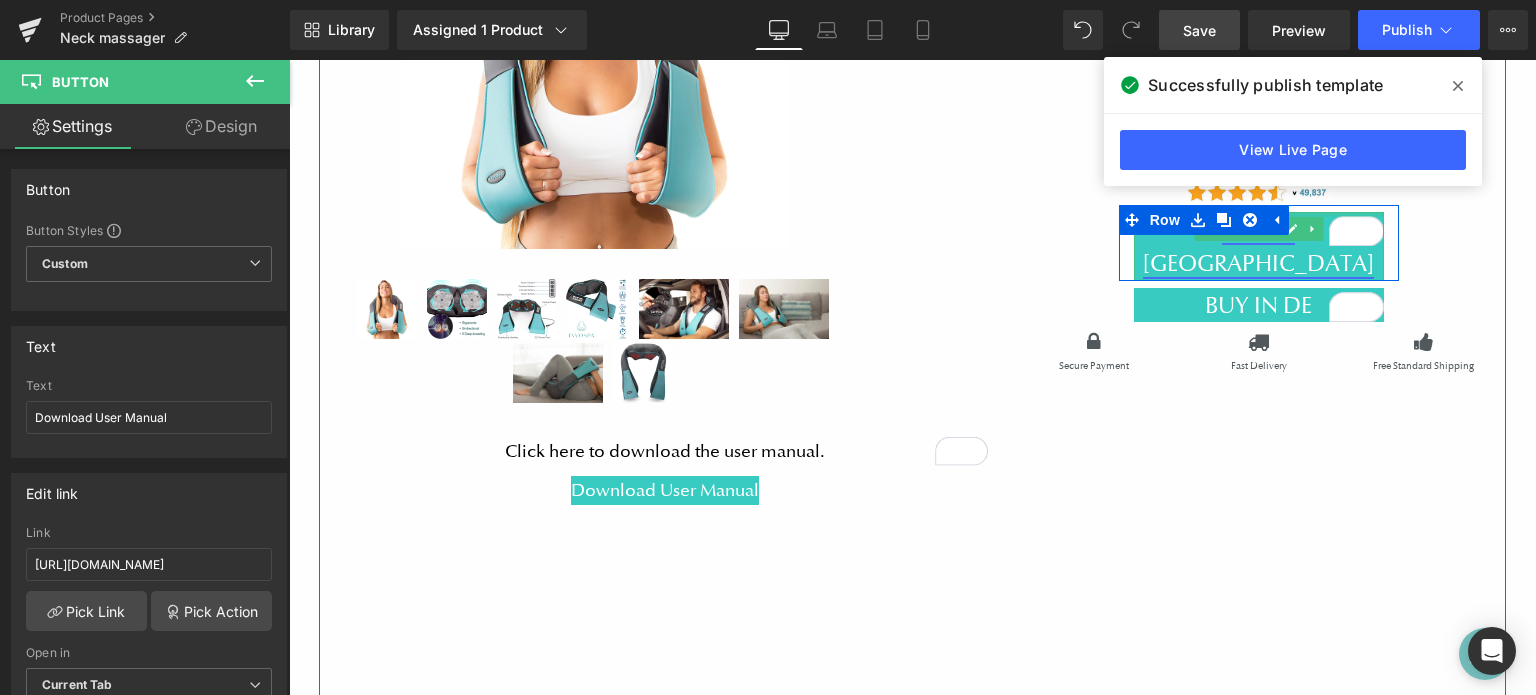 click on "BUY IN USA
Text Block" at bounding box center [1259, 246] 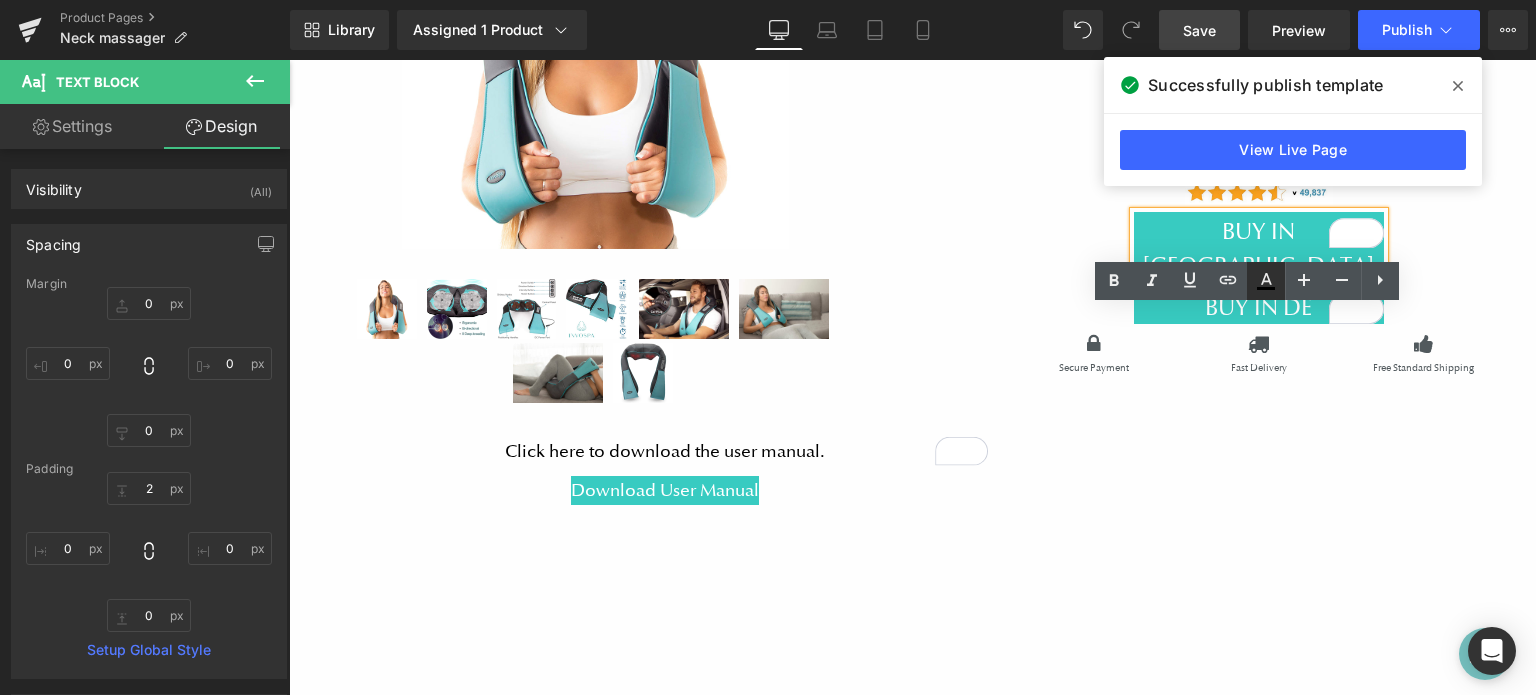 scroll, scrollTop: 200, scrollLeft: 0, axis: vertical 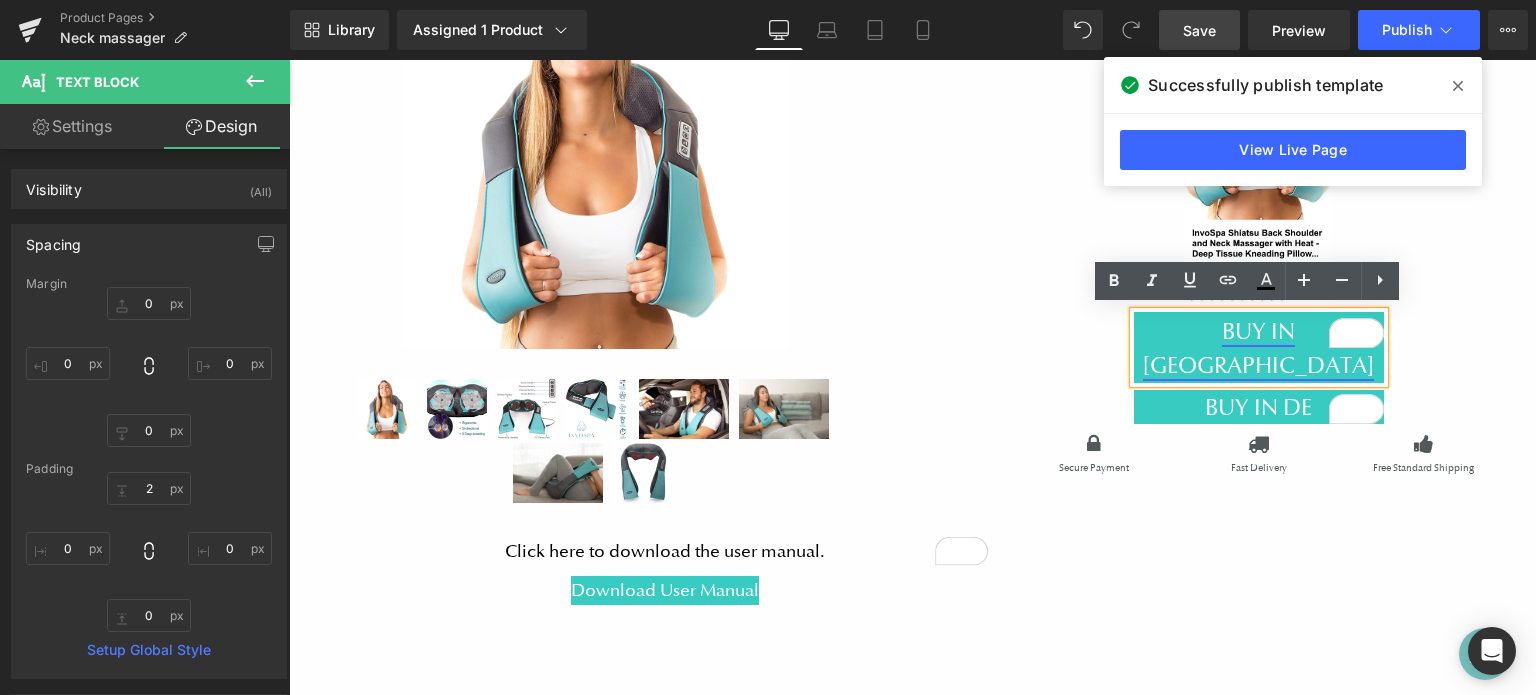 click on "BUY IN [GEOGRAPHIC_DATA]" at bounding box center (1258, 348) 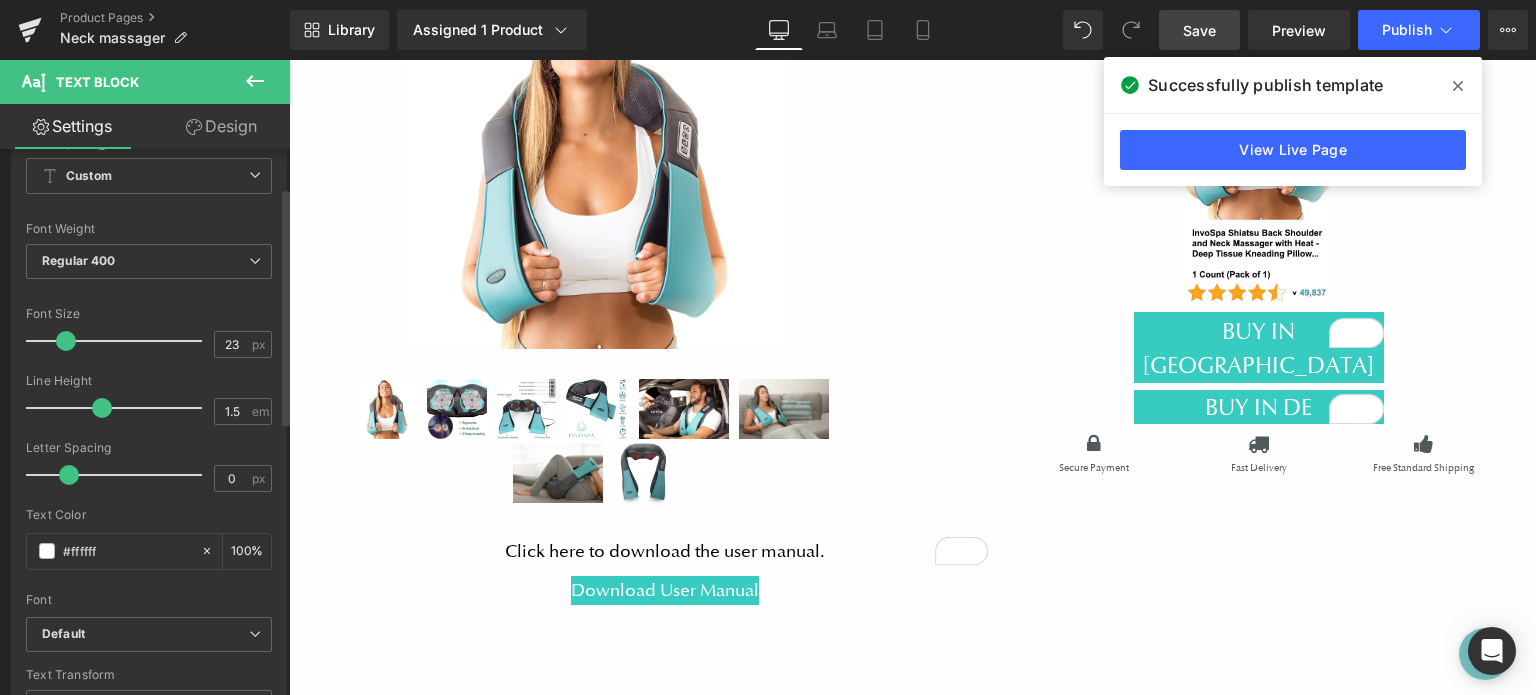 scroll, scrollTop: 100, scrollLeft: 0, axis: vertical 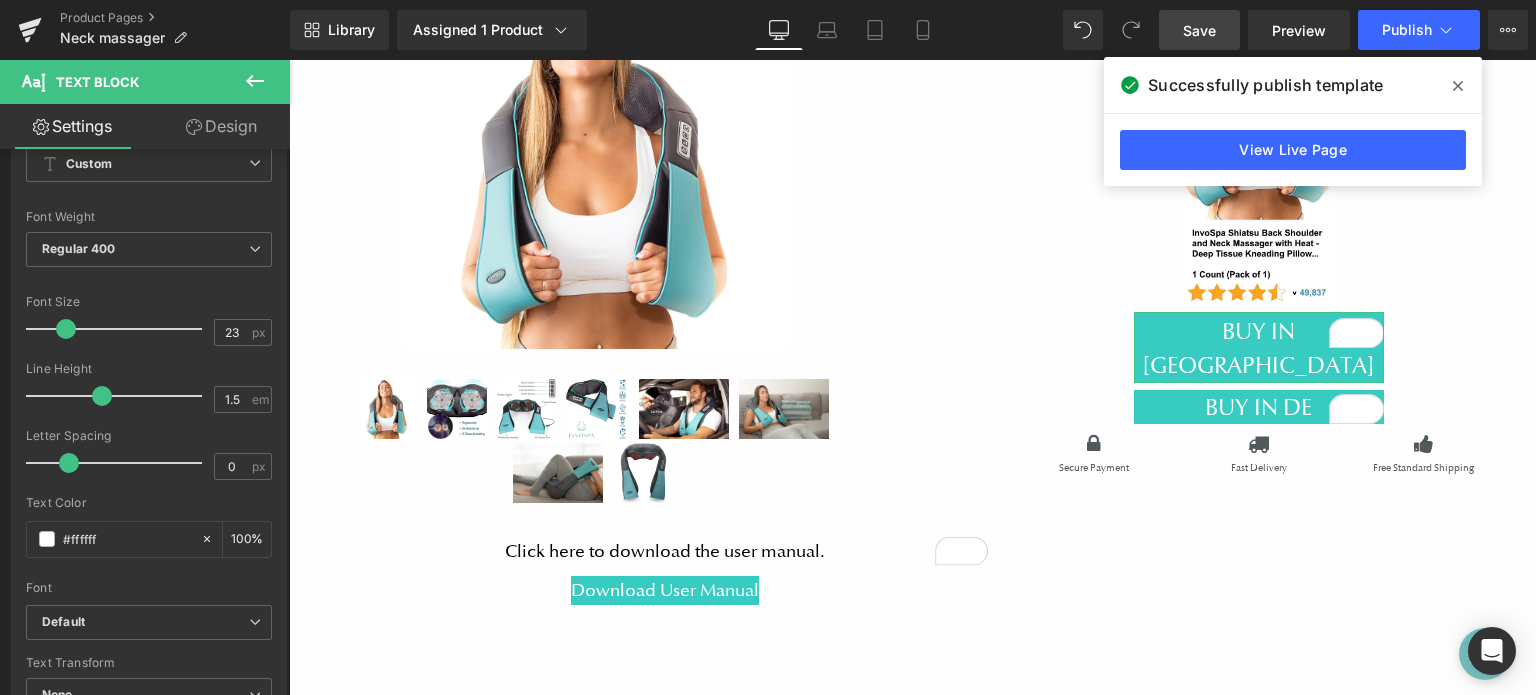 click on "Design" at bounding box center [221, 126] 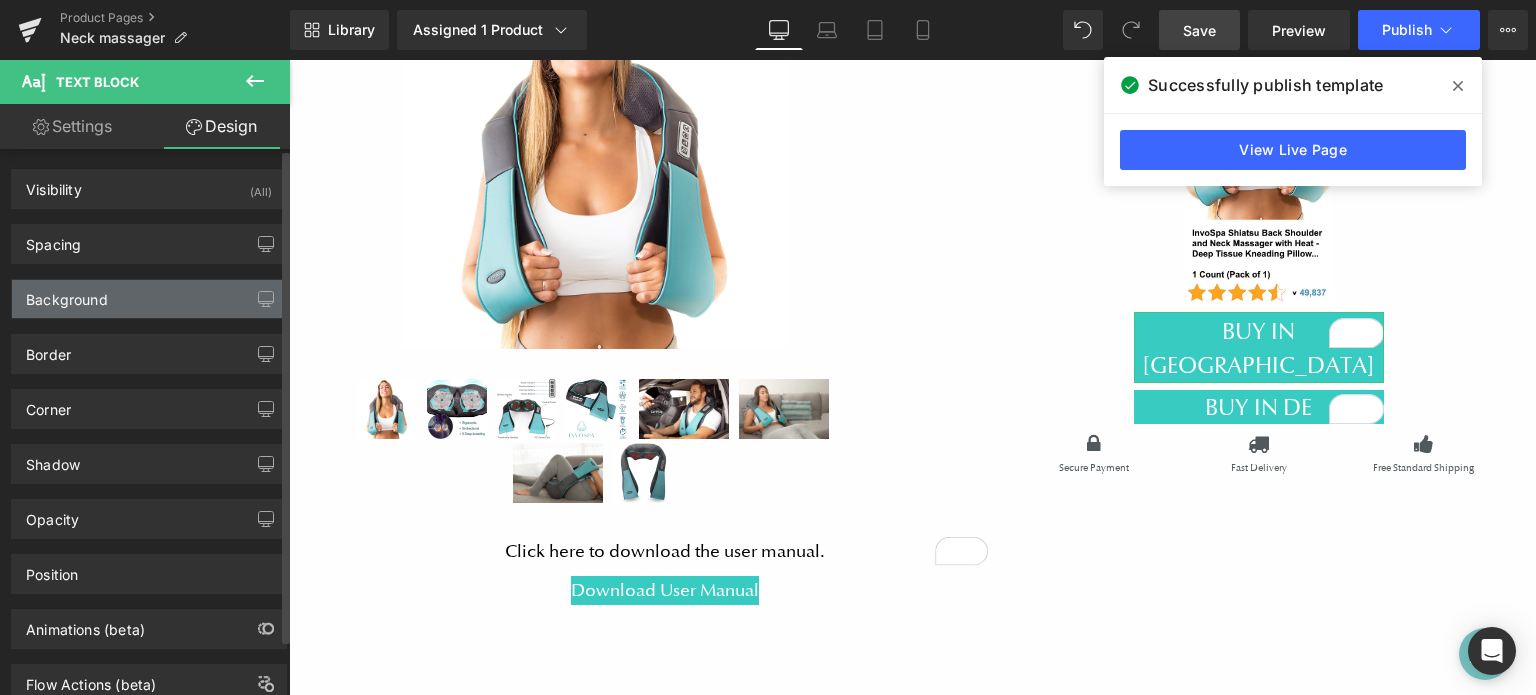 click on "Background" at bounding box center (67, 294) 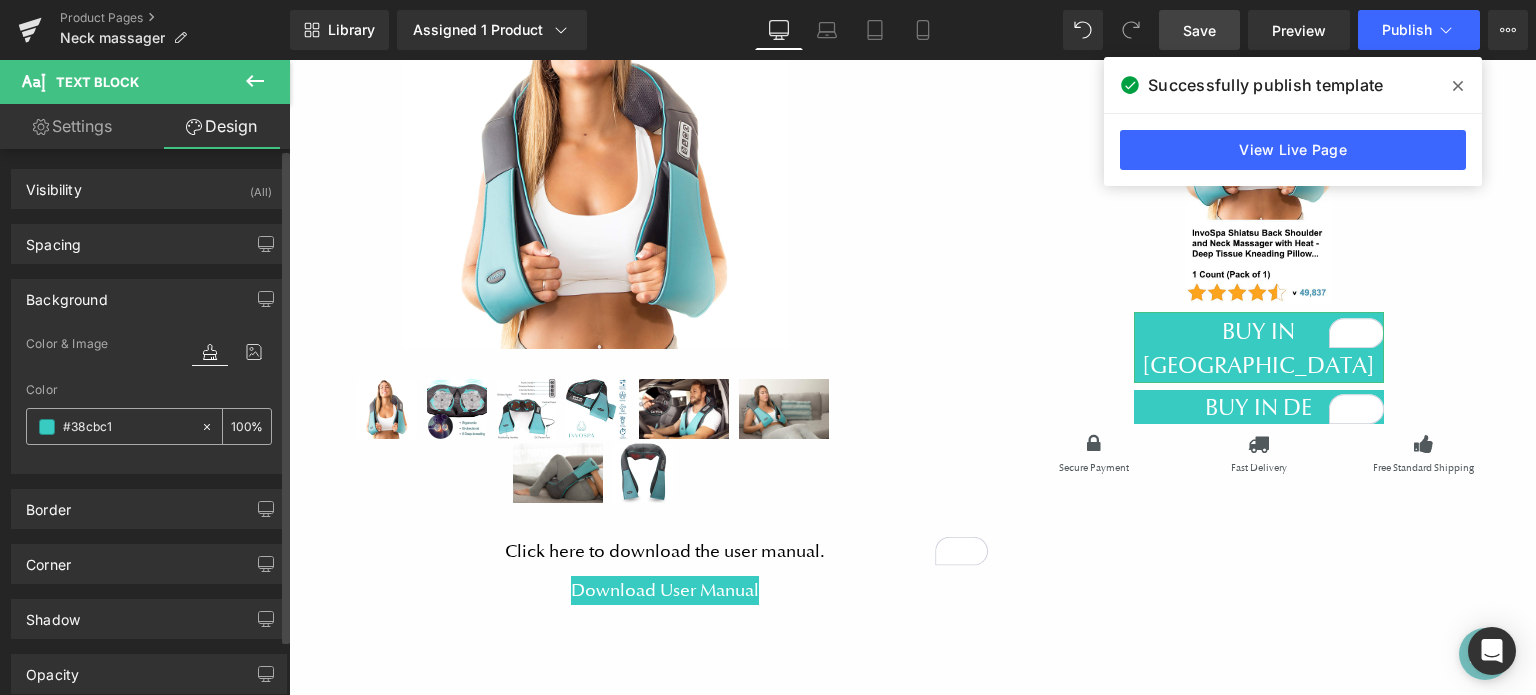 type on "#38cbc1" 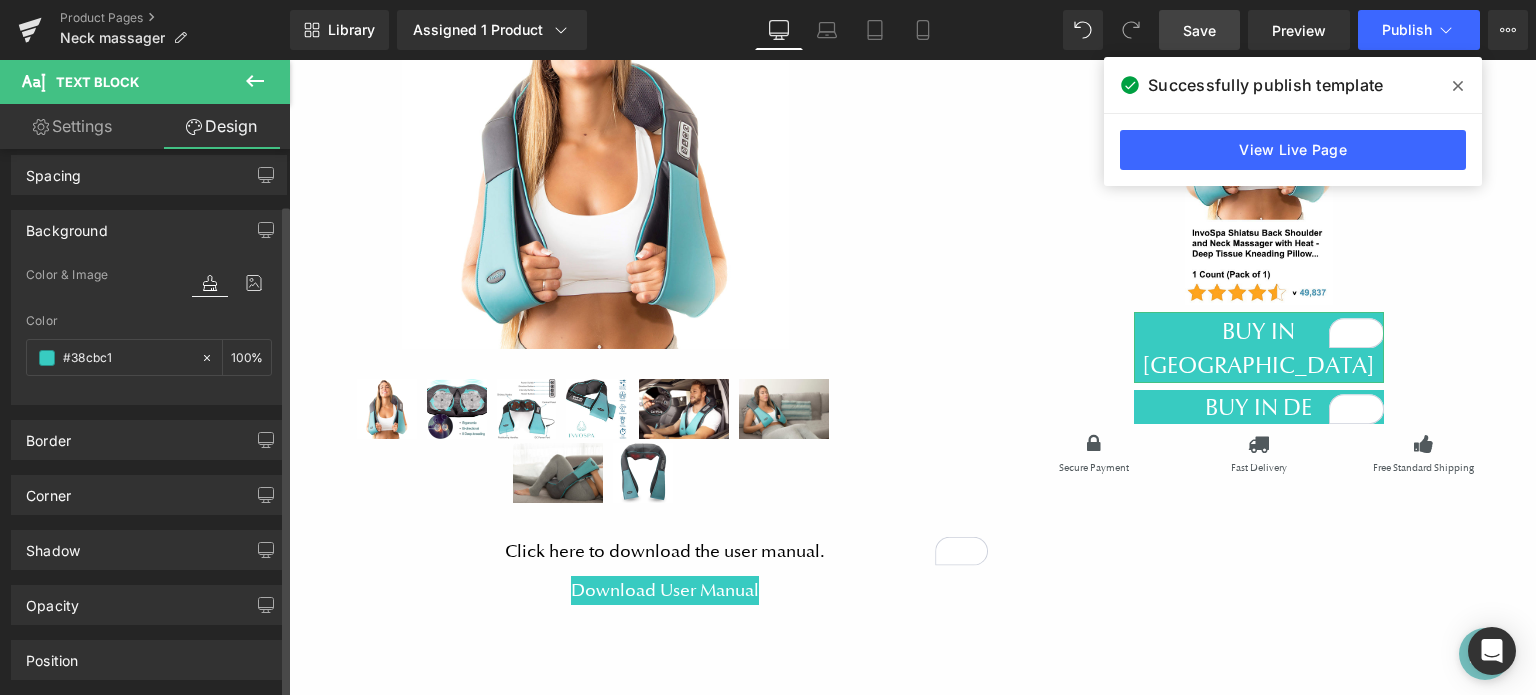 scroll, scrollTop: 0, scrollLeft: 0, axis: both 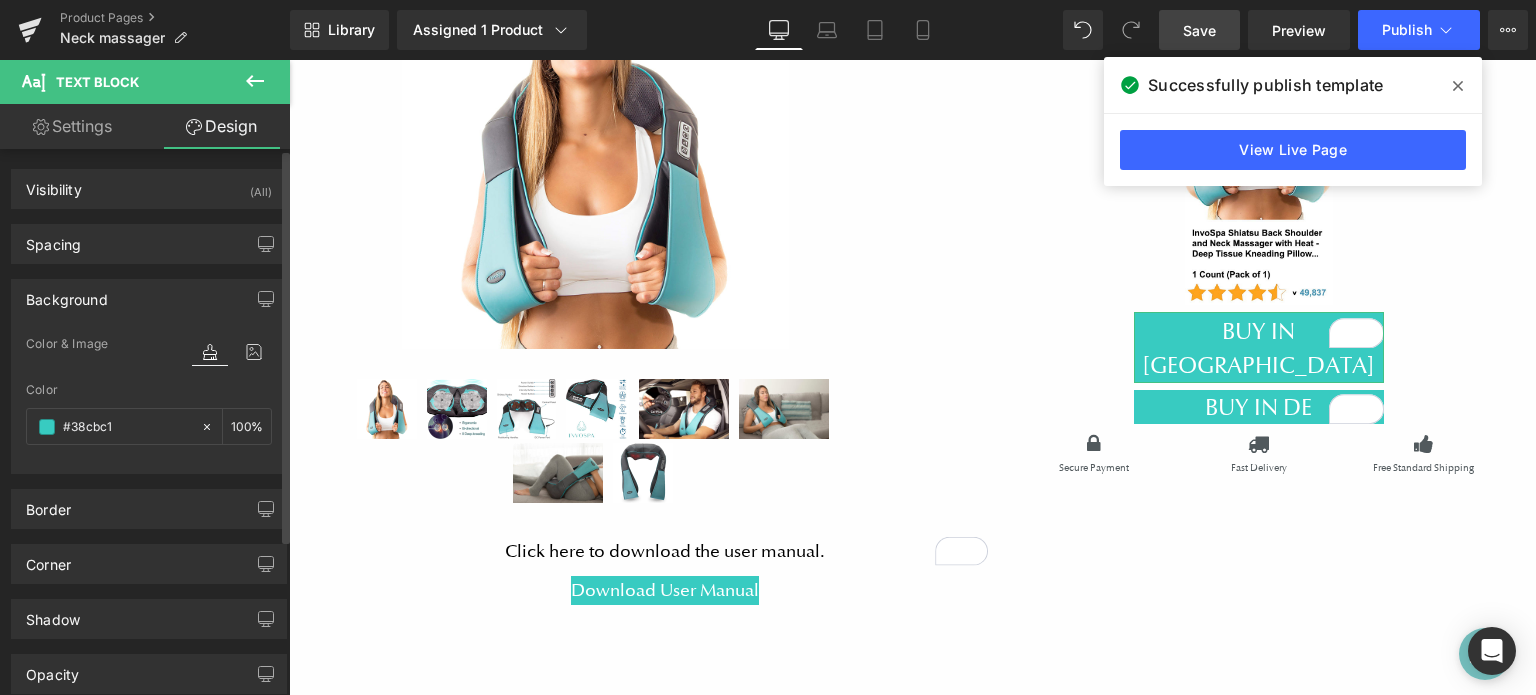 click on "Background" at bounding box center (149, 299) 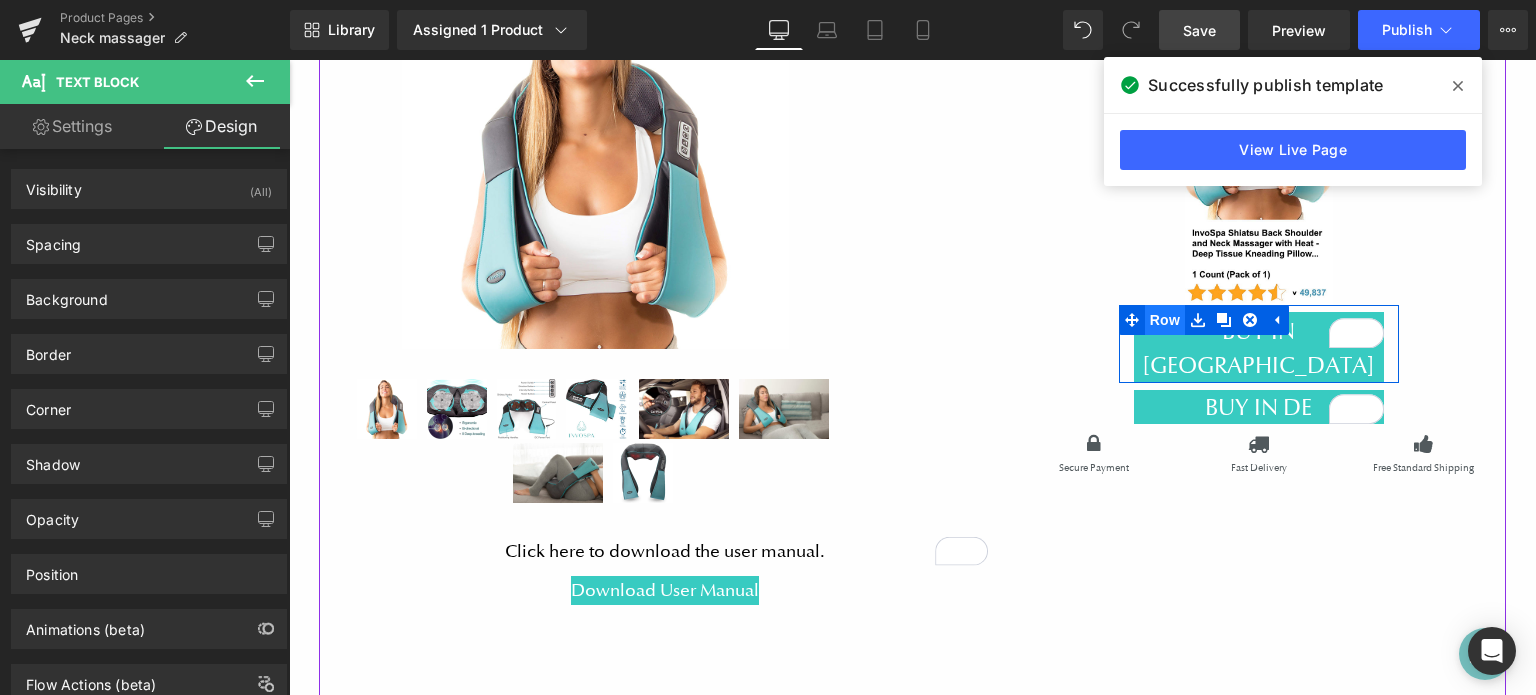 click on "Row" at bounding box center (1165, 320) 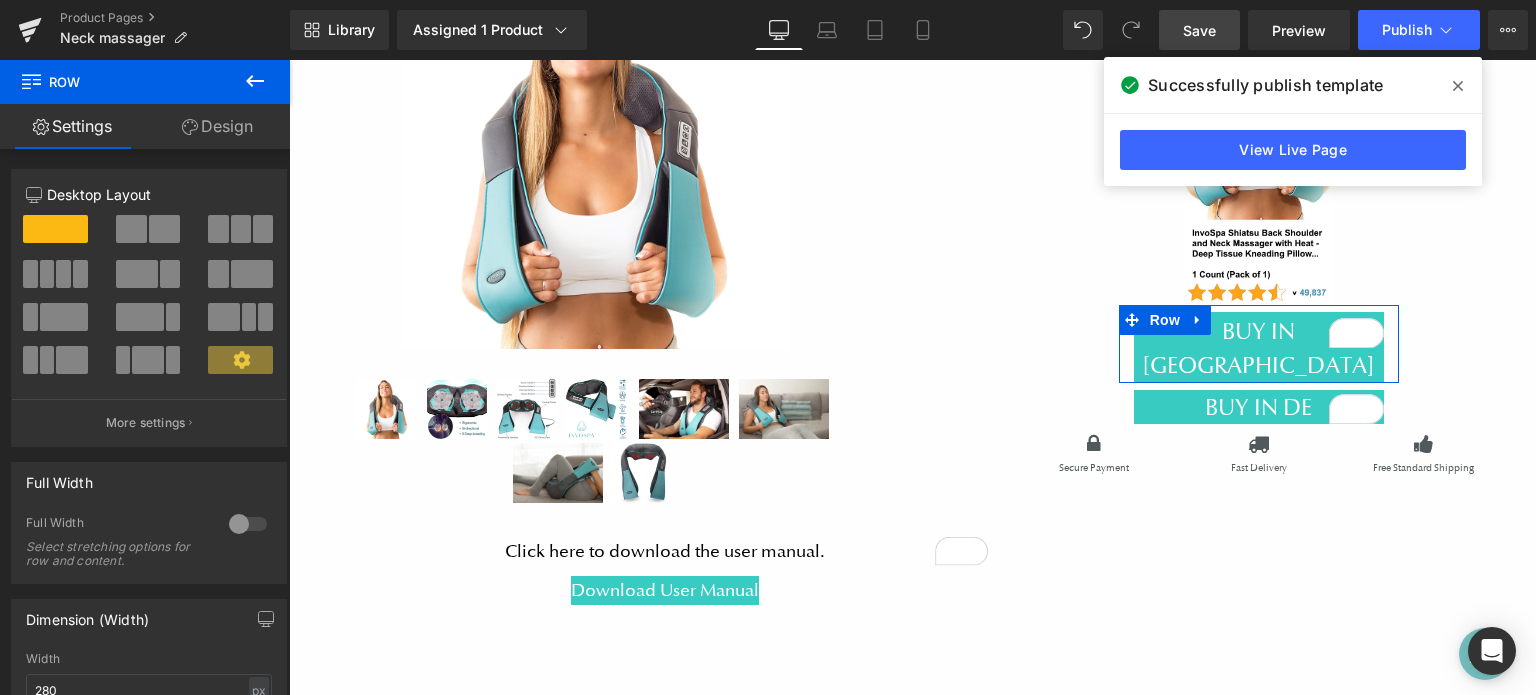 click on "Design" at bounding box center (217, 126) 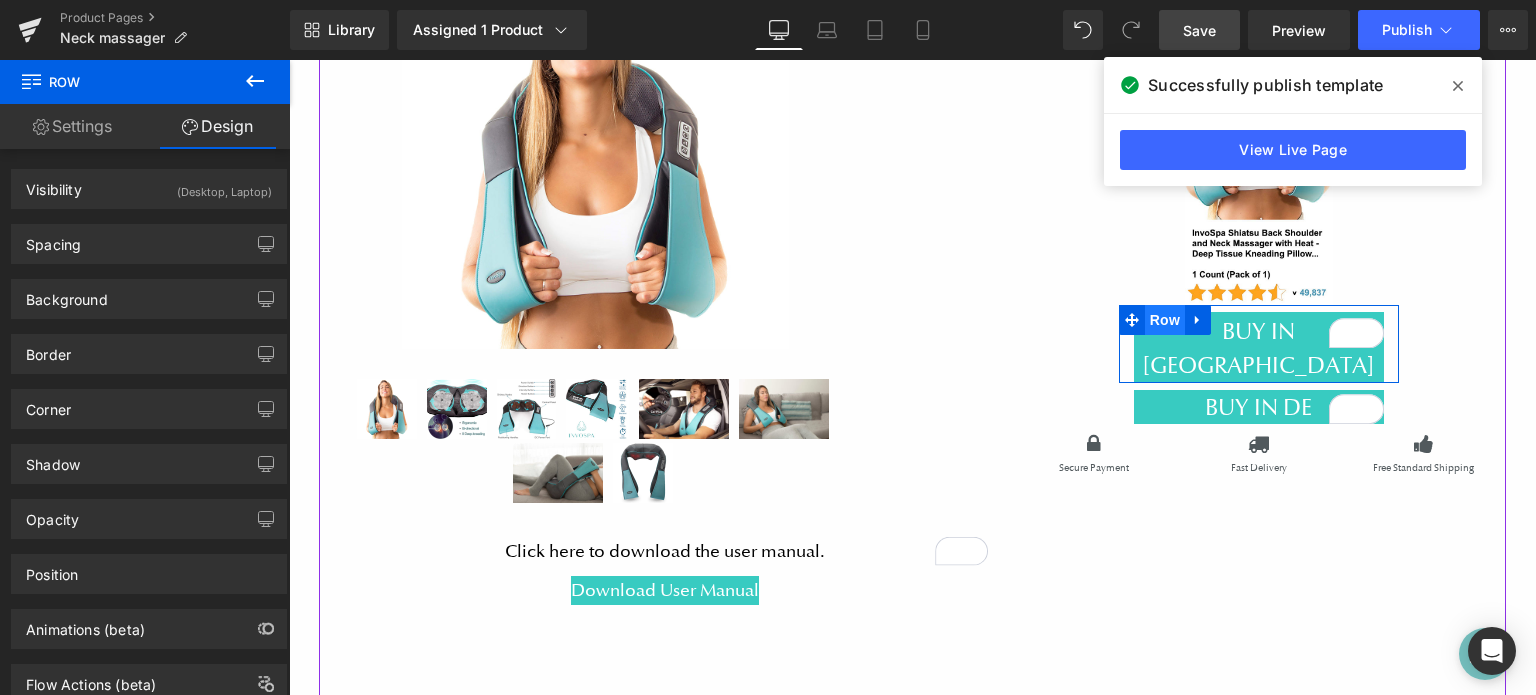 click on "Row" at bounding box center (1165, 320) 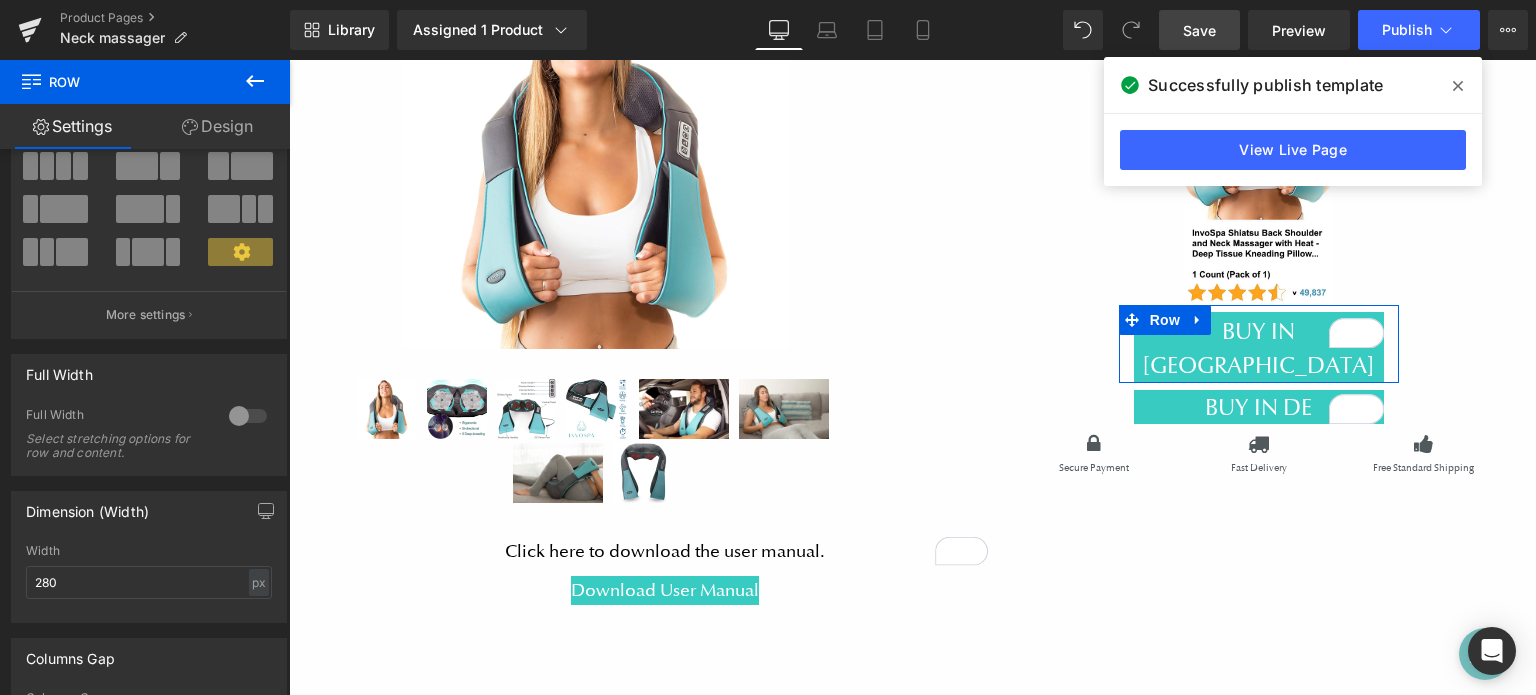 scroll, scrollTop: 200, scrollLeft: 0, axis: vertical 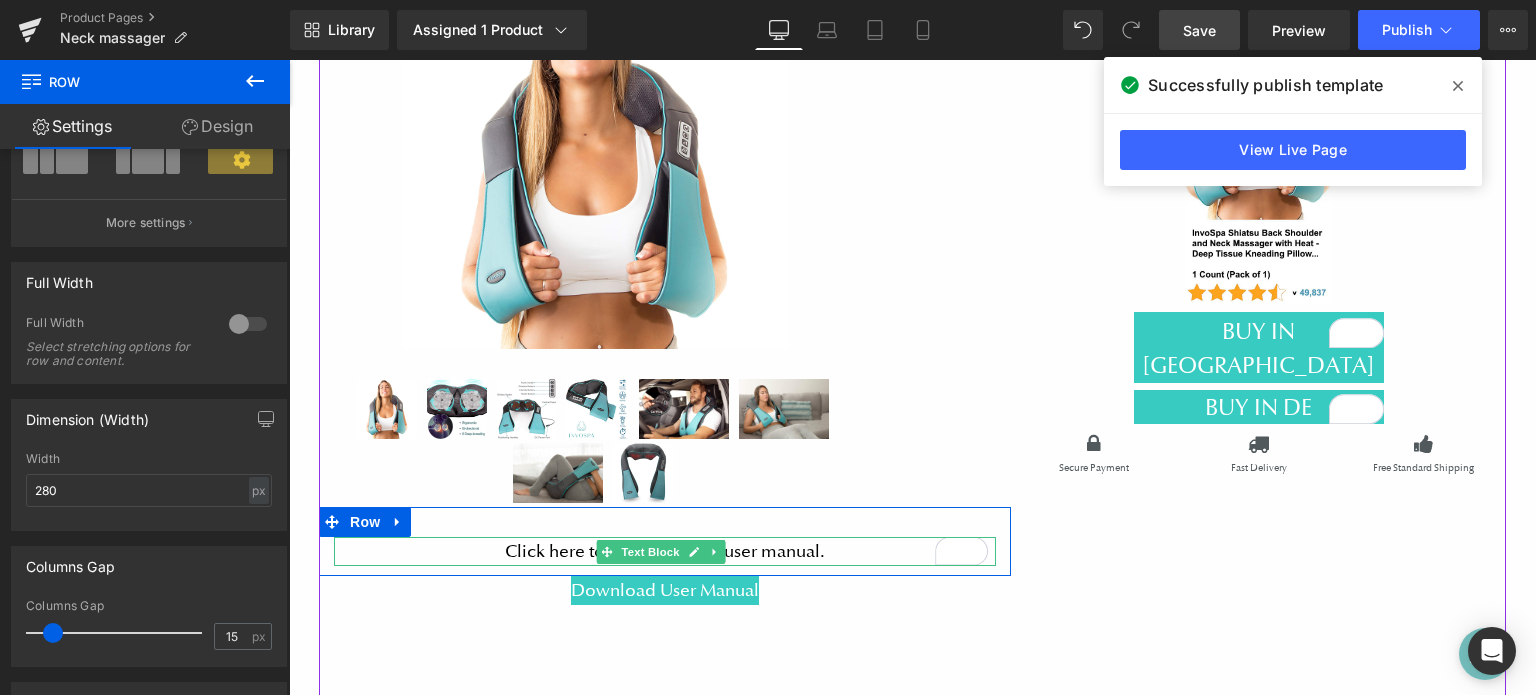 click on "Click here to download the user manual." at bounding box center (665, 551) 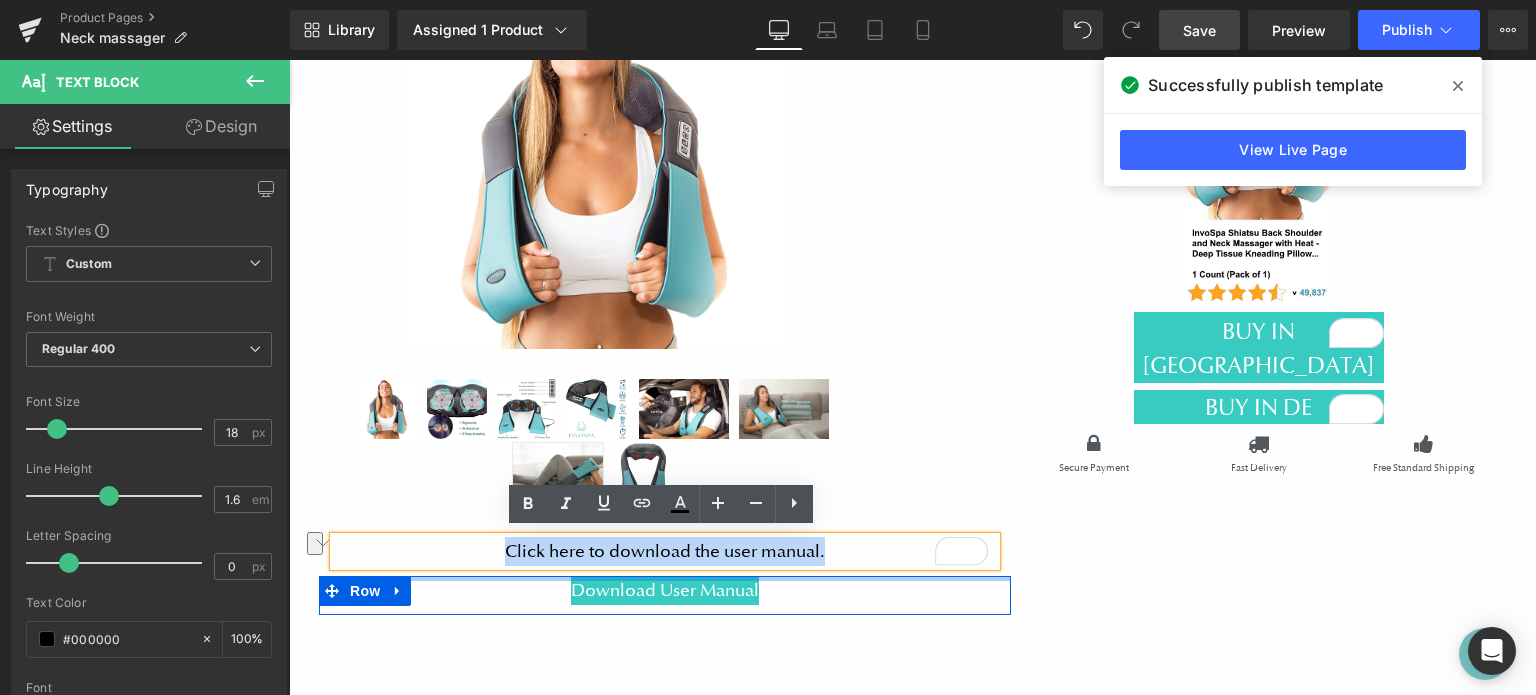 copy on "Click here to download the user manual." 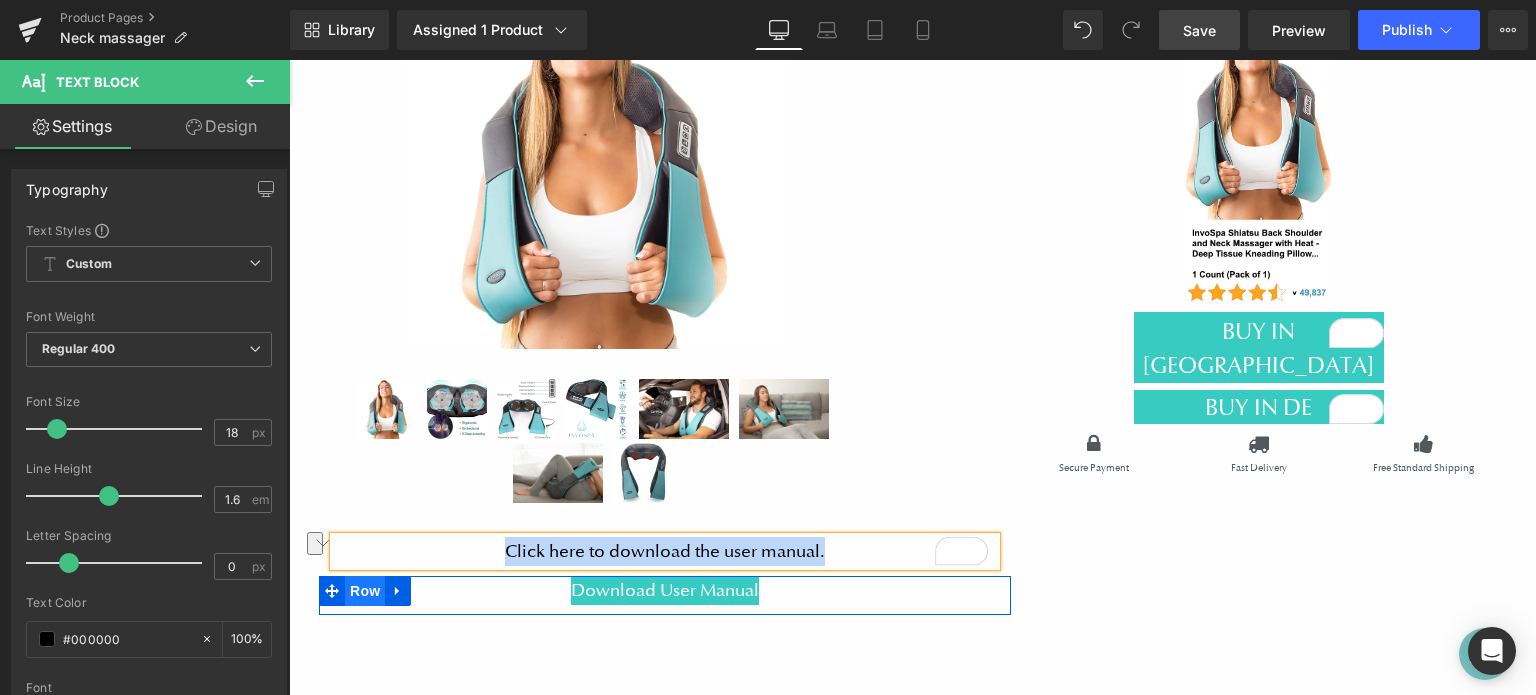 click on "Row" at bounding box center [365, 591] 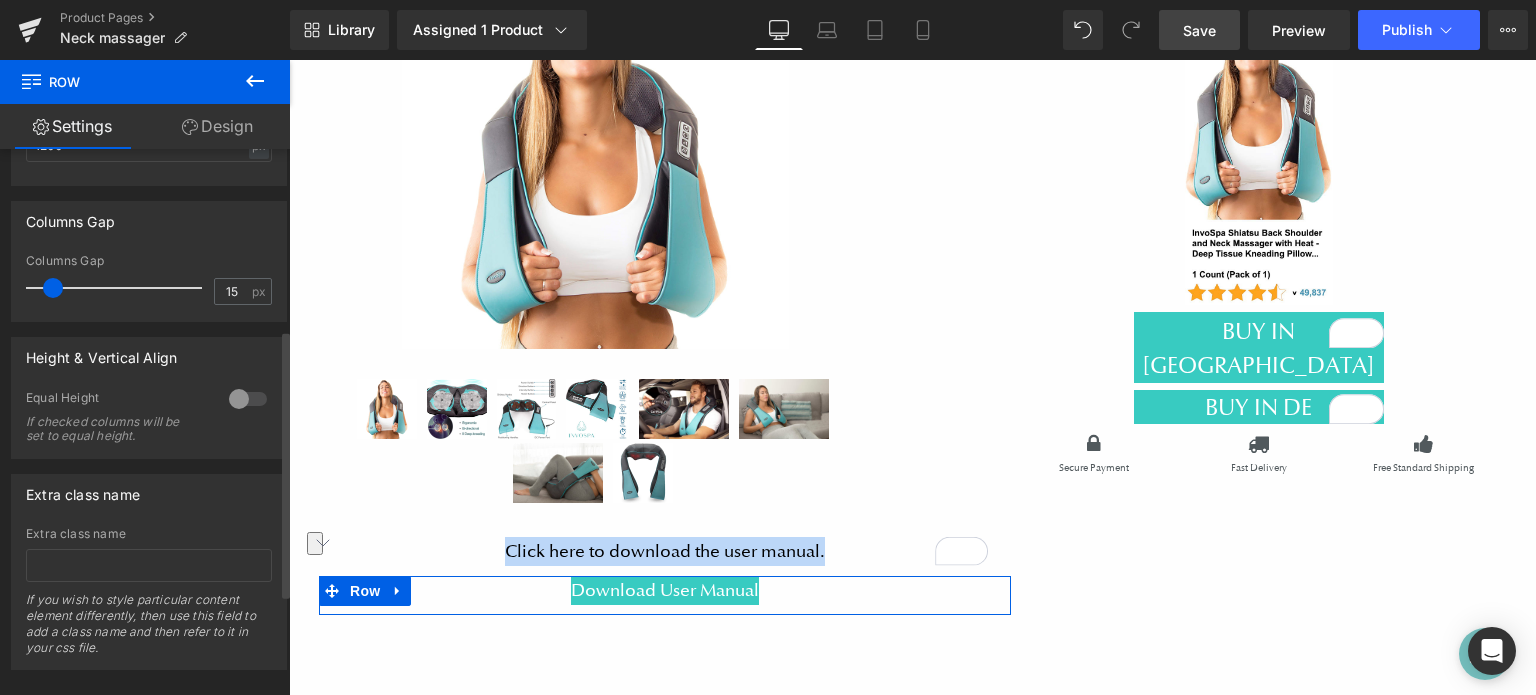 scroll, scrollTop: 574, scrollLeft: 0, axis: vertical 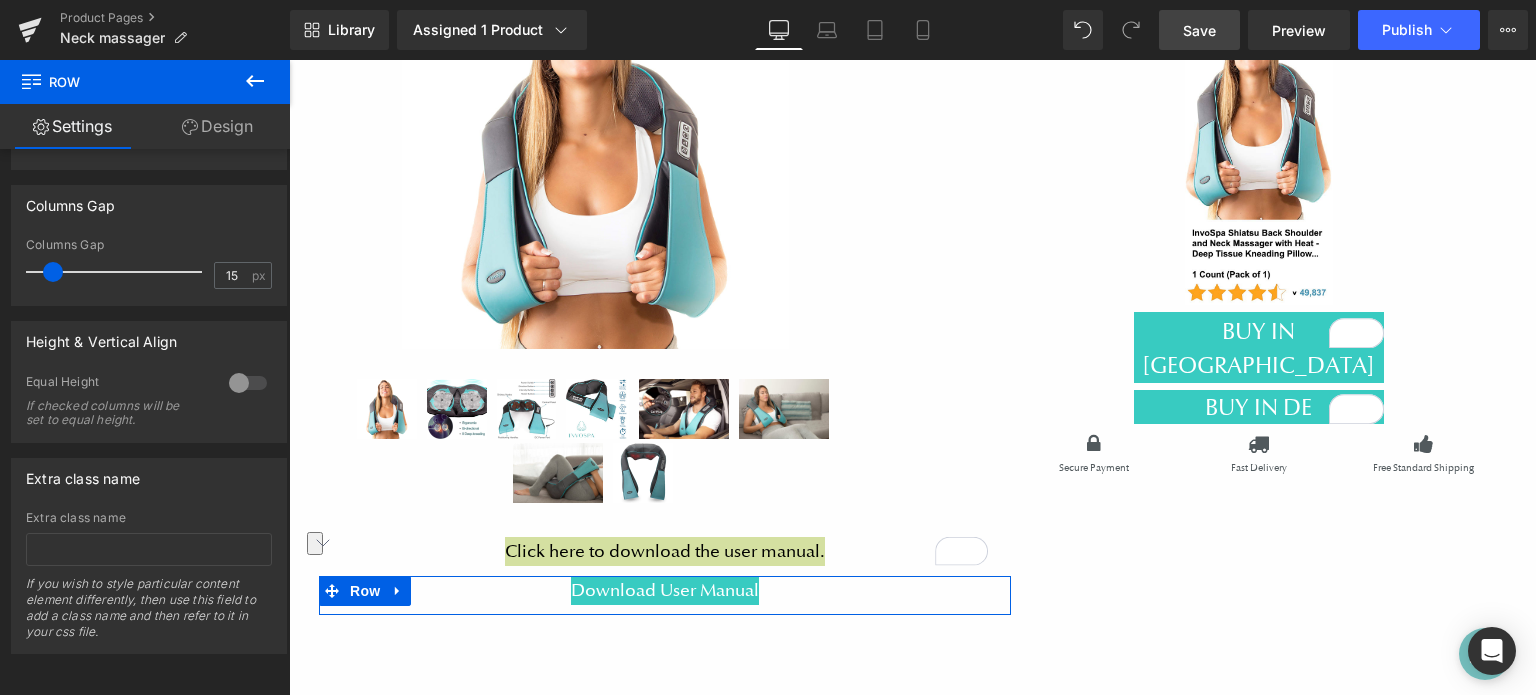 click 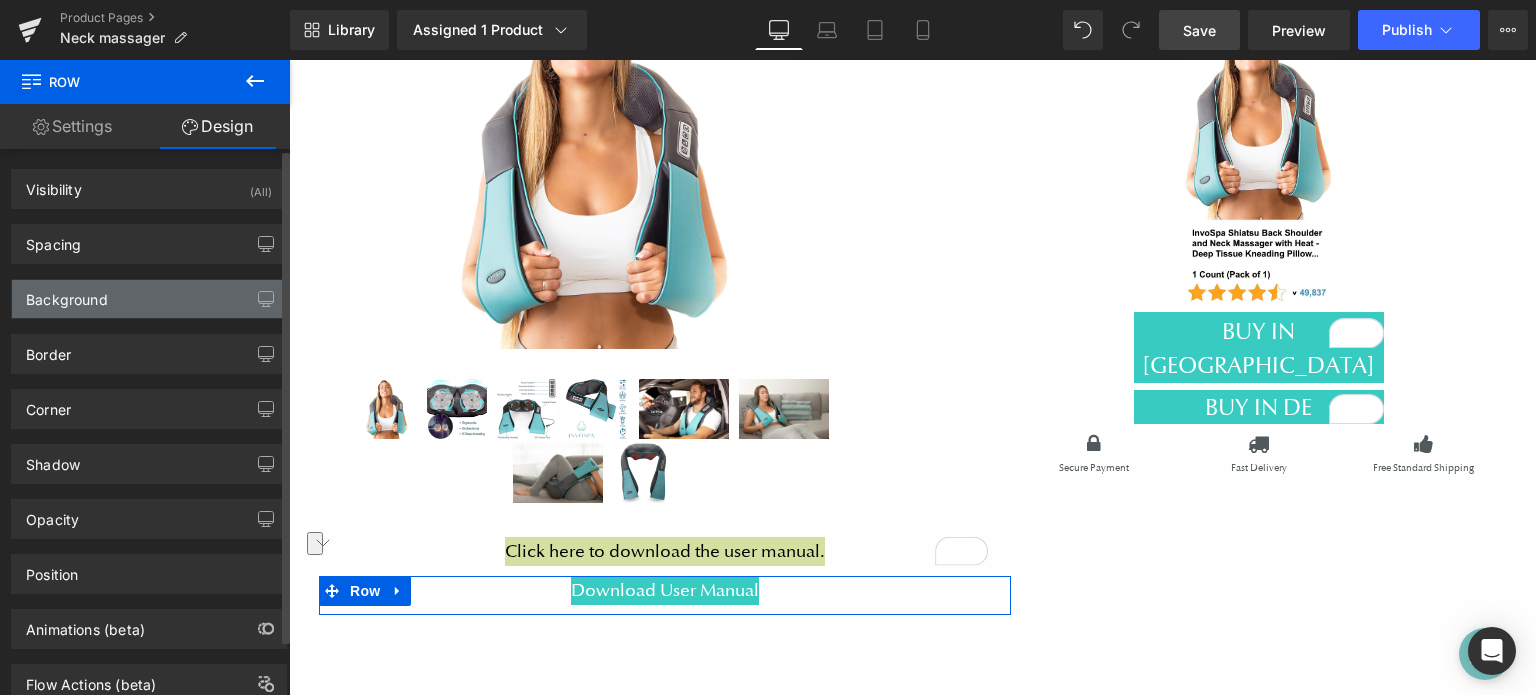 click on "Background" at bounding box center [149, 299] 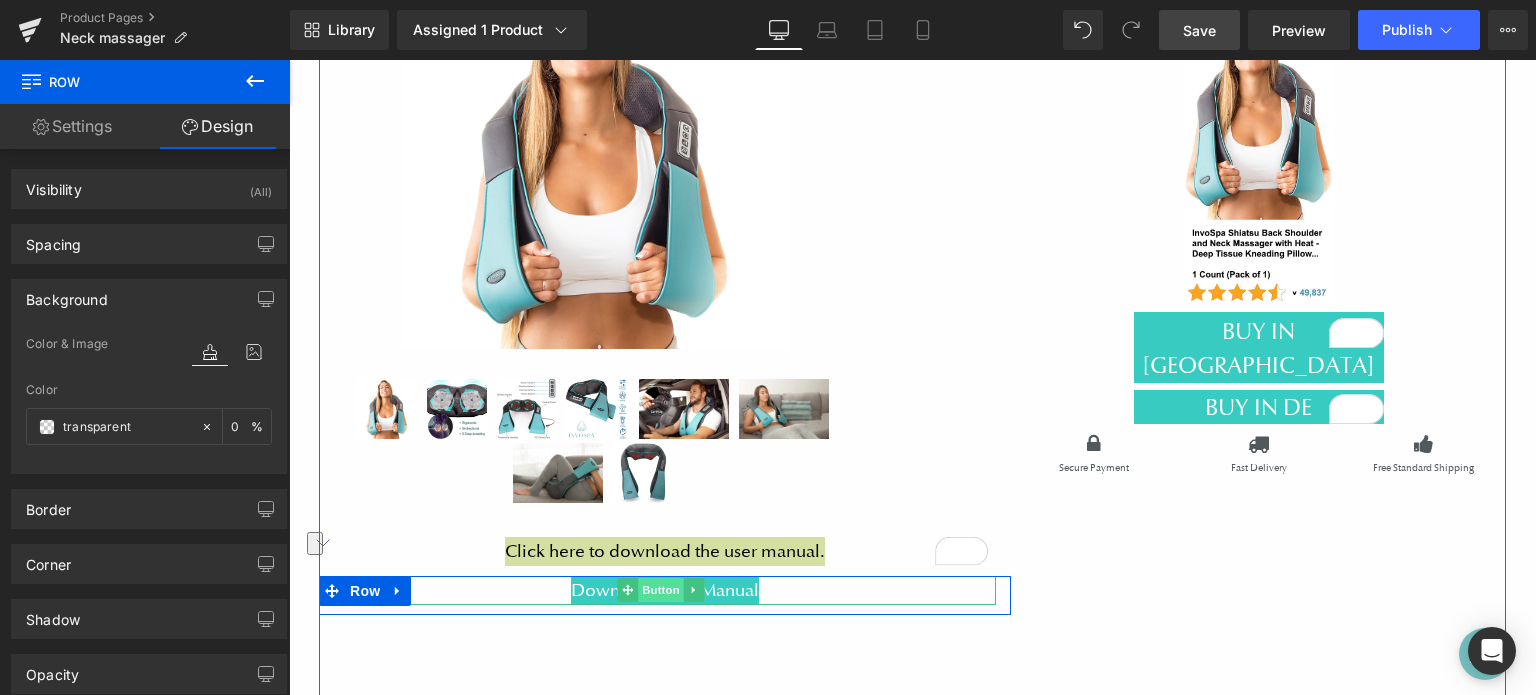 click on "Button" at bounding box center [661, 590] 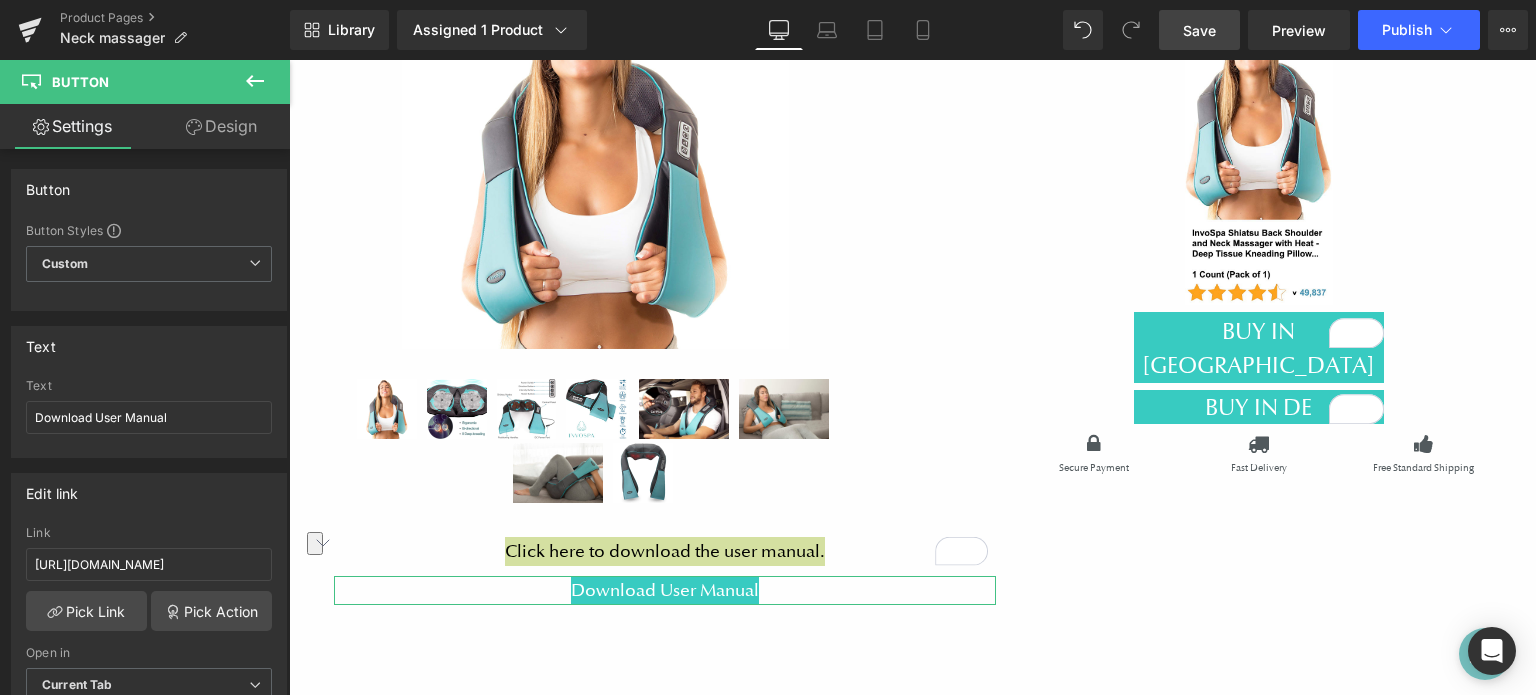 click on "Design" at bounding box center (221, 126) 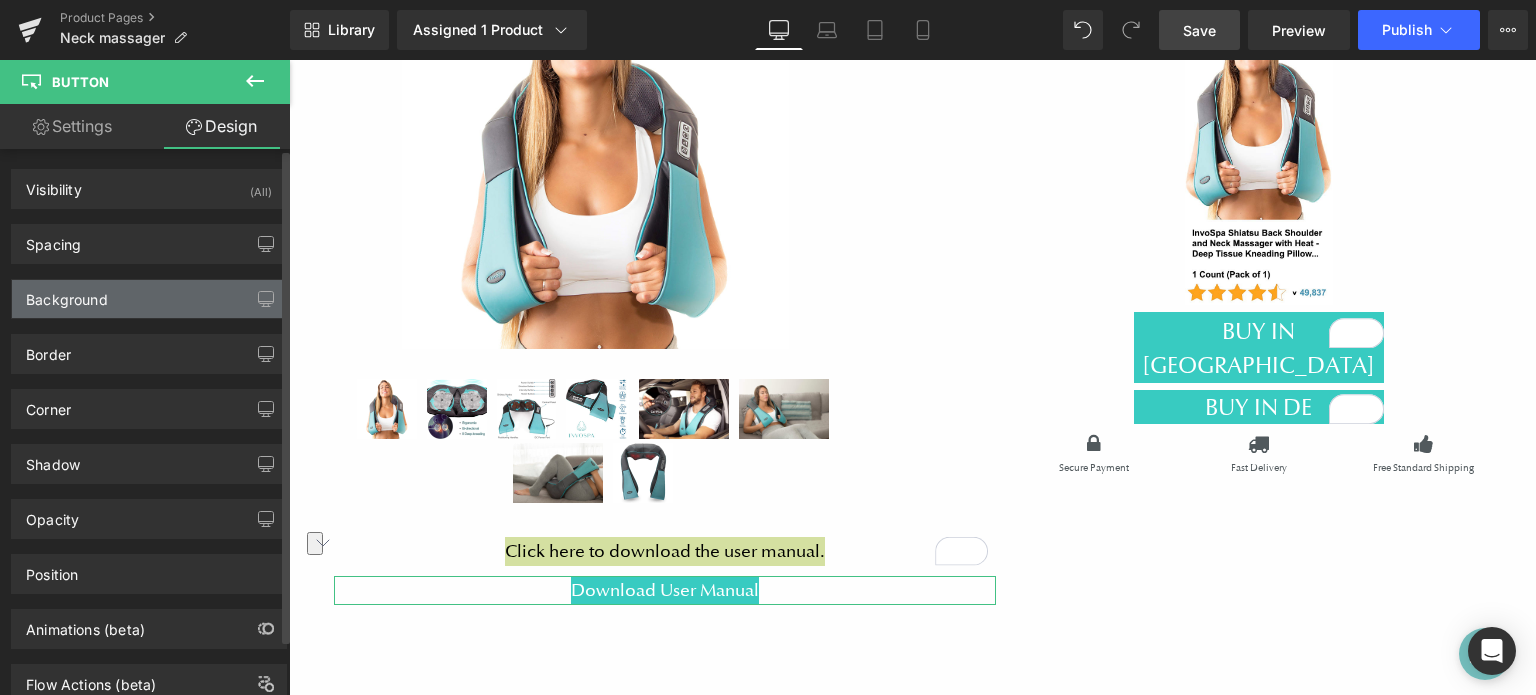click on "Background" at bounding box center (149, 299) 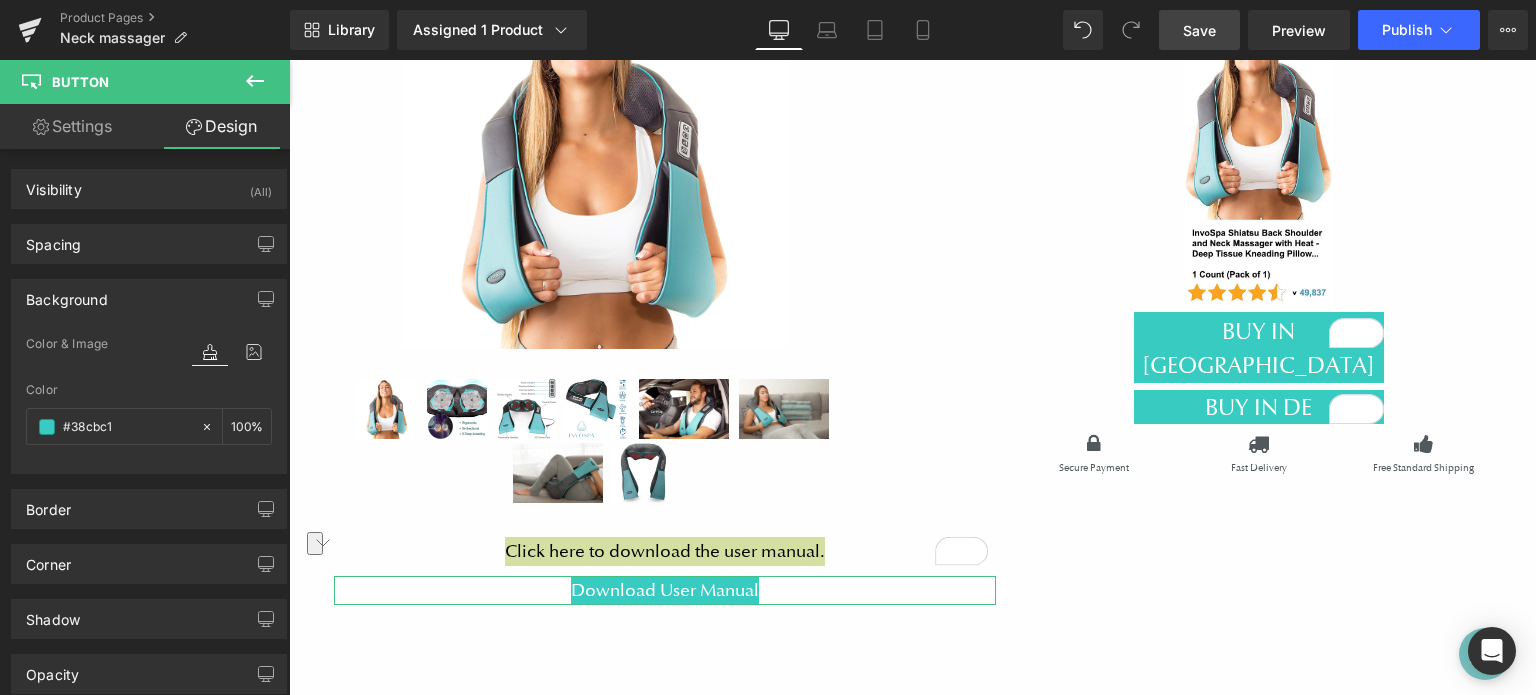 type on "#38cbc1" 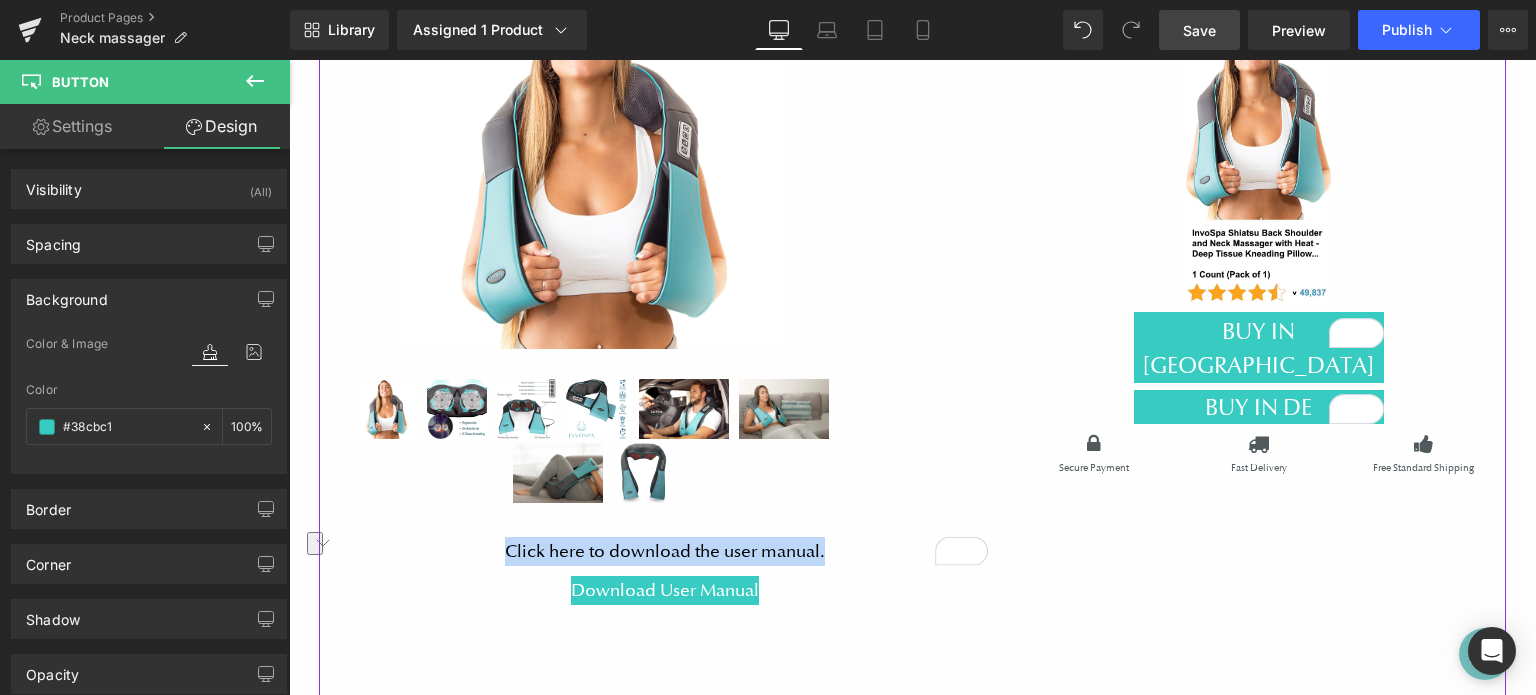 click on "(P) Image
(P) Image List" at bounding box center (912, 411) 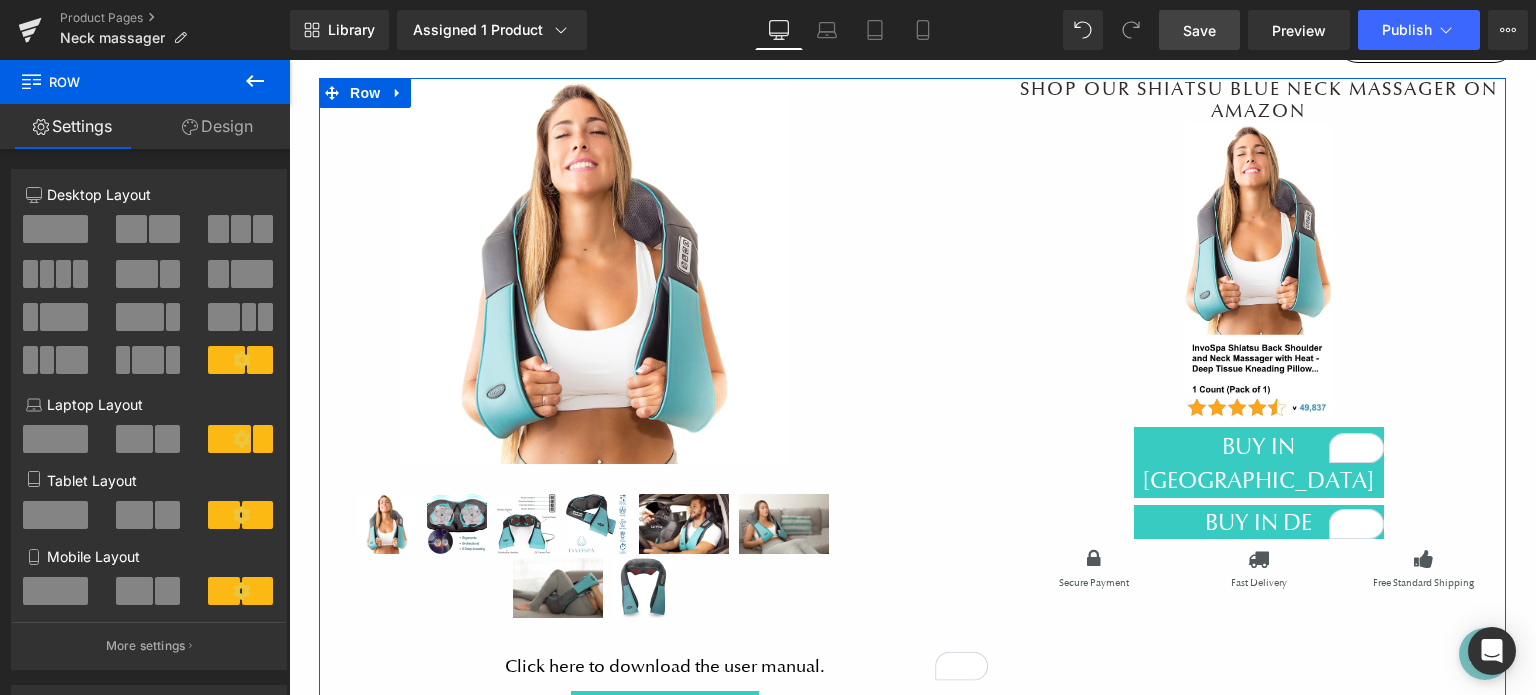 scroll, scrollTop: 0, scrollLeft: 0, axis: both 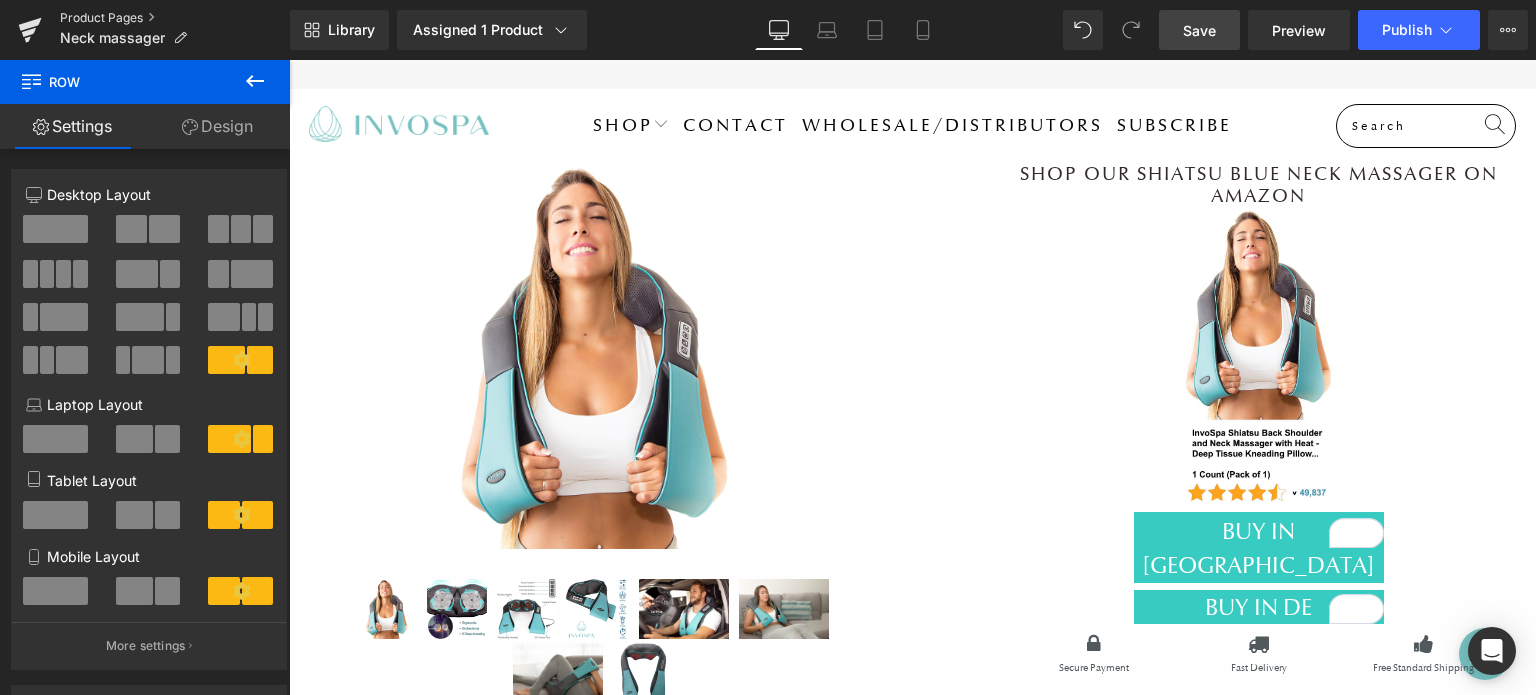 click on "Product Pages" at bounding box center (175, 18) 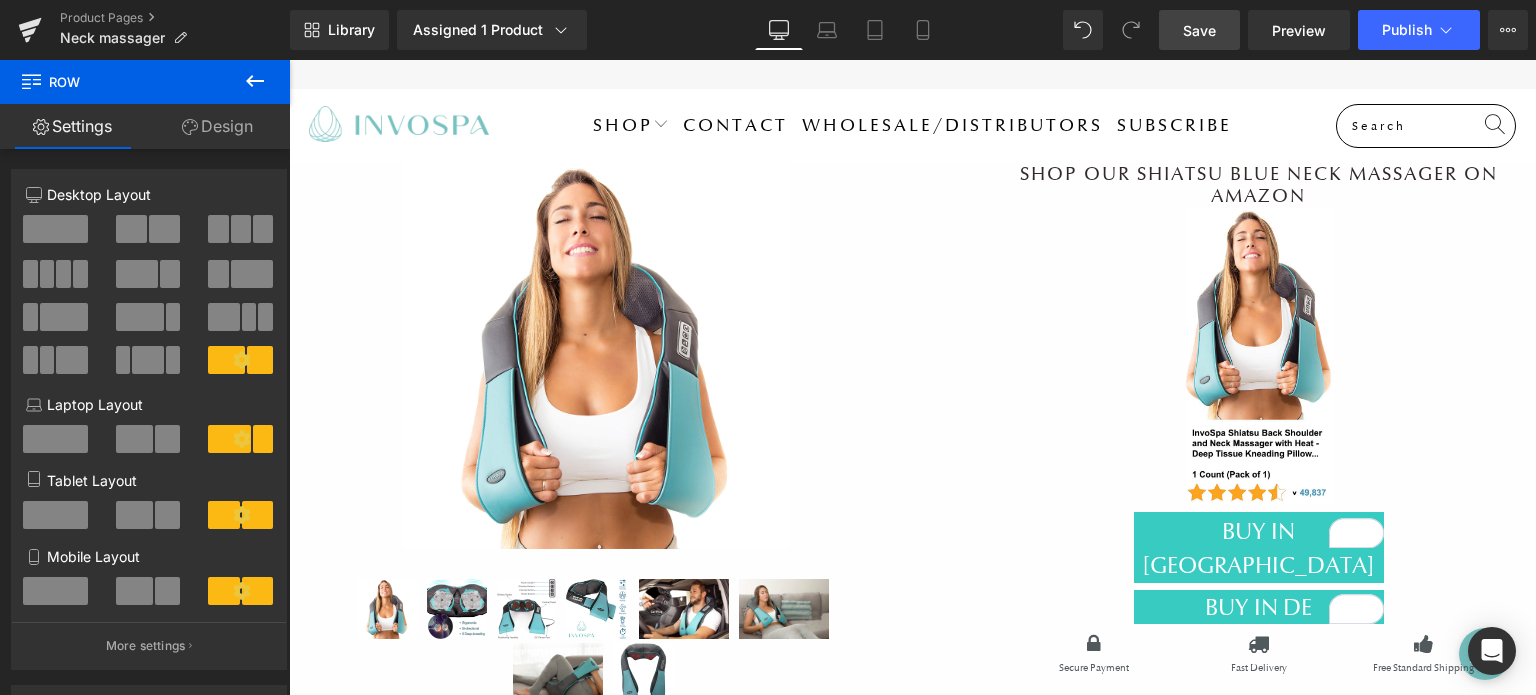drag, startPoint x: 1213, startPoint y: 22, endPoint x: 1002, endPoint y: 40, distance: 211.76639 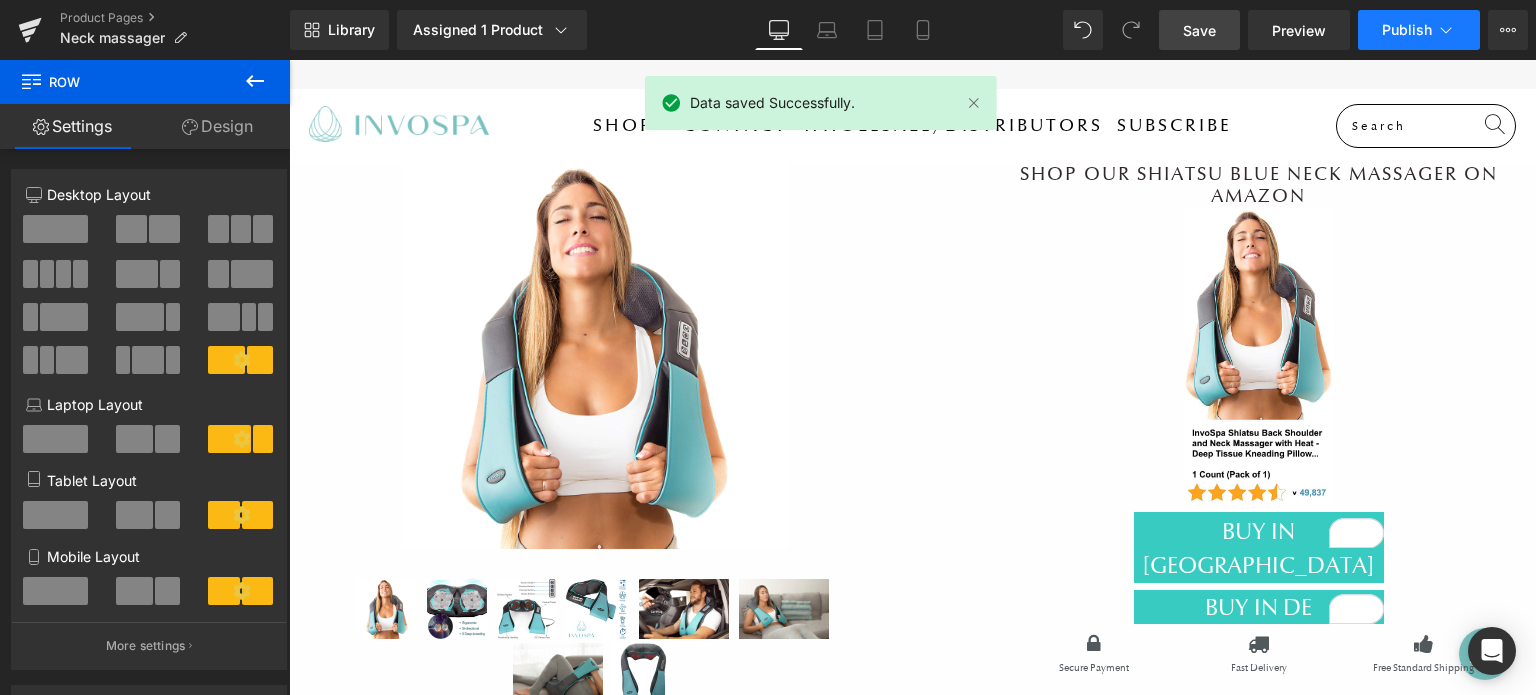 click 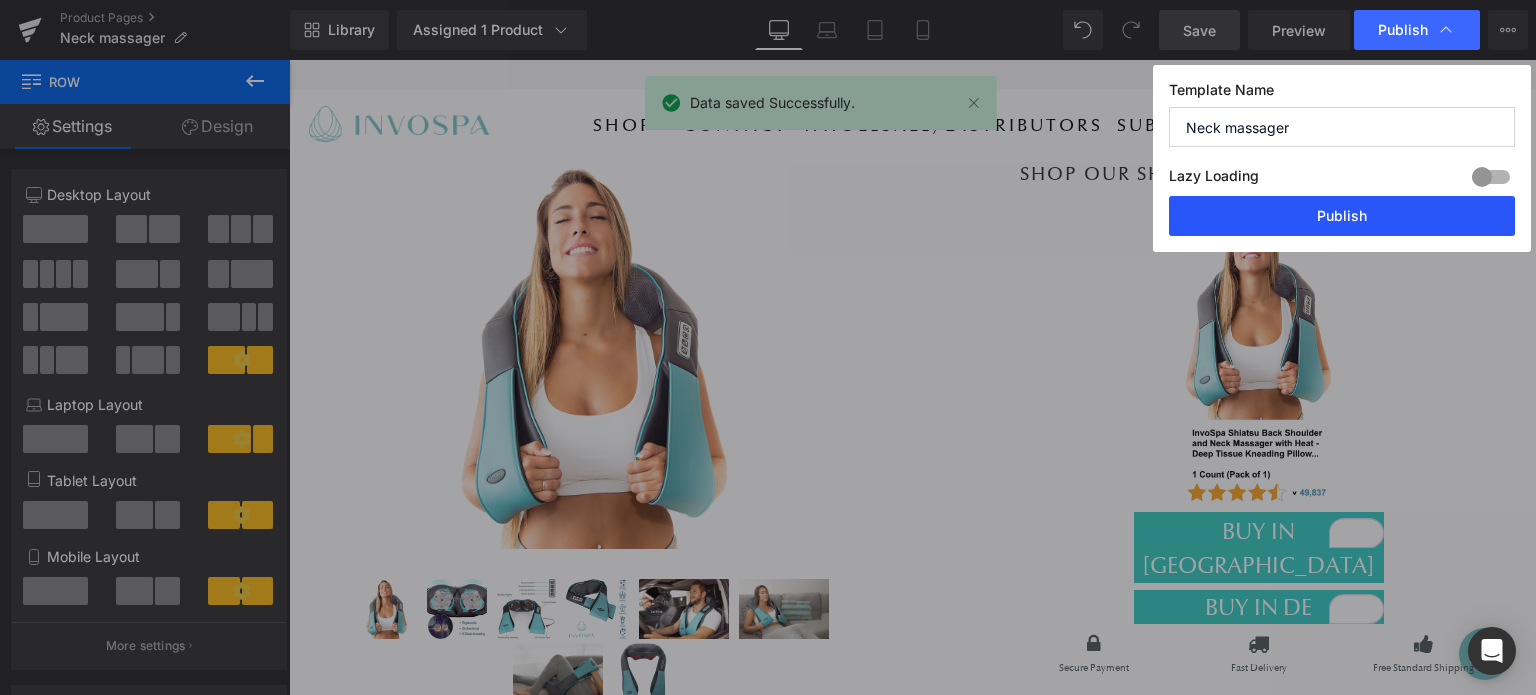click on "Publish" at bounding box center [1342, 216] 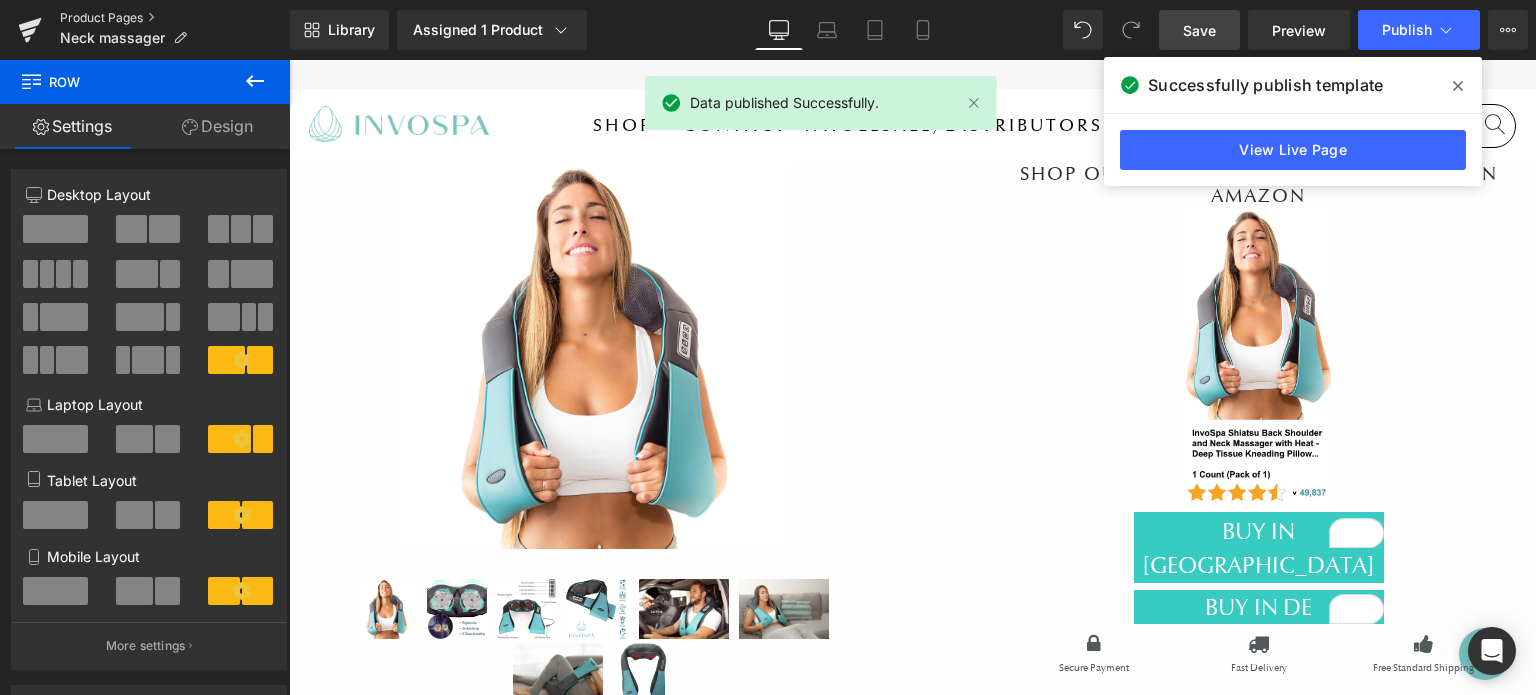 click on "Product Pages" at bounding box center (175, 18) 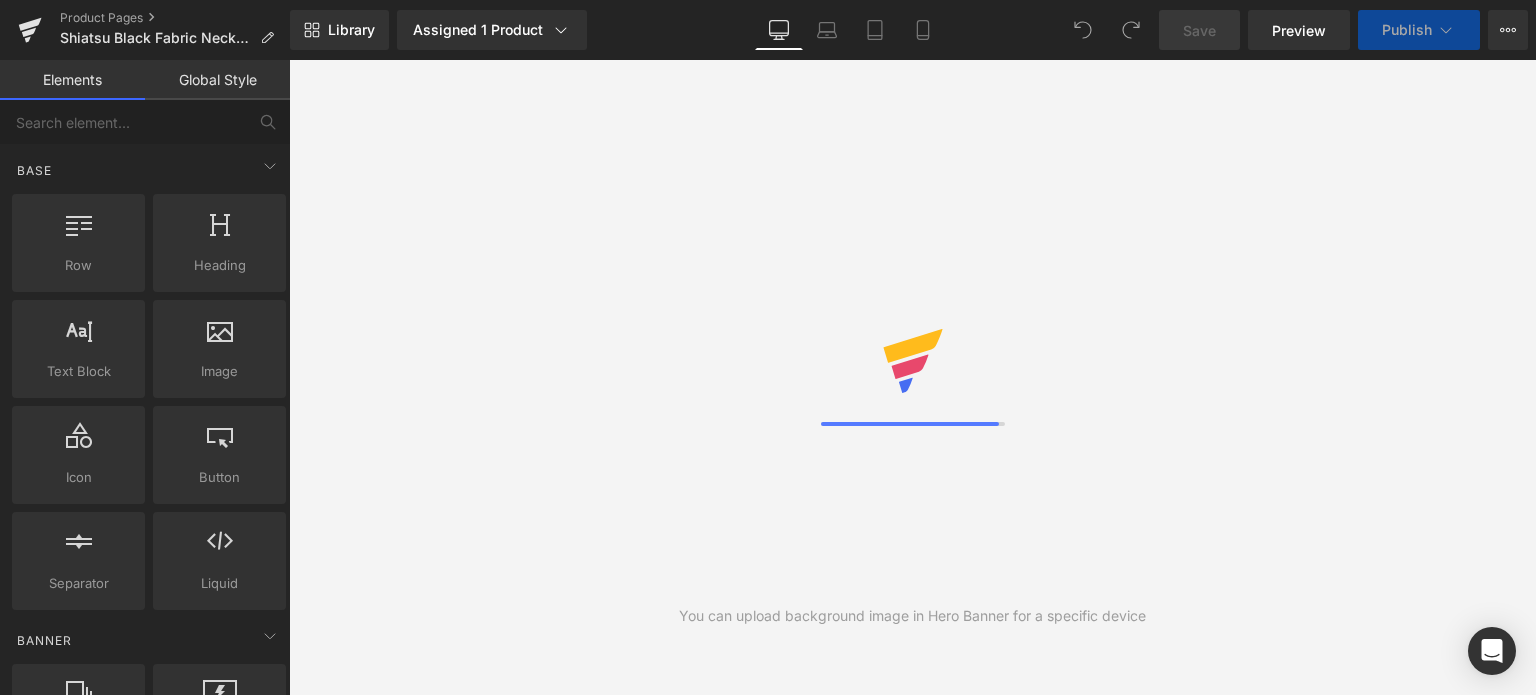 scroll, scrollTop: 0, scrollLeft: 0, axis: both 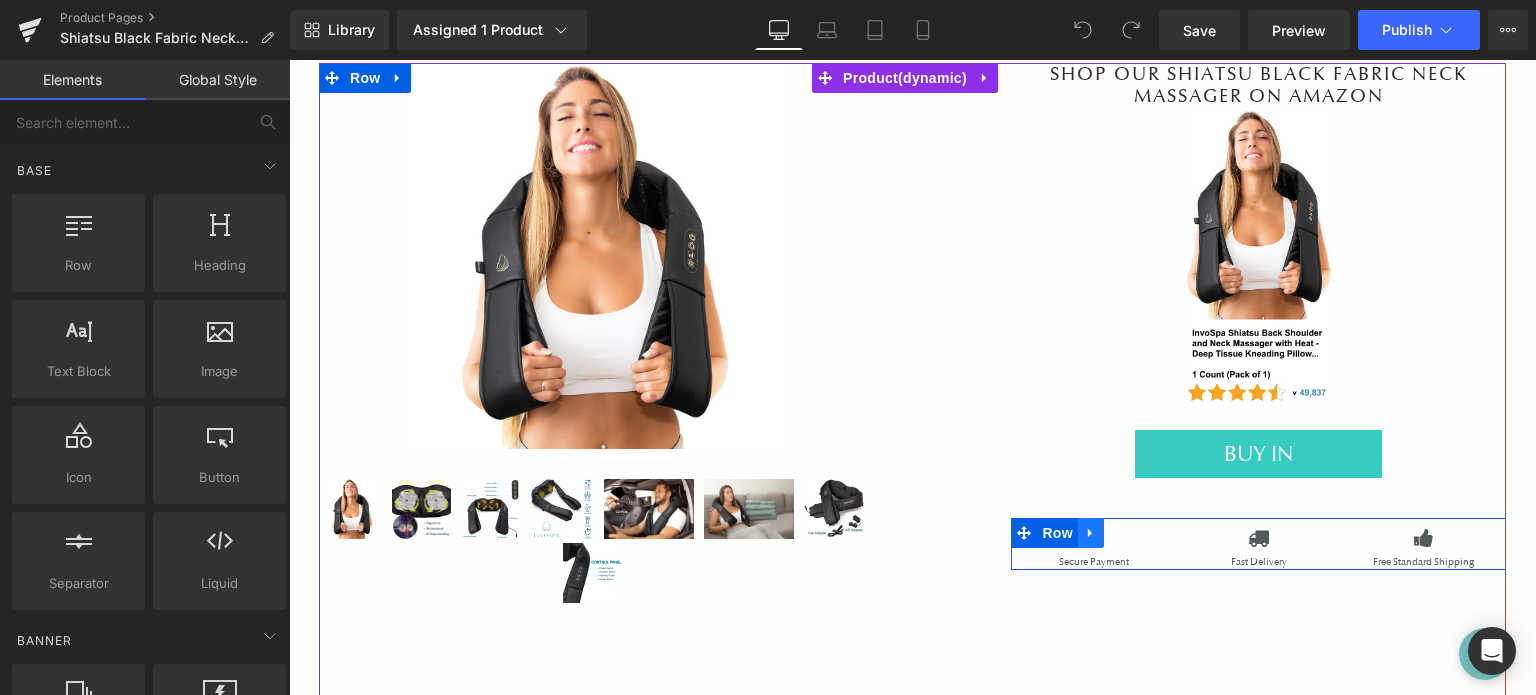 click 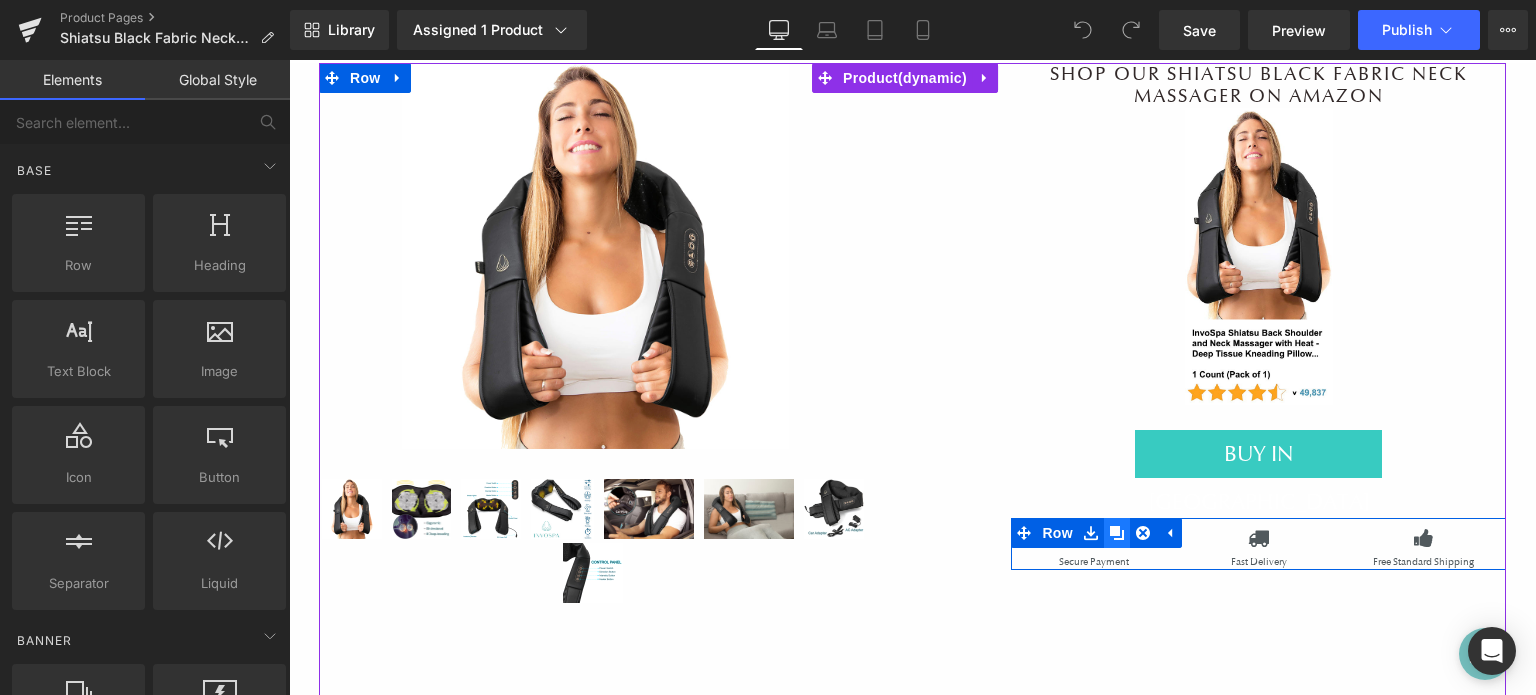 click 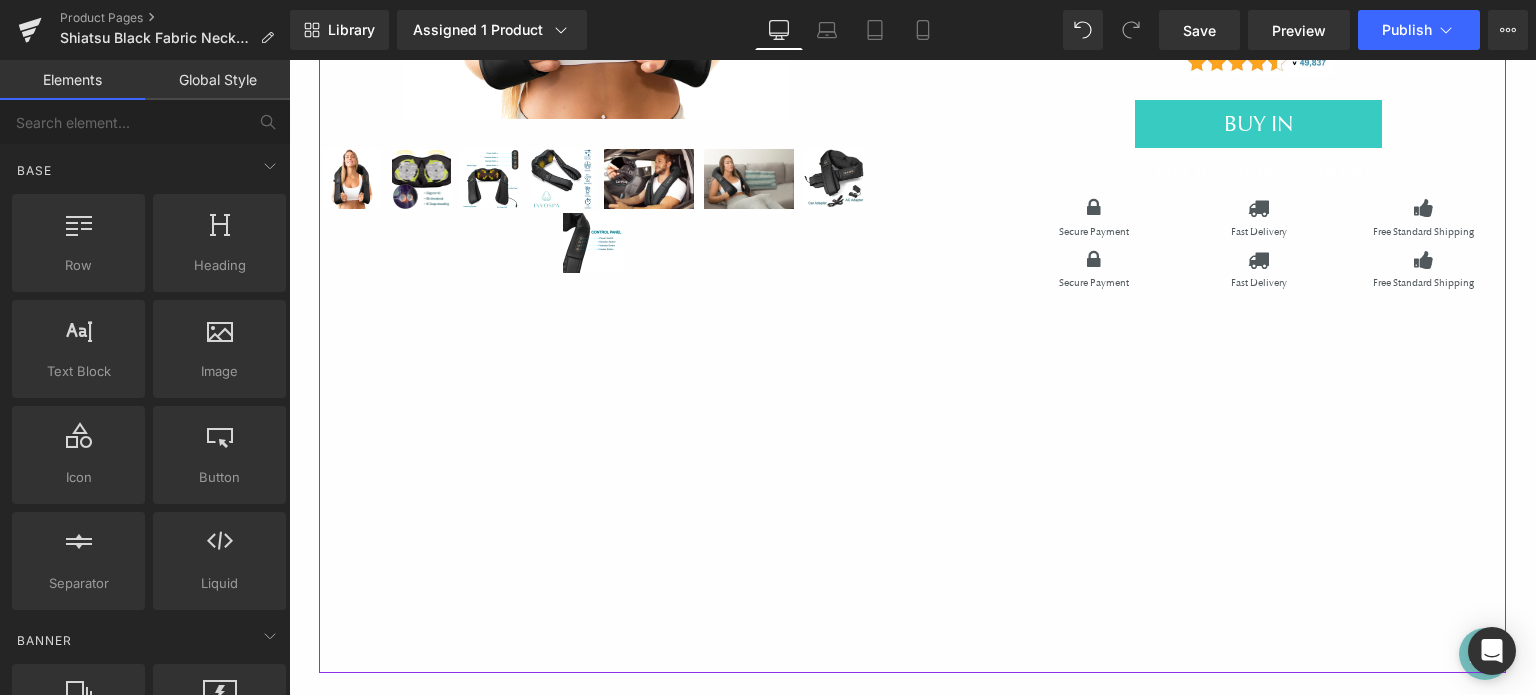 scroll, scrollTop: 385, scrollLeft: 0, axis: vertical 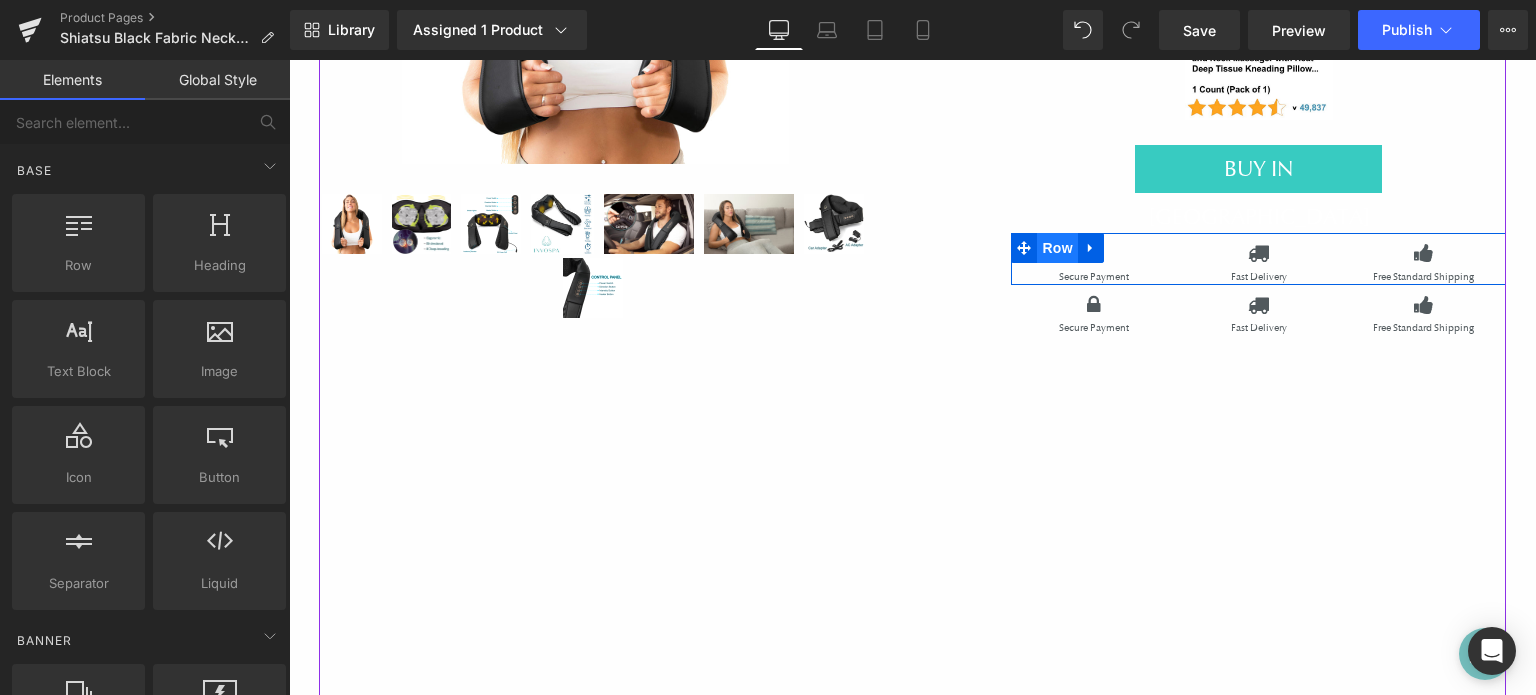 click on "Row" at bounding box center [1057, 248] 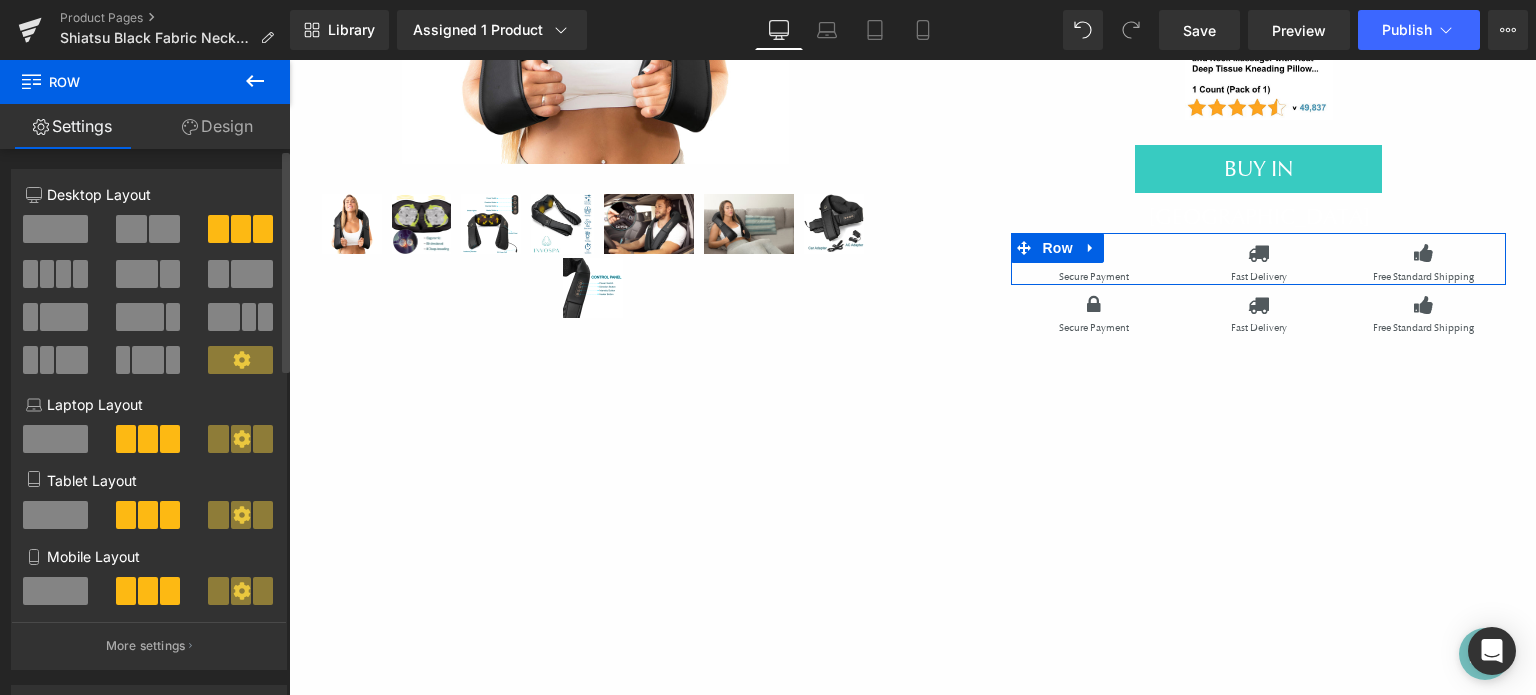 click at bounding box center (55, 229) 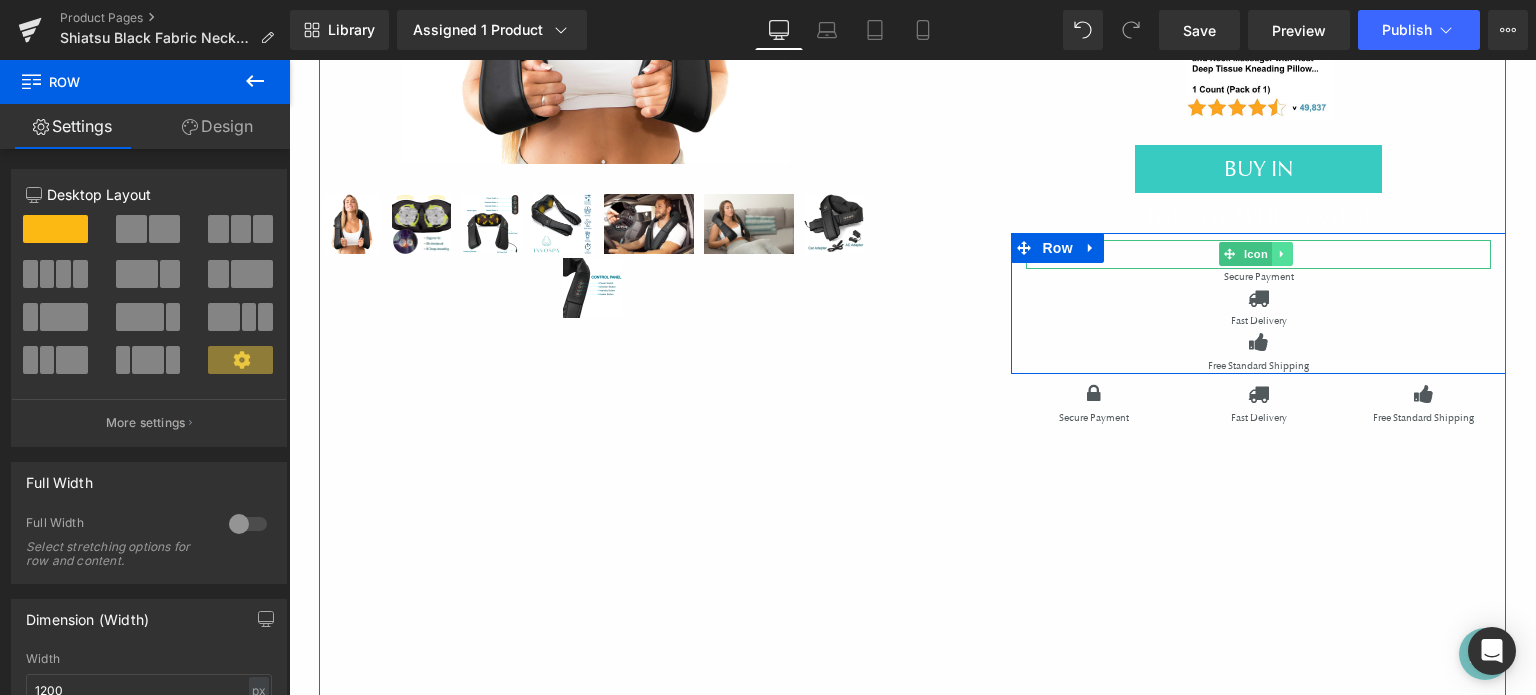click 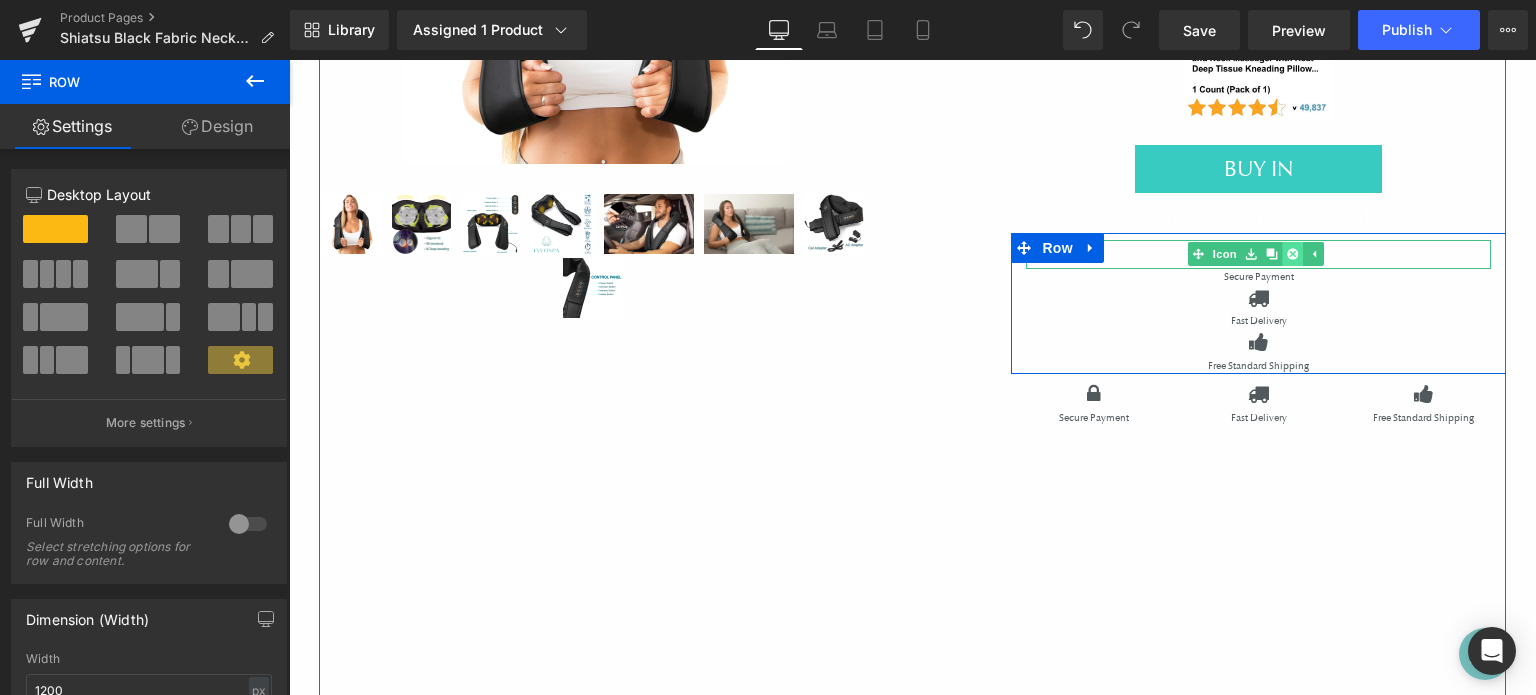 click 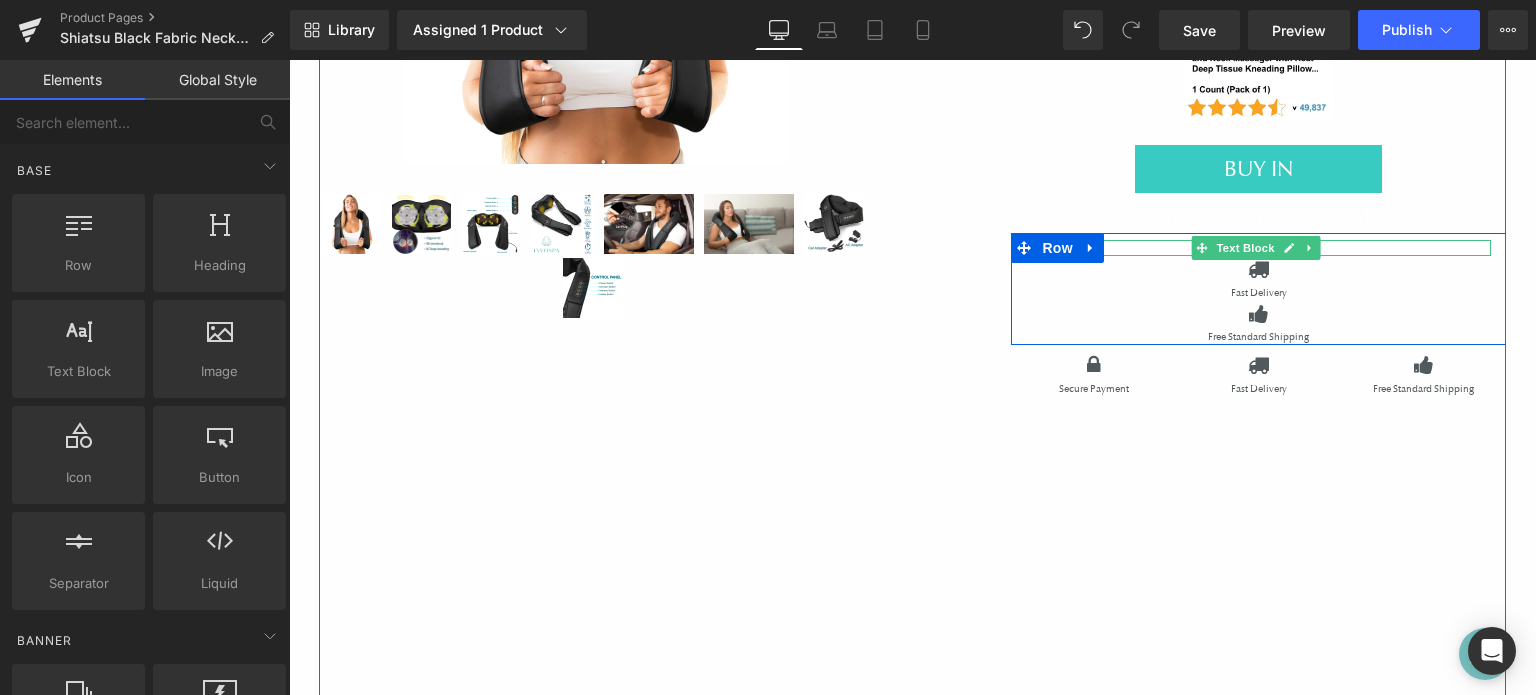 drag, startPoint x: 1296, startPoint y: 204, endPoint x: 1304, endPoint y: 213, distance: 12.0415945 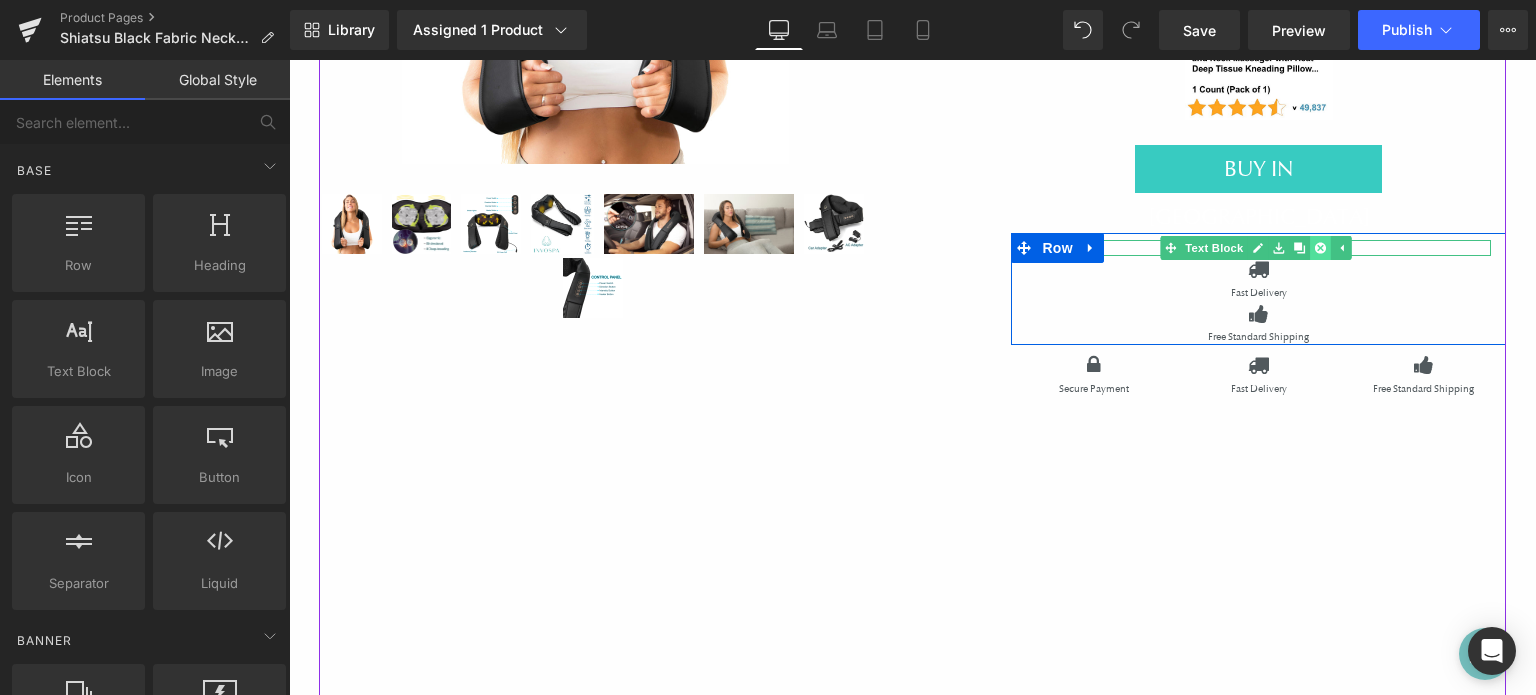 click 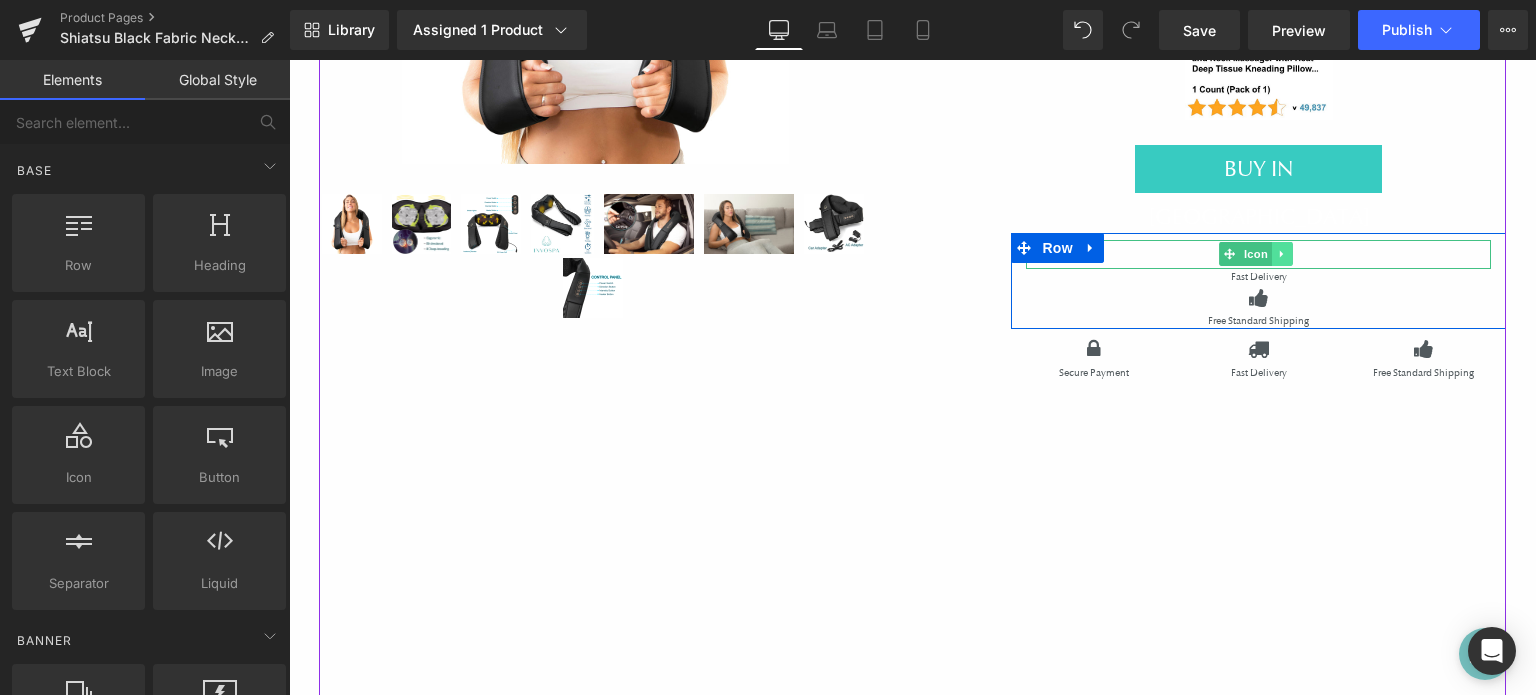 click 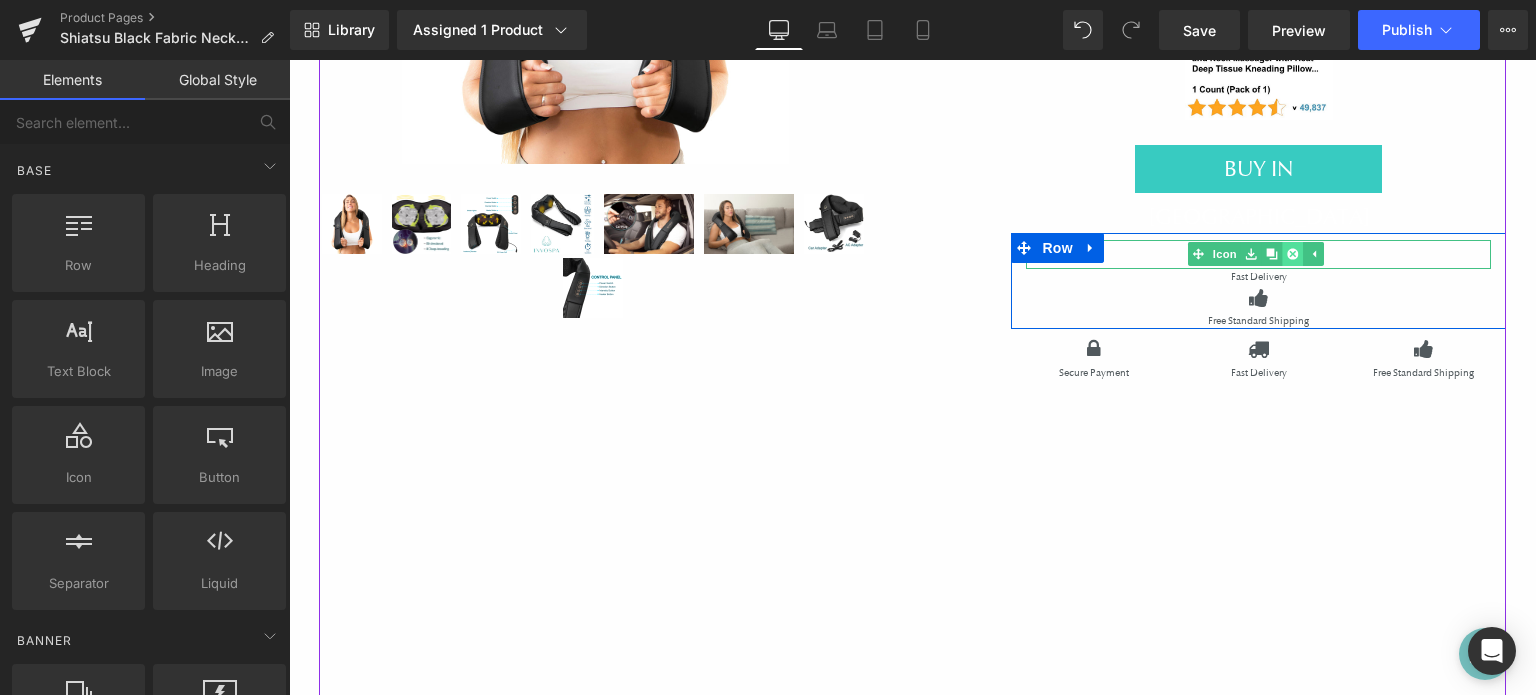 click 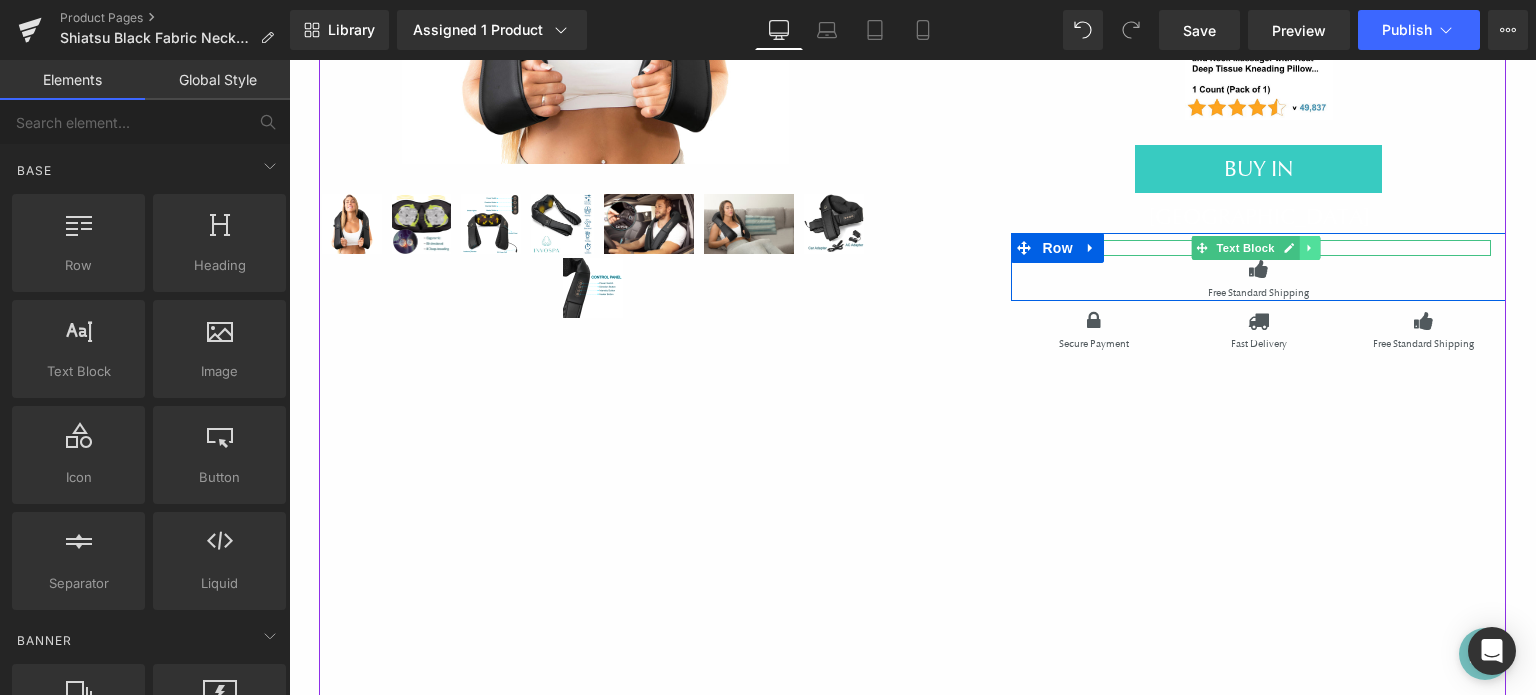click 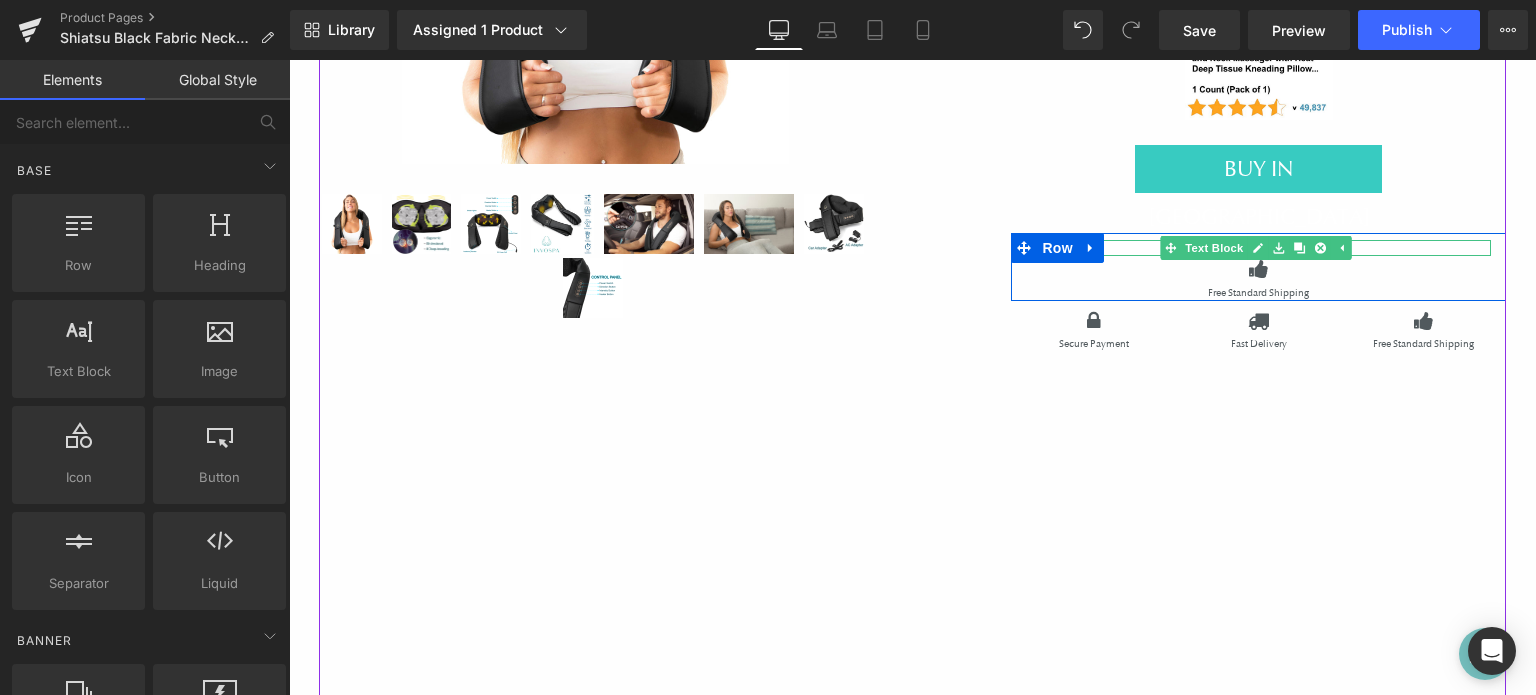 drag, startPoint x: 1308, startPoint y: 202, endPoint x: 1303, endPoint y: 213, distance: 12.083046 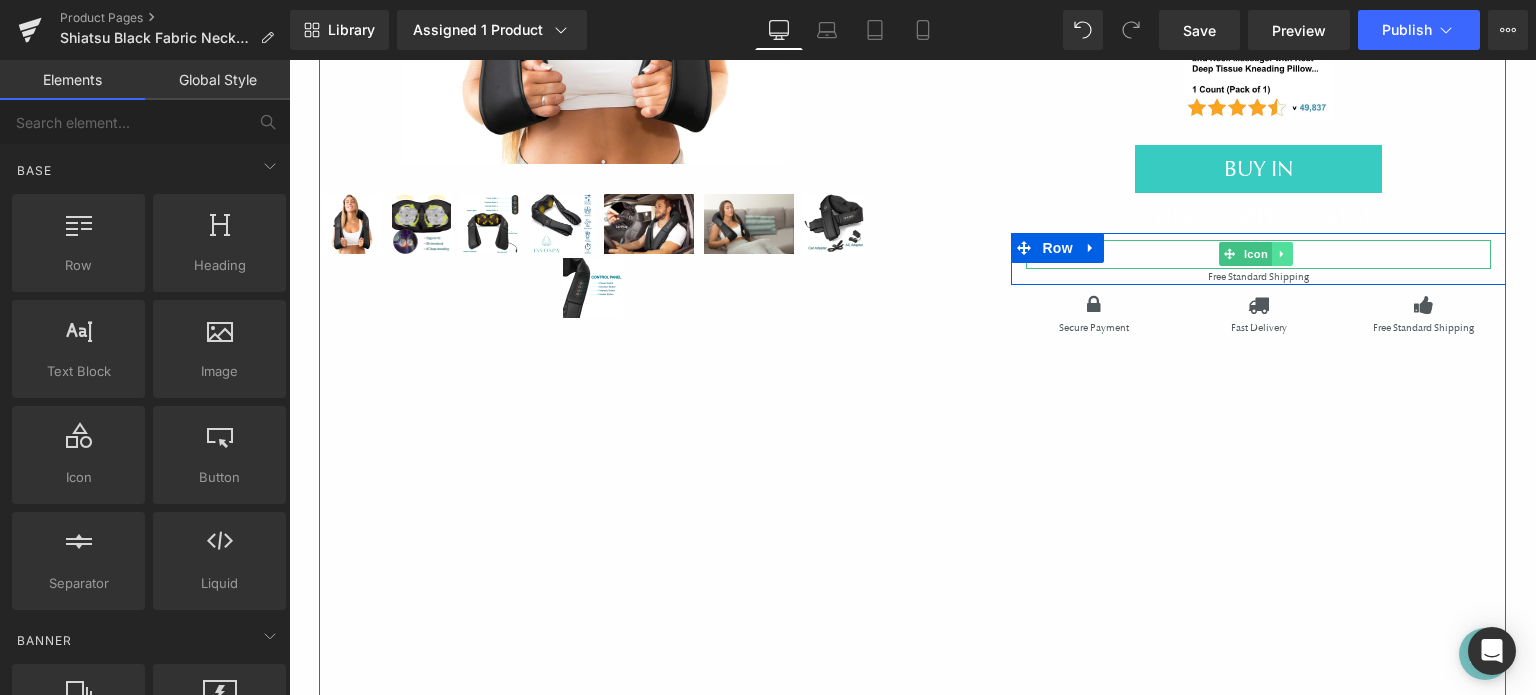 click 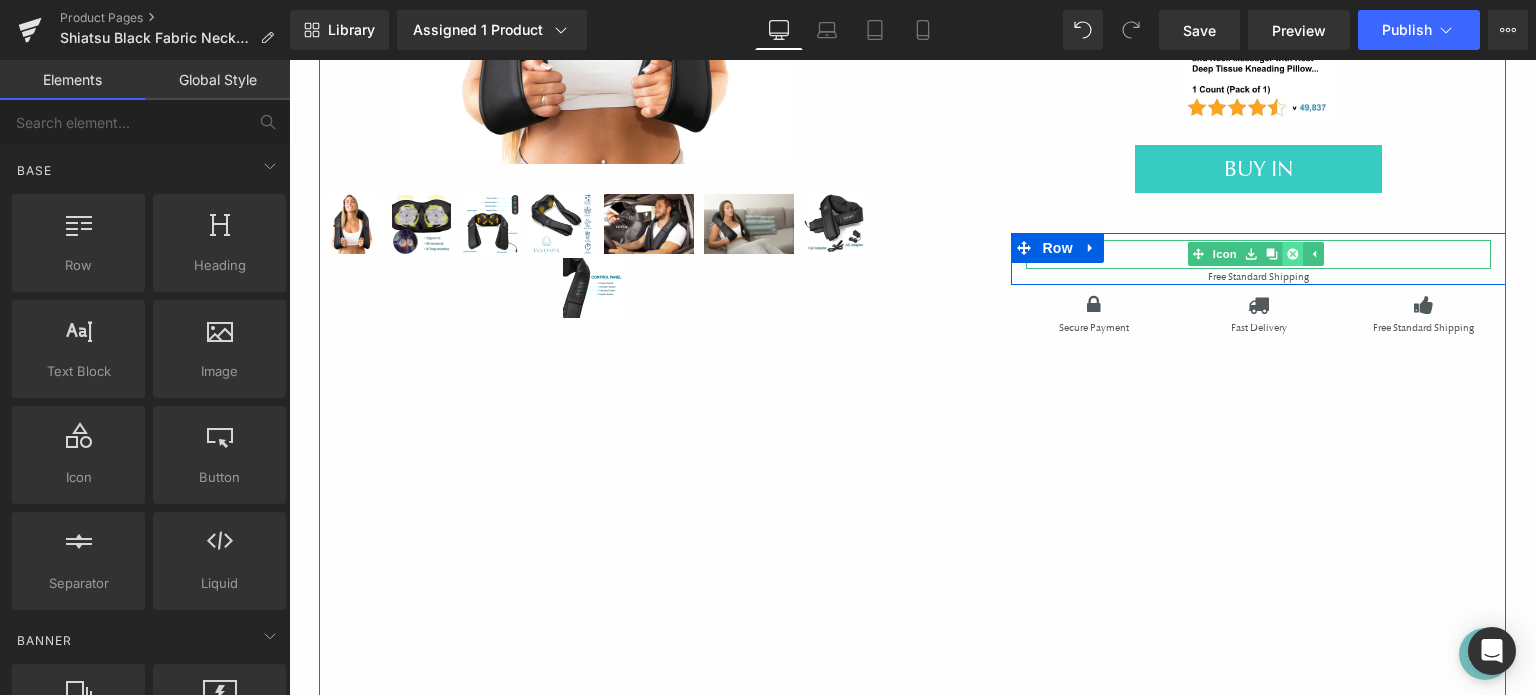 click 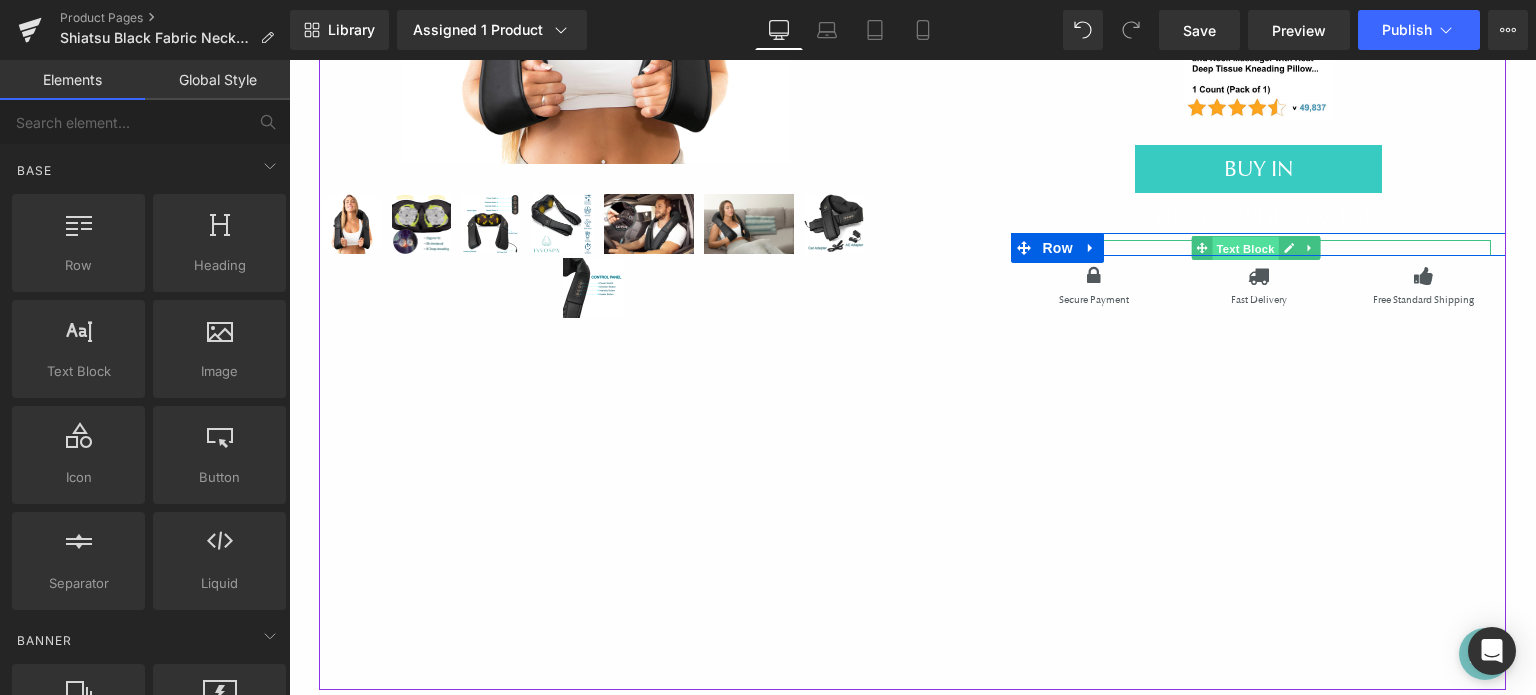 click on "Text Block" at bounding box center [1245, 249] 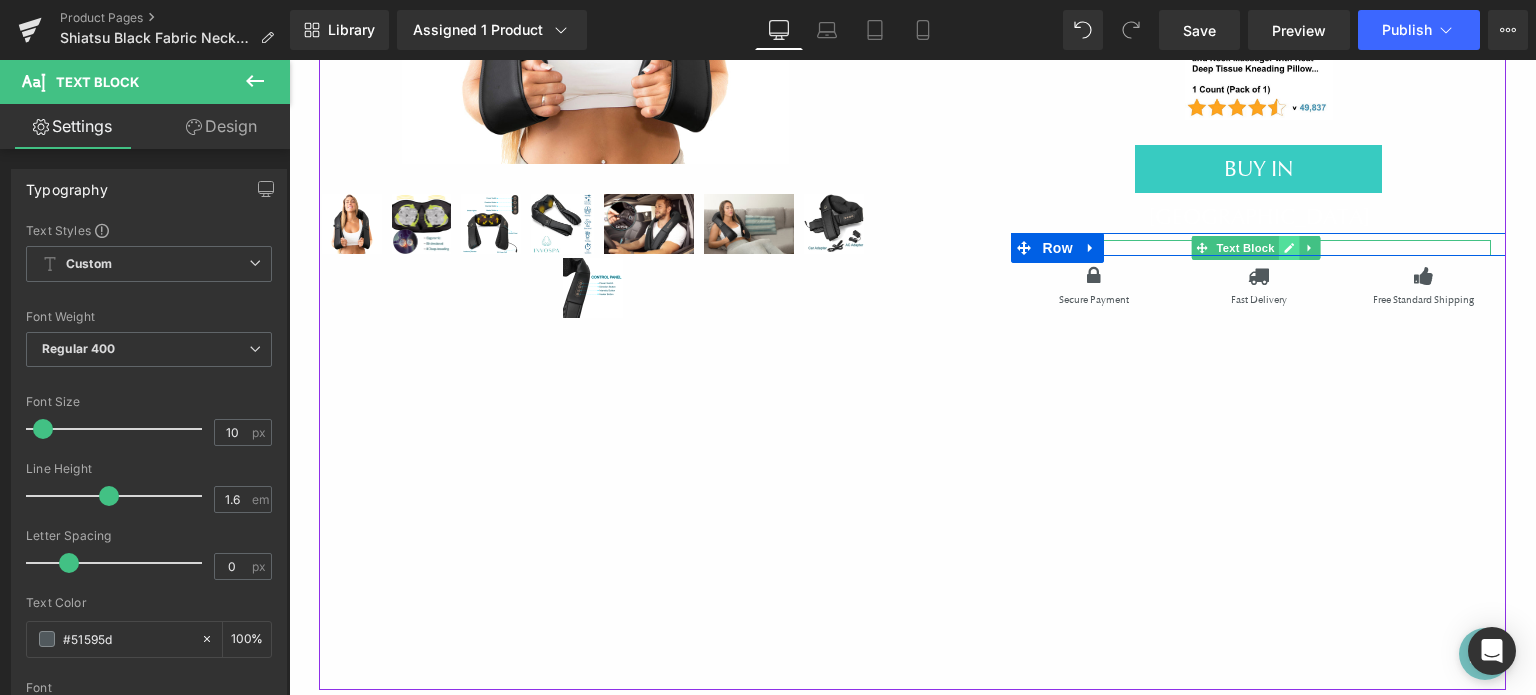 click 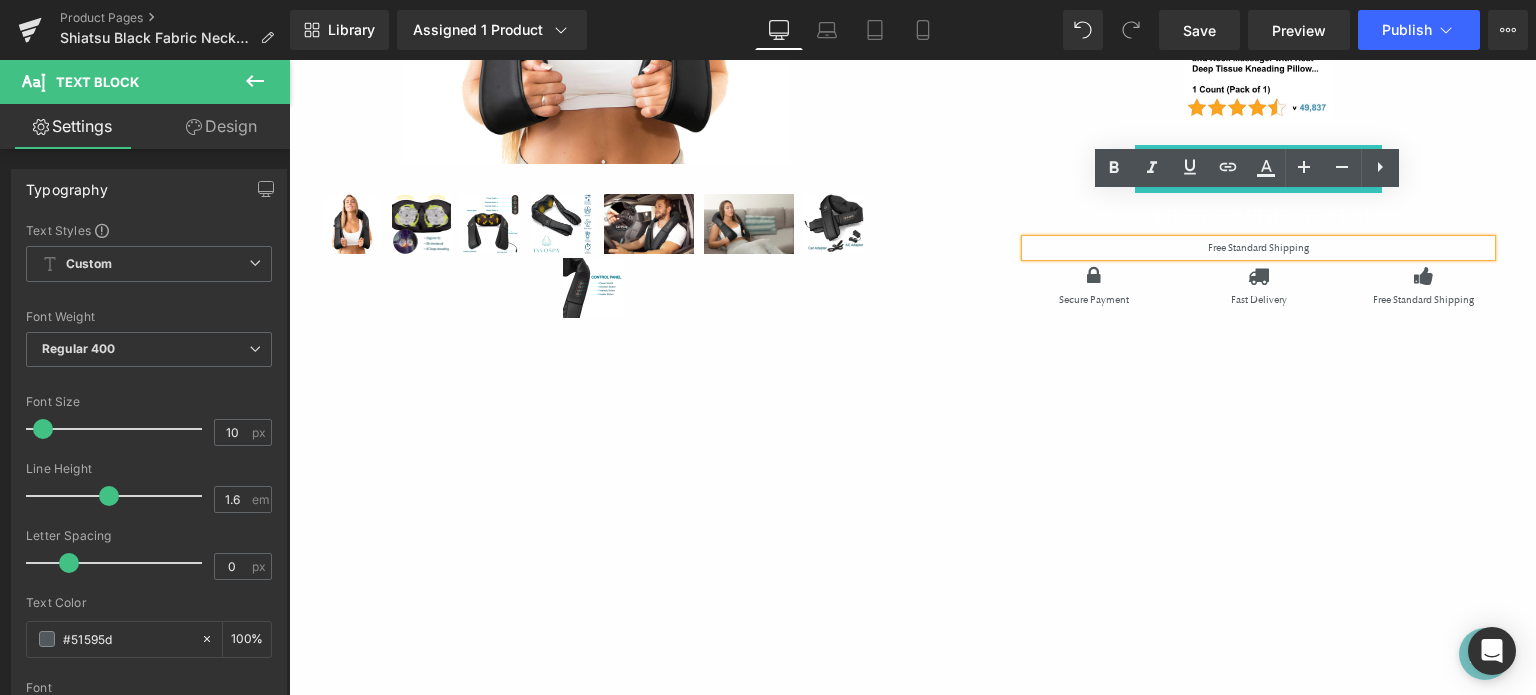 drag, startPoint x: 1305, startPoint y: 201, endPoint x: 1196, endPoint y: 201, distance: 109 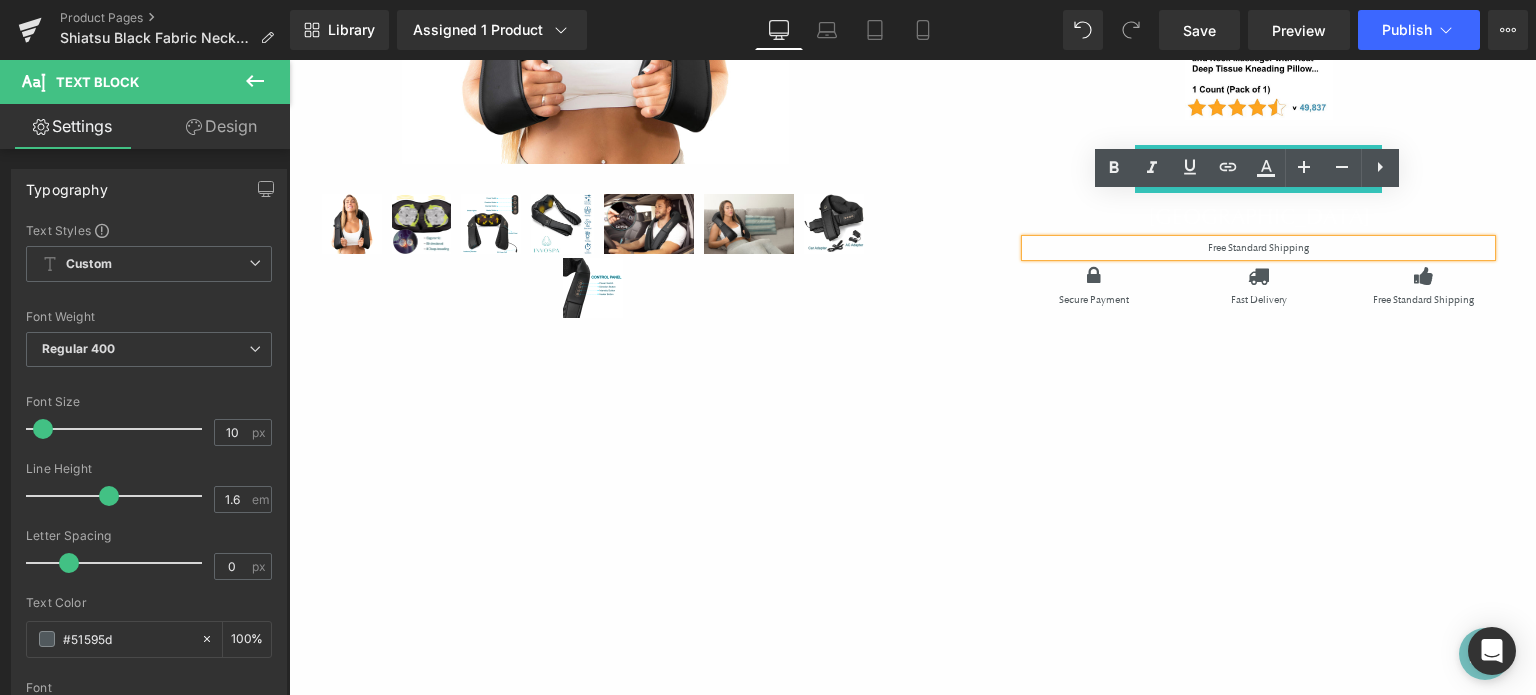 click on "Free Standard Shipping" at bounding box center (1258, 248) 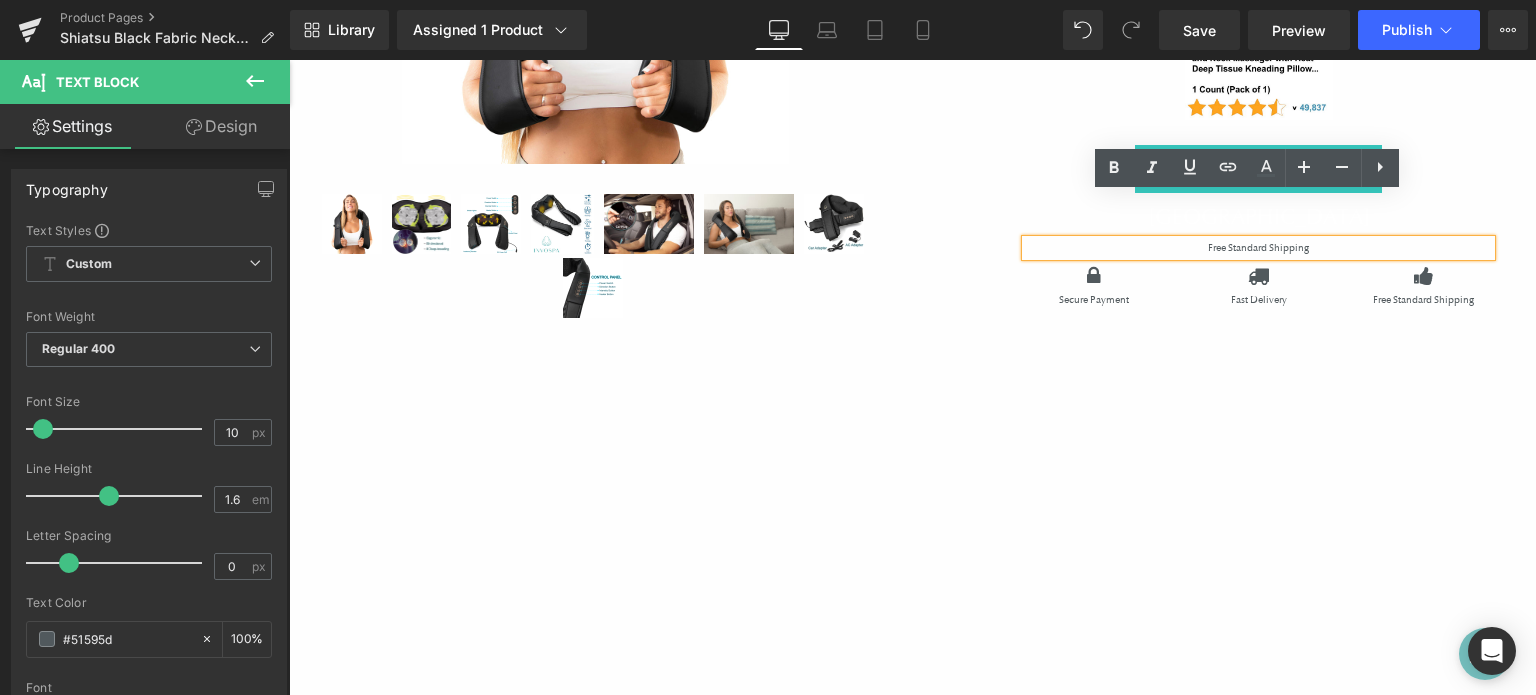 type 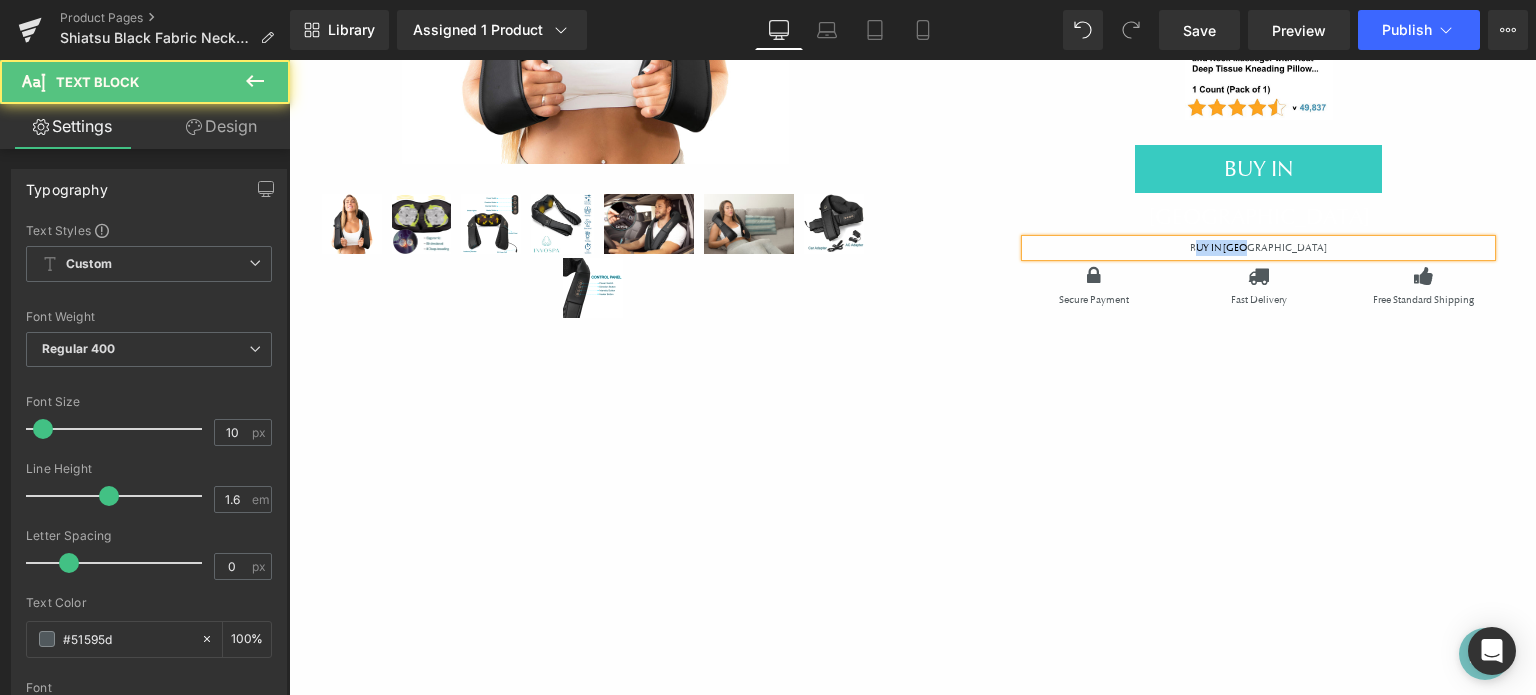 drag, startPoint x: 1272, startPoint y: 203, endPoint x: 1222, endPoint y: 198, distance: 50.24938 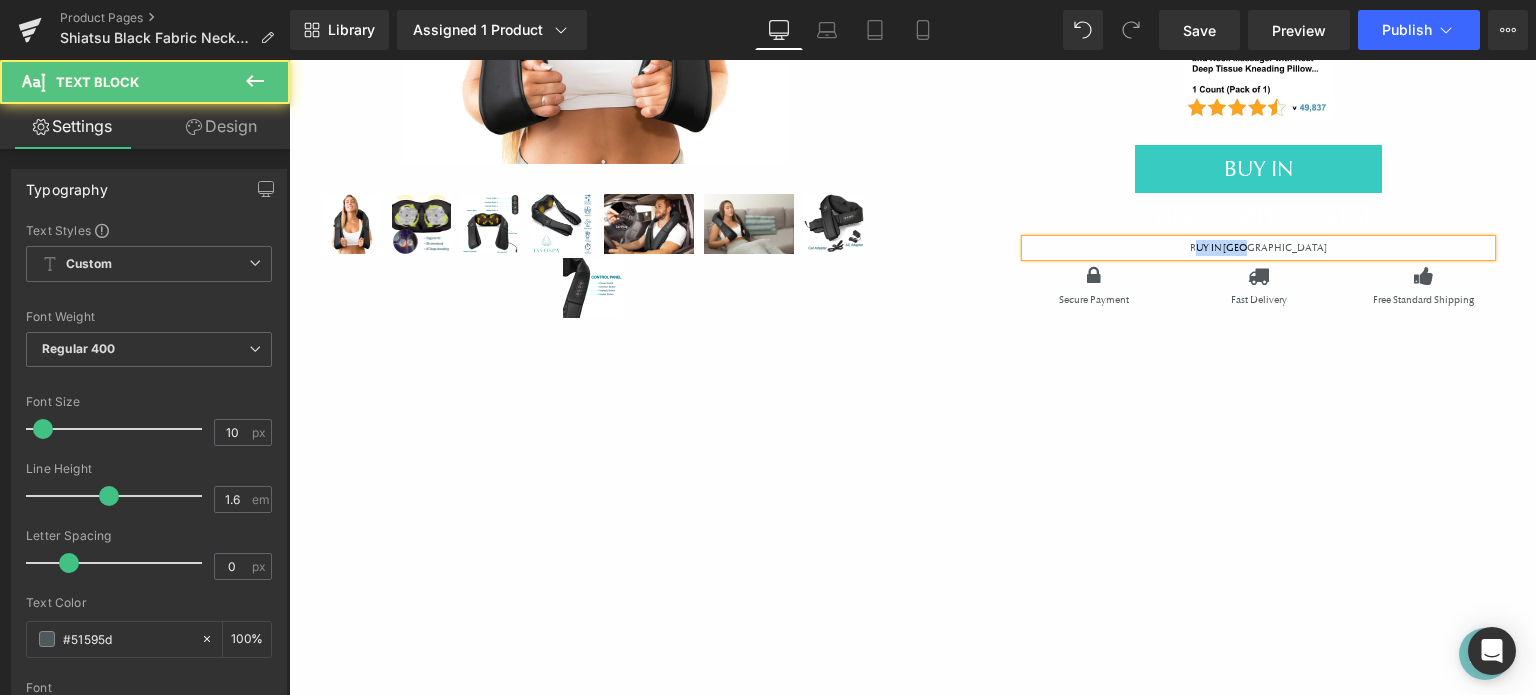 click on "BUY IN [GEOGRAPHIC_DATA]" at bounding box center (1258, 248) 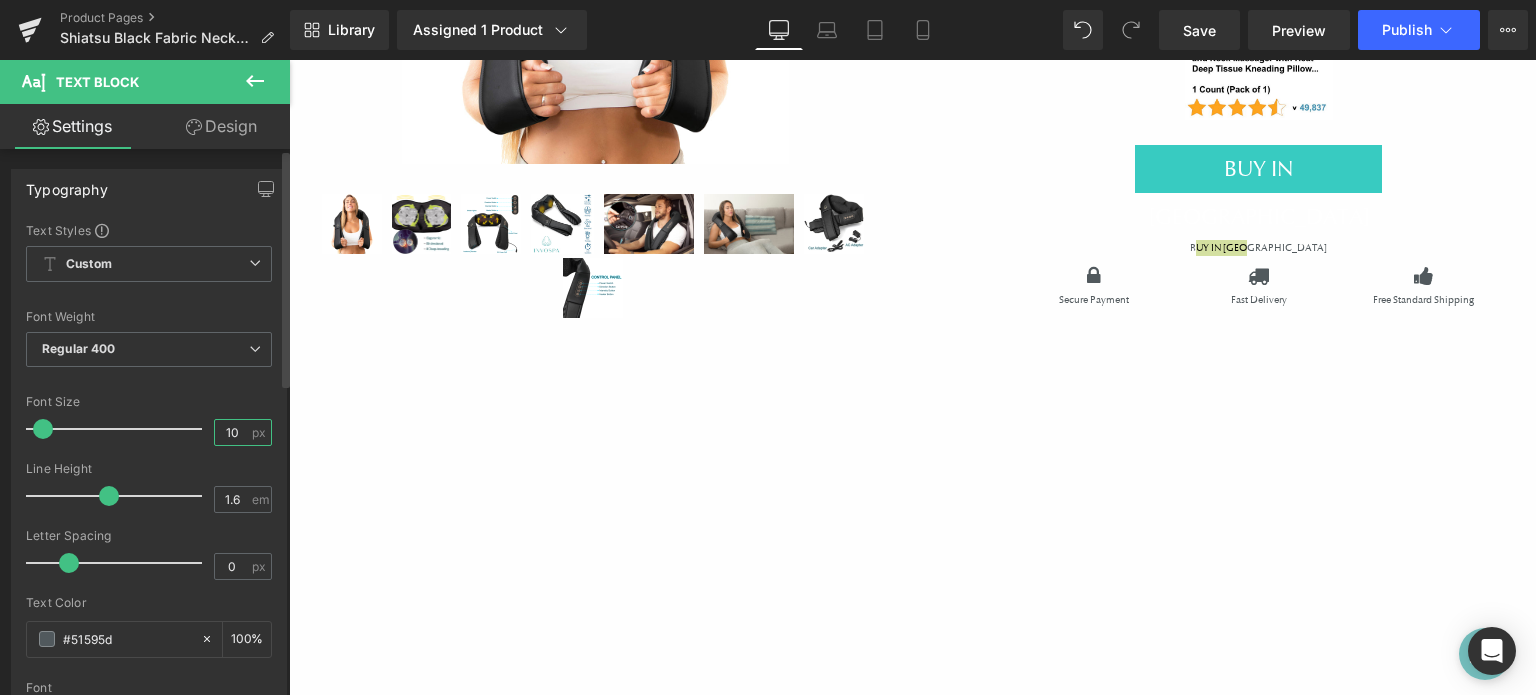 drag, startPoint x: 229, startPoint y: 428, endPoint x: 218, endPoint y: 428, distance: 11 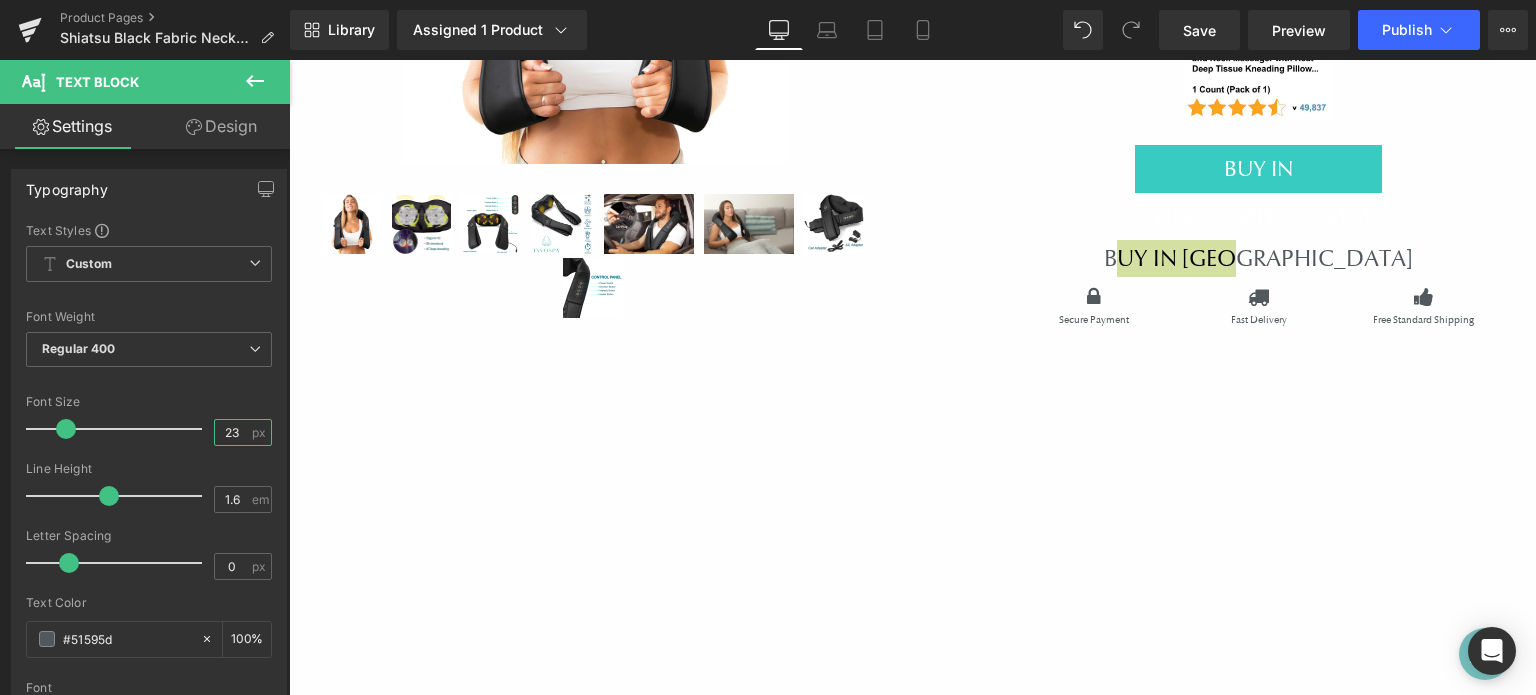 type on "23" 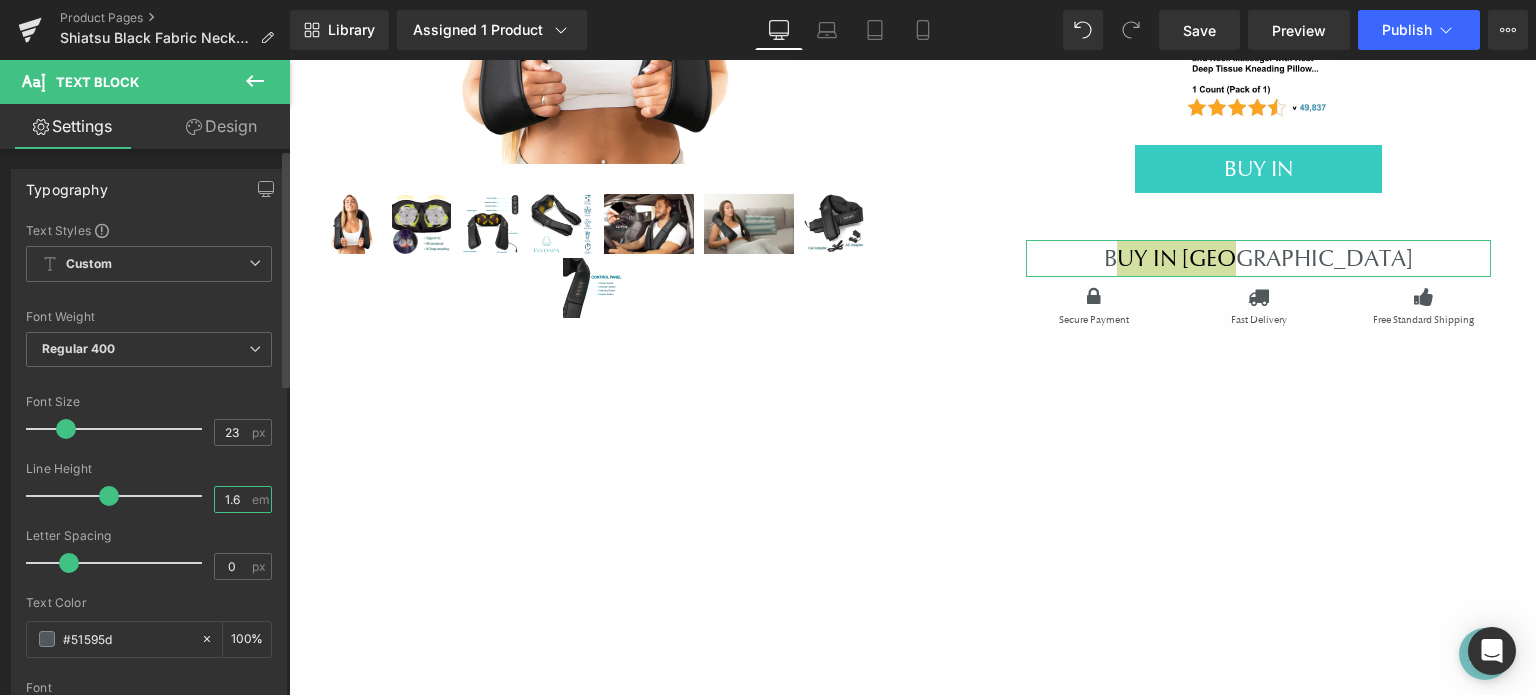 click on "1.6" at bounding box center [232, 499] 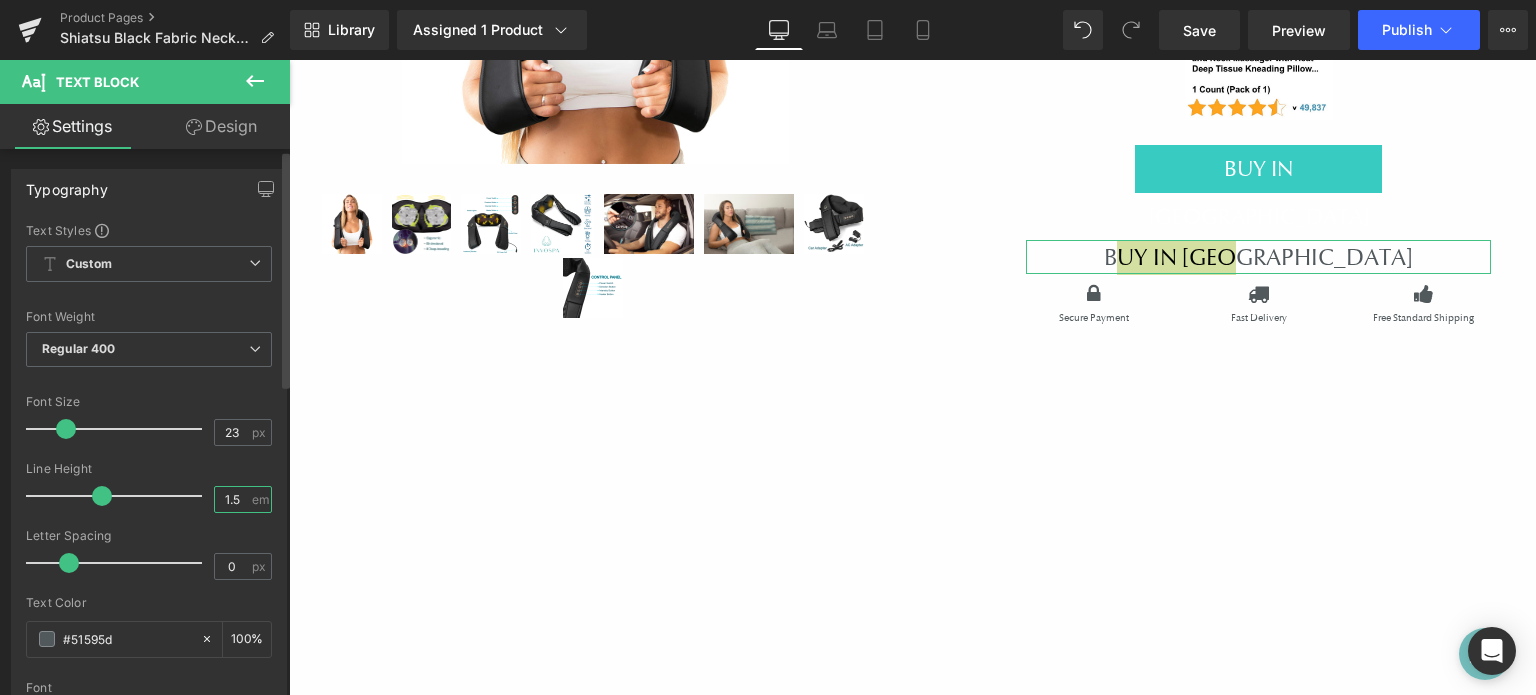 scroll, scrollTop: 100, scrollLeft: 0, axis: vertical 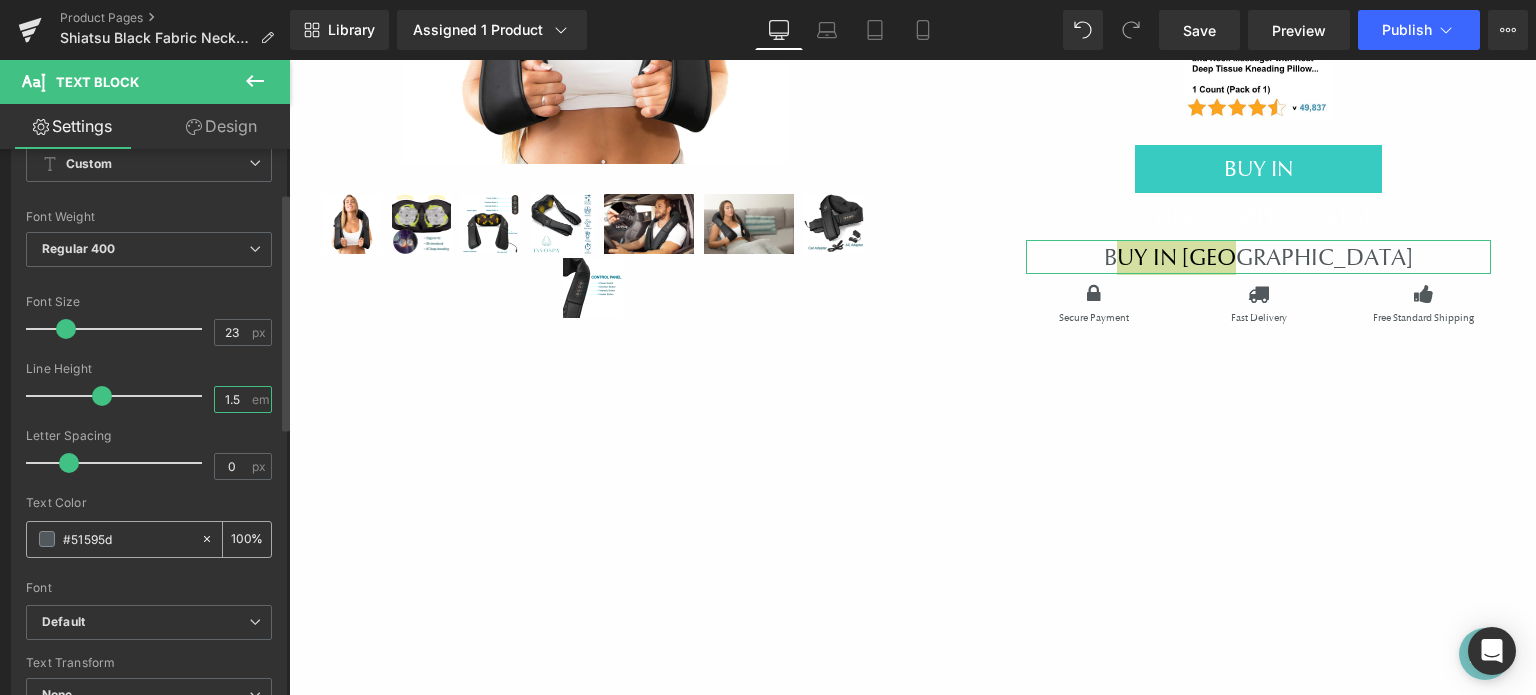 type on "1.5" 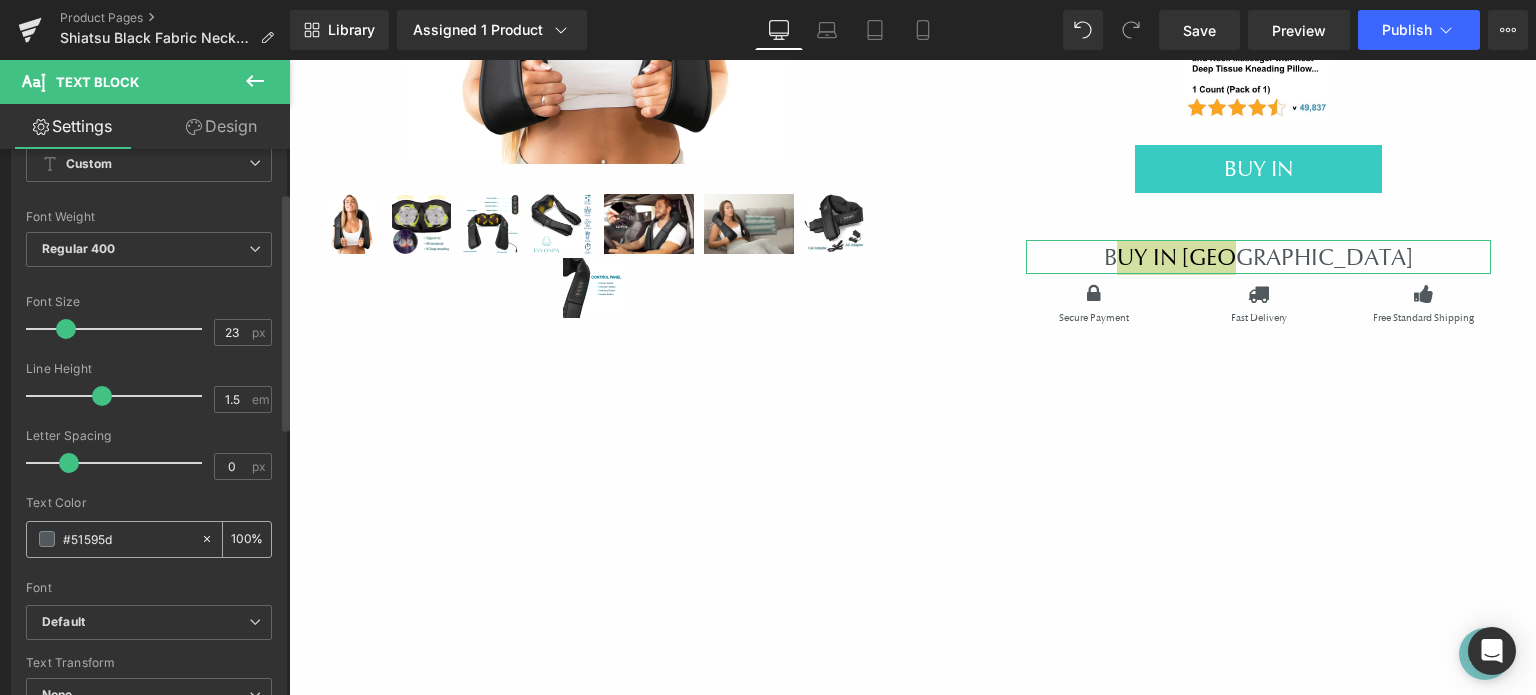 click at bounding box center [47, 539] 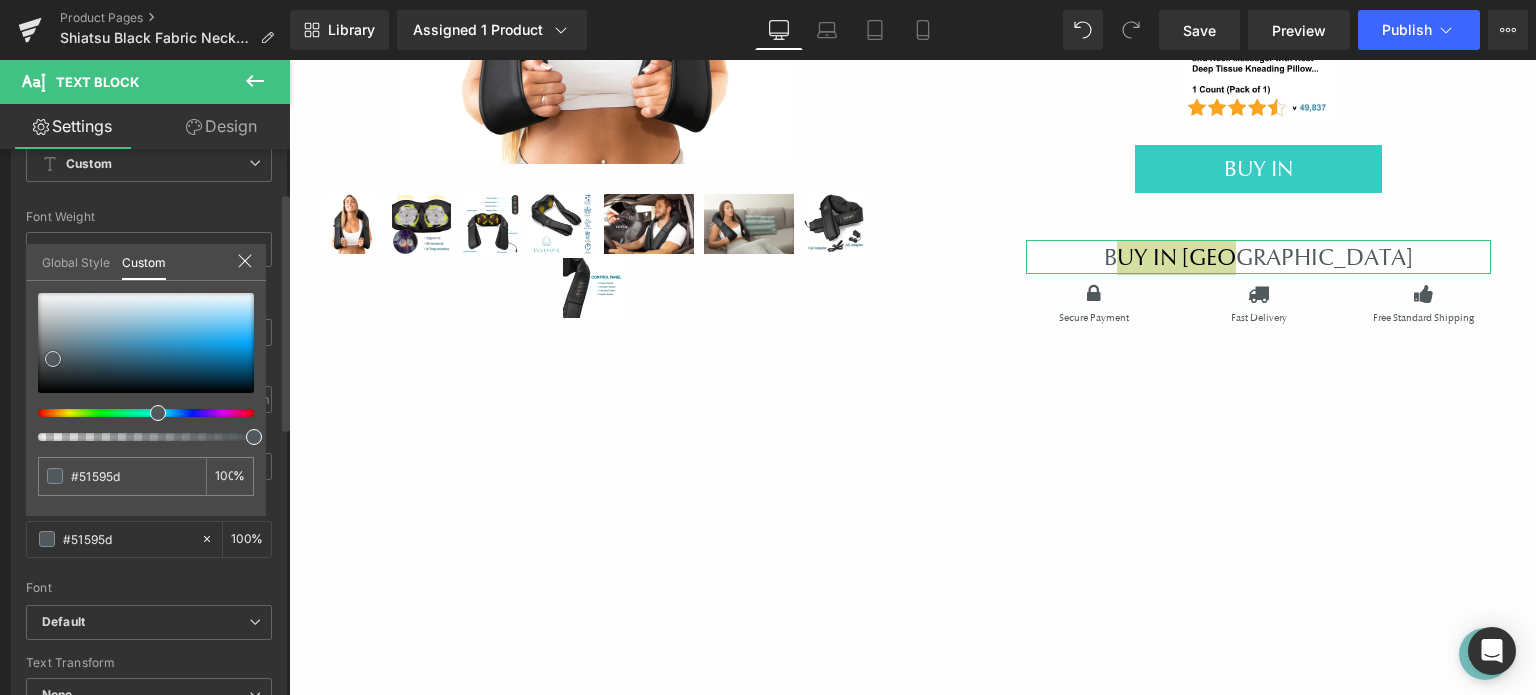 type on "#c6cacc" 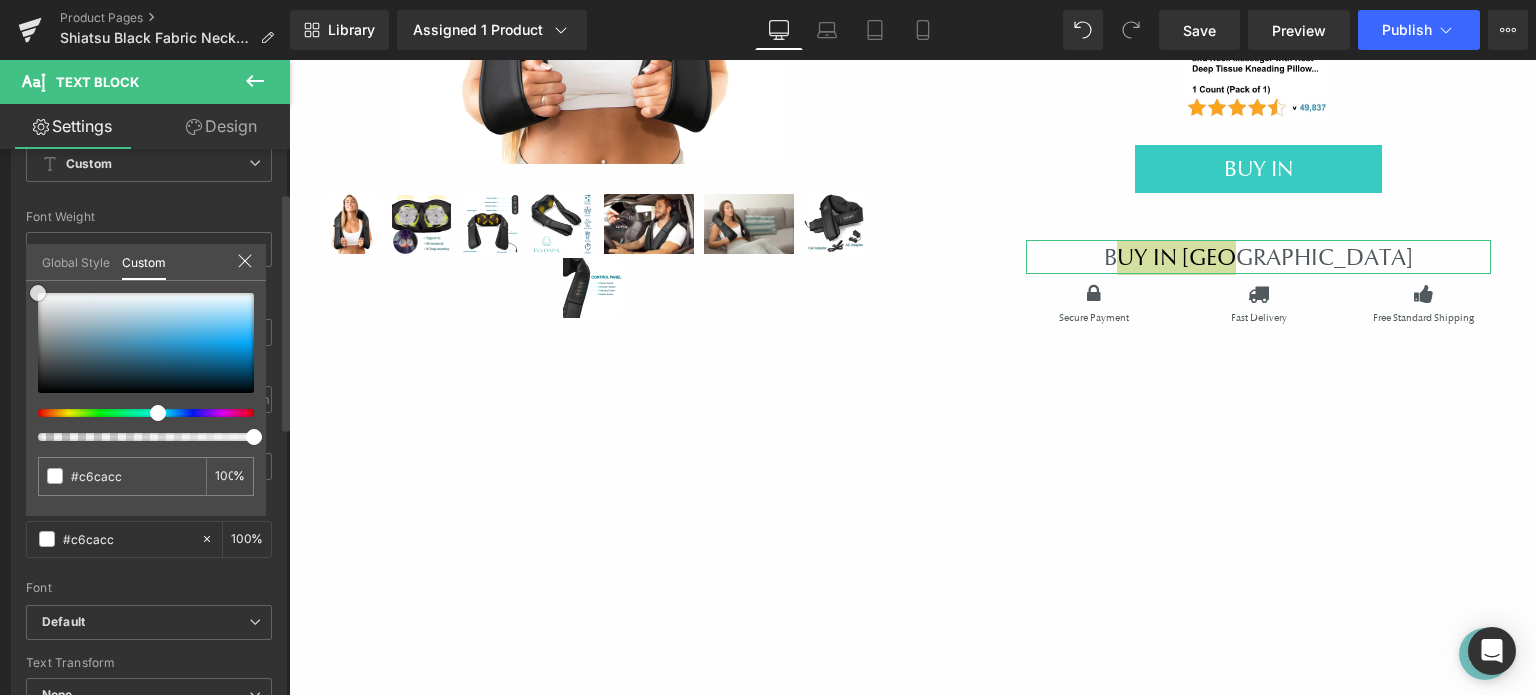 type on "#f9f9f9" 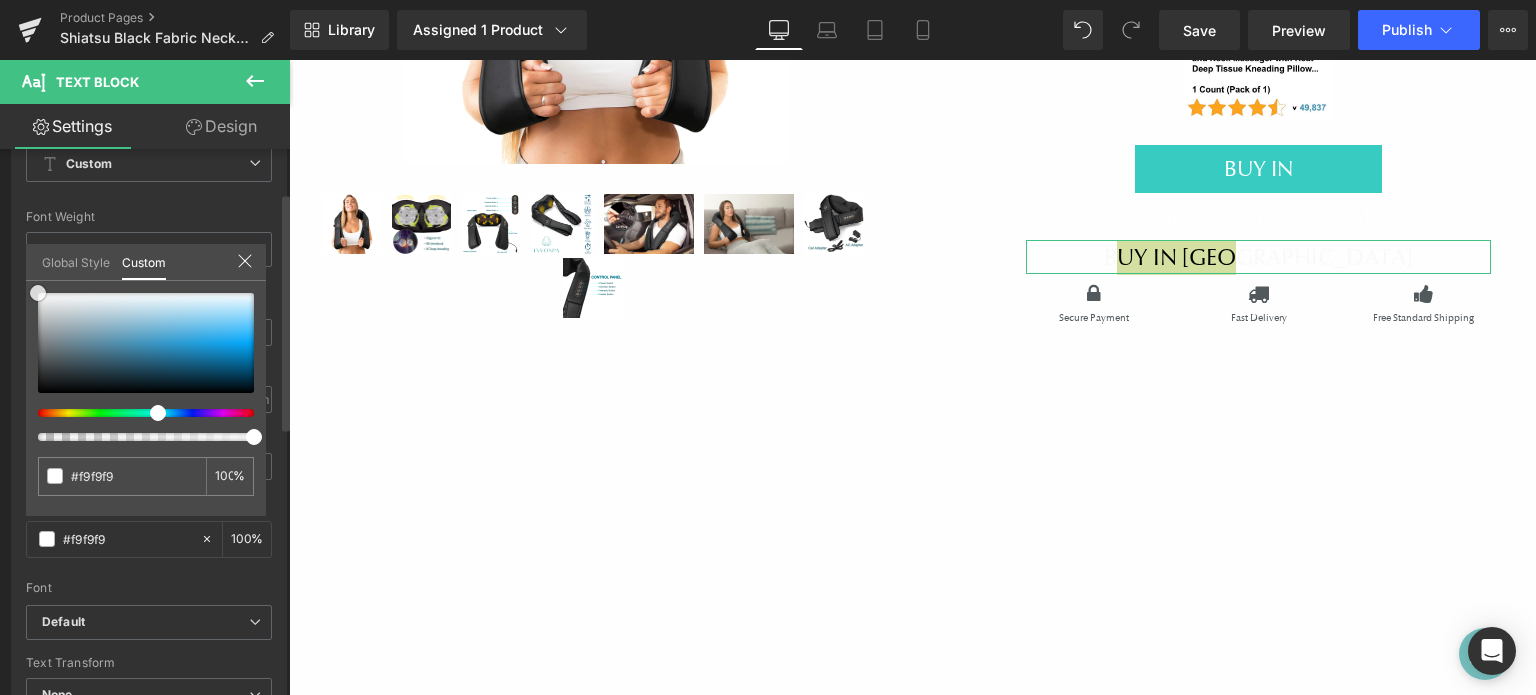 drag, startPoint x: 28, startPoint y: 290, endPoint x: 47, endPoint y: 290, distance: 19 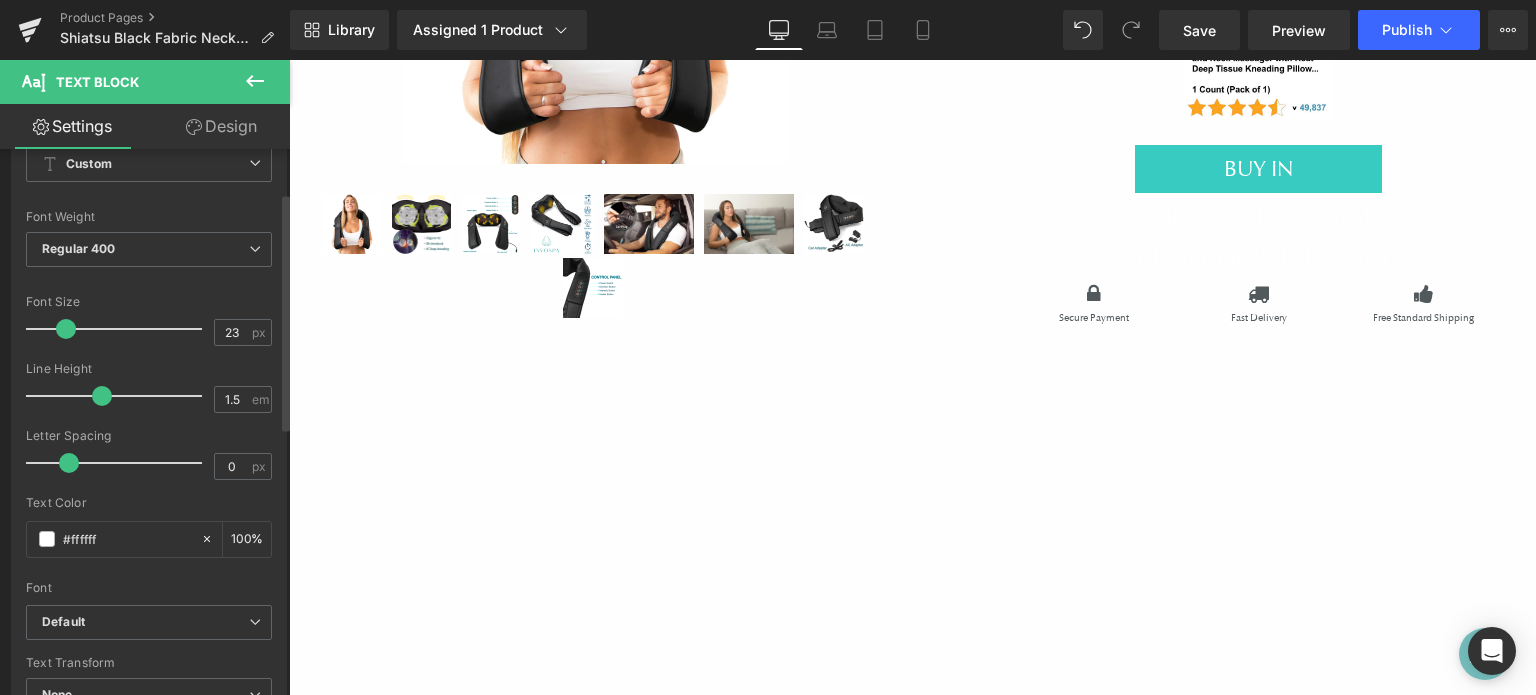 drag, startPoint x: 330, startPoint y: 355, endPoint x: 313, endPoint y: 371, distance: 23.345236 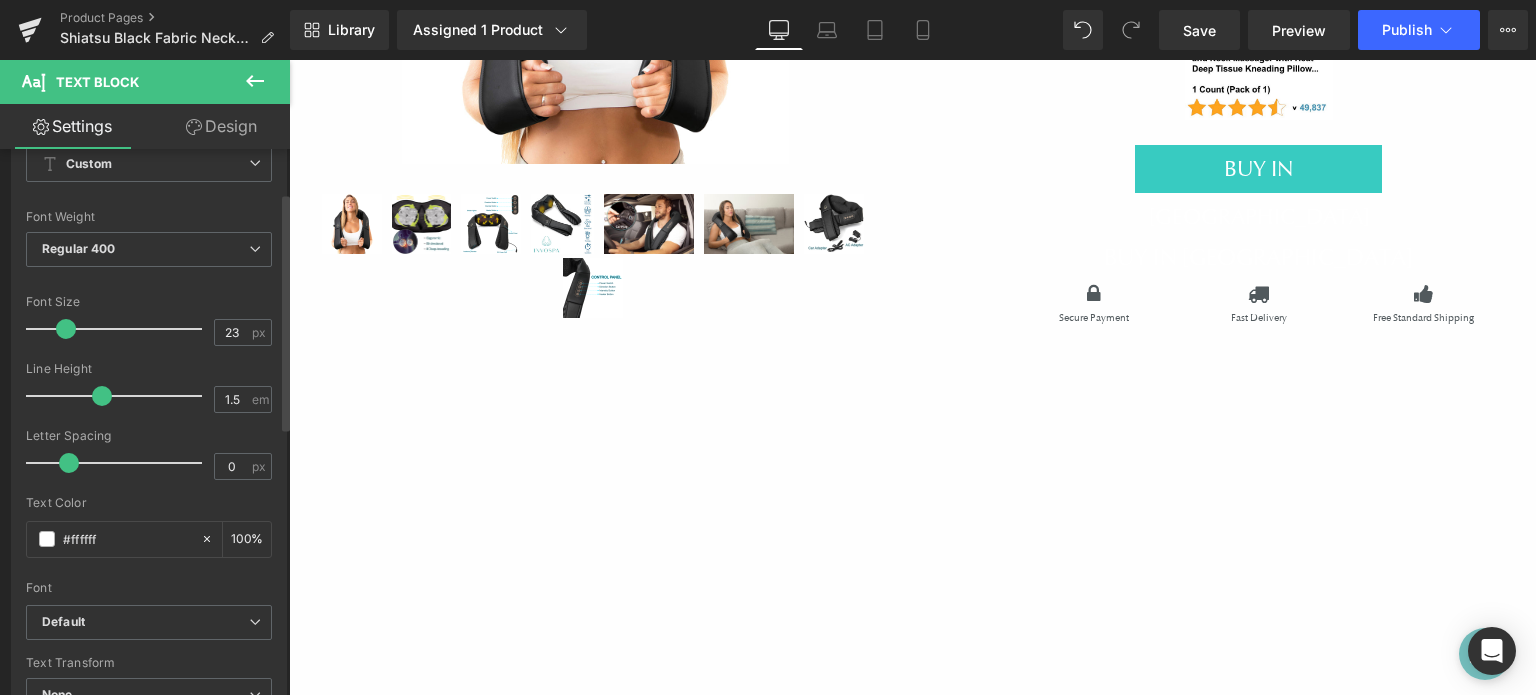 click on "Menu
Shop      Blue Neck Massager   Black Fabric Neck Massager
Contact
Wholesale/Distributors
Subscribe
Shop      Blue Neck Massager   Black Fabric Neck Massager   Contact   Wholesale/Distributors   Subscribe
(P) Image" at bounding box center (912, 2310) 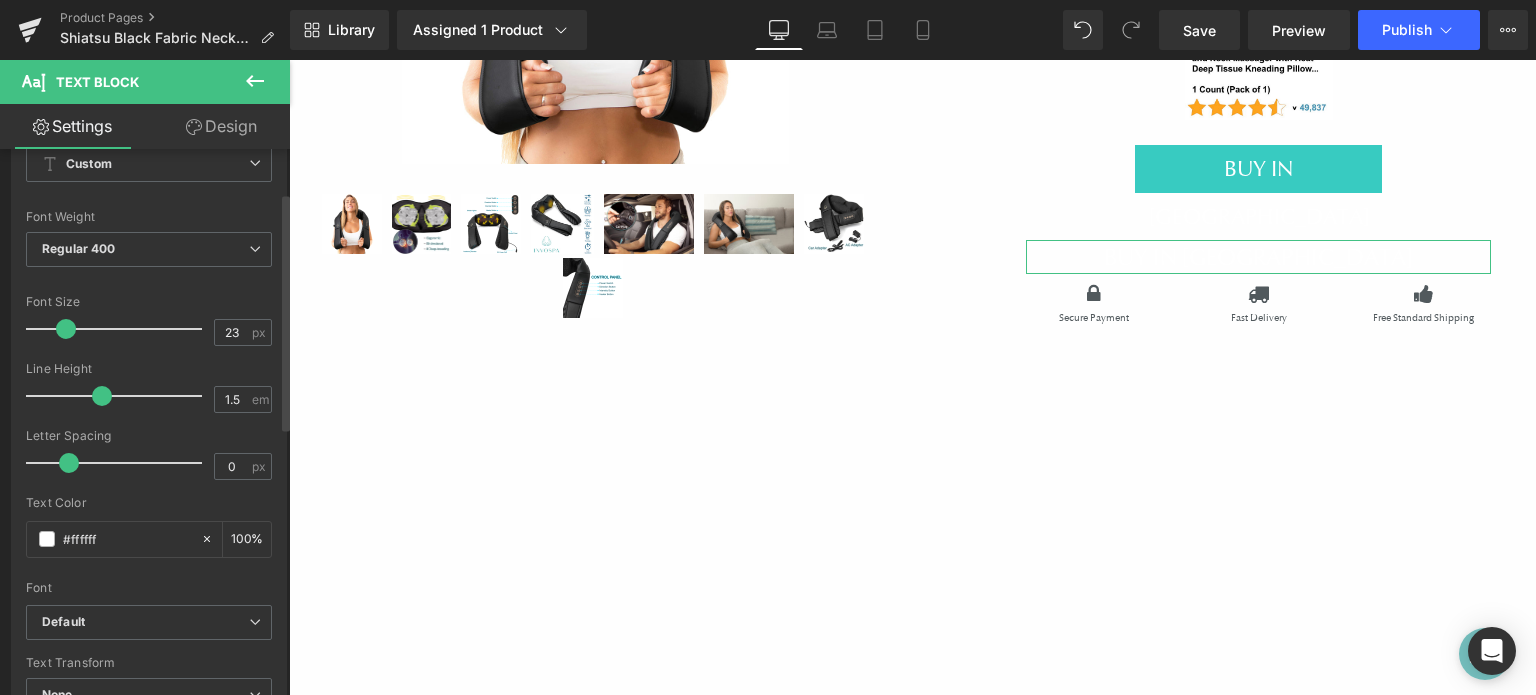 click on "Design" at bounding box center [221, 126] 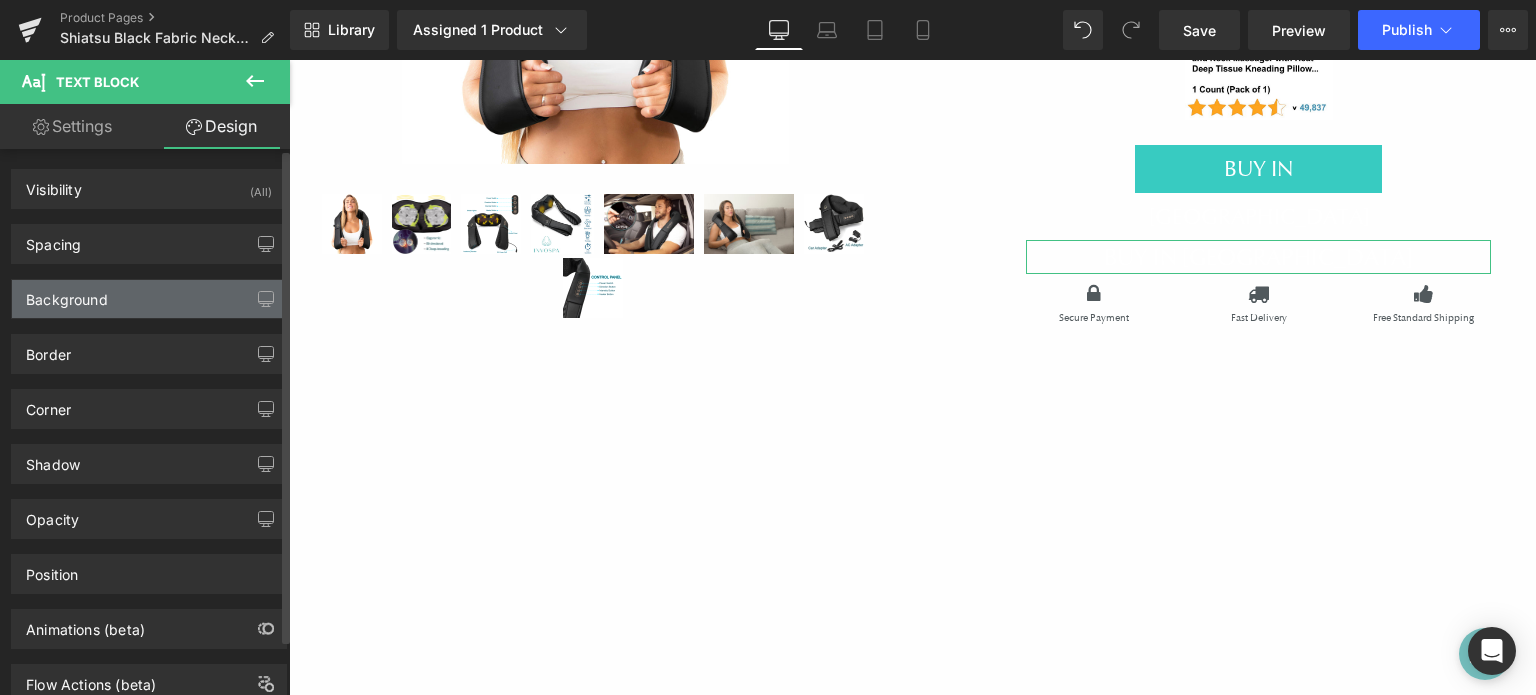 click on "Background" at bounding box center (67, 294) 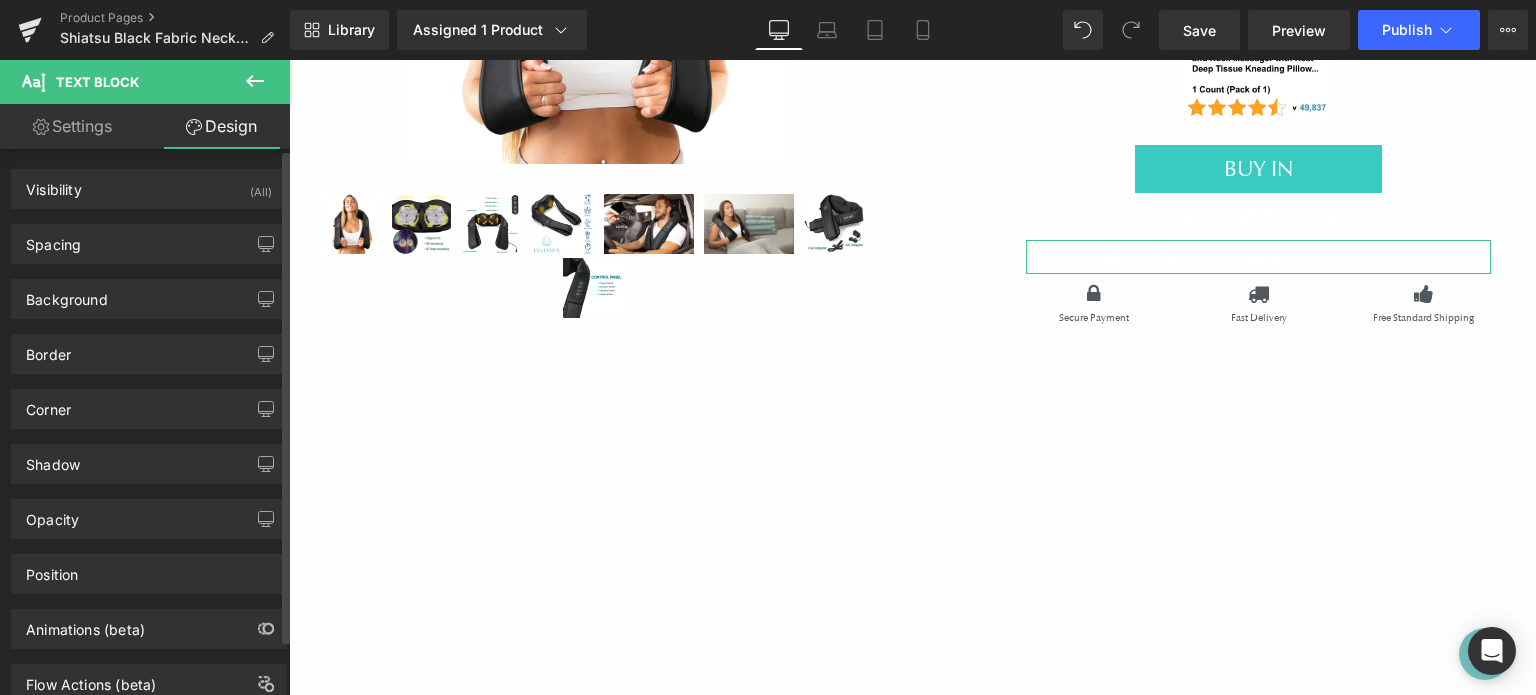 type on "transparent" 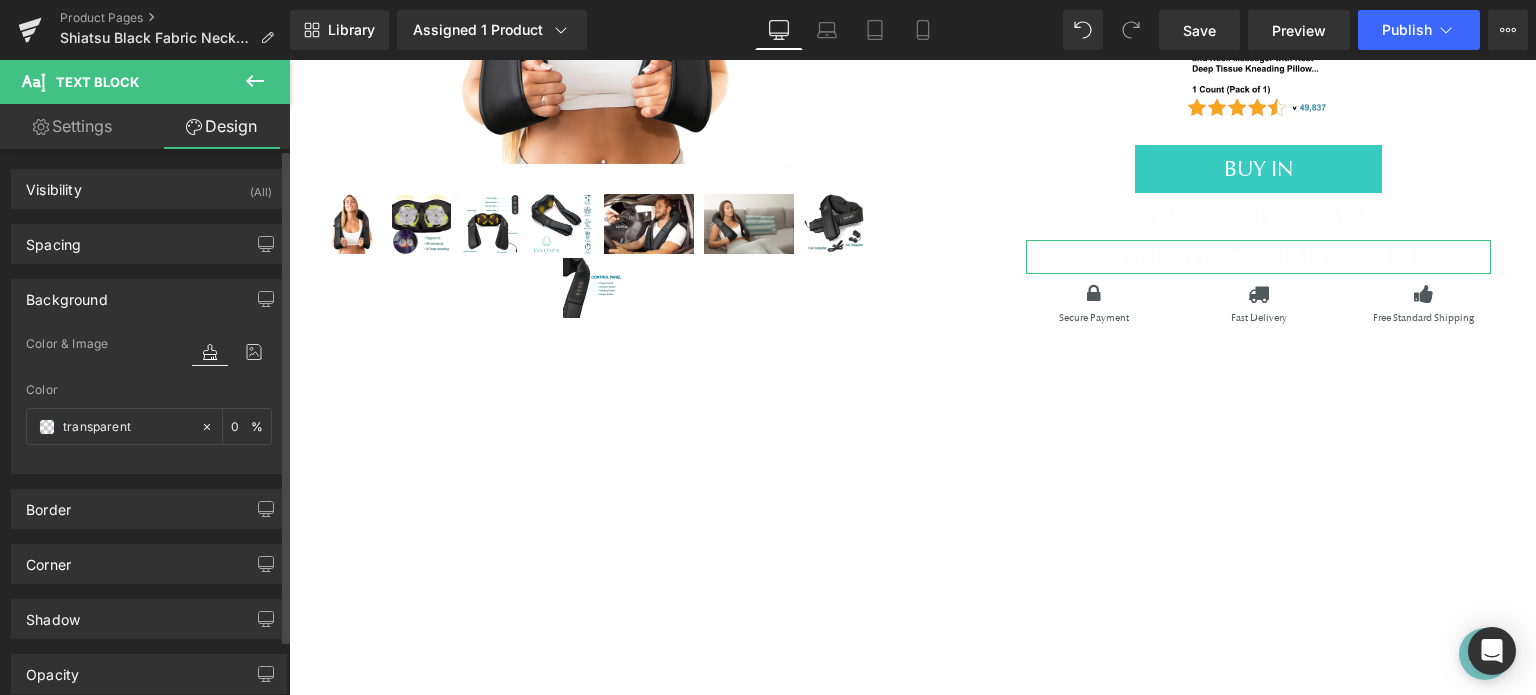 paste on "#38cbc1" 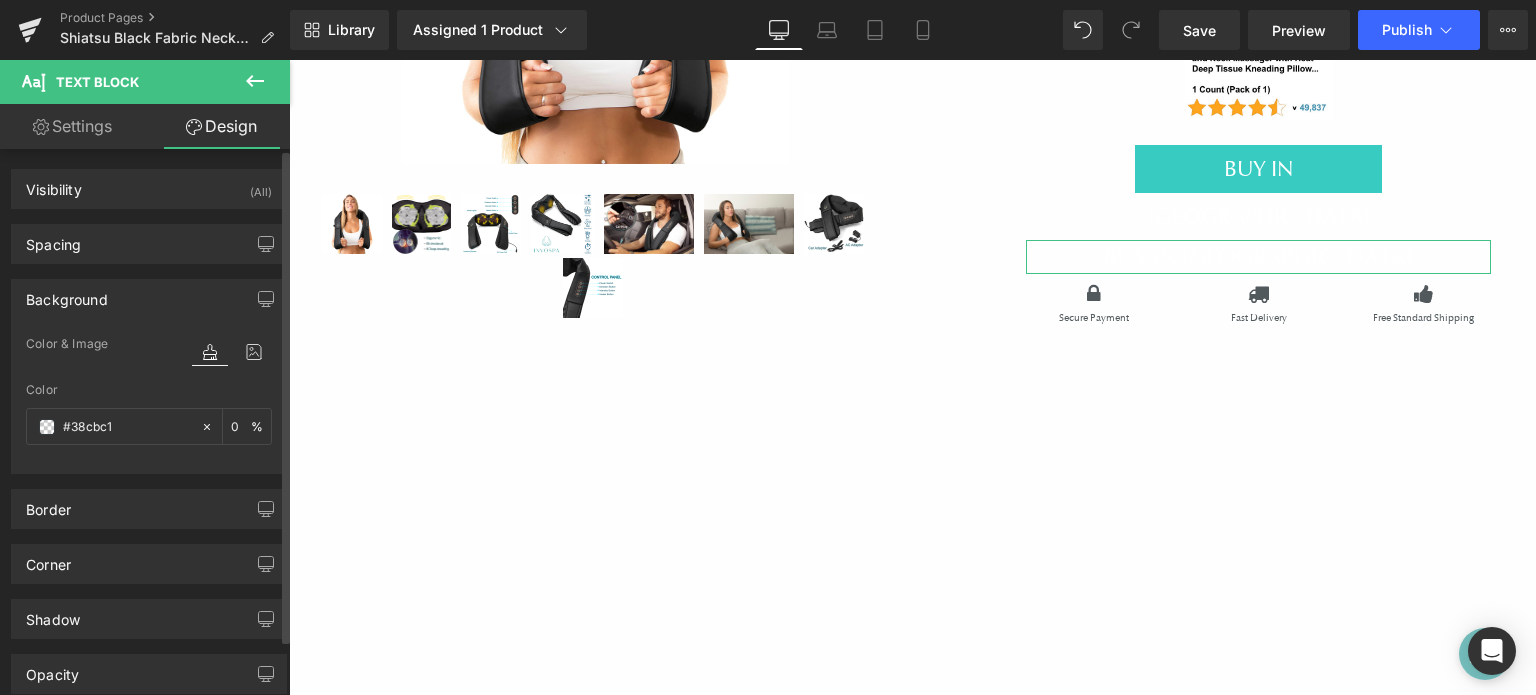 type on "100" 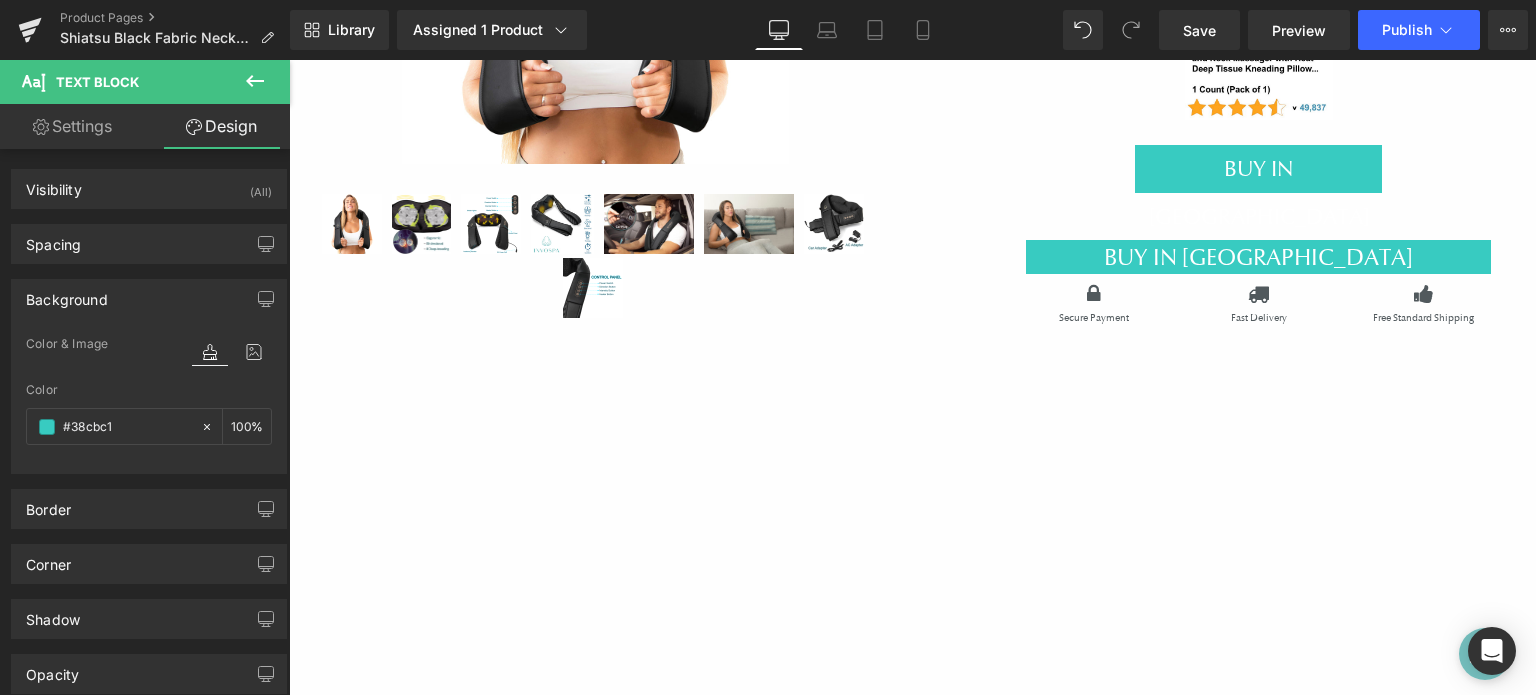 type on "#38cbc1" 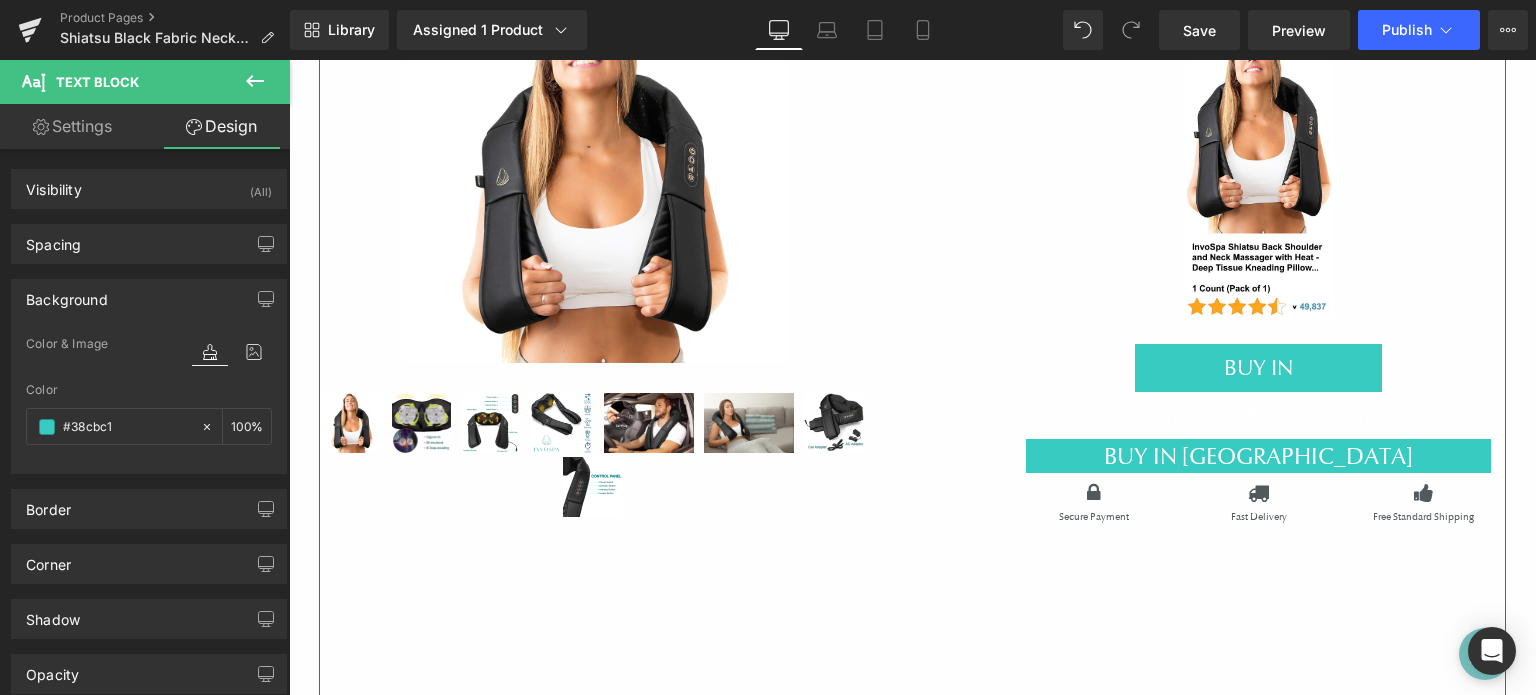 scroll, scrollTop: 185, scrollLeft: 0, axis: vertical 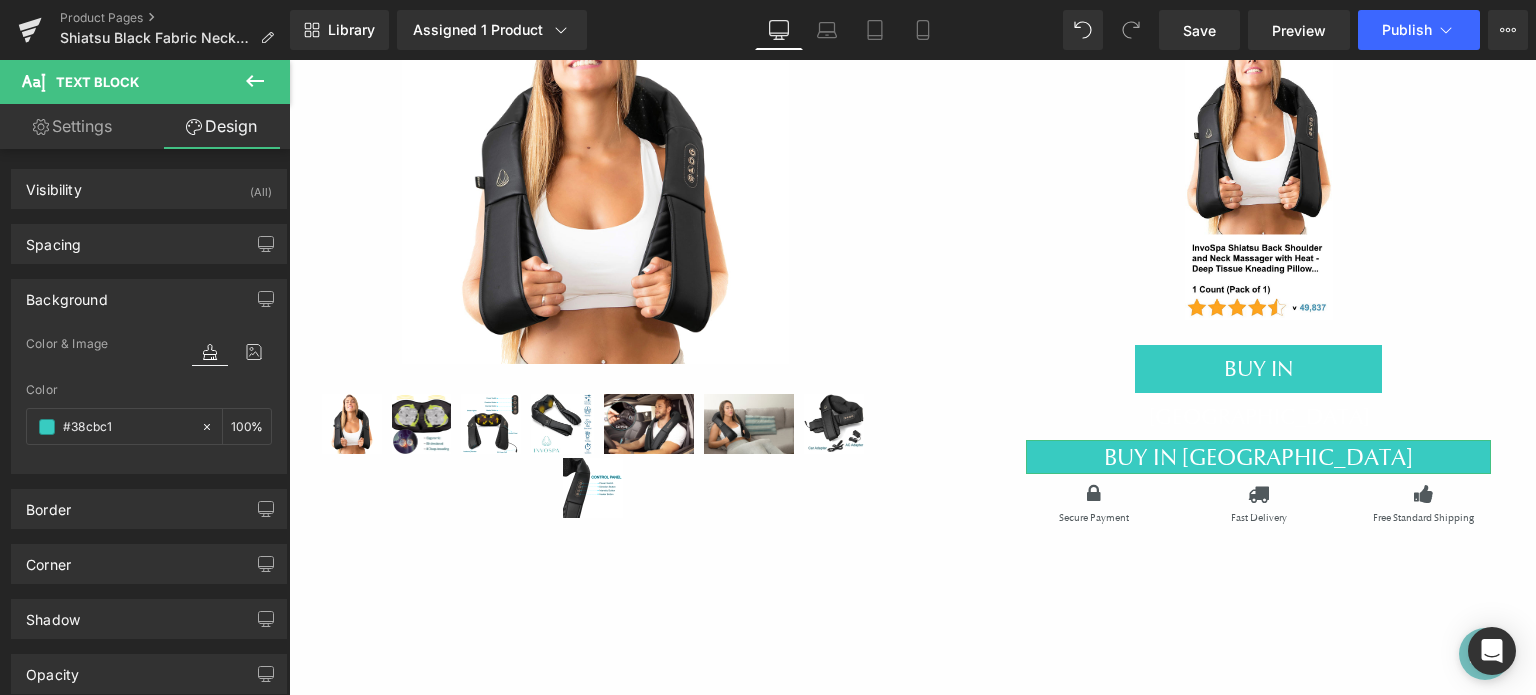 click on "Settings" at bounding box center [72, 126] 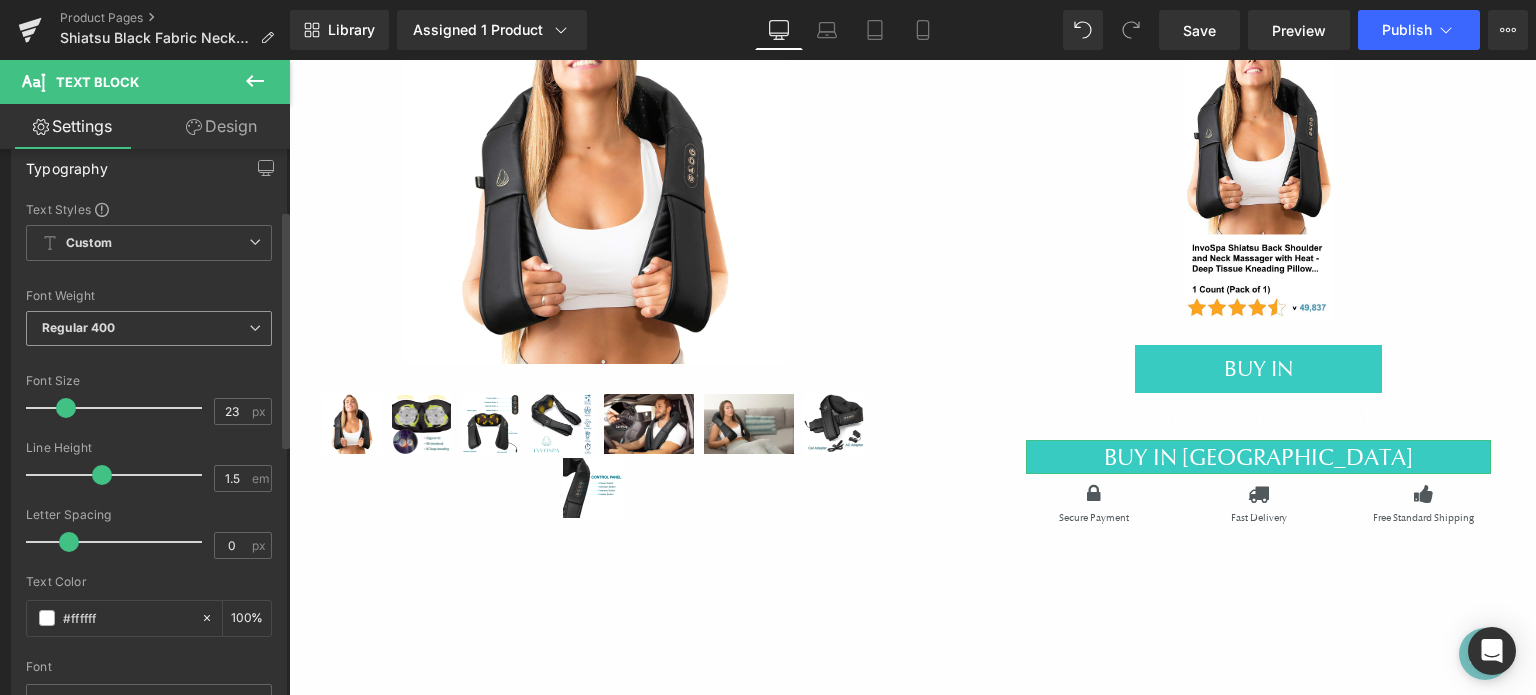 scroll, scrollTop: 0, scrollLeft: 0, axis: both 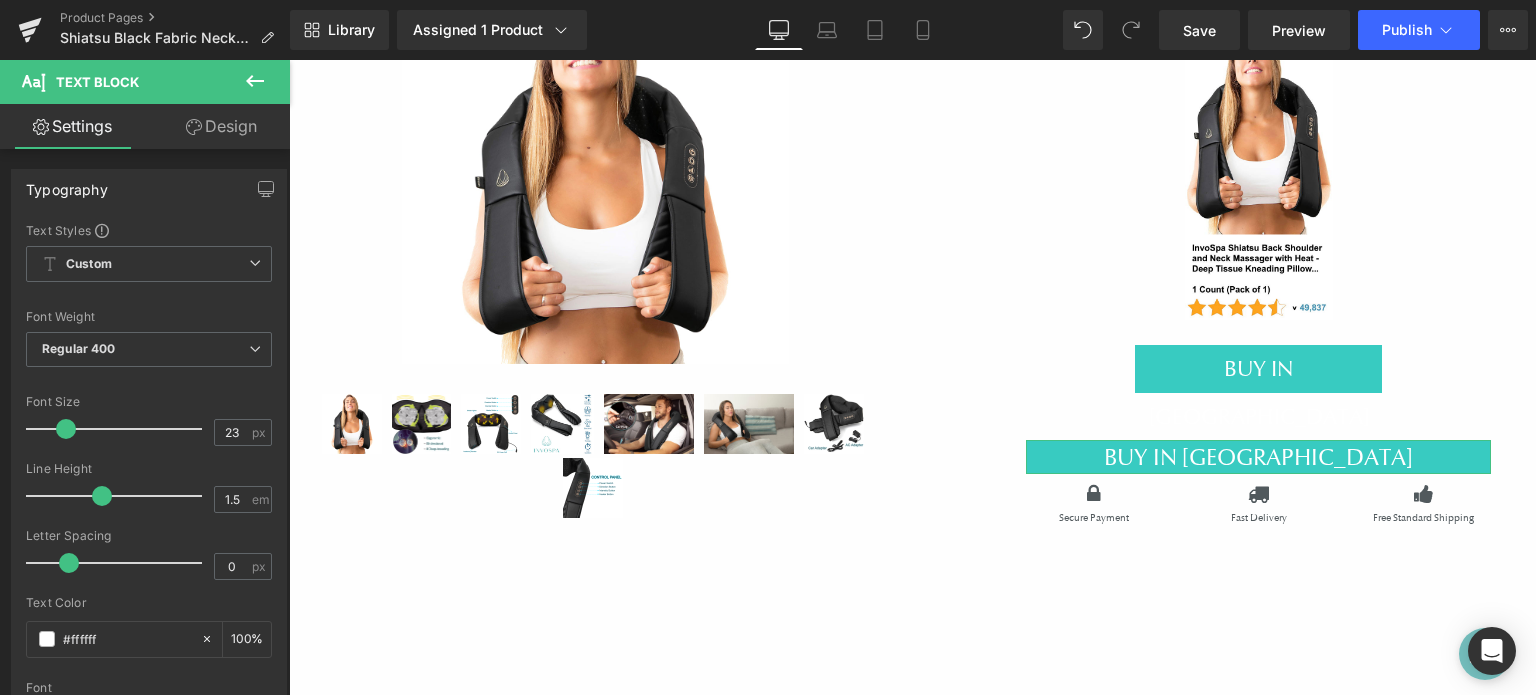 click on "Design" at bounding box center (221, 126) 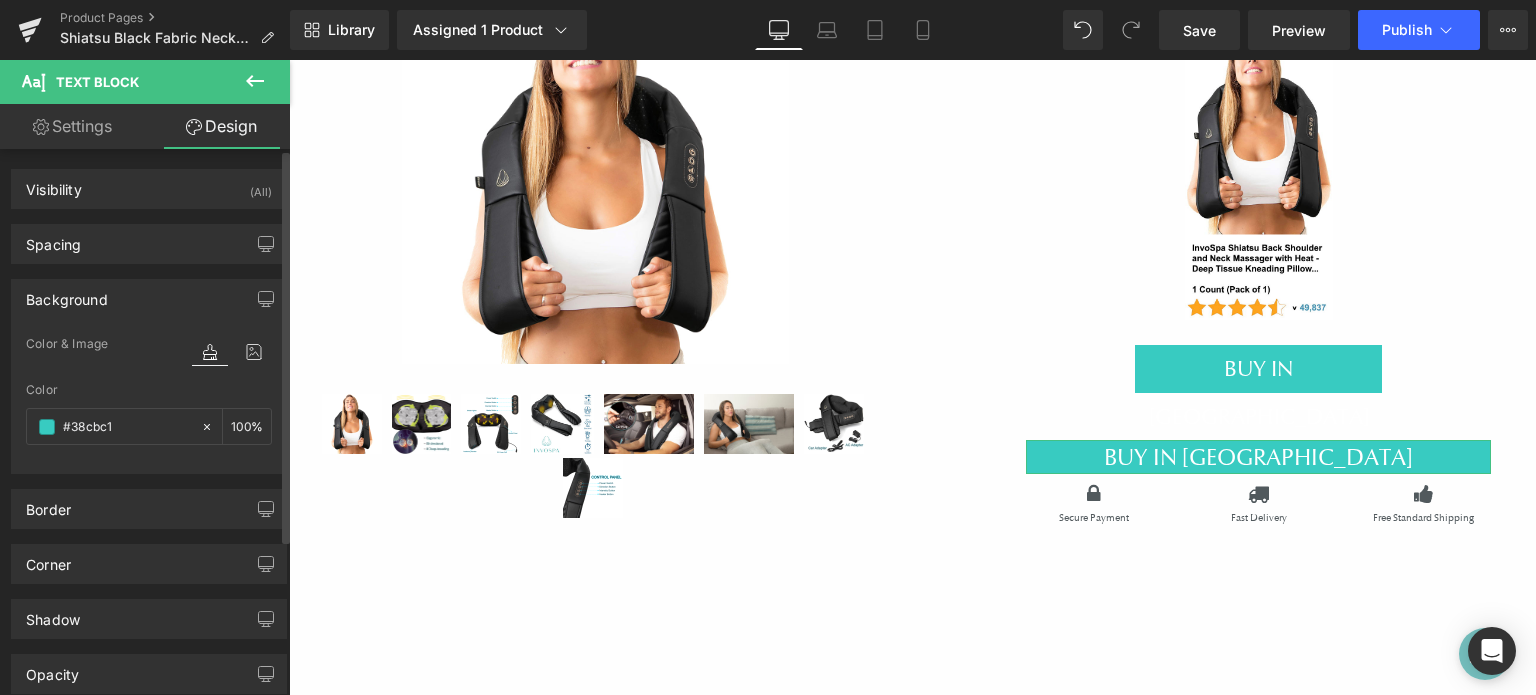 type on "100" 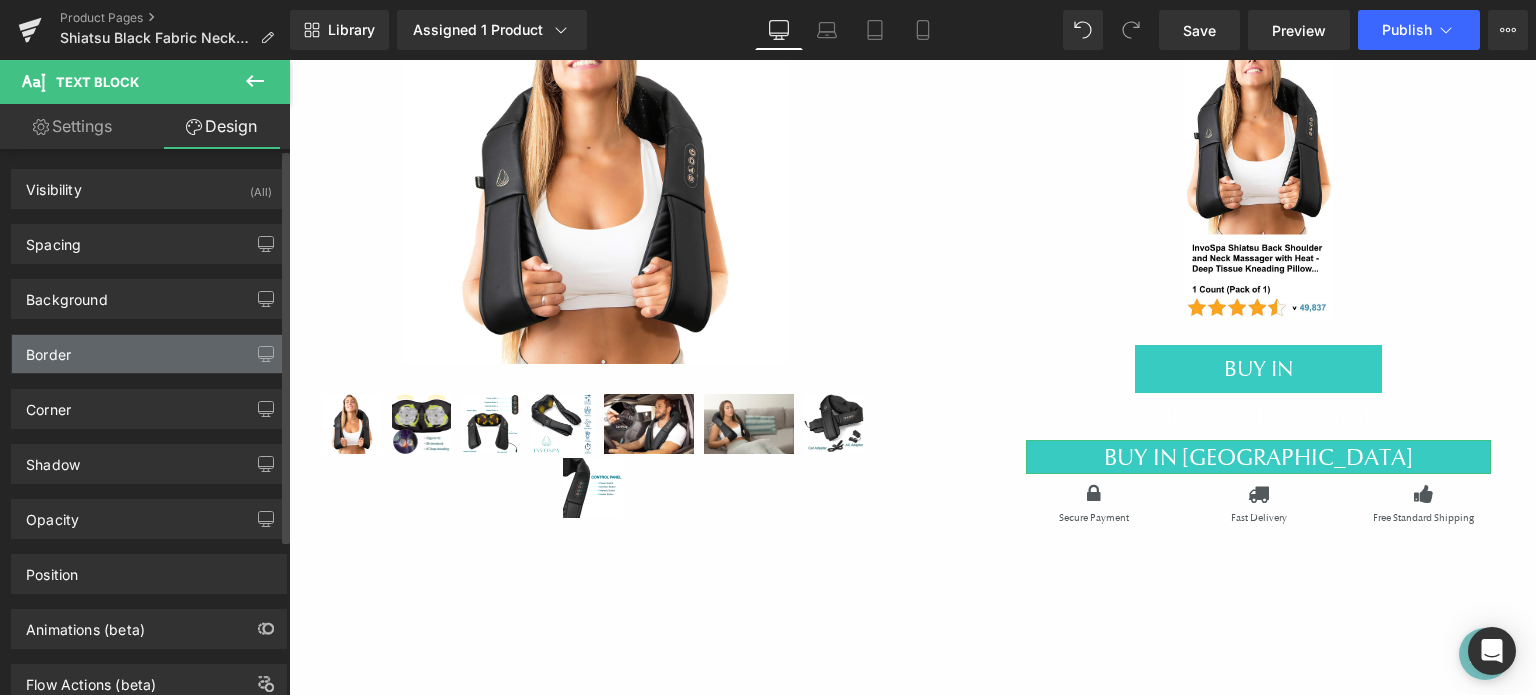 click on "Border" at bounding box center [149, 354] 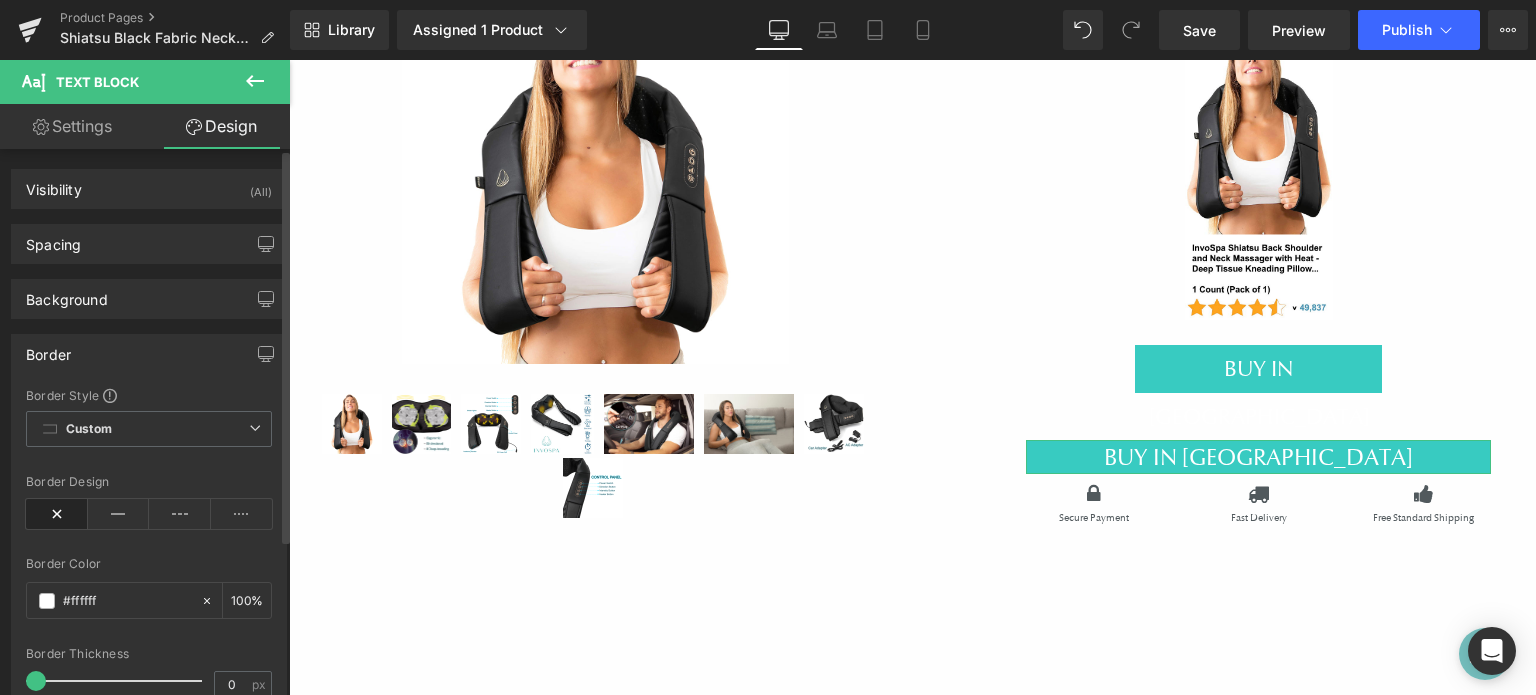click on "Border" at bounding box center [149, 354] 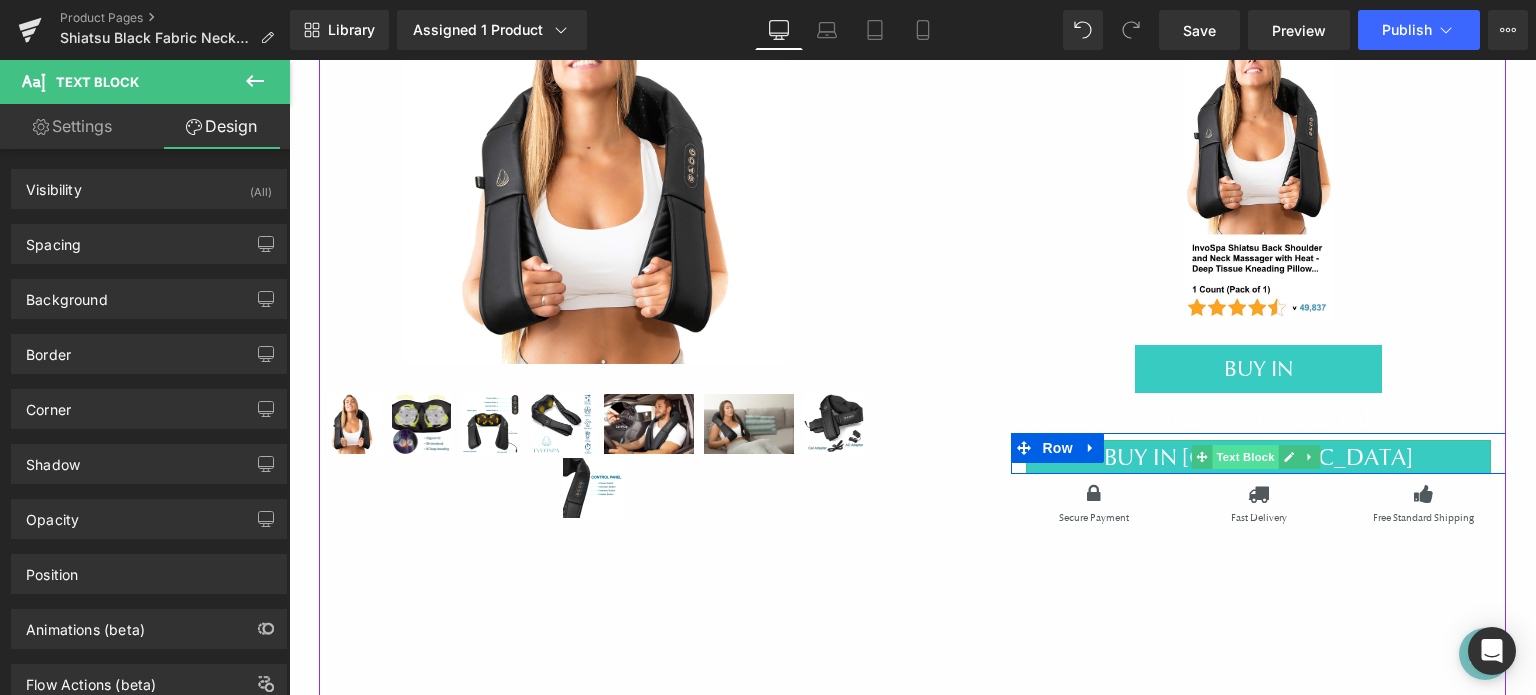 click on "Text Block" at bounding box center [1245, 457] 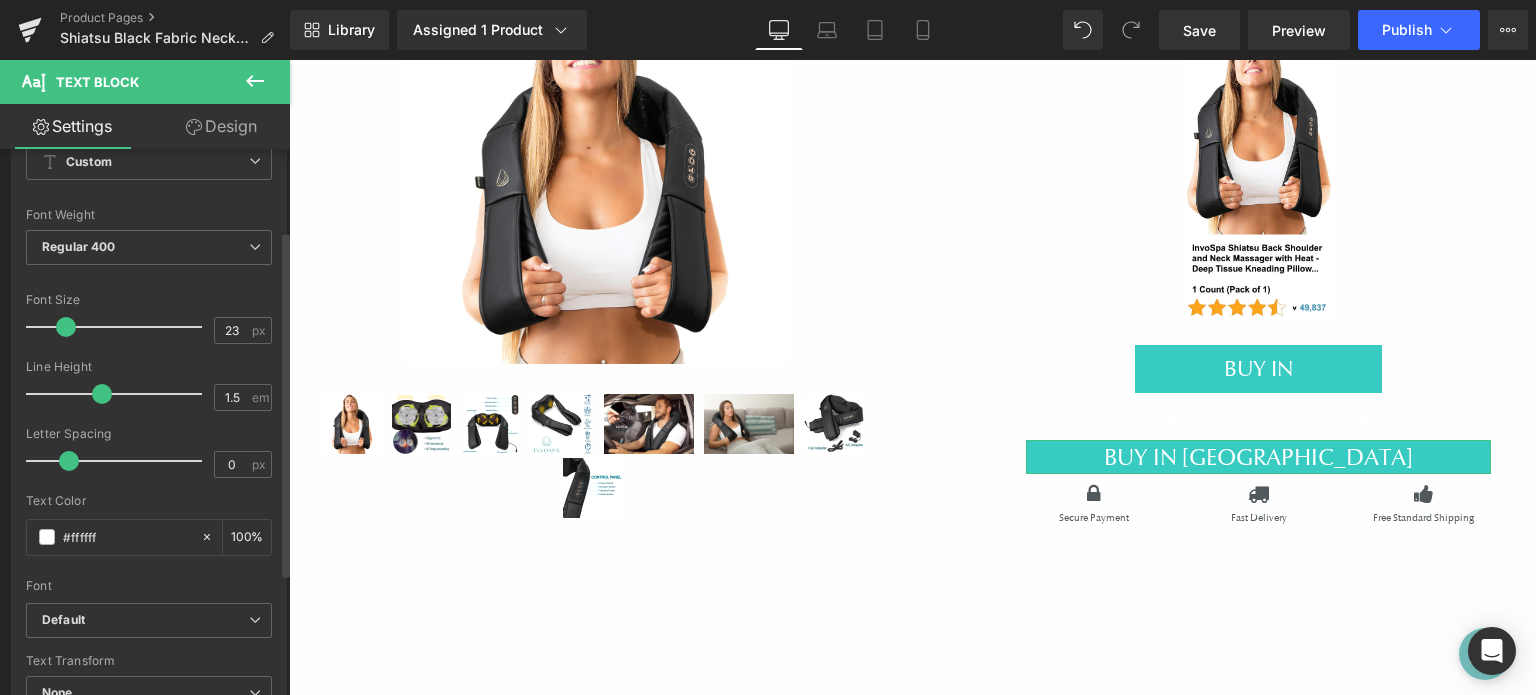 scroll, scrollTop: 200, scrollLeft: 0, axis: vertical 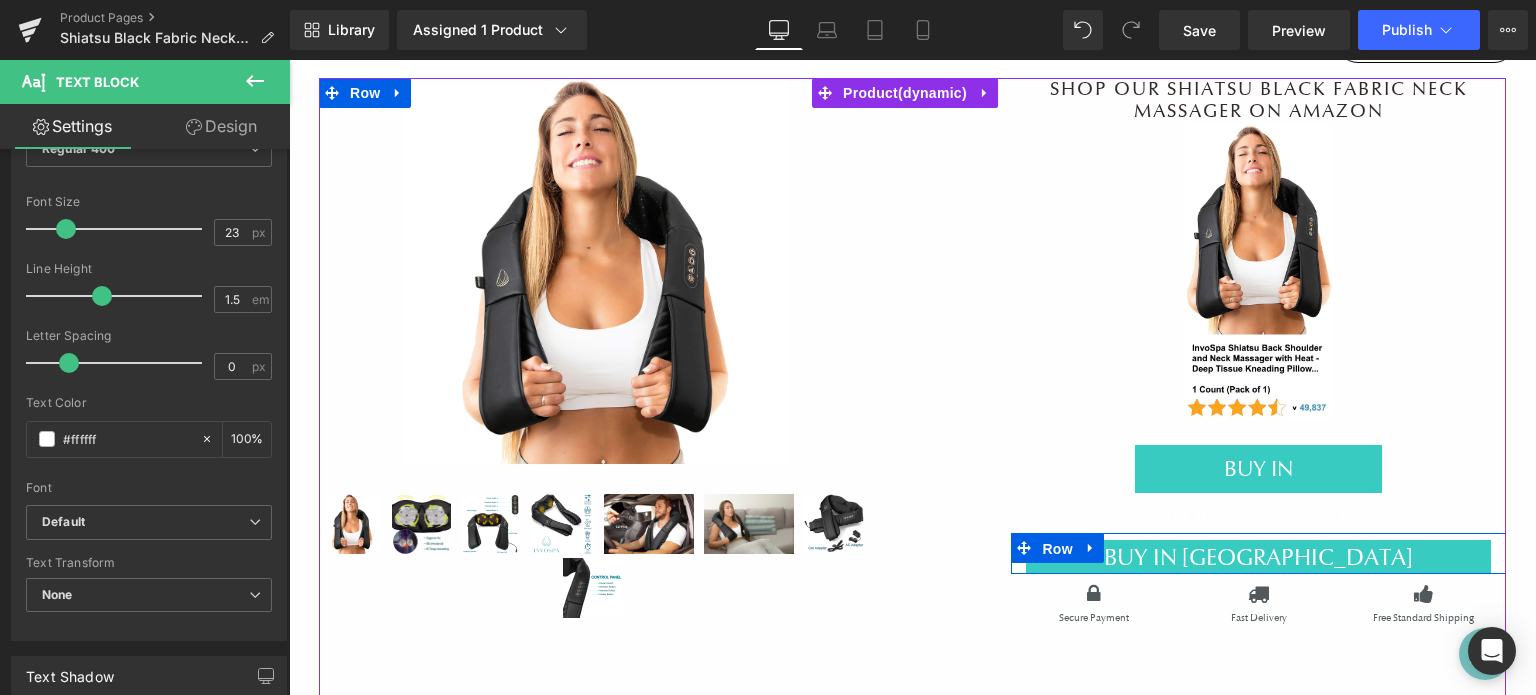 drag, startPoint x: 1044, startPoint y: 501, endPoint x: 297, endPoint y: 441, distance: 749.40576 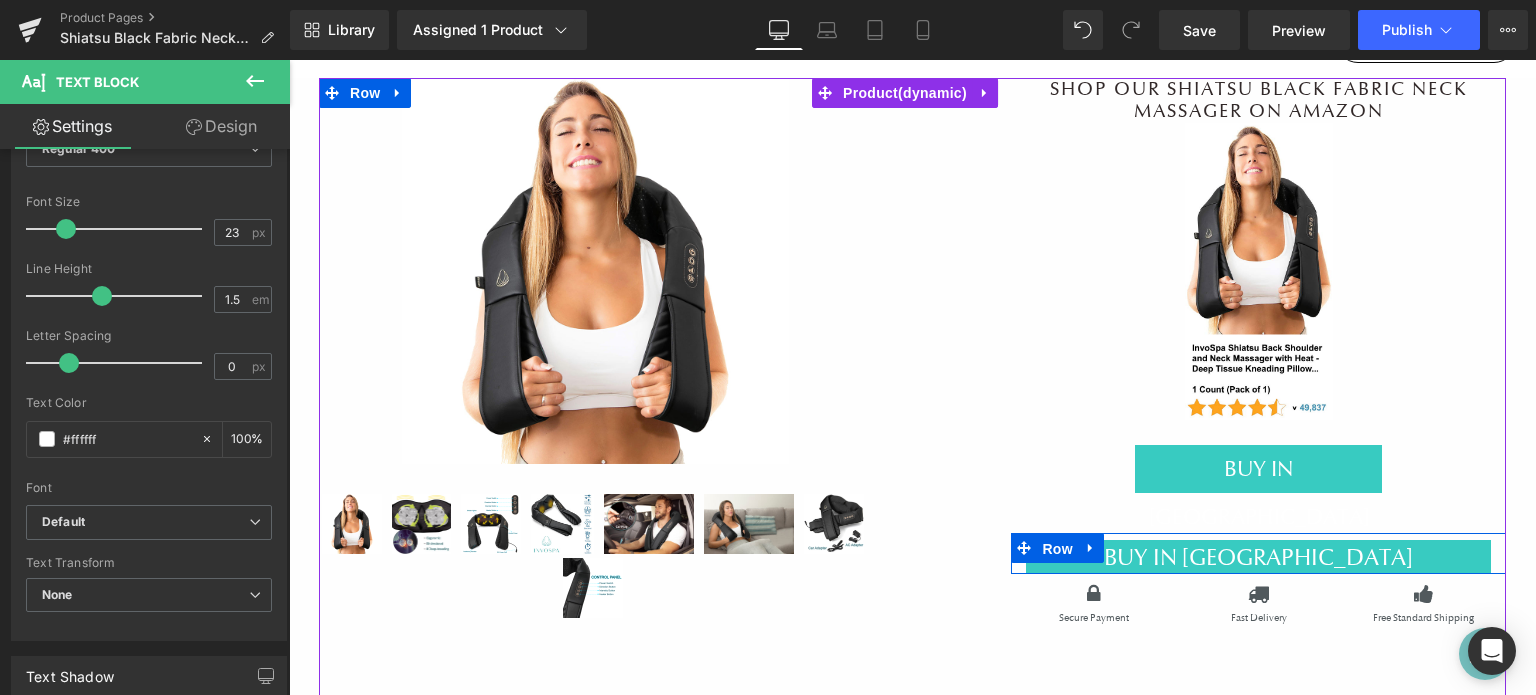 click on "Row" at bounding box center [1057, 549] 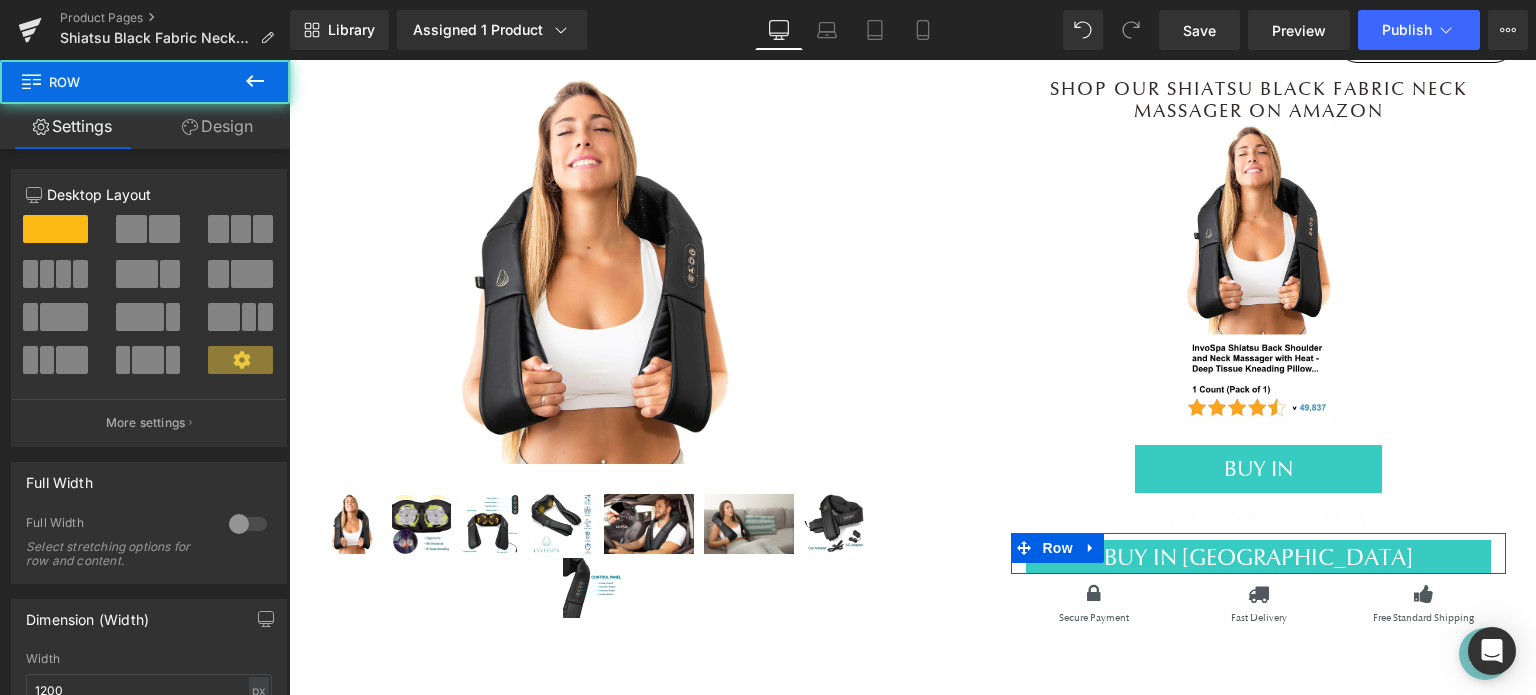 scroll, scrollTop: 200, scrollLeft: 0, axis: vertical 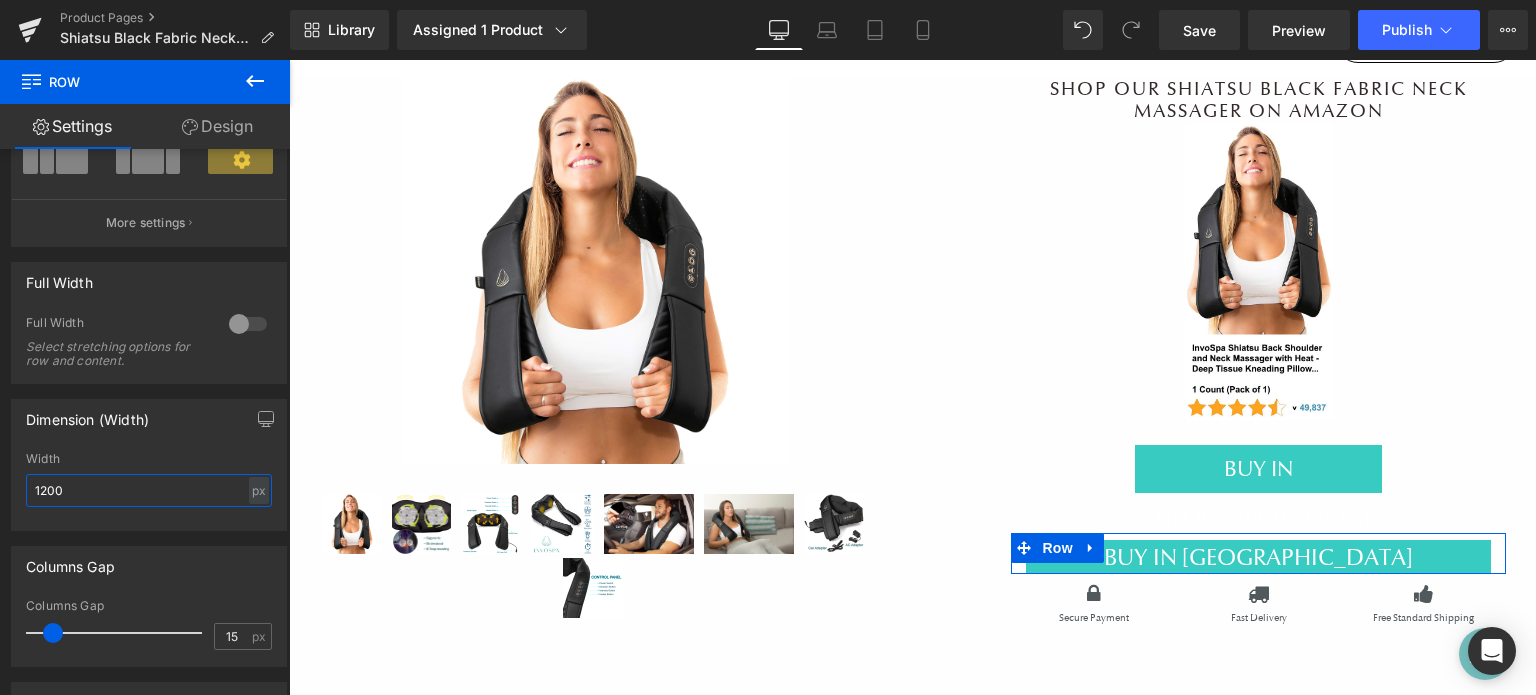 drag, startPoint x: 88, startPoint y: 492, endPoint x: 0, endPoint y: 489, distance: 88.051125 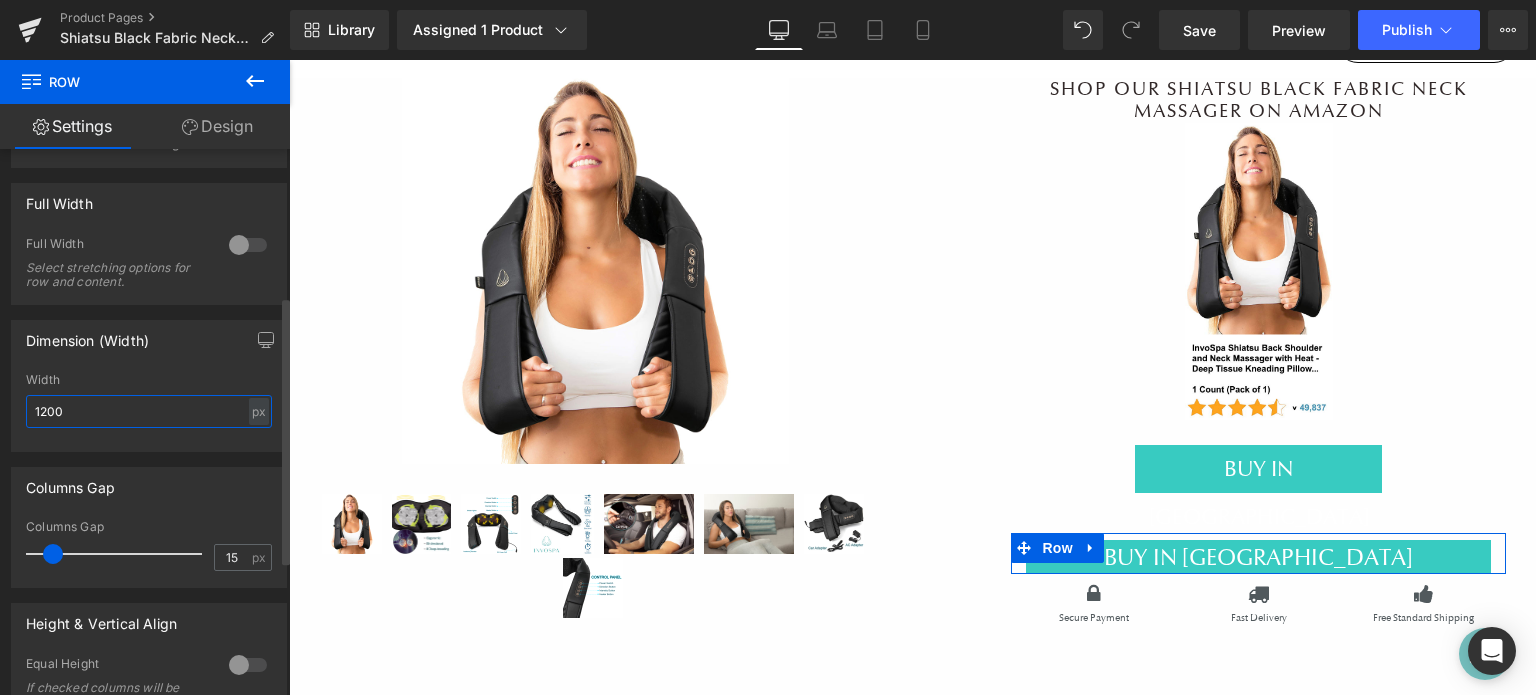 scroll, scrollTop: 300, scrollLeft: 0, axis: vertical 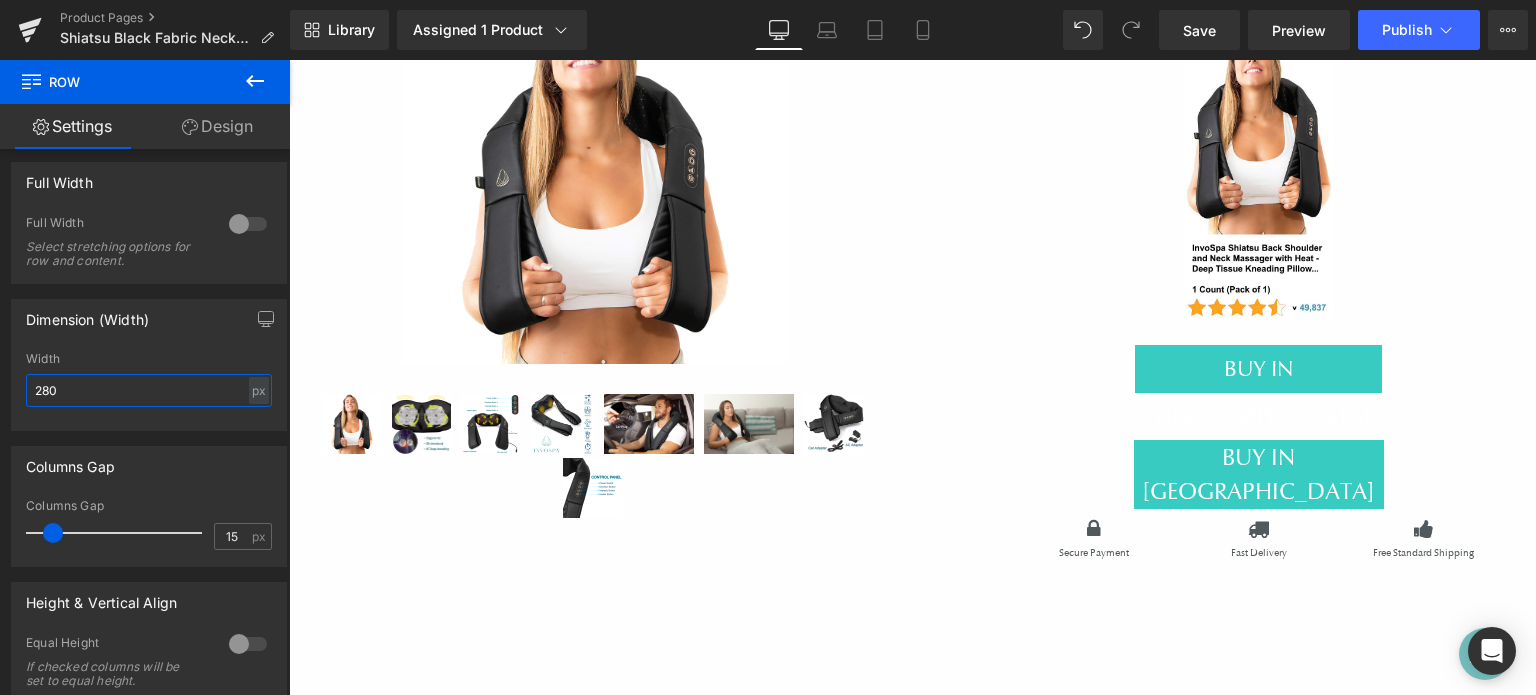 type on "280" 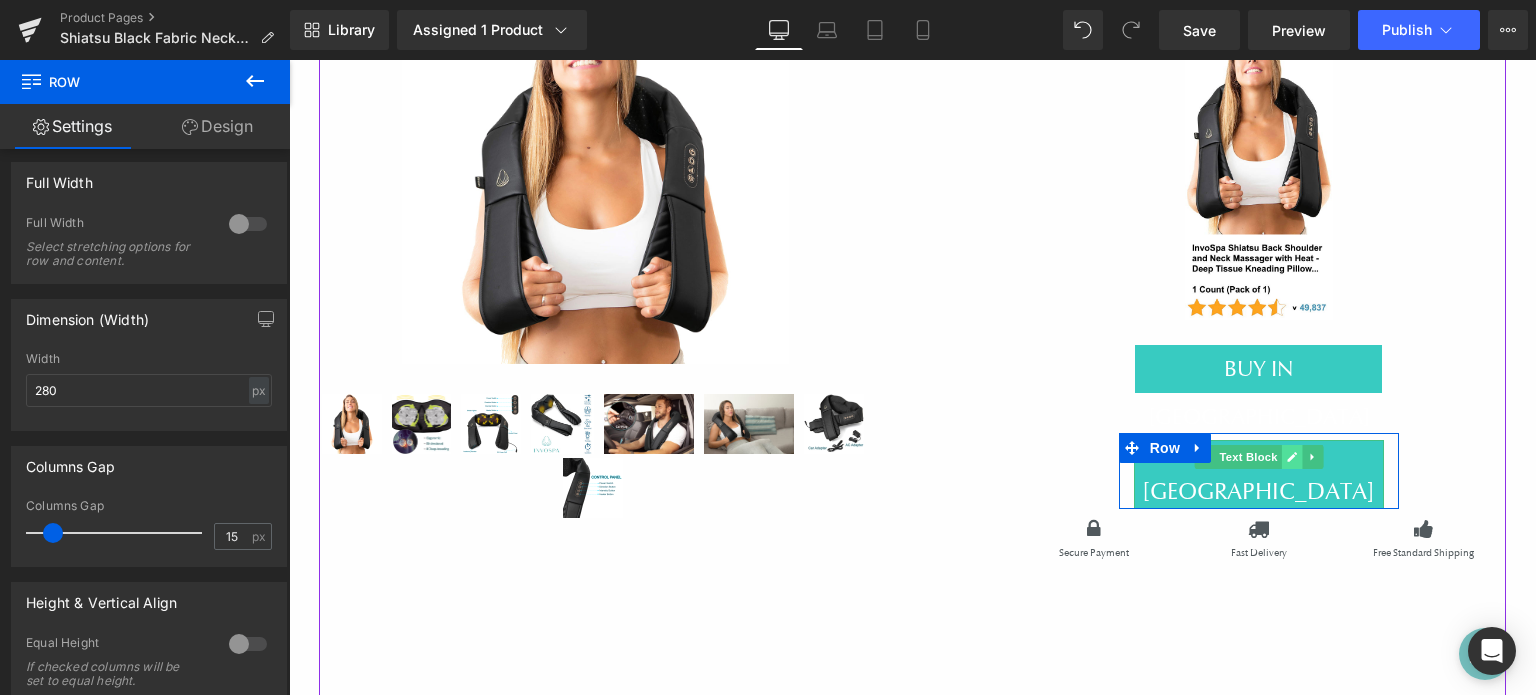 click 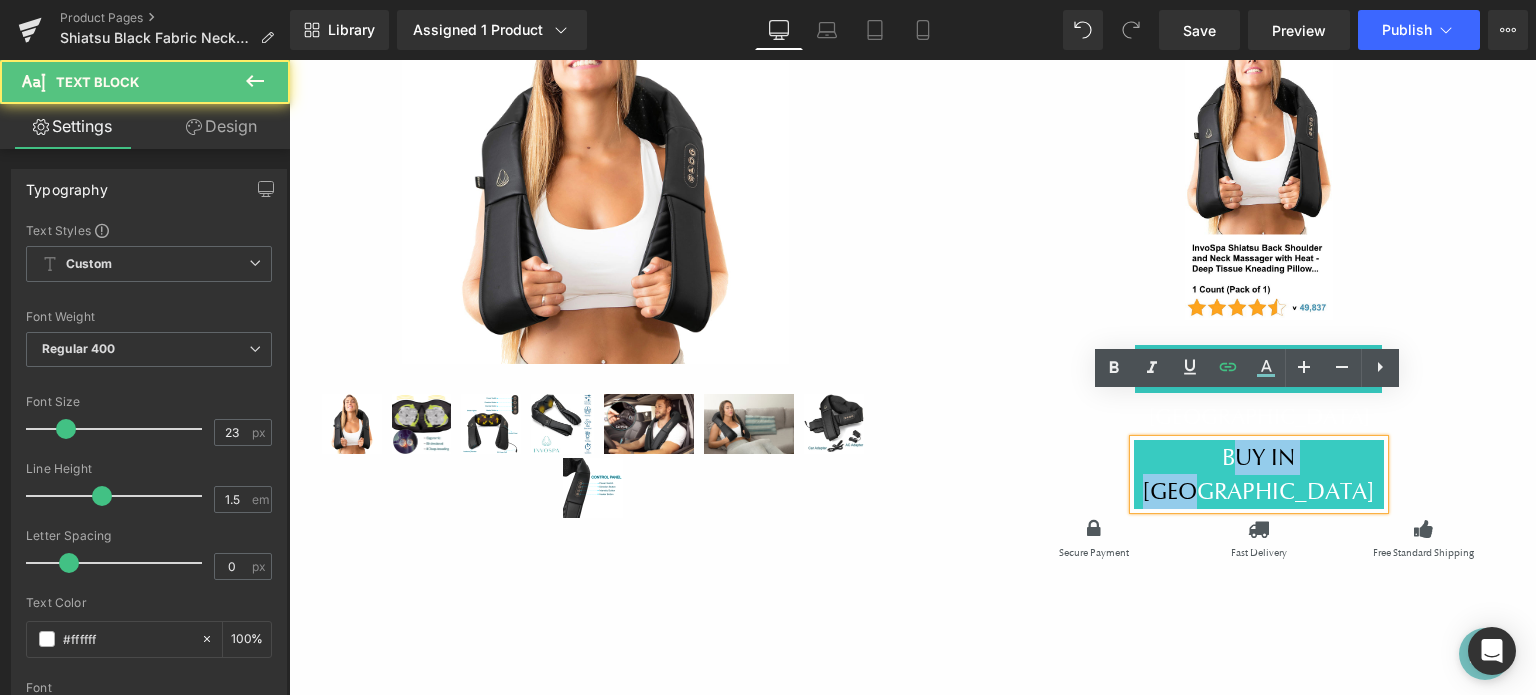 drag, startPoint x: 1180, startPoint y: 411, endPoint x: 1191, endPoint y: 409, distance: 11.18034 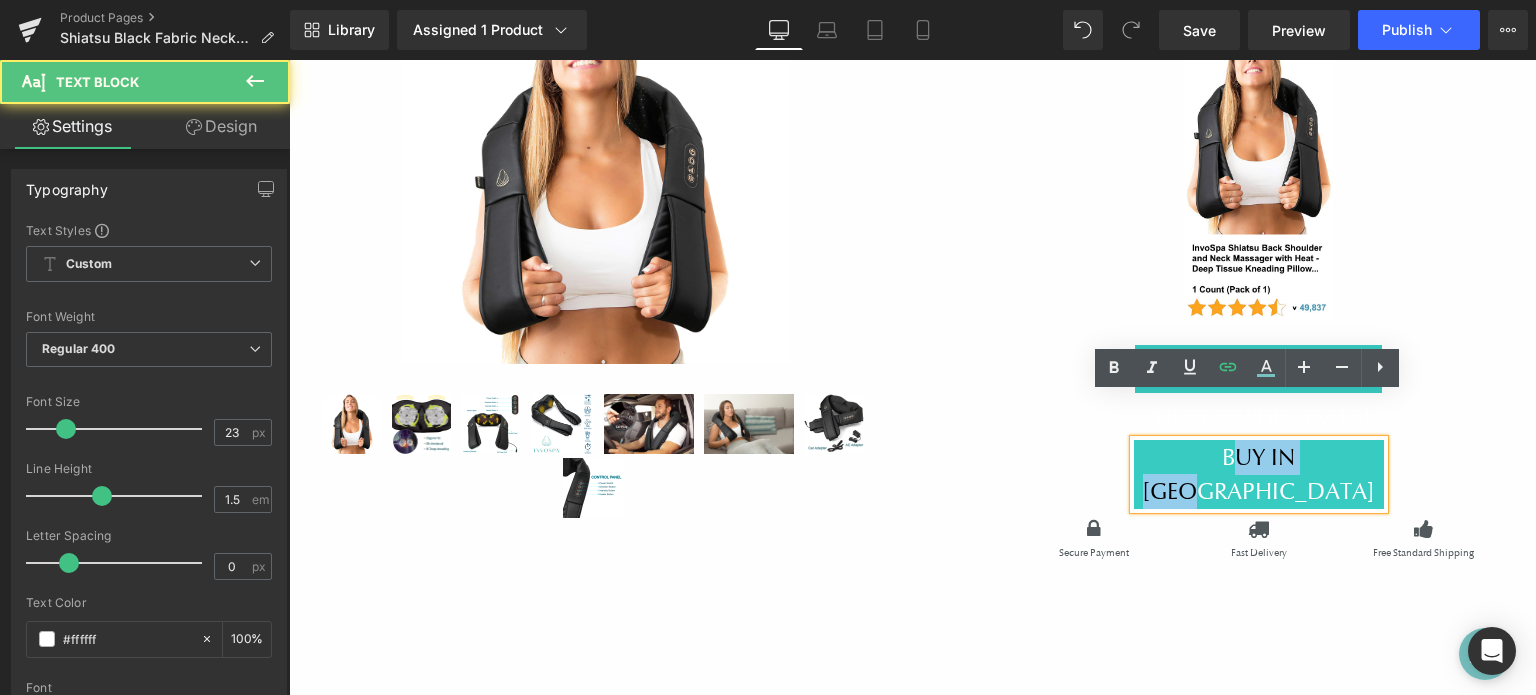 click on "BUY IN [GEOGRAPHIC_DATA]" at bounding box center [1259, 474] 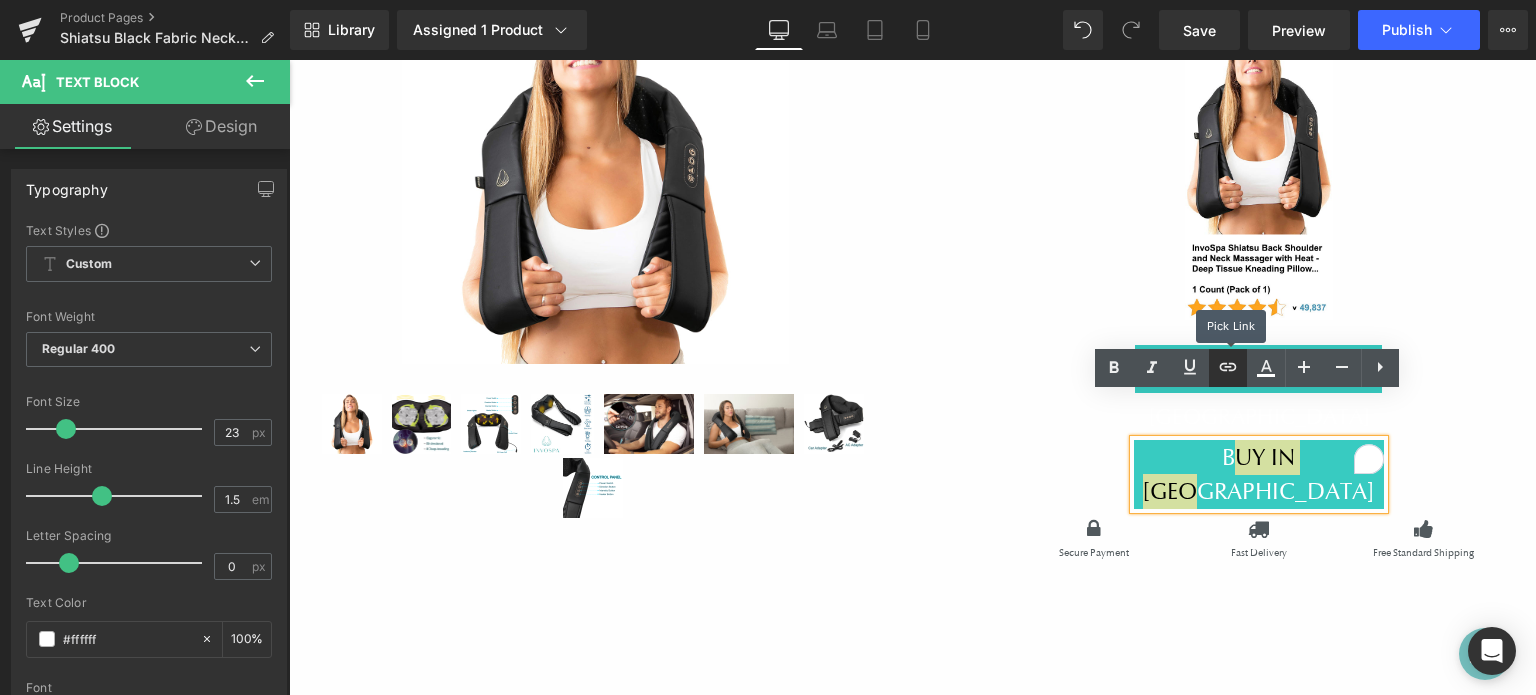 click 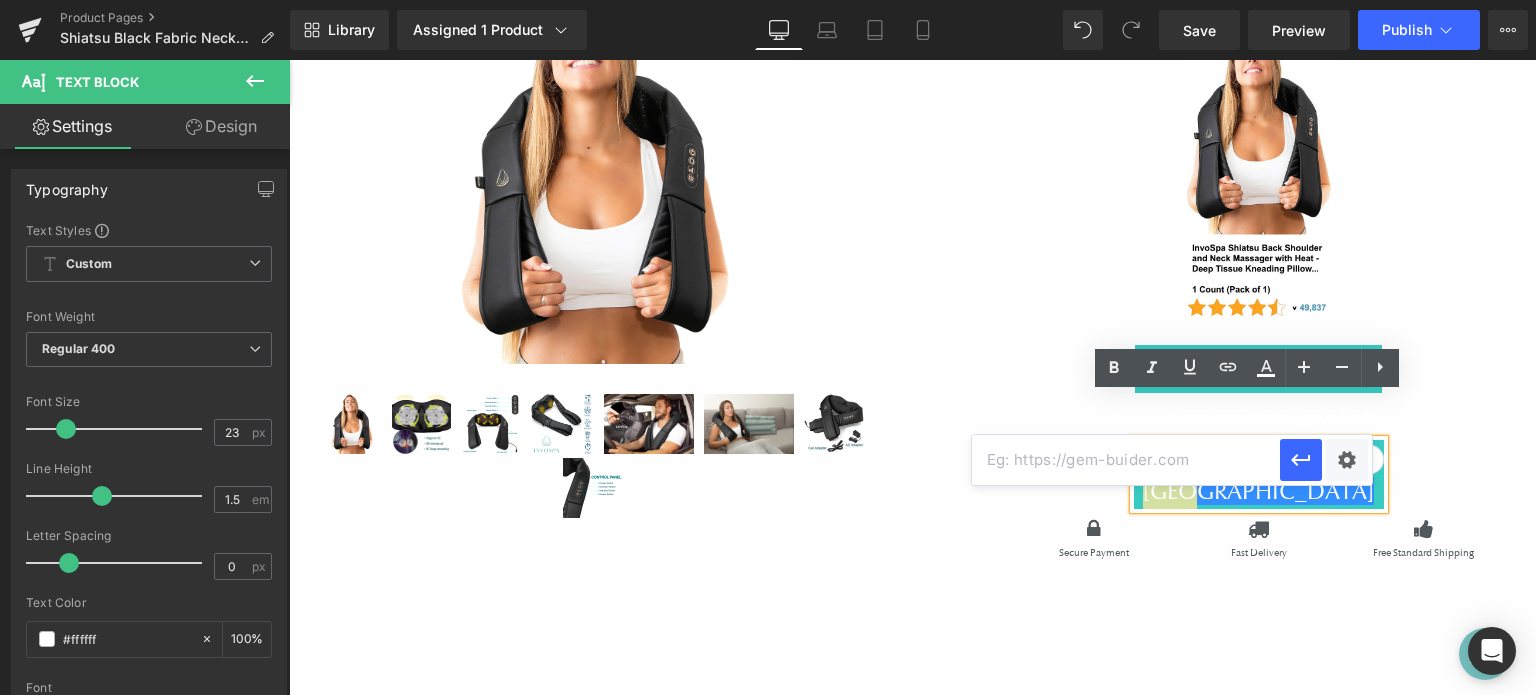 drag, startPoint x: 1233, startPoint y: 473, endPoint x: 1245, endPoint y: 463, distance: 15.6205 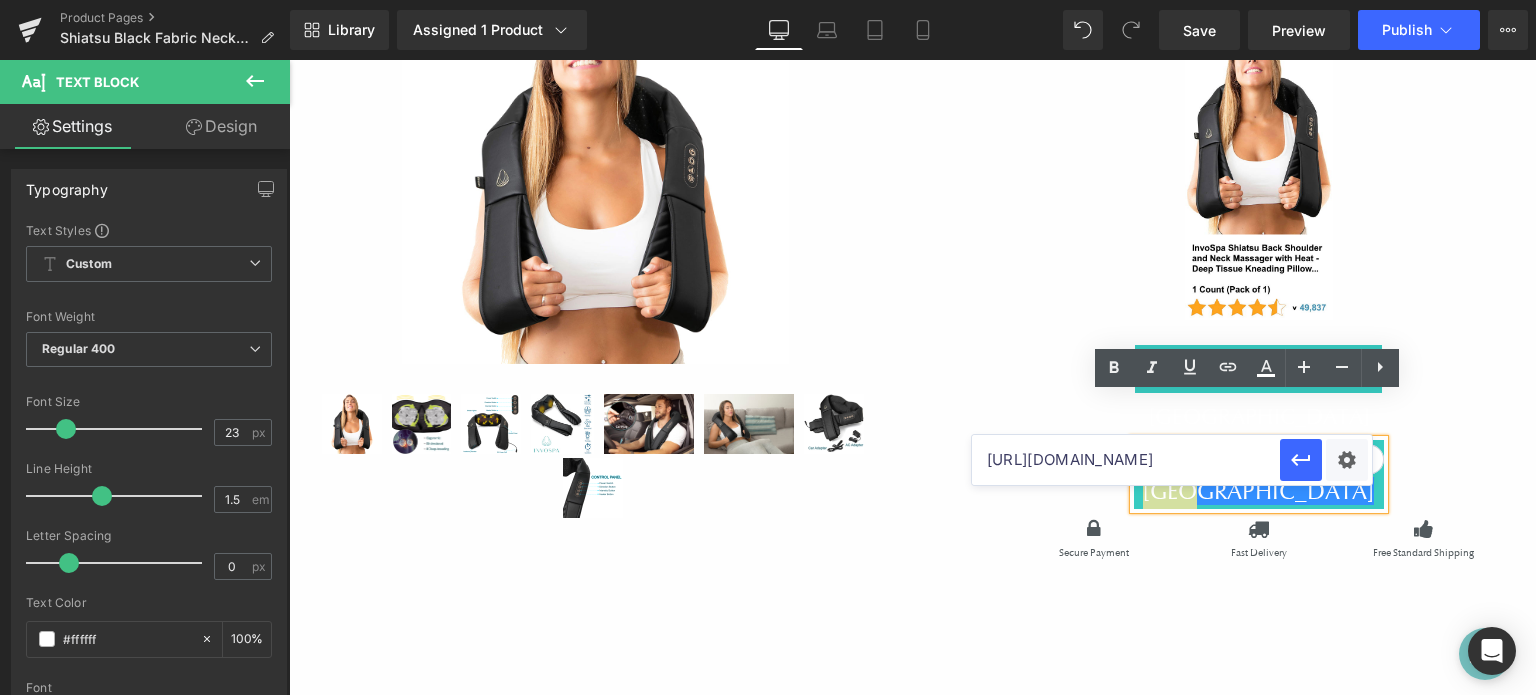 scroll, scrollTop: 0, scrollLeft: 83, axis: horizontal 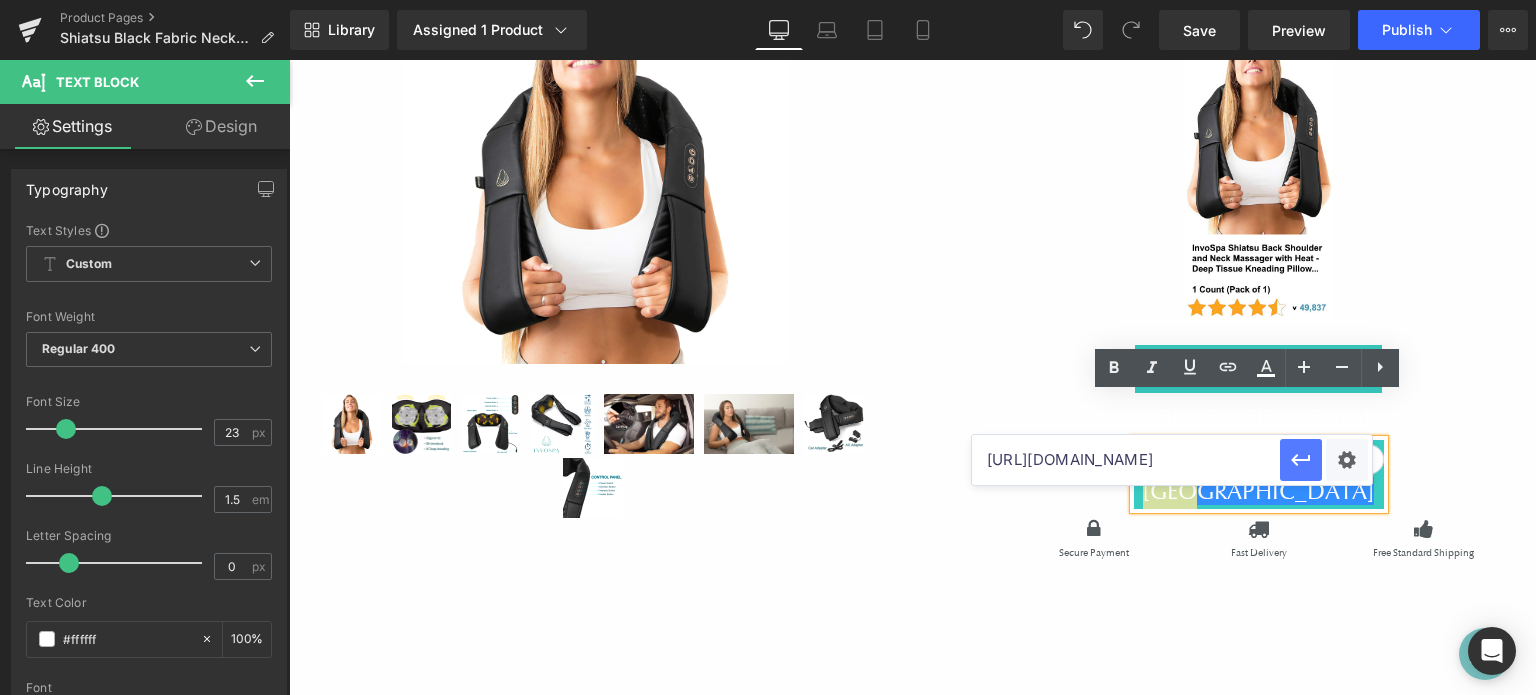 type on "[URL][DOMAIN_NAME]" 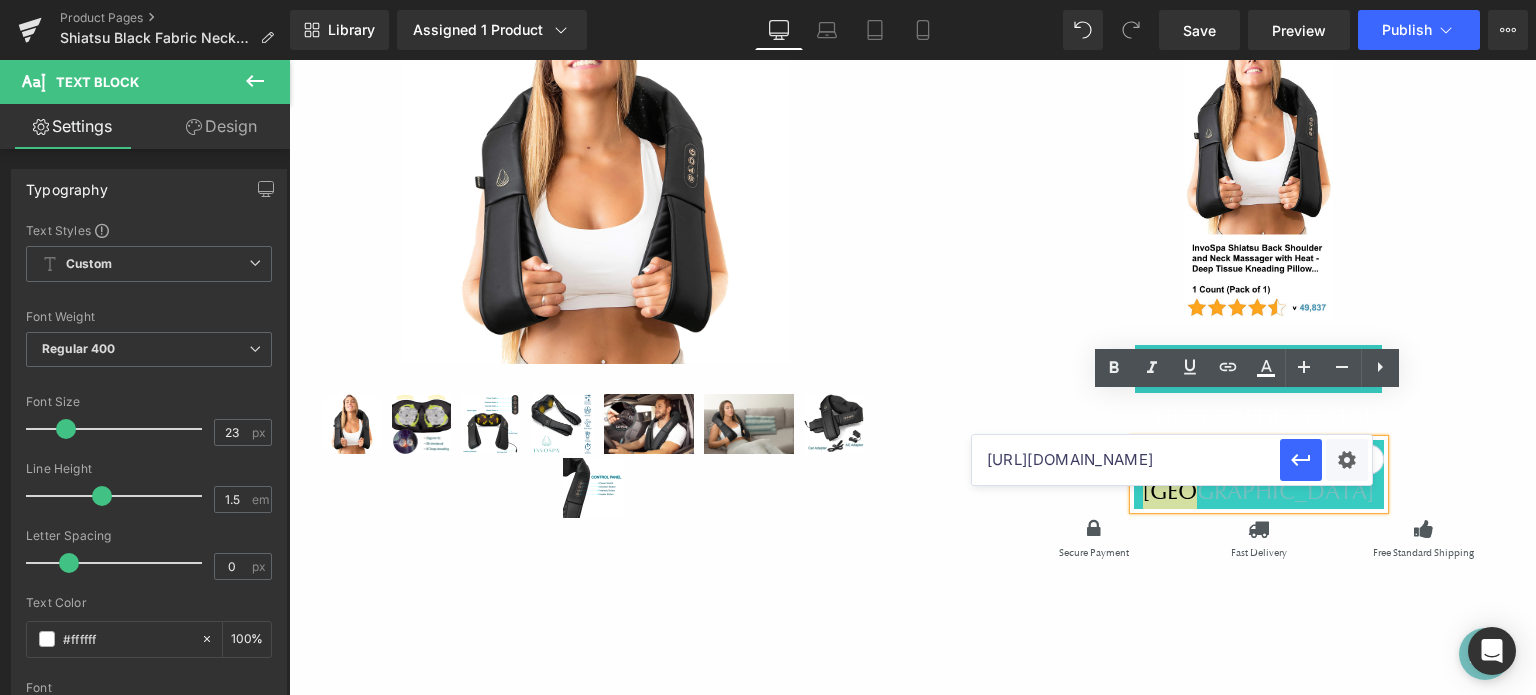 scroll, scrollTop: 0, scrollLeft: 0, axis: both 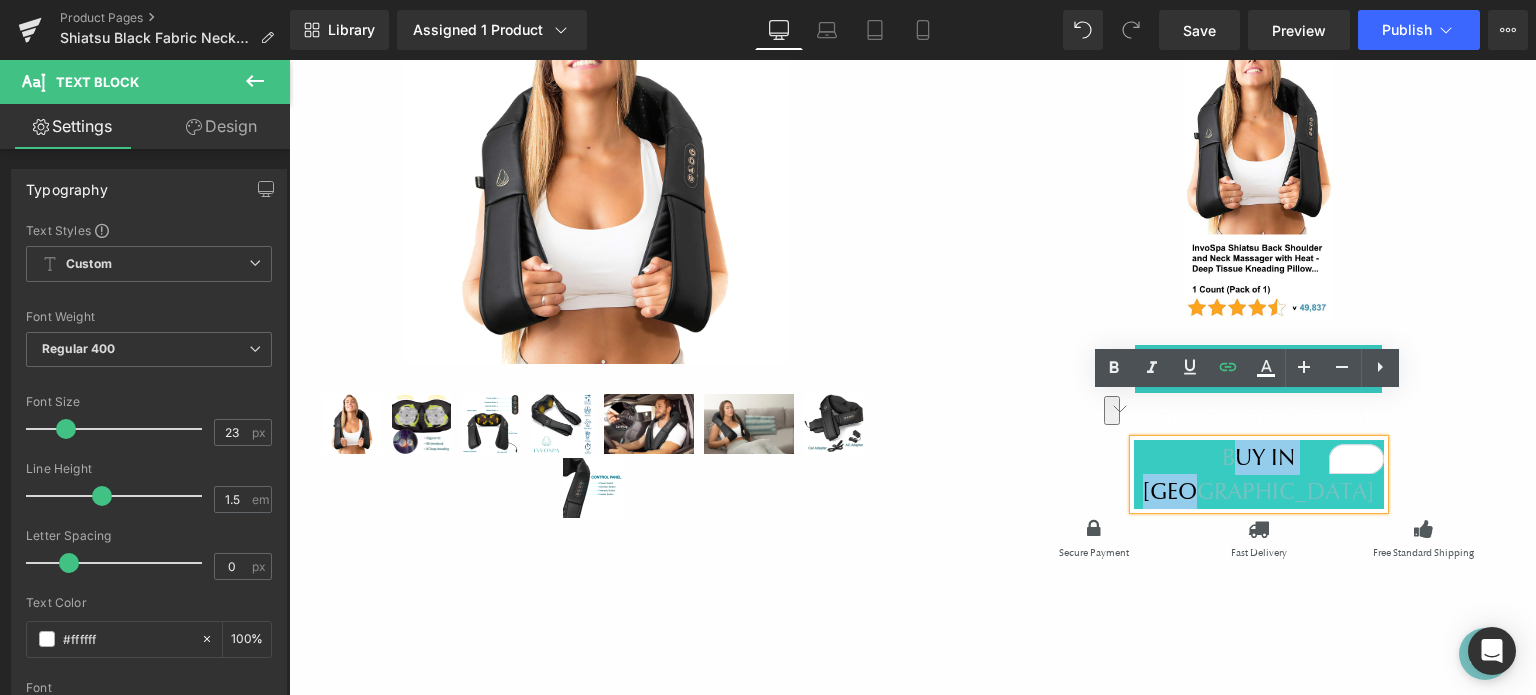 click on "BUY IN [GEOGRAPHIC_DATA]" at bounding box center (1258, 389) 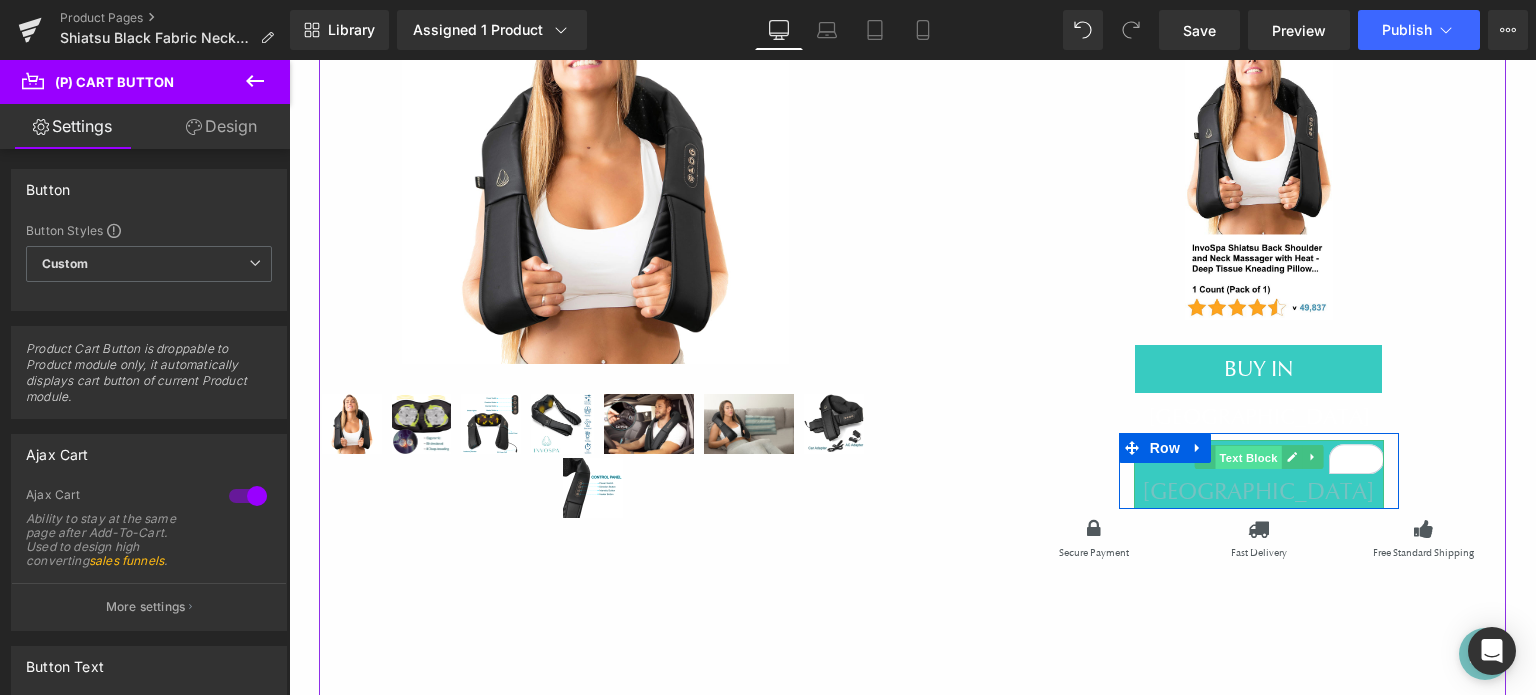 click on "Text Block" at bounding box center (1248, 458) 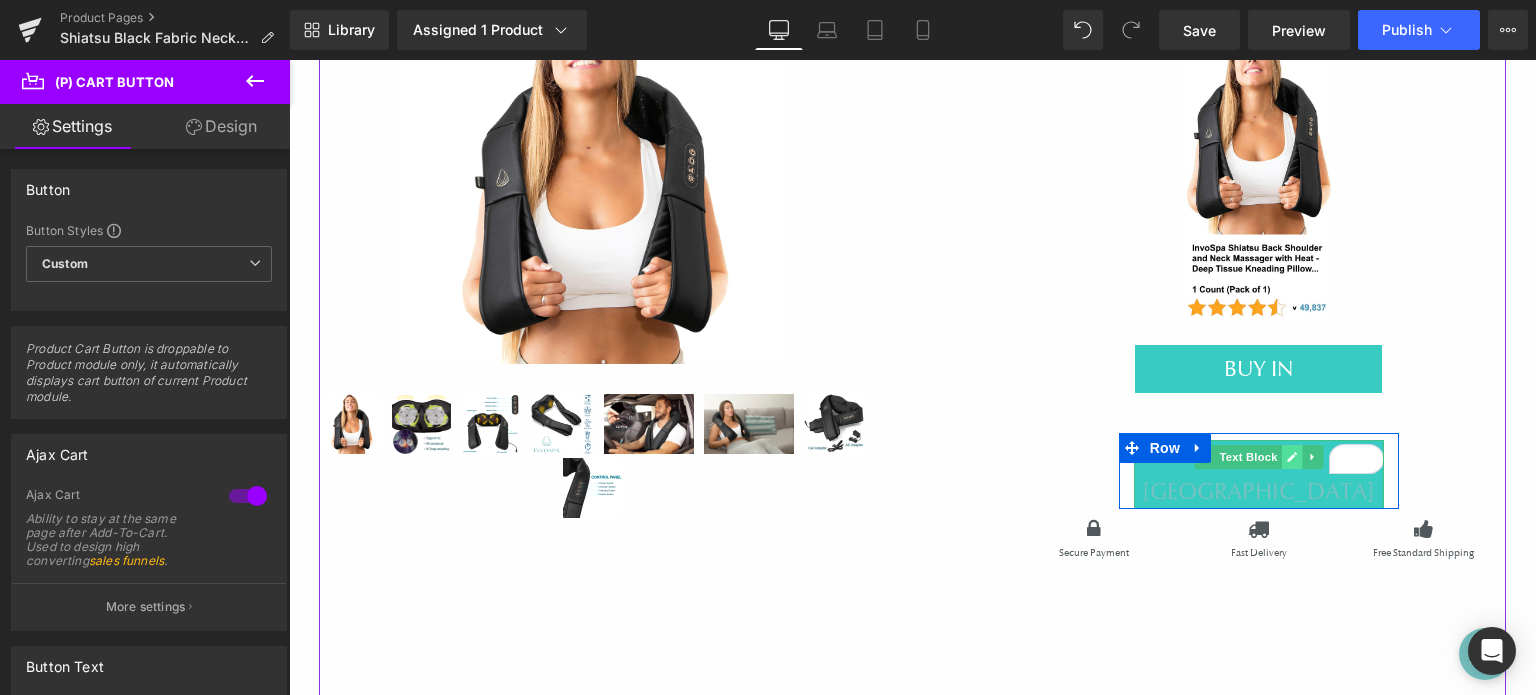 click 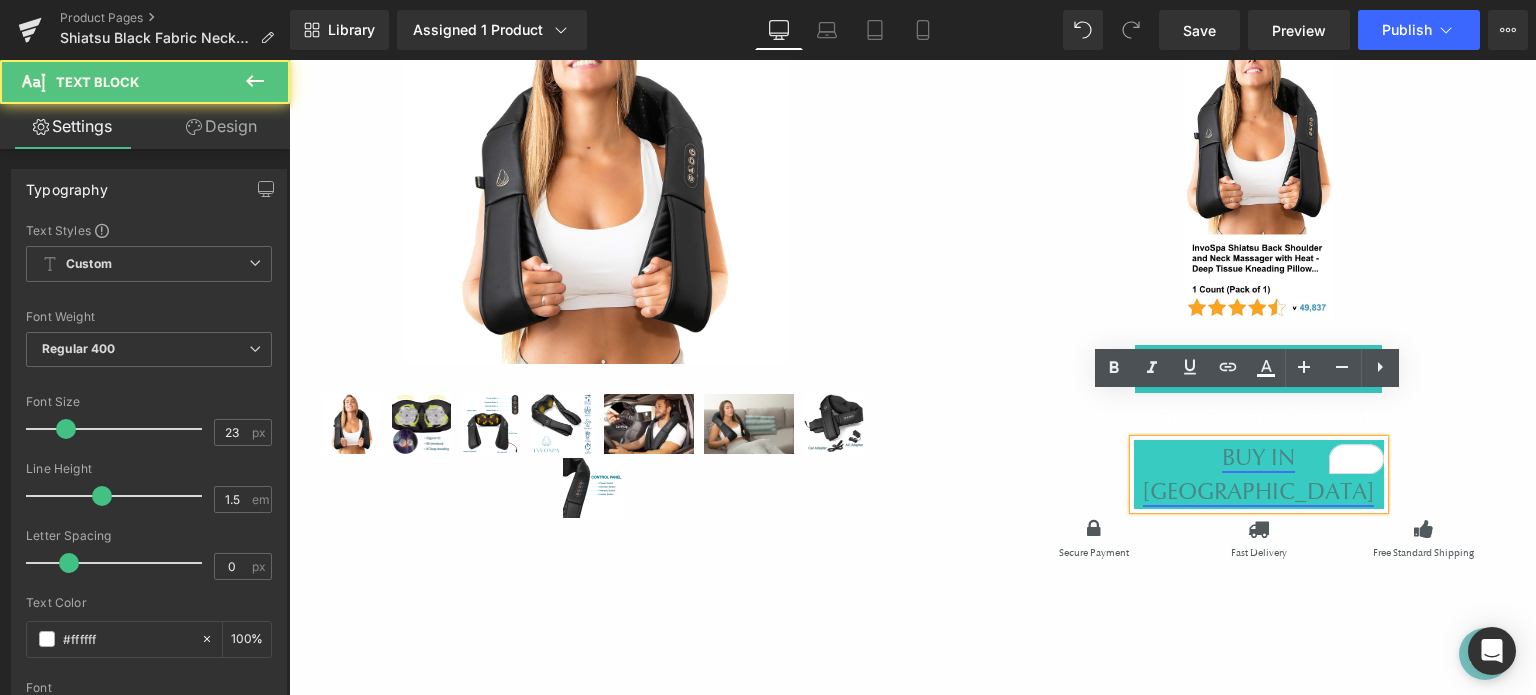 click on "BUY IN [GEOGRAPHIC_DATA]" at bounding box center (1258, 474) 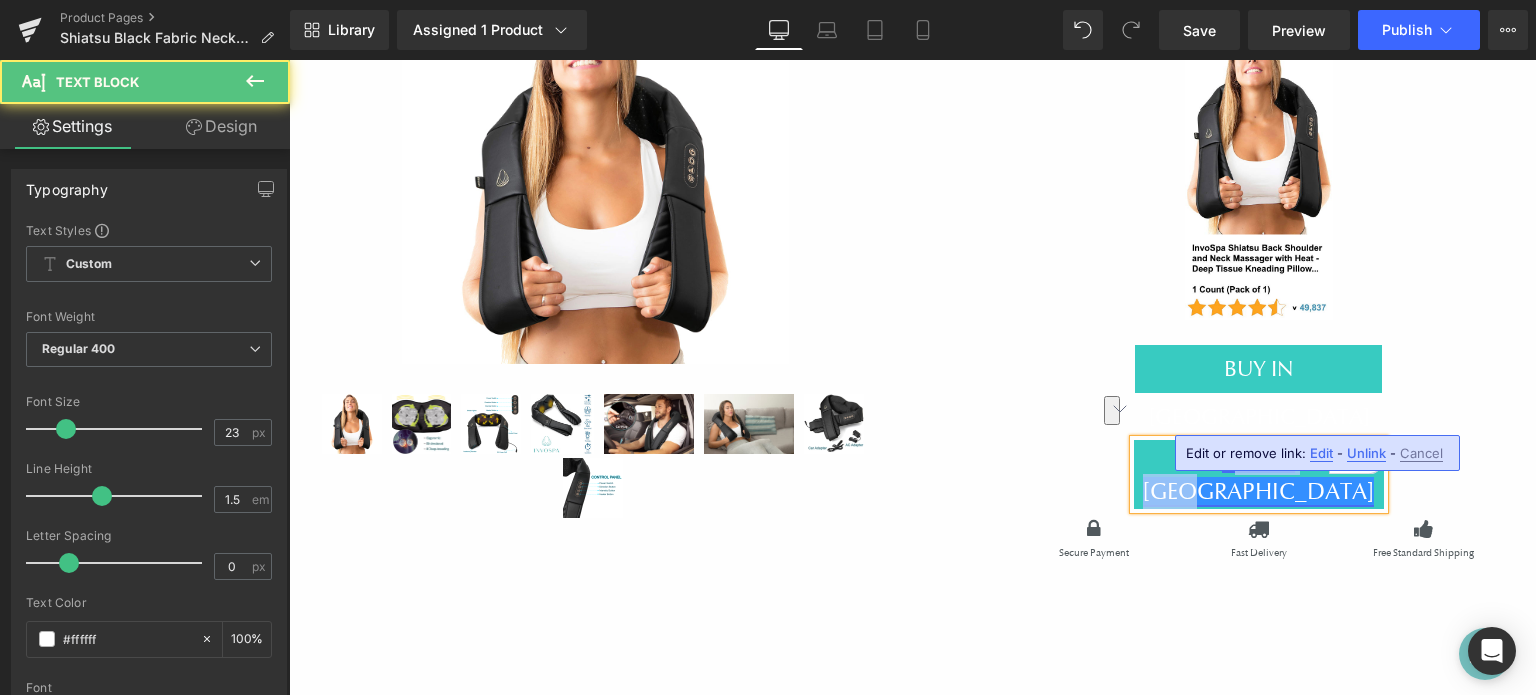 click on "BUY IN [GEOGRAPHIC_DATA]" at bounding box center [1258, 474] 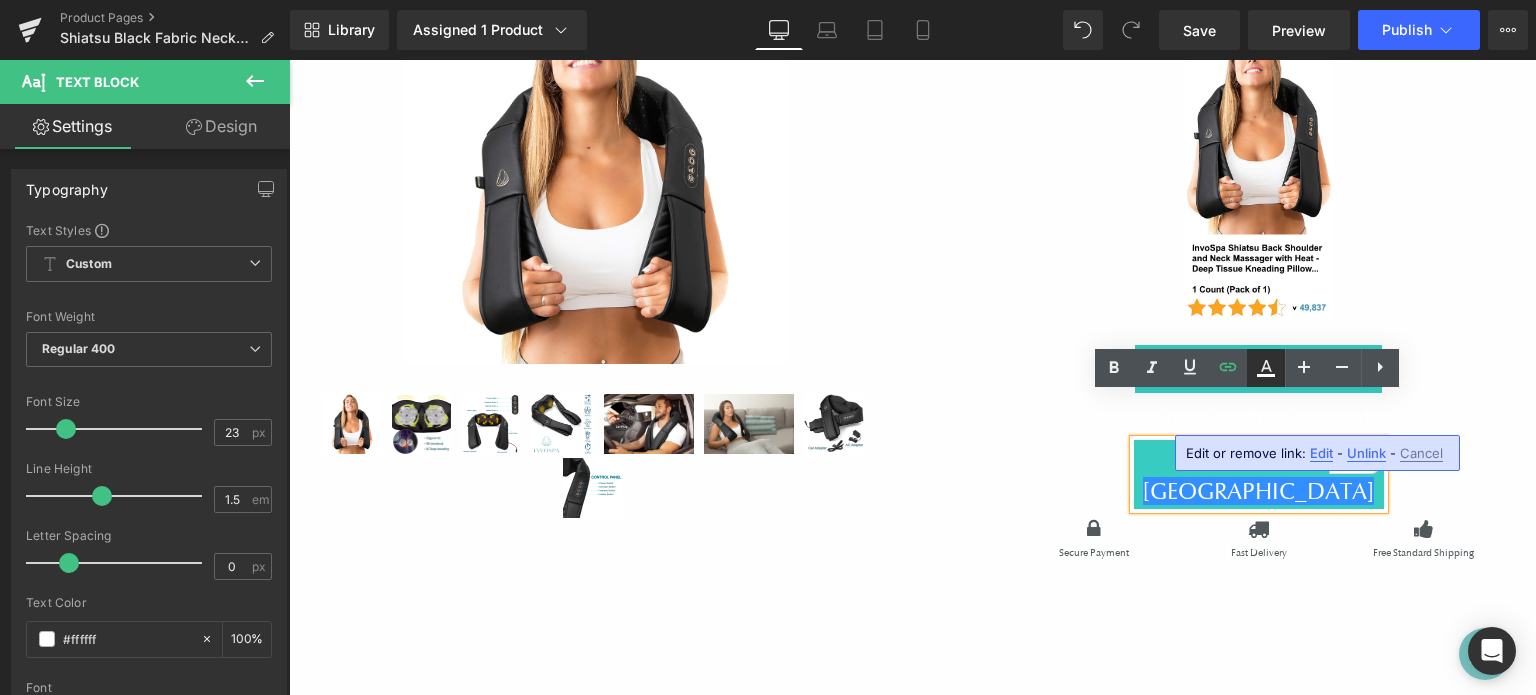 click 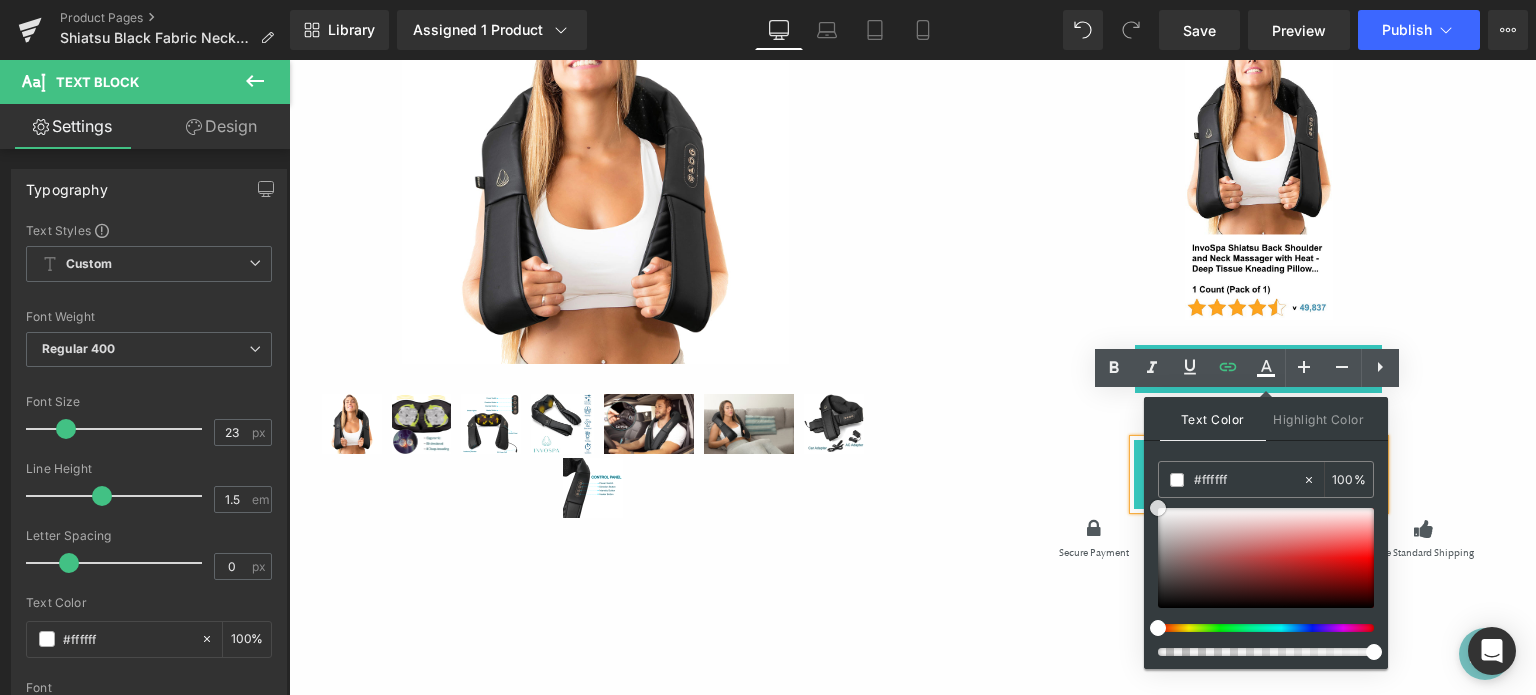 drag, startPoint x: 1464, startPoint y: 581, endPoint x: 1142, endPoint y: 495, distance: 333.28665 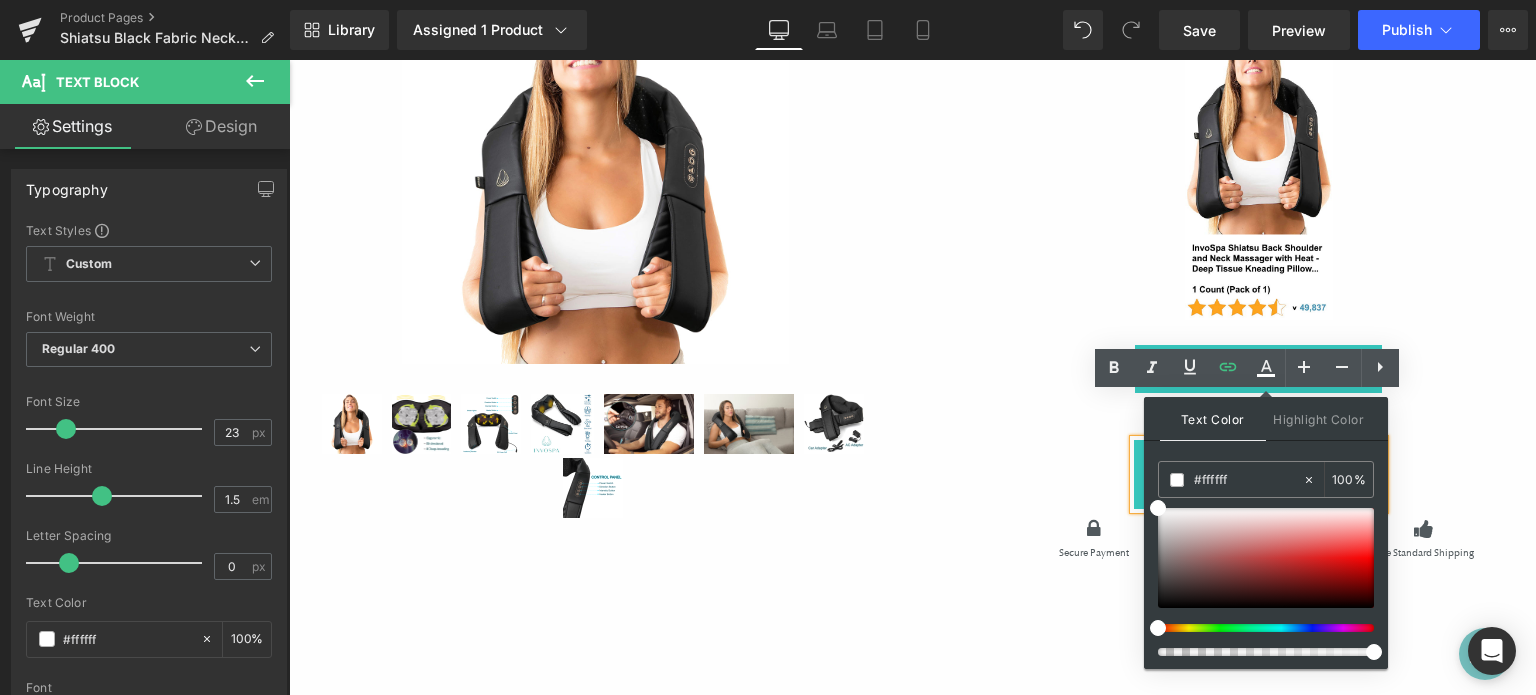 drag, startPoint x: 1434, startPoint y: 316, endPoint x: 1420, endPoint y: 287, distance: 32.202484 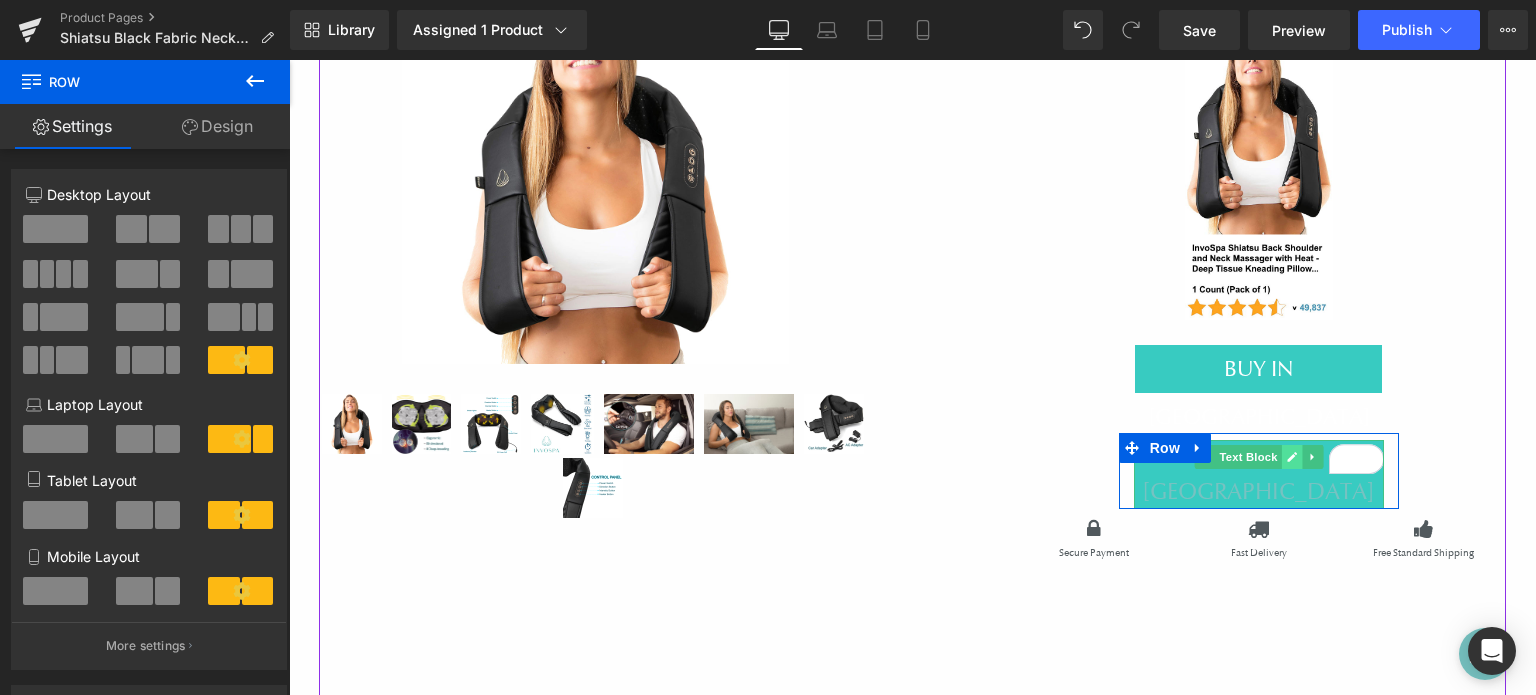 click 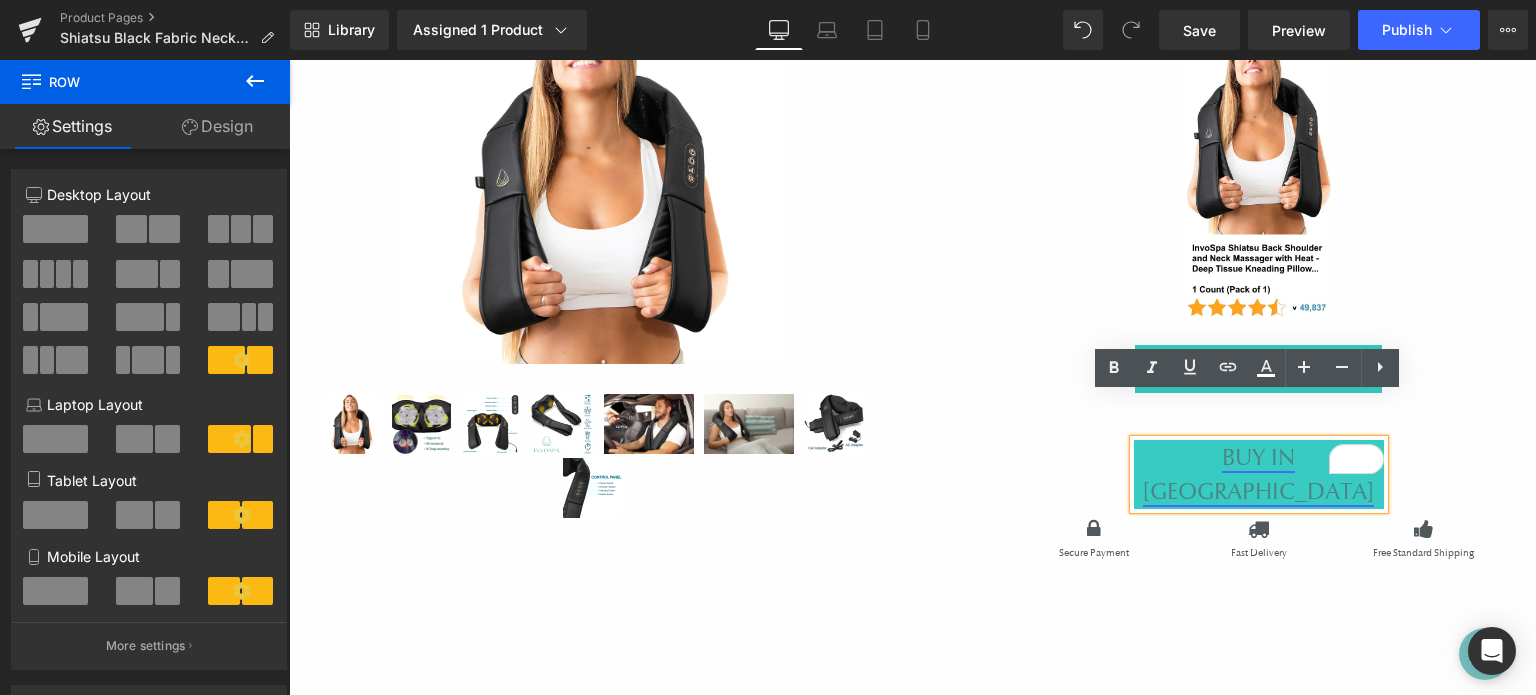 click on "BUY IN [GEOGRAPHIC_DATA]" at bounding box center [1258, 474] 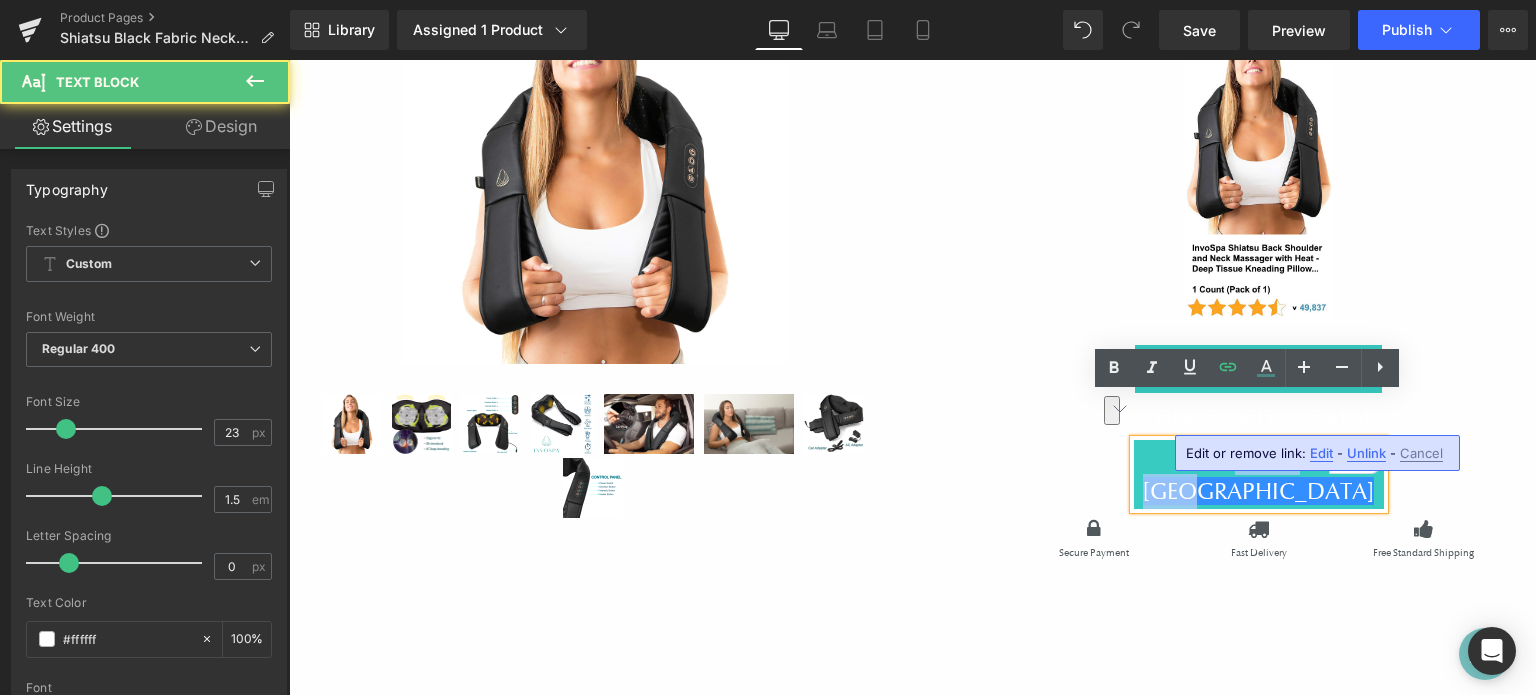 drag, startPoint x: 1186, startPoint y: 407, endPoint x: 1292, endPoint y: 391, distance: 107.200745 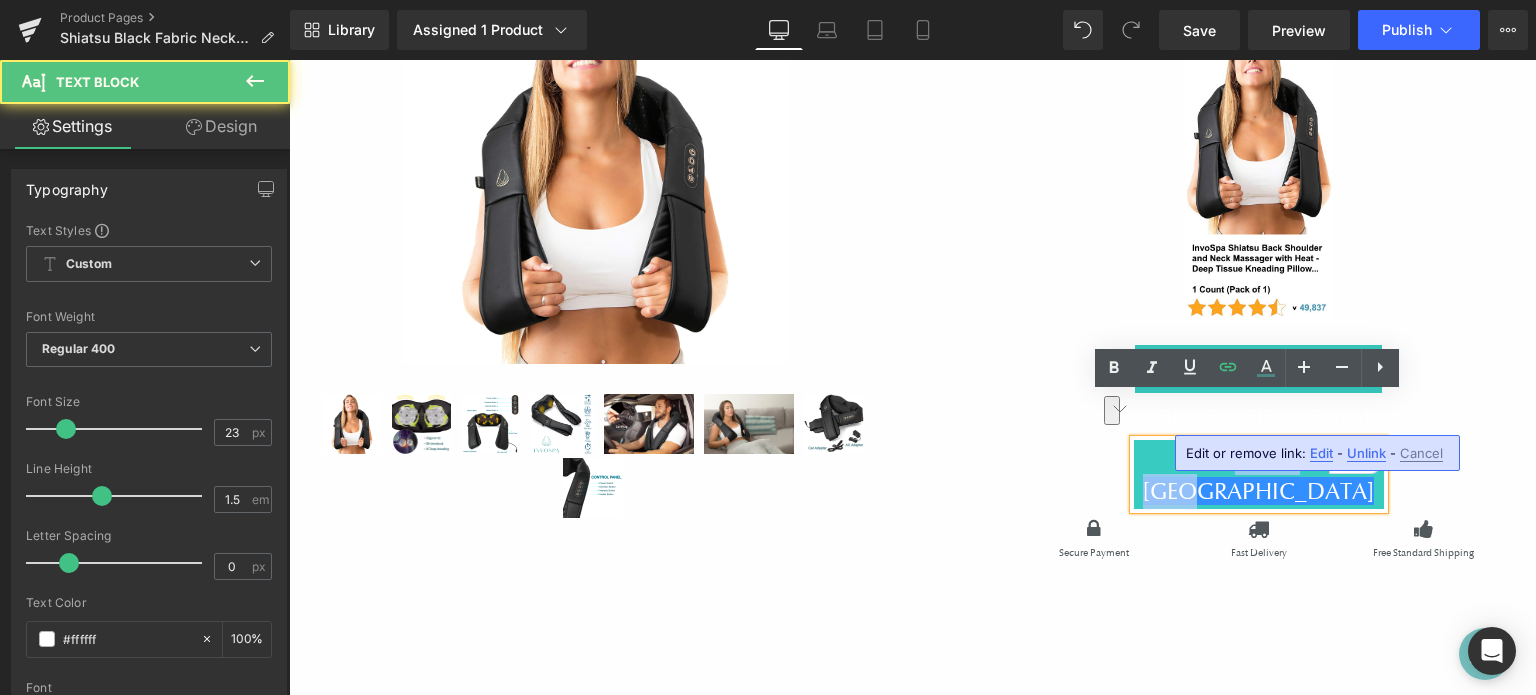 click on "BUY IN [GEOGRAPHIC_DATA]" at bounding box center [1259, 474] 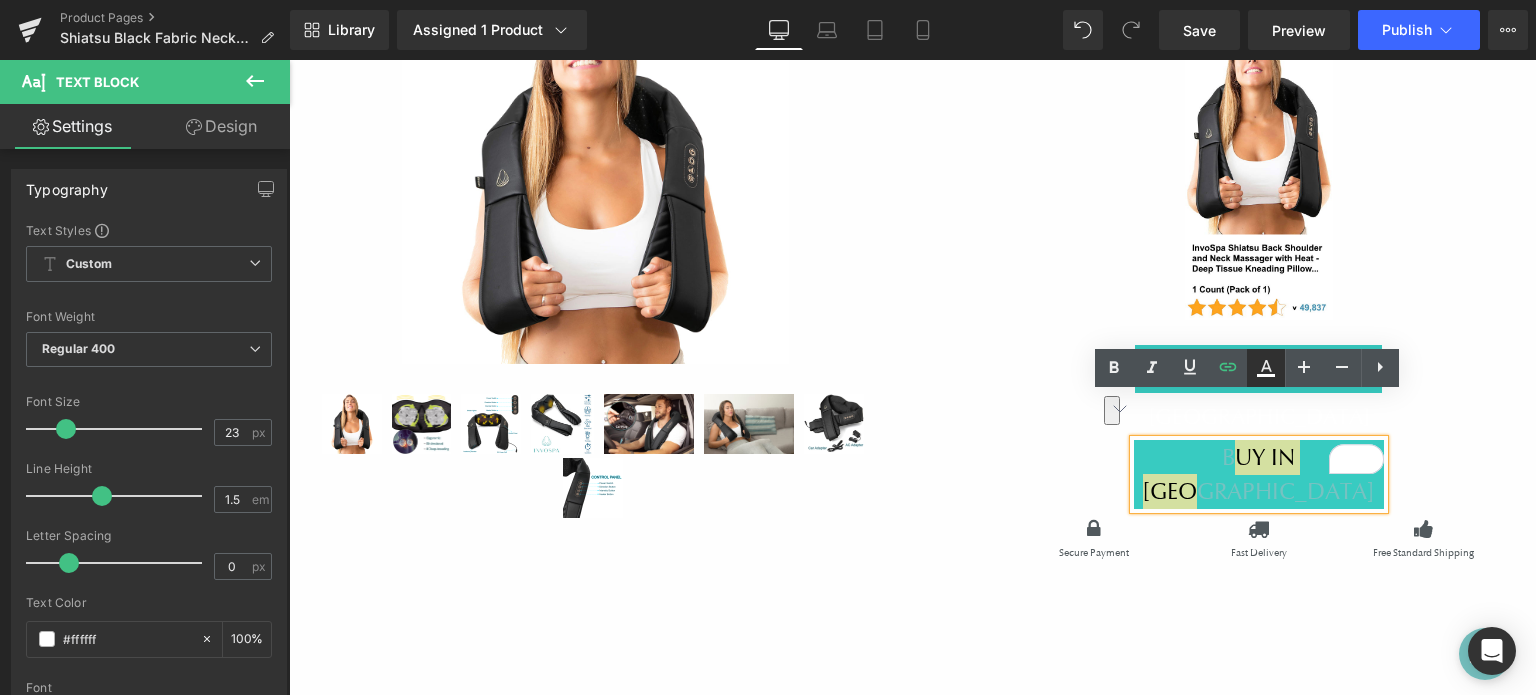 drag, startPoint x: 1268, startPoint y: 371, endPoint x: 981, endPoint y: 341, distance: 288.5637 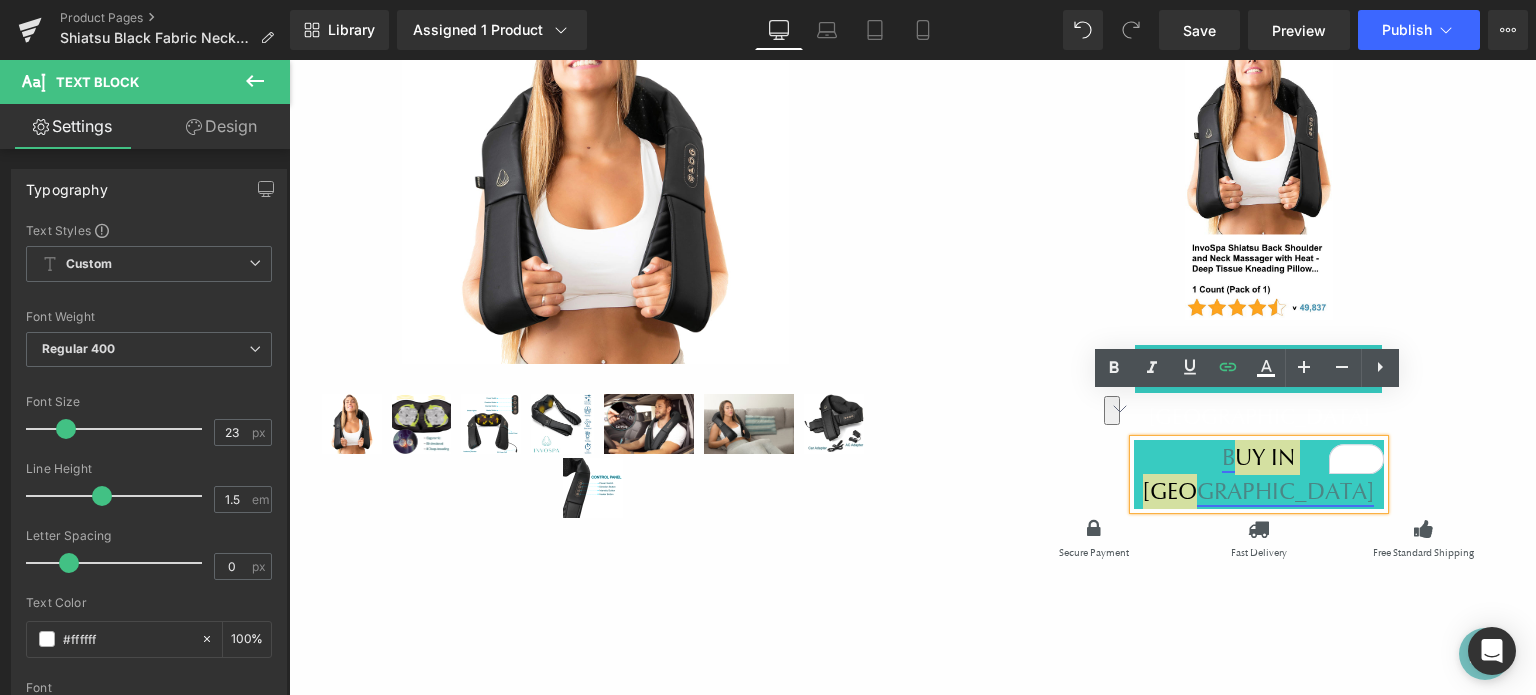 type on "#77c2c1" 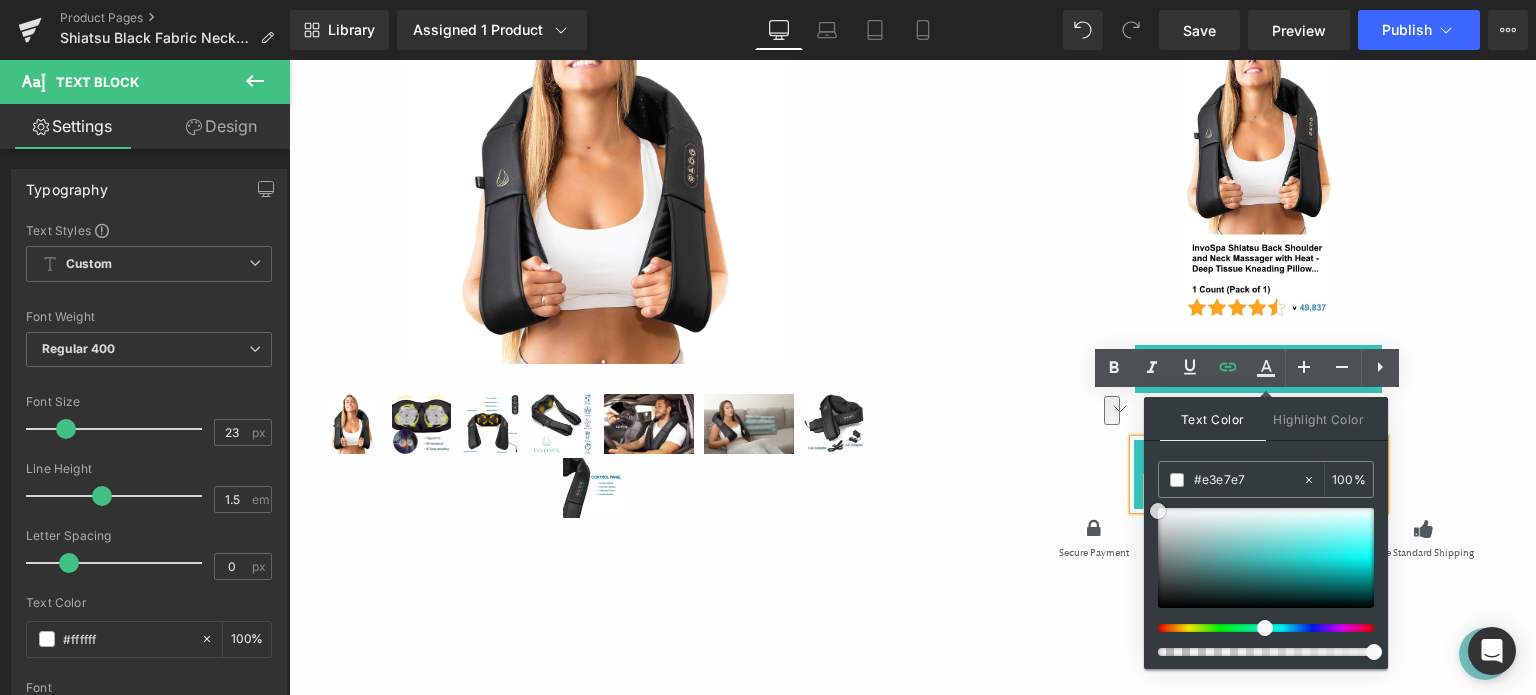 type on "#ffffff" 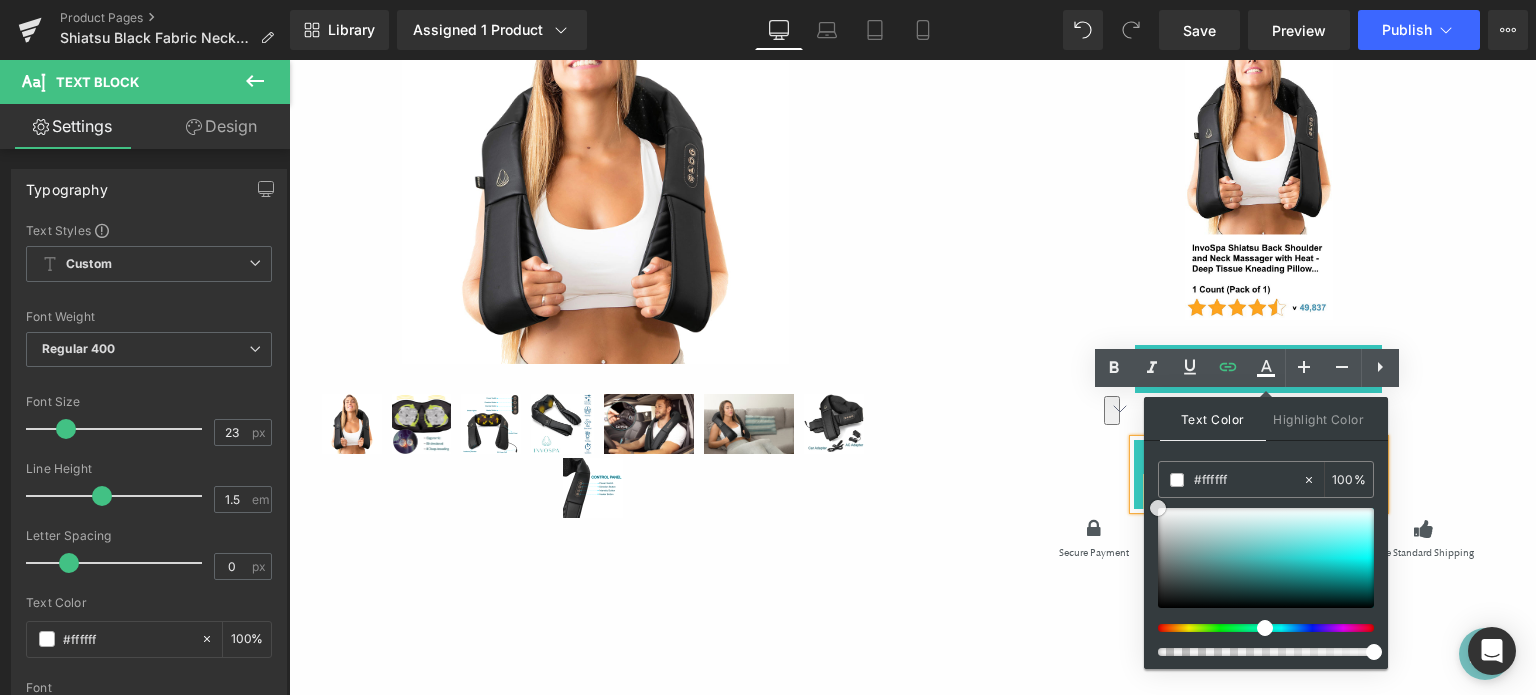 drag, startPoint x: 1158, startPoint y: 510, endPoint x: 1147, endPoint y: 507, distance: 11.401754 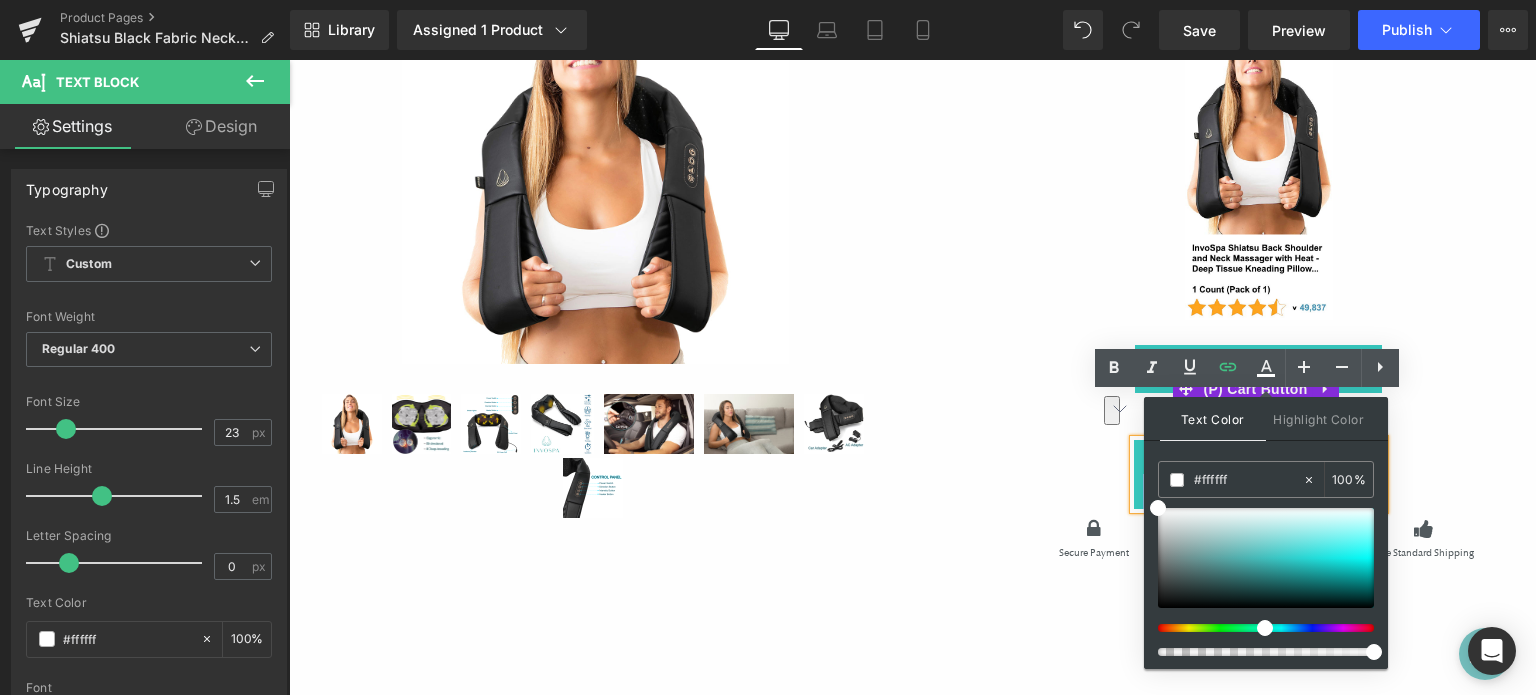 click on "Shop Our Shiatsu Black Fabric Neck Massager On Amazon
(P) Title
Image
BUY IN [GEOGRAPHIC_DATA]
(P) Cart Button
BUY IN [GEOGRAPHIC_DATA]
Text Block
Row         Icon         Secure Payment Text Block         Icon         Fast Delivery Text Block         Icon          Free Standard Shipping Text Block         Row
Vimeo" at bounding box center (1258, 433) 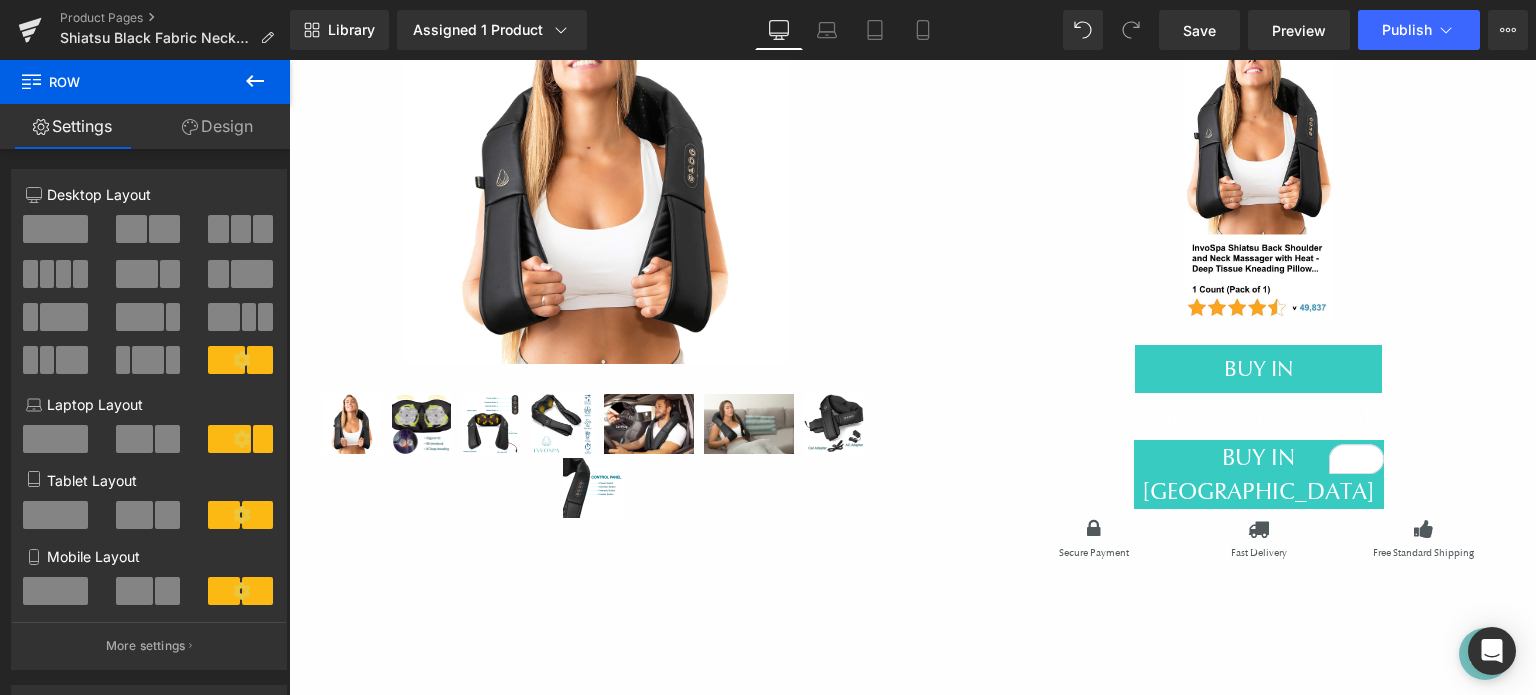 click 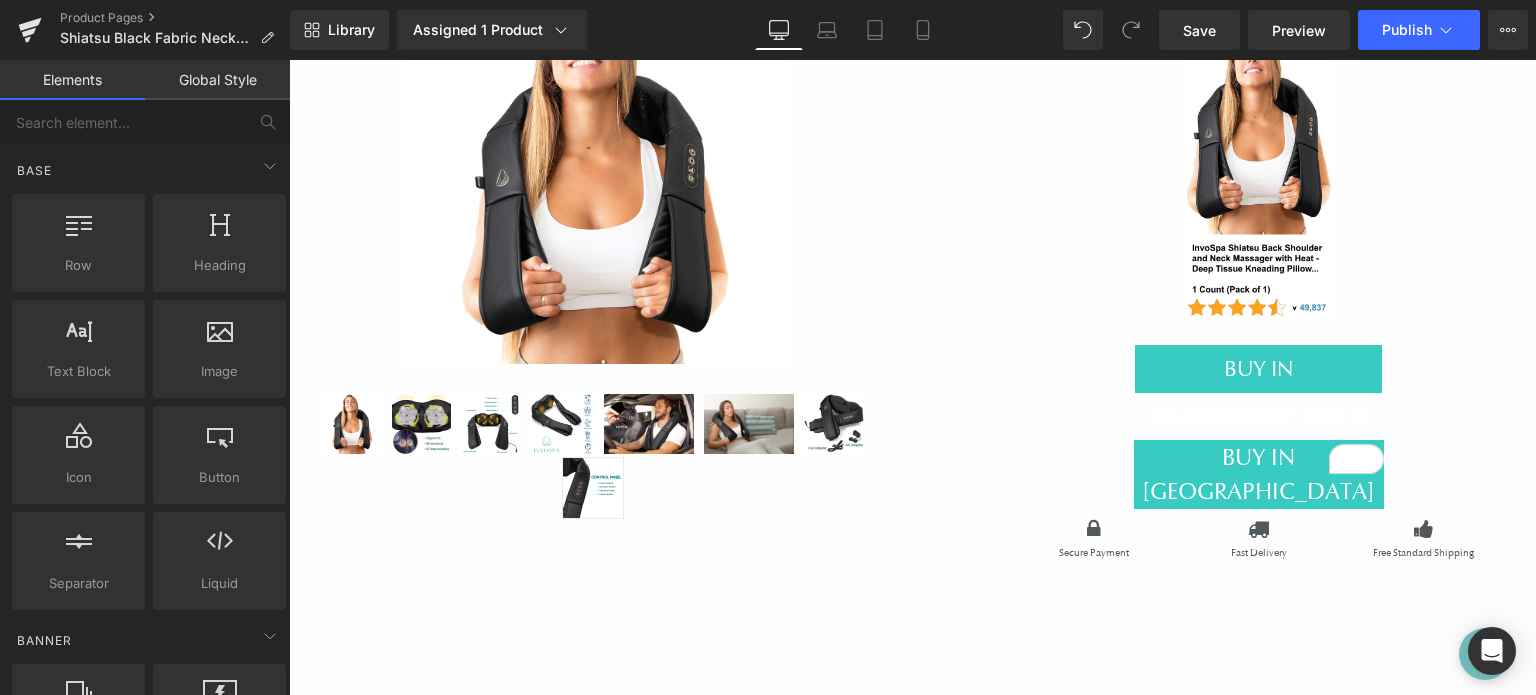 scroll, scrollTop: 385, scrollLeft: 0, axis: vertical 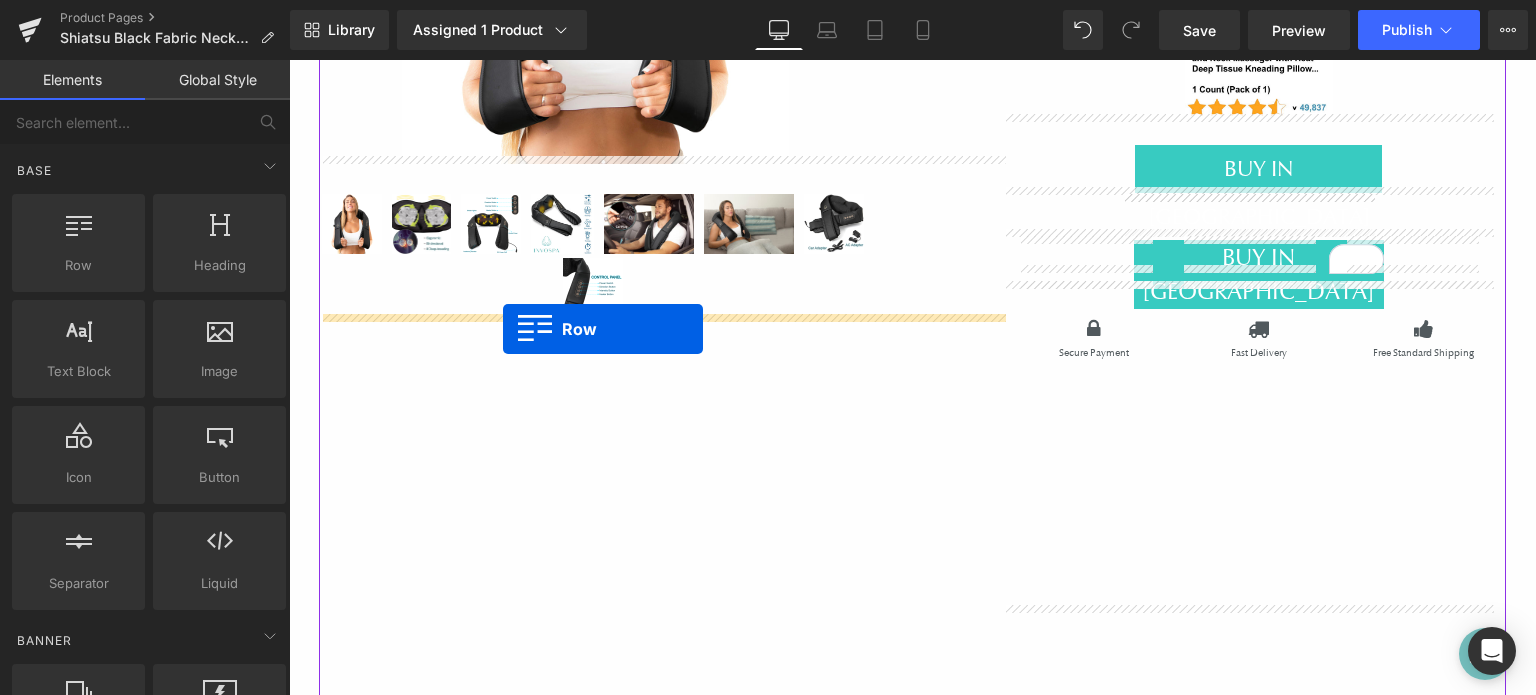 drag, startPoint x: 353, startPoint y: 294, endPoint x: 503, endPoint y: 330, distance: 154.25952 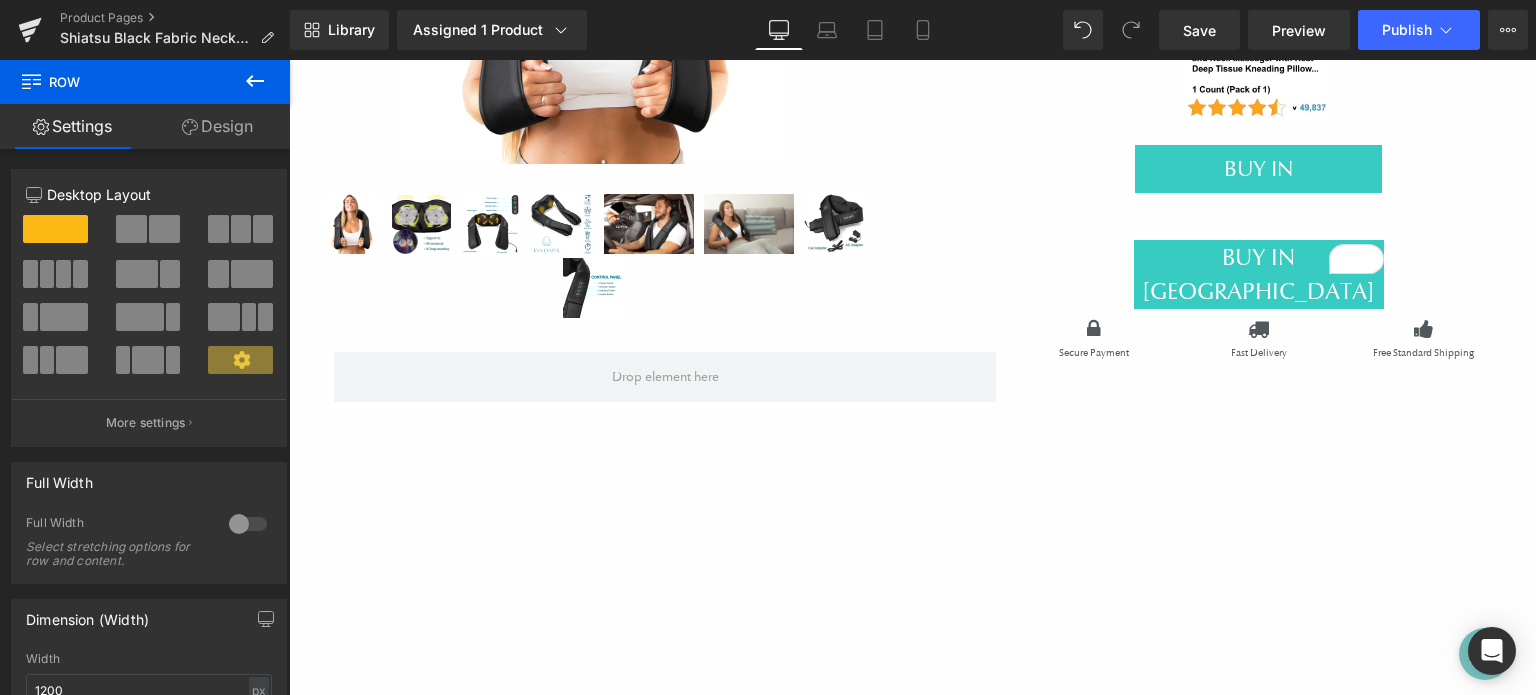 click 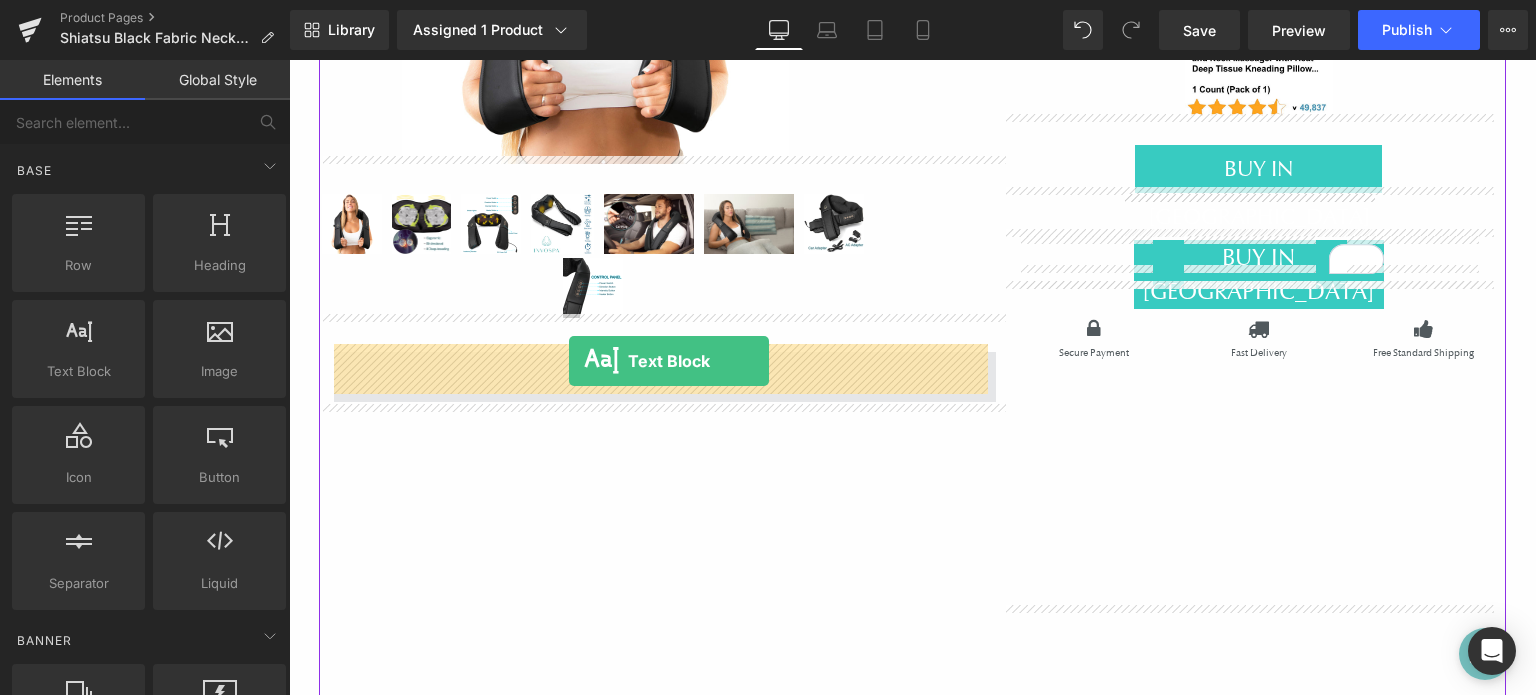 drag, startPoint x: 374, startPoint y: 399, endPoint x: 568, endPoint y: 363, distance: 197.31194 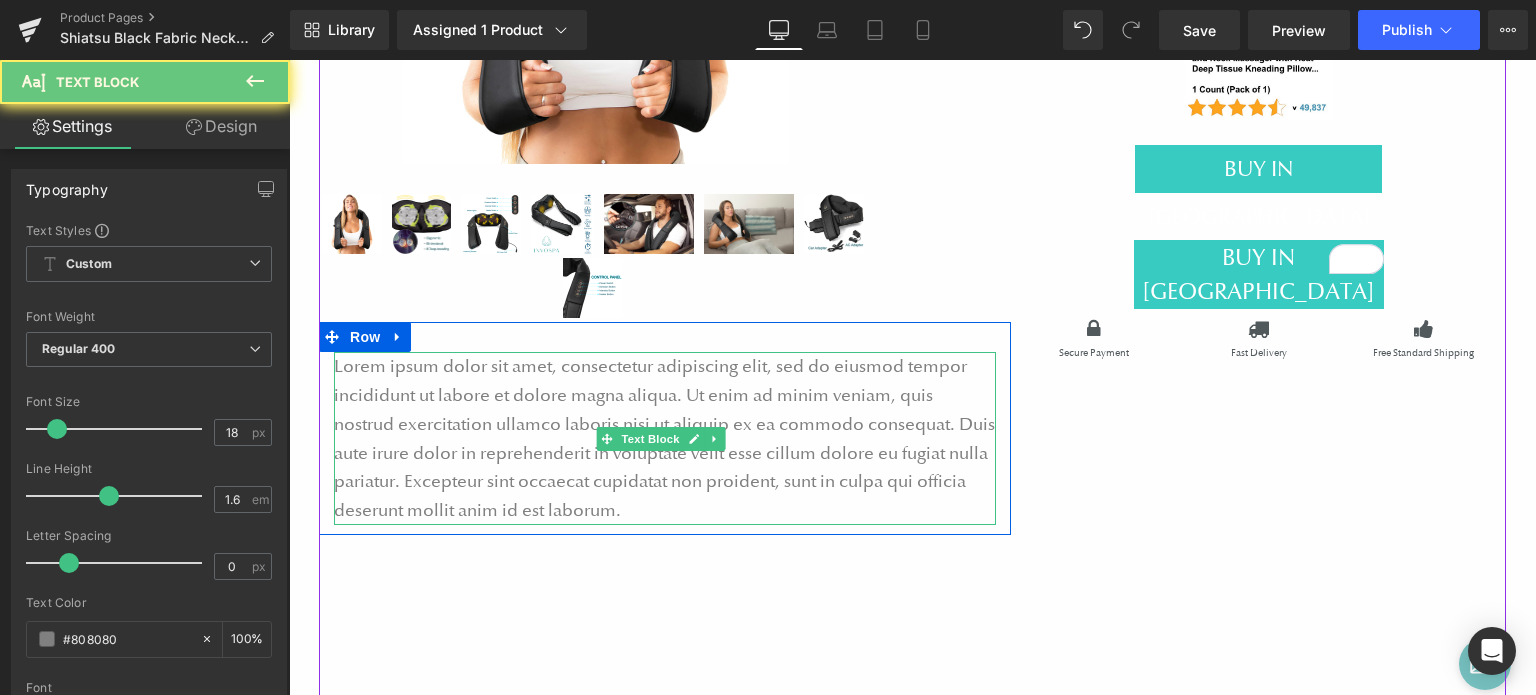 click on "Lorem ipsum dolor sit amet, consectetur adipiscing elit, sed do eiusmod tempor incididunt ut labore et dolore magna aliqua. Ut enim ad minim veniam, quis nostrud exercitation ullamco laboris nisi ut aliquip ex ea commodo consequat. Duis aute irure dolor in reprehenderit in voluptate velit esse cillum dolore eu fugiat nulla pariatur. Excepteur sint occaecat cupidatat non proident, sunt in culpa qui officia deserunt mollit anim id est laborum." at bounding box center (665, 438) 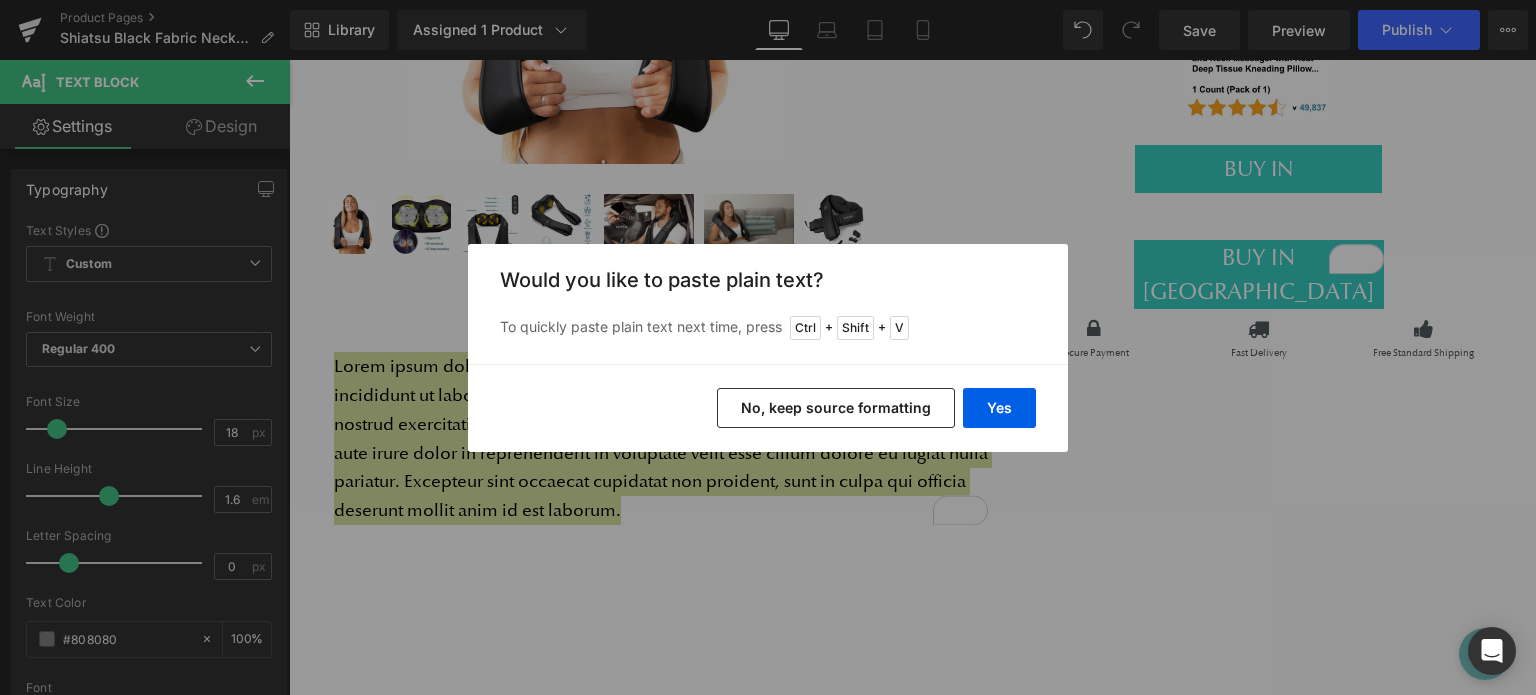 click on "No, keep source formatting" at bounding box center (836, 408) 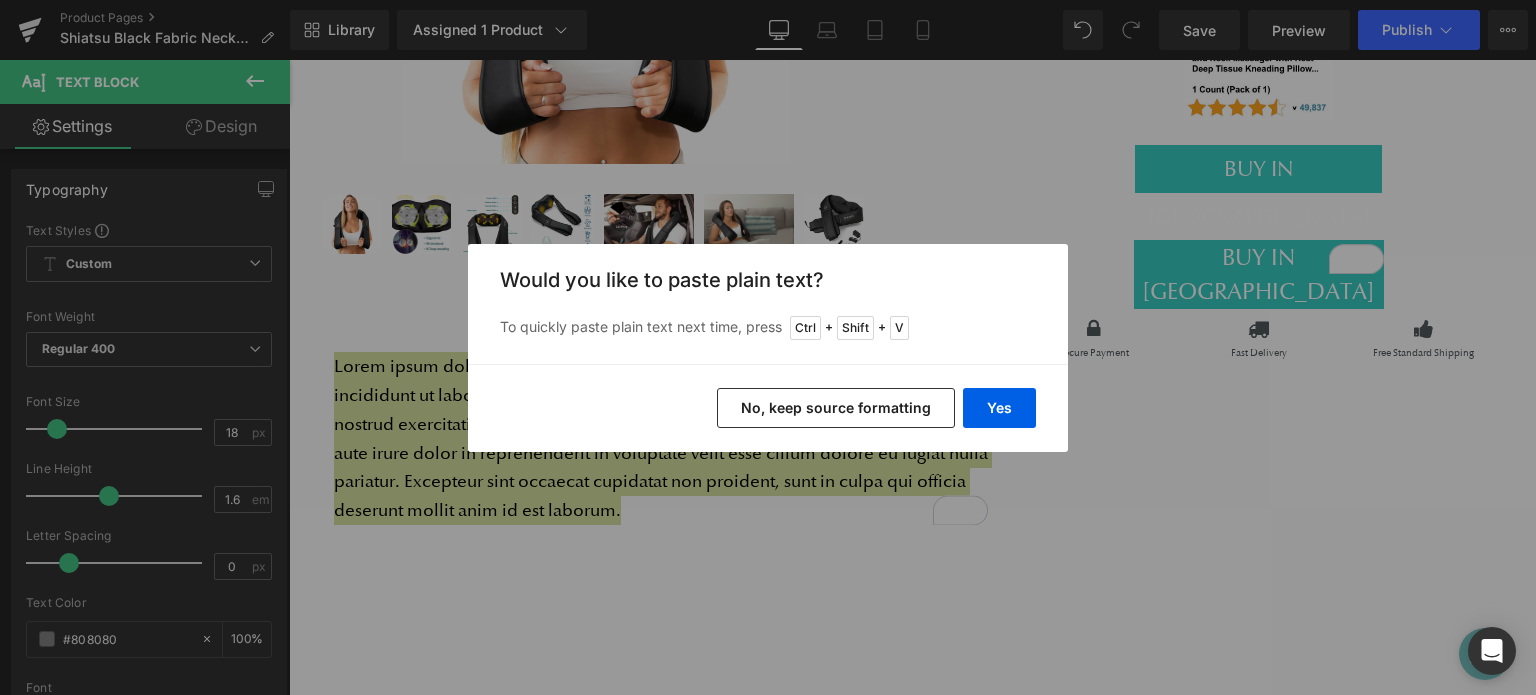 type 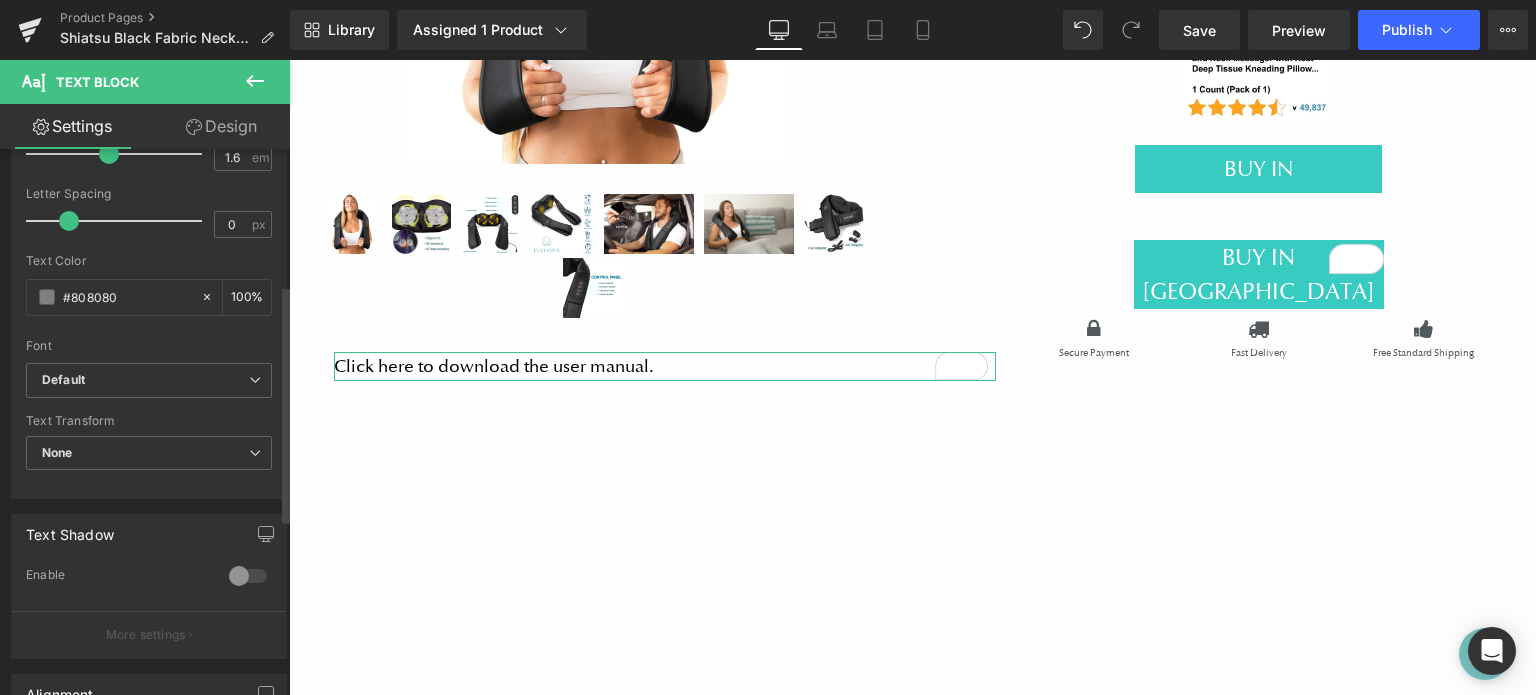scroll, scrollTop: 500, scrollLeft: 0, axis: vertical 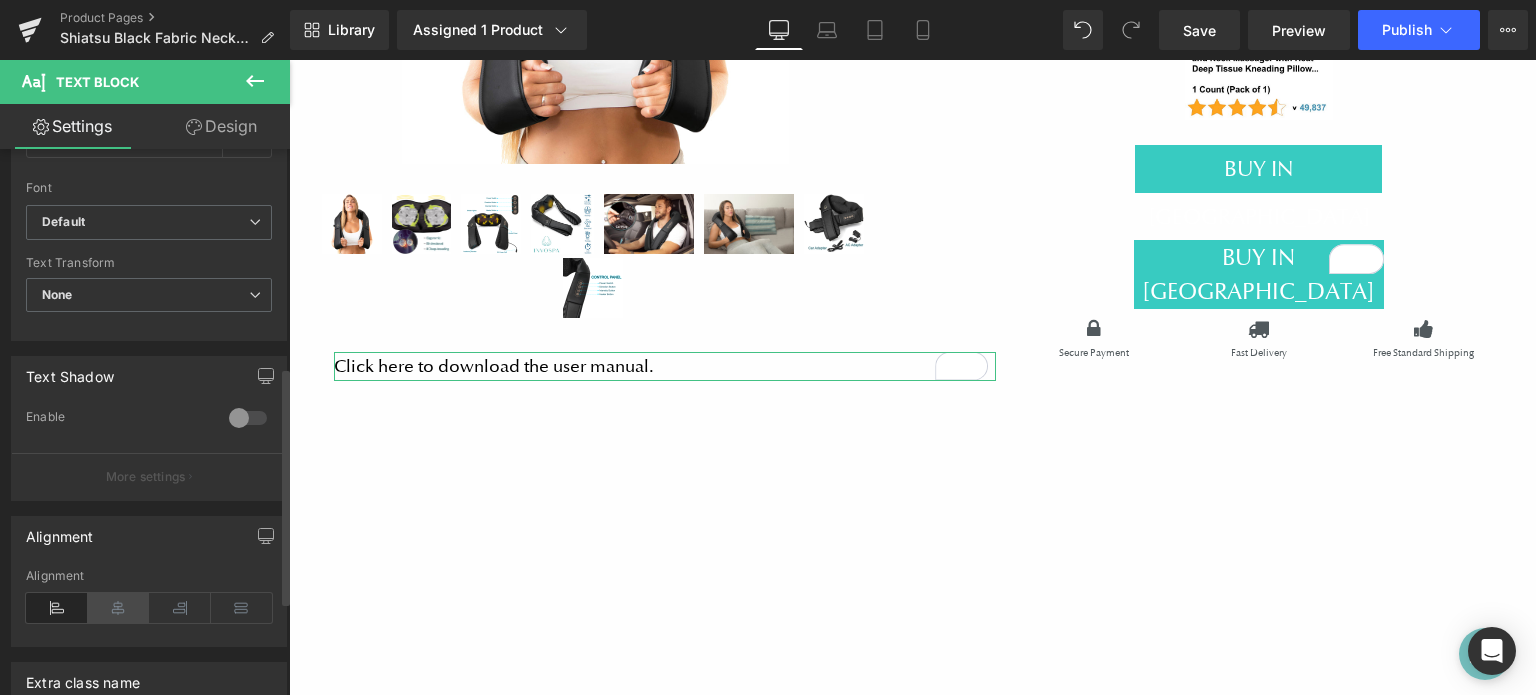 drag, startPoint x: 114, startPoint y: 599, endPoint x: 144, endPoint y: 616, distance: 34.48188 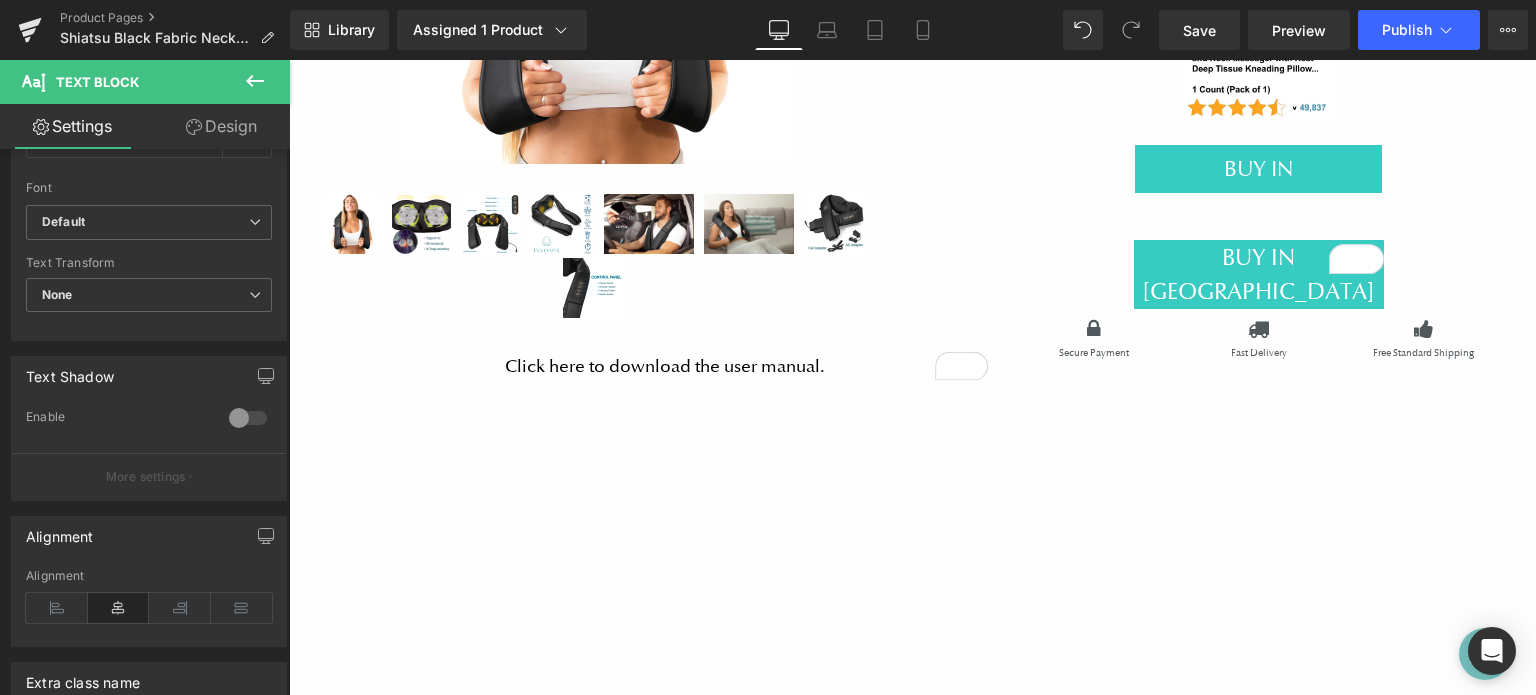 click 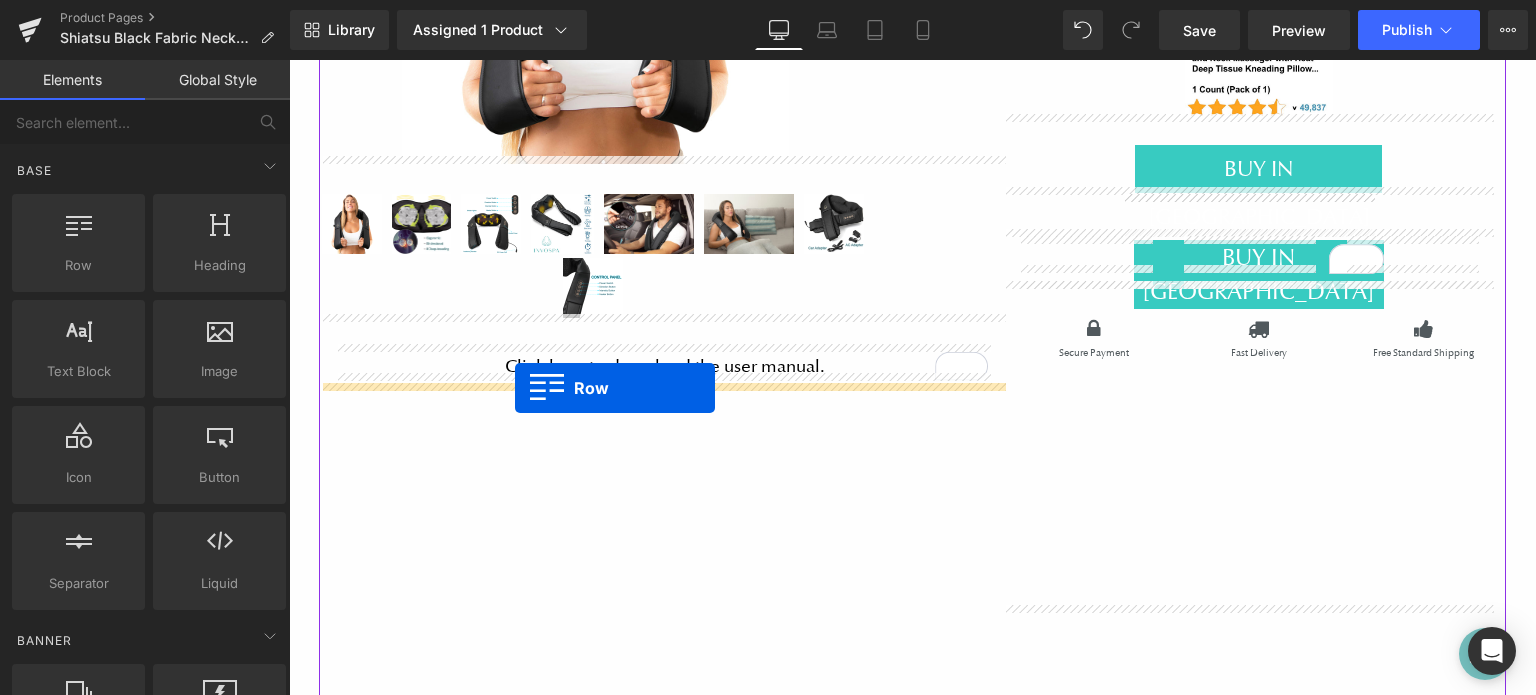 drag, startPoint x: 375, startPoint y: 286, endPoint x: 515, endPoint y: 388, distance: 173.21663 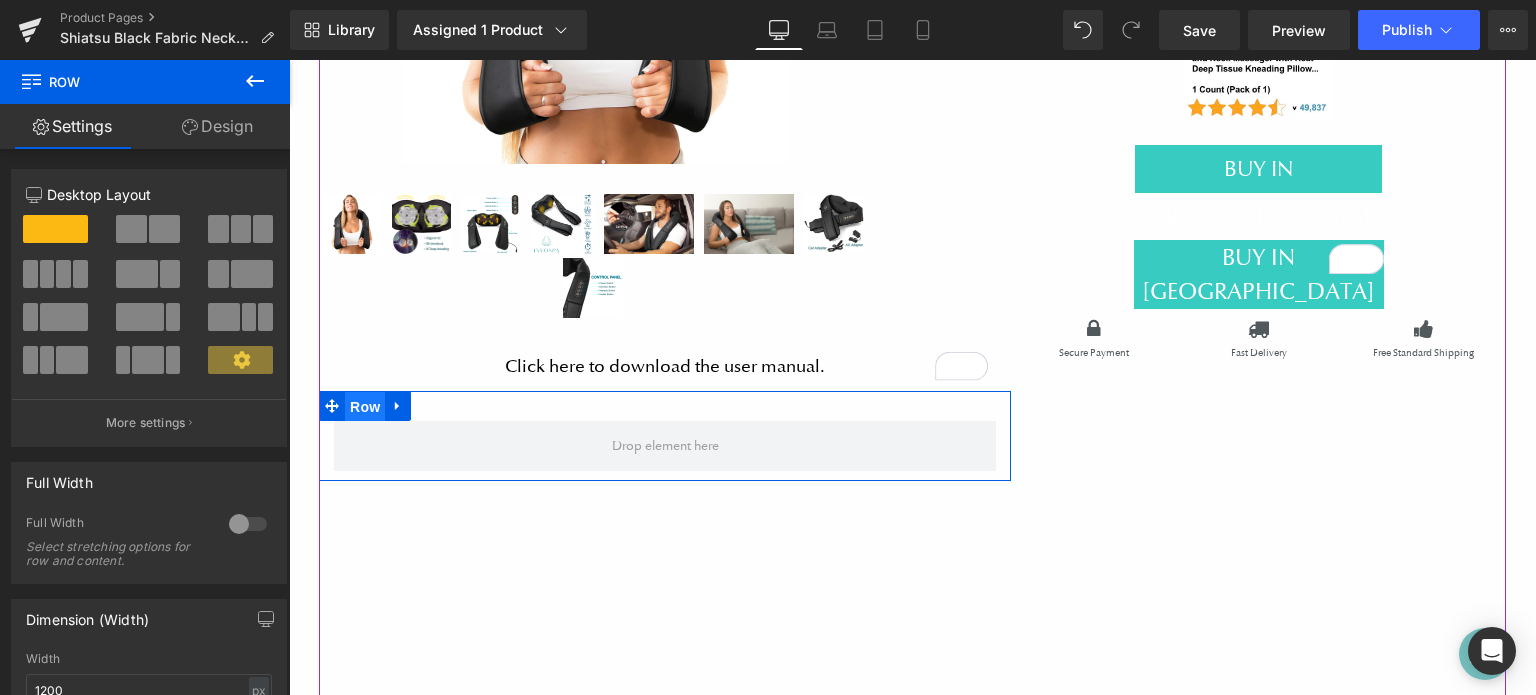 click on "Row" at bounding box center (365, 407) 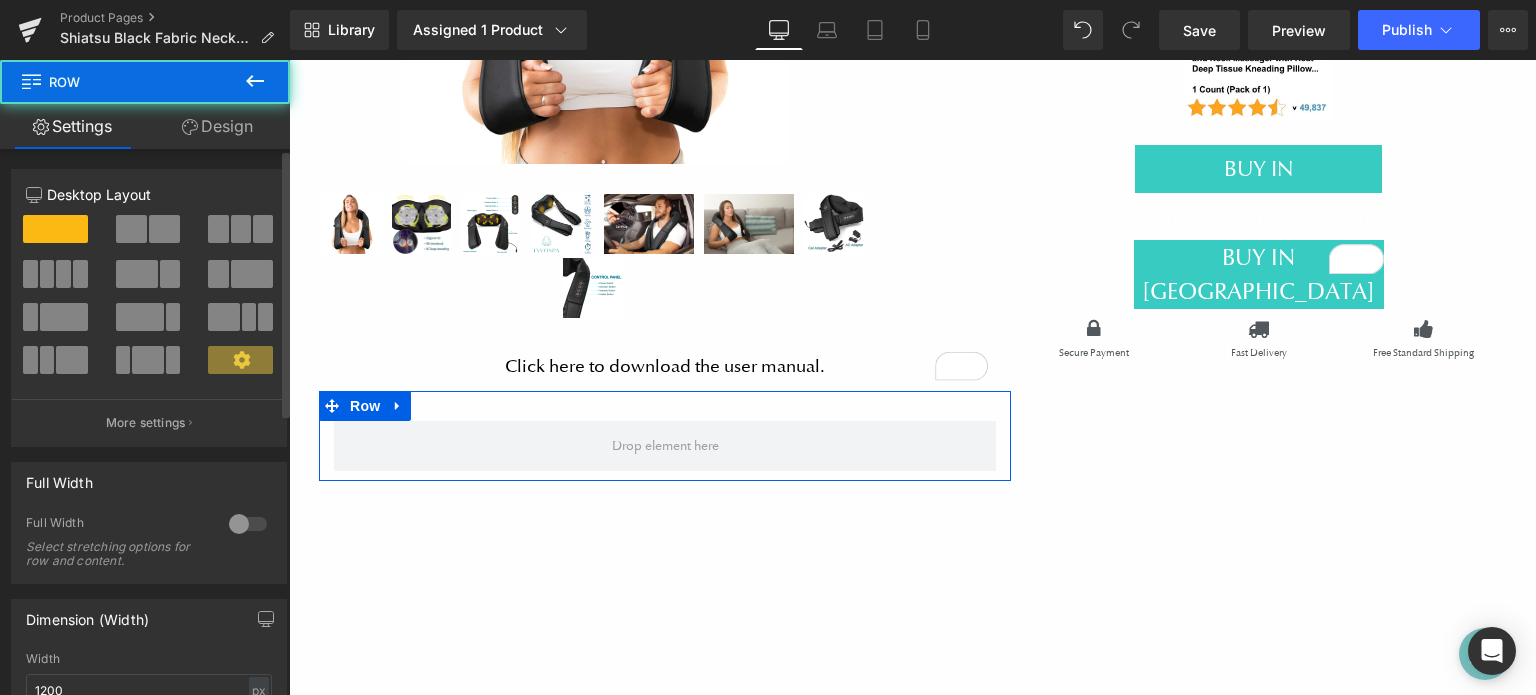 scroll, scrollTop: 300, scrollLeft: 0, axis: vertical 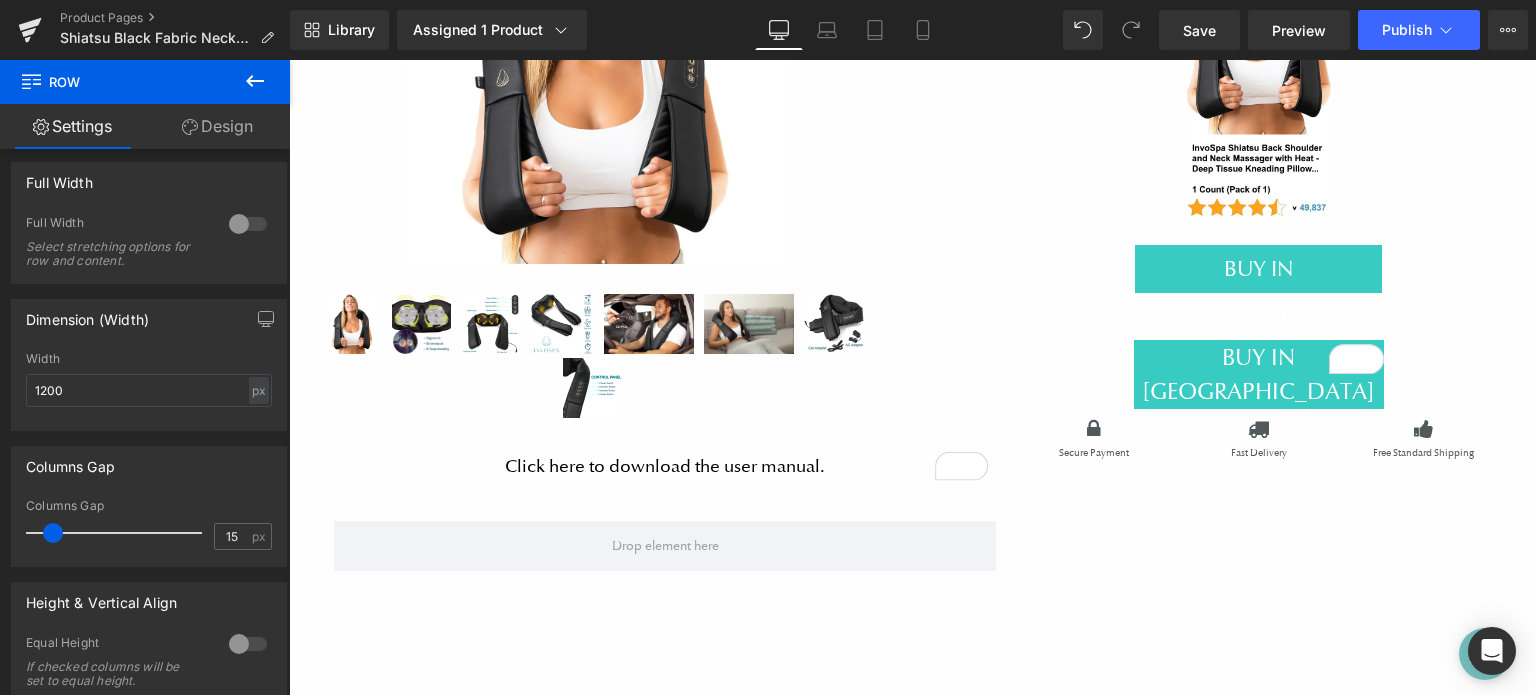 click 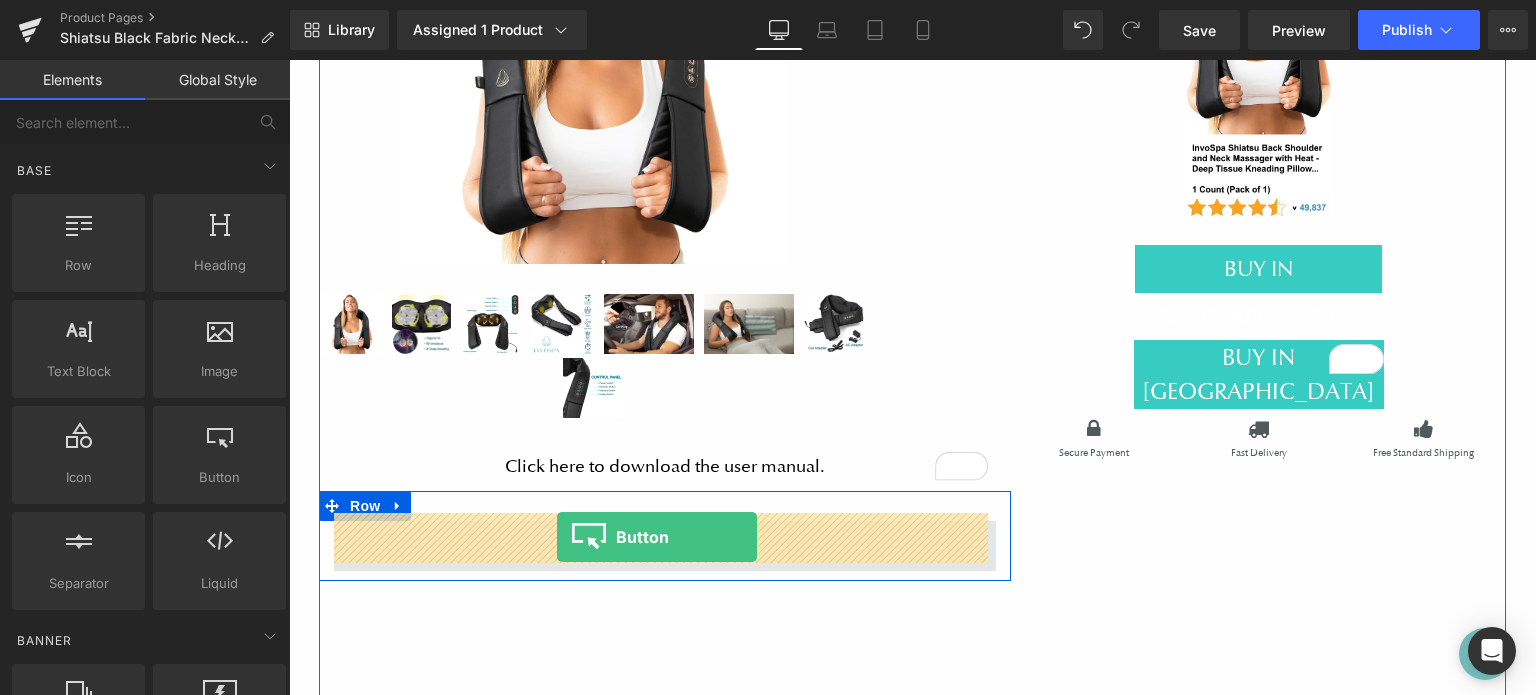 drag, startPoint x: 504, startPoint y: 491, endPoint x: 557, endPoint y: 537, distance: 70.178345 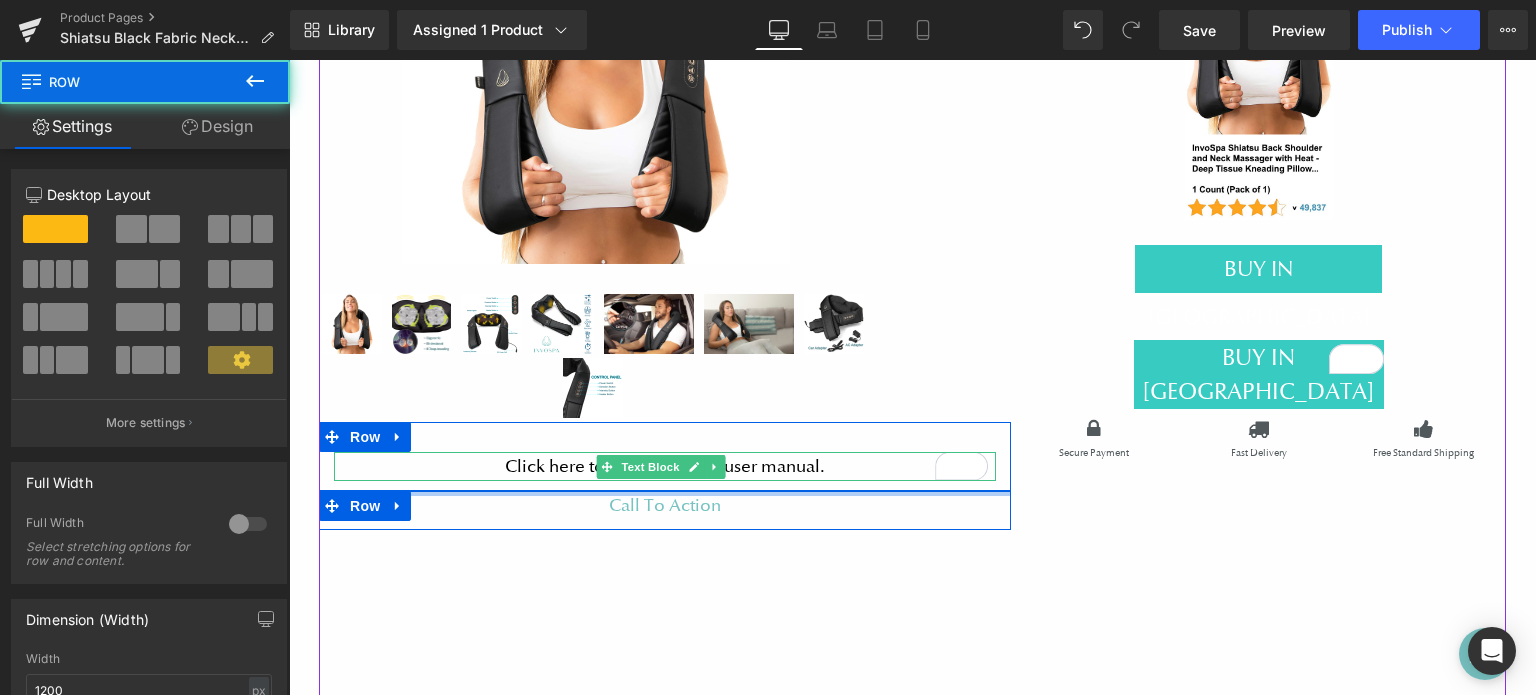 drag, startPoint x: 642, startPoint y: 511, endPoint x: 592, endPoint y: 133, distance: 381.29254 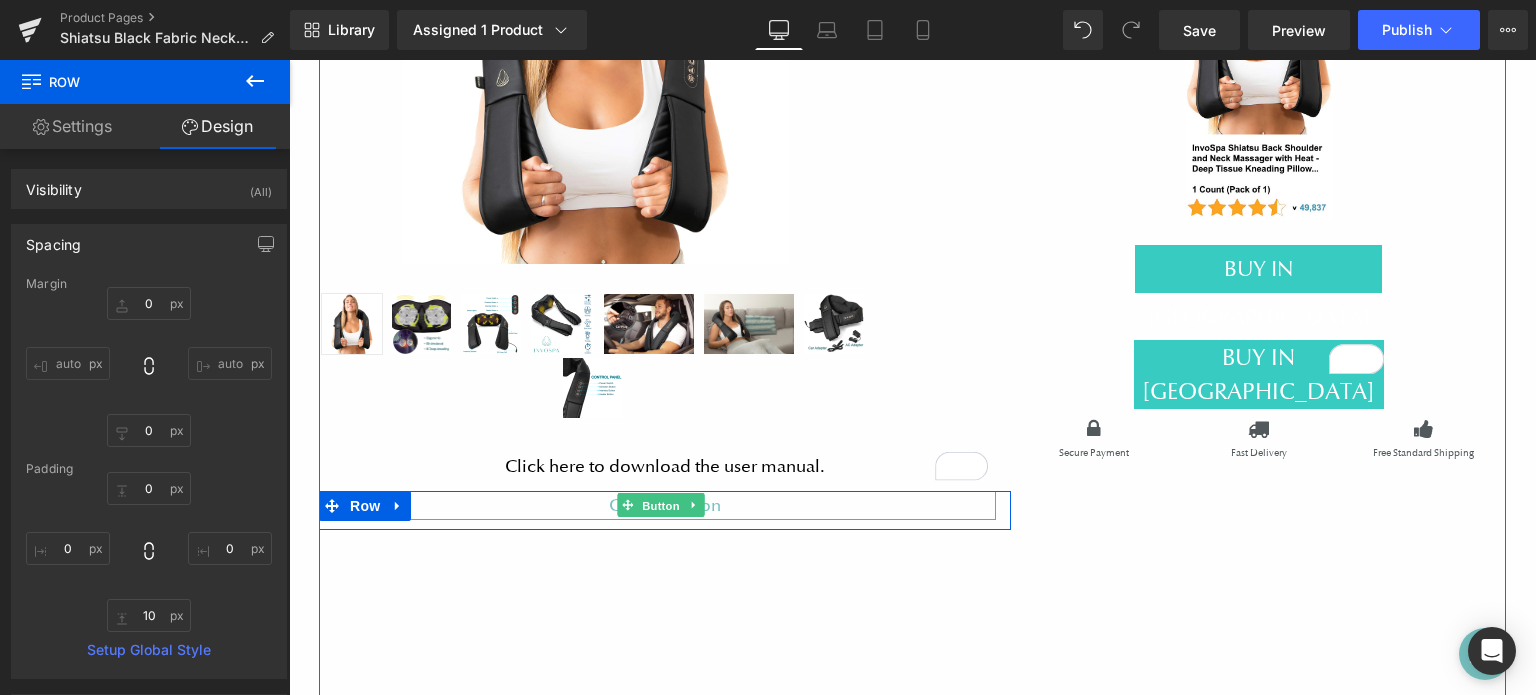 drag, startPoint x: 651, startPoint y: 495, endPoint x: 355, endPoint y: 303, distance: 352.81723 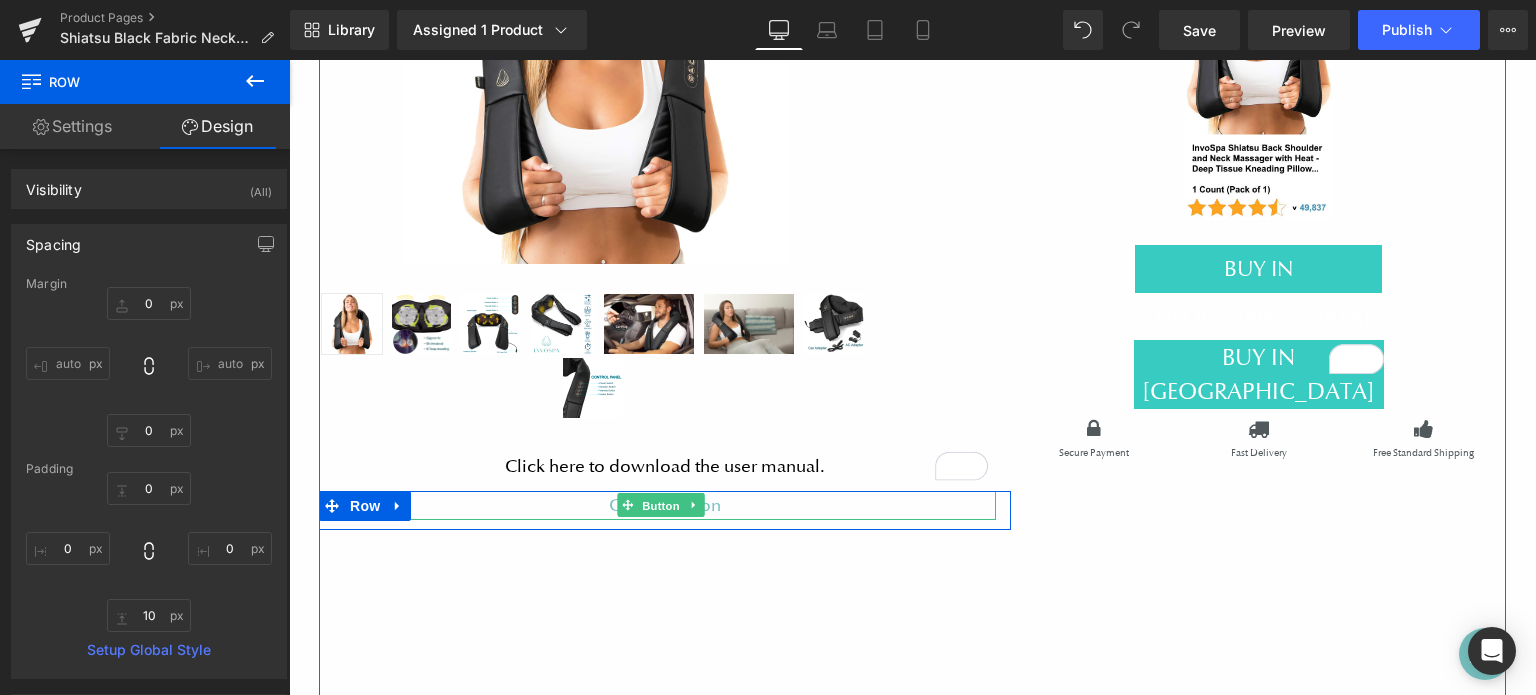 click on "Button" at bounding box center [661, 506] 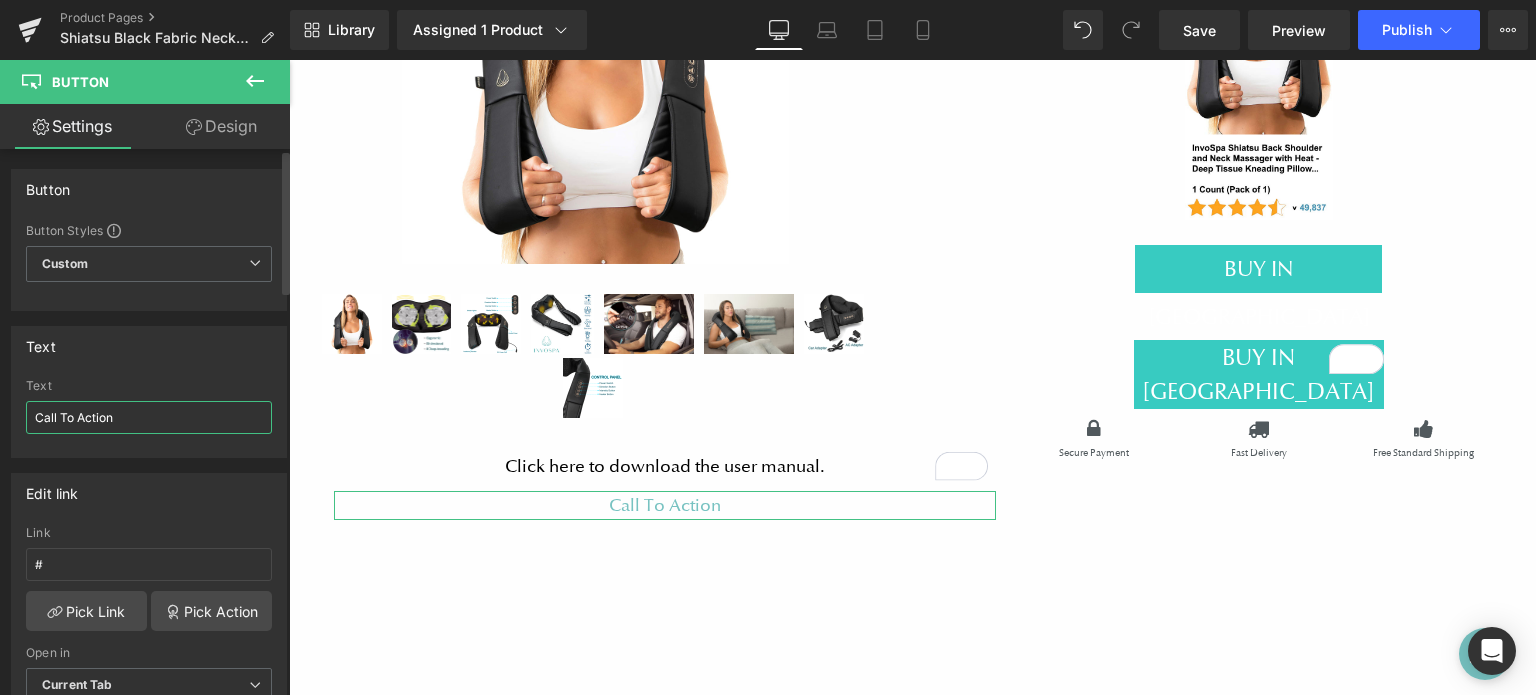 drag, startPoint x: 55, startPoint y: 393, endPoint x: 0, endPoint y: 377, distance: 57.280014 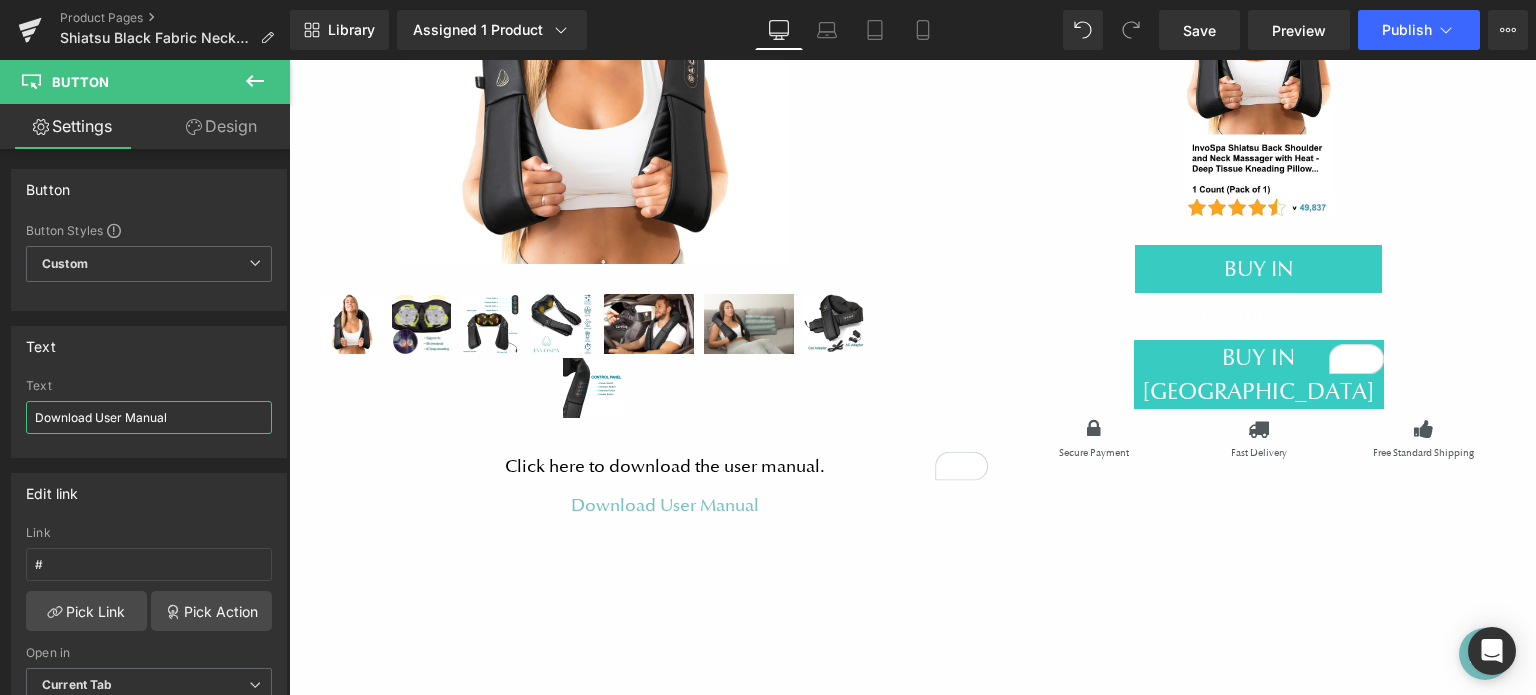 type on "Download User Manual" 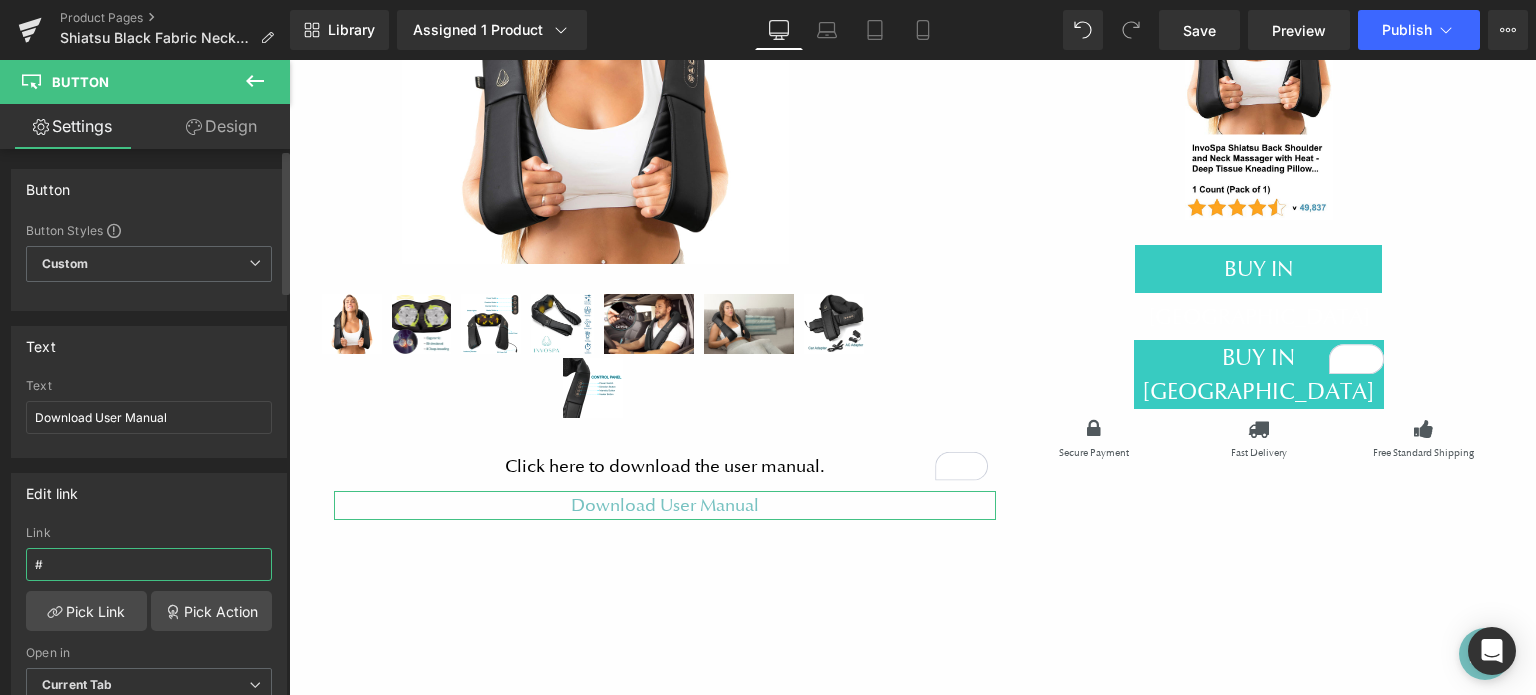 drag, startPoint x: 114, startPoint y: 565, endPoint x: 1, endPoint y: 555, distance: 113.44161 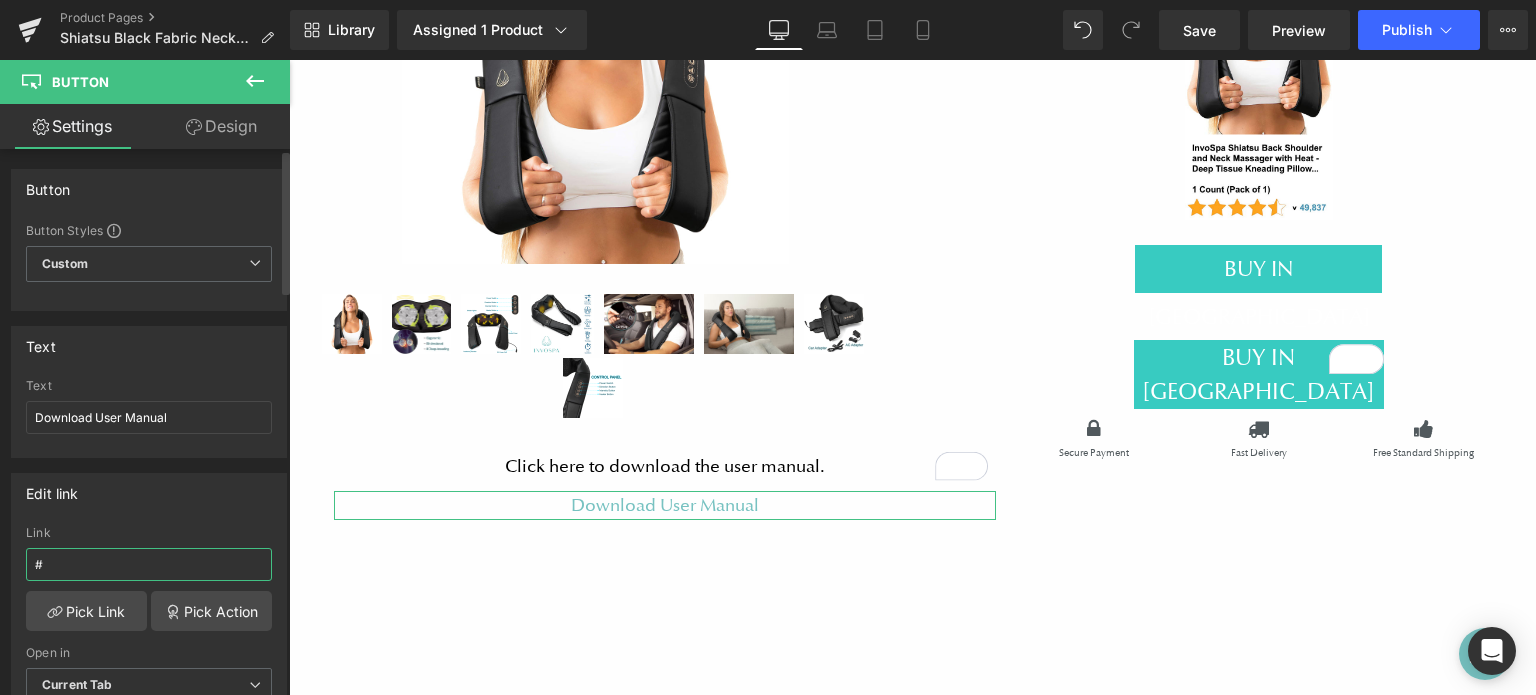 paste on "[URL][DOMAIN_NAME]" 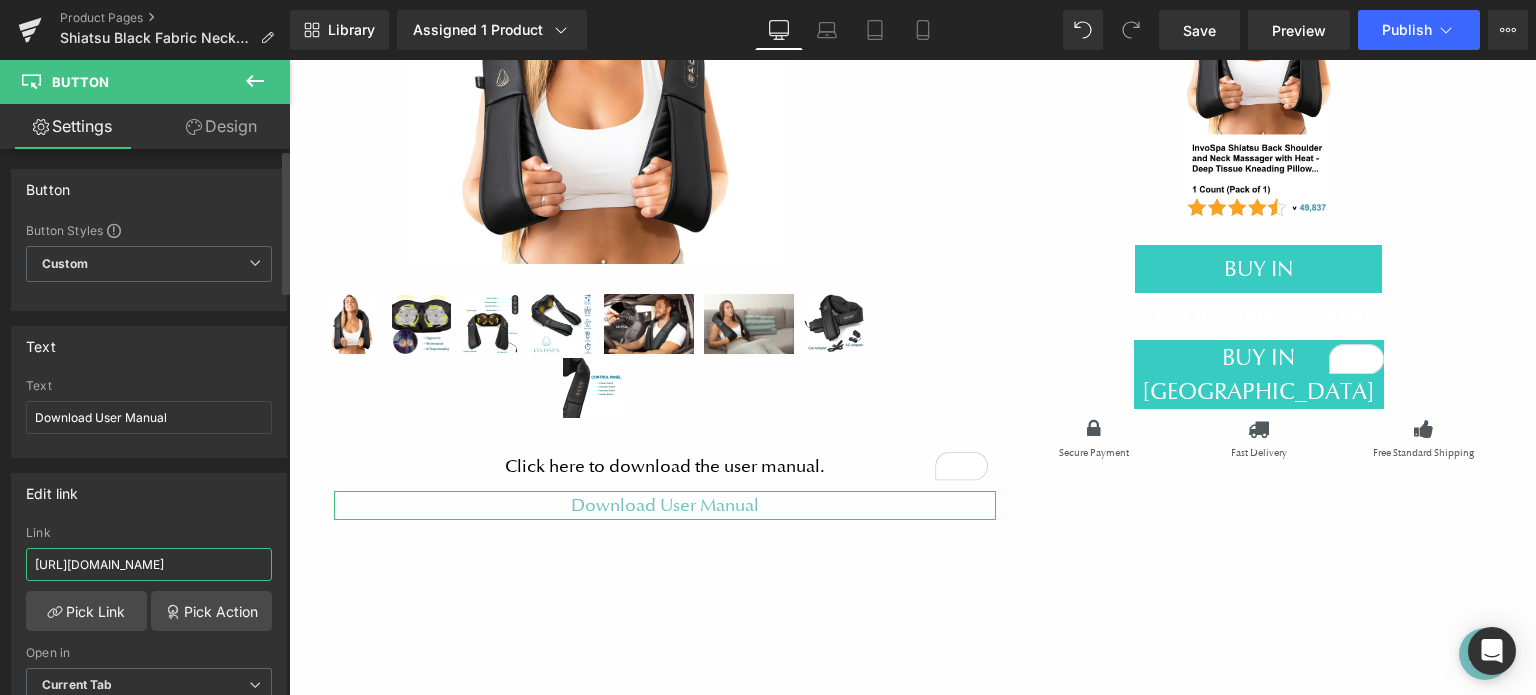scroll, scrollTop: 0, scrollLeft: 58, axis: horizontal 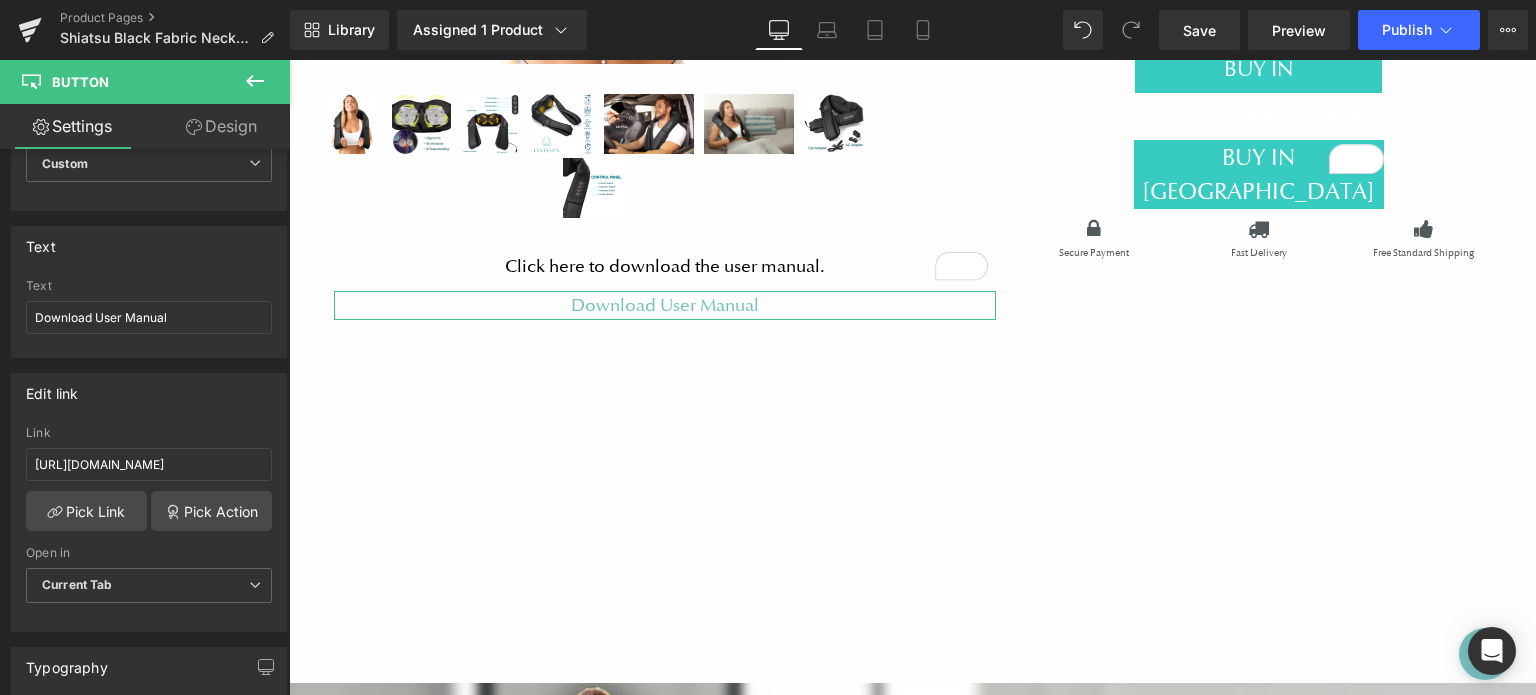 click 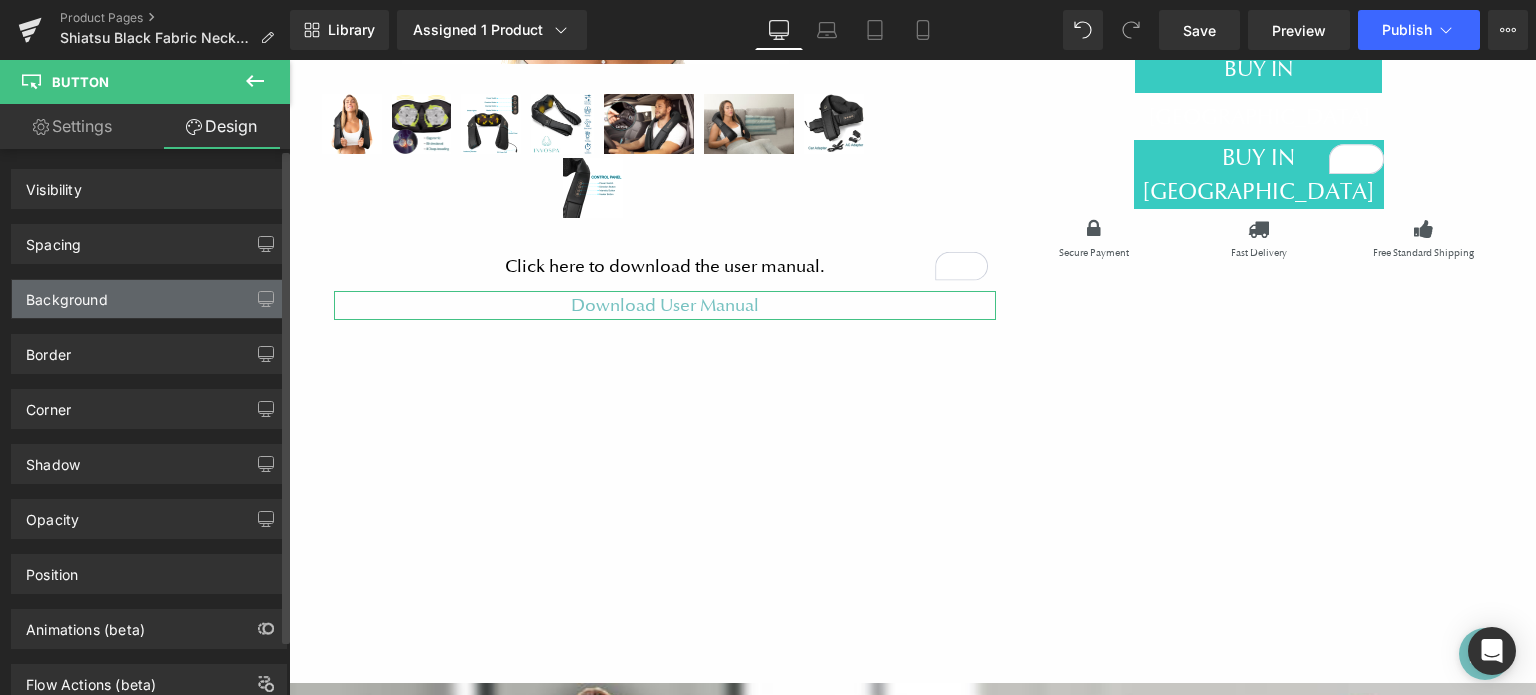 scroll, scrollTop: 0, scrollLeft: 0, axis: both 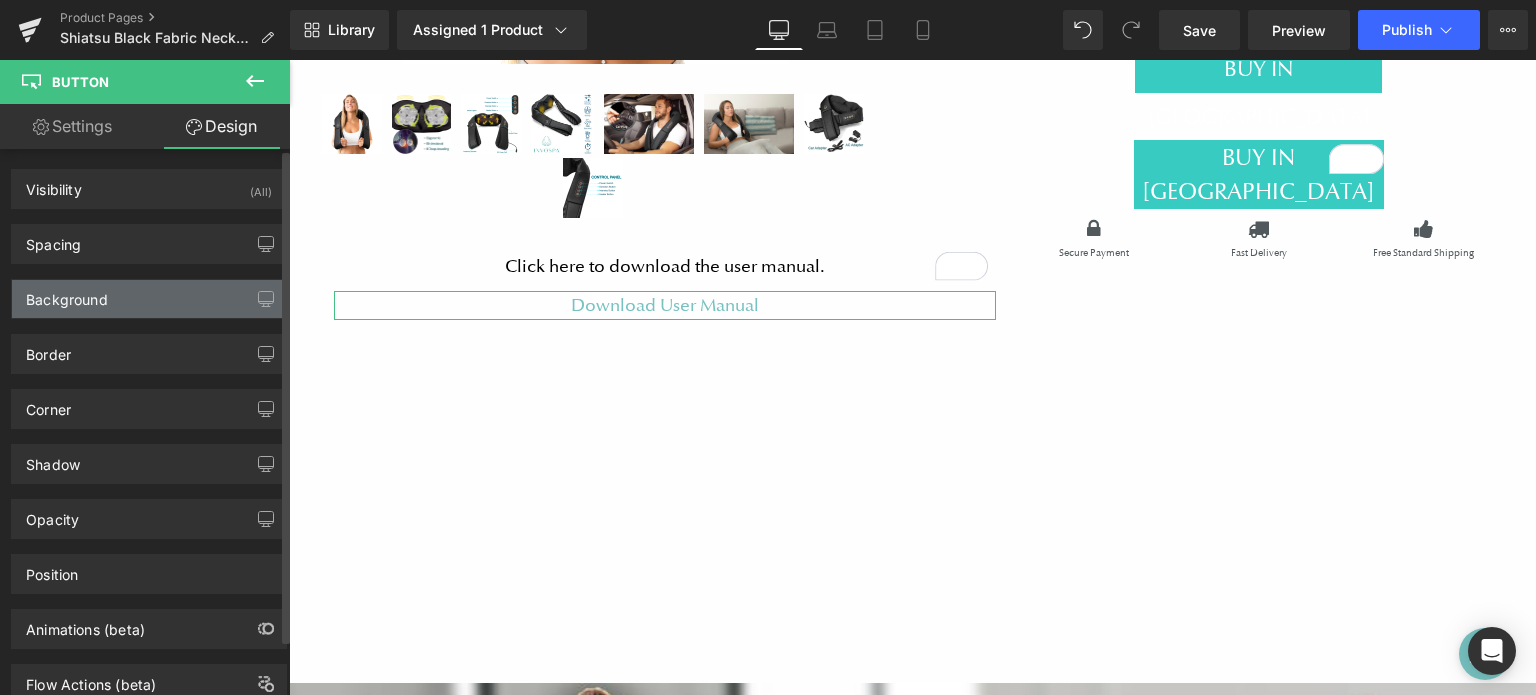 type on "transparent" 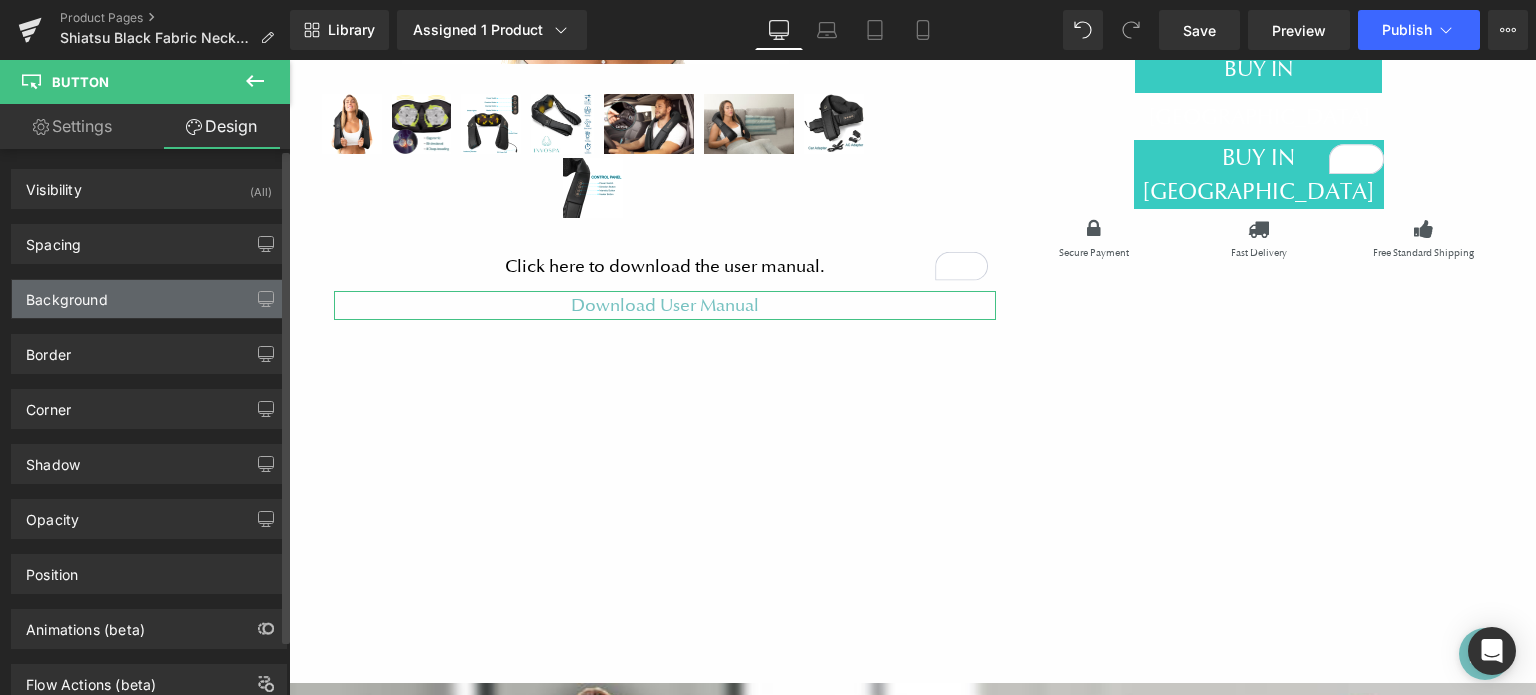 type on "0" 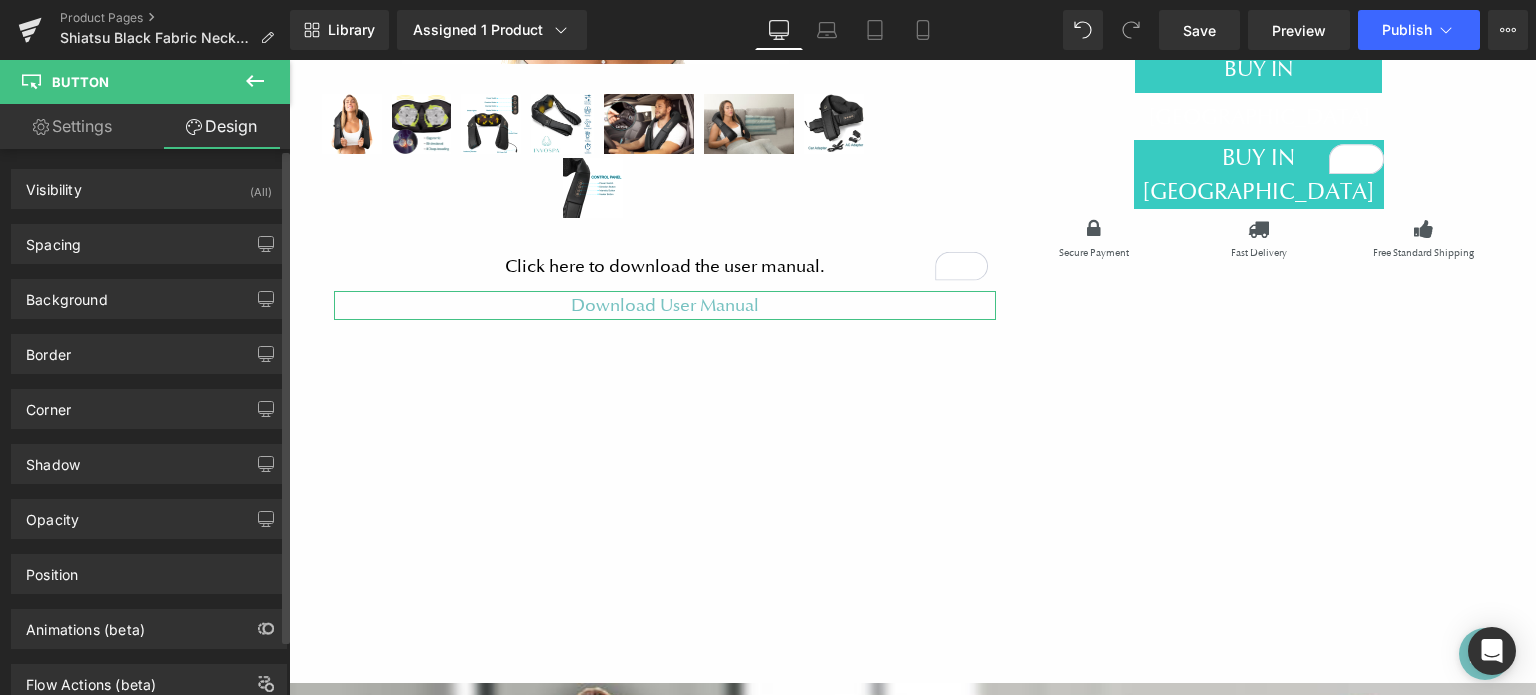 drag, startPoint x: 114, startPoint y: 307, endPoint x: 138, endPoint y: 317, distance: 26 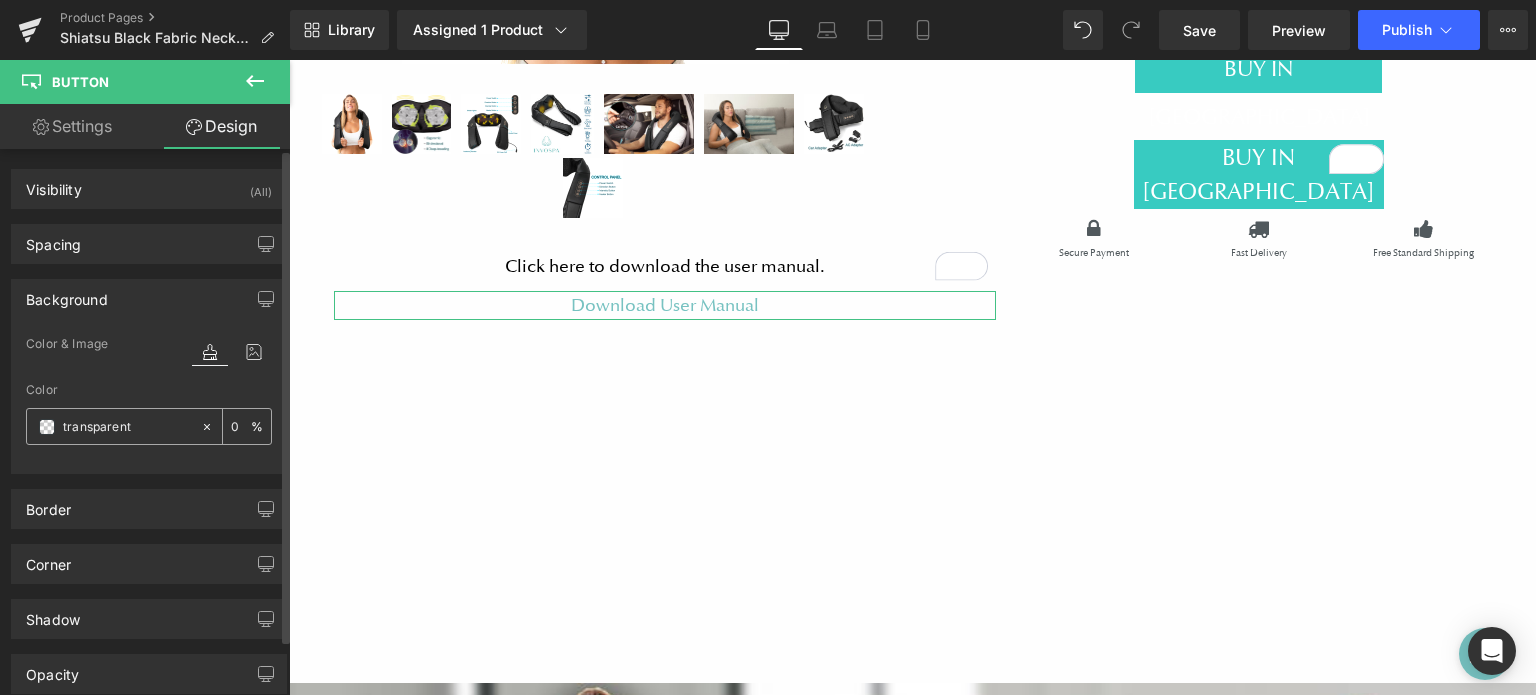 paste on "#38cbc1" 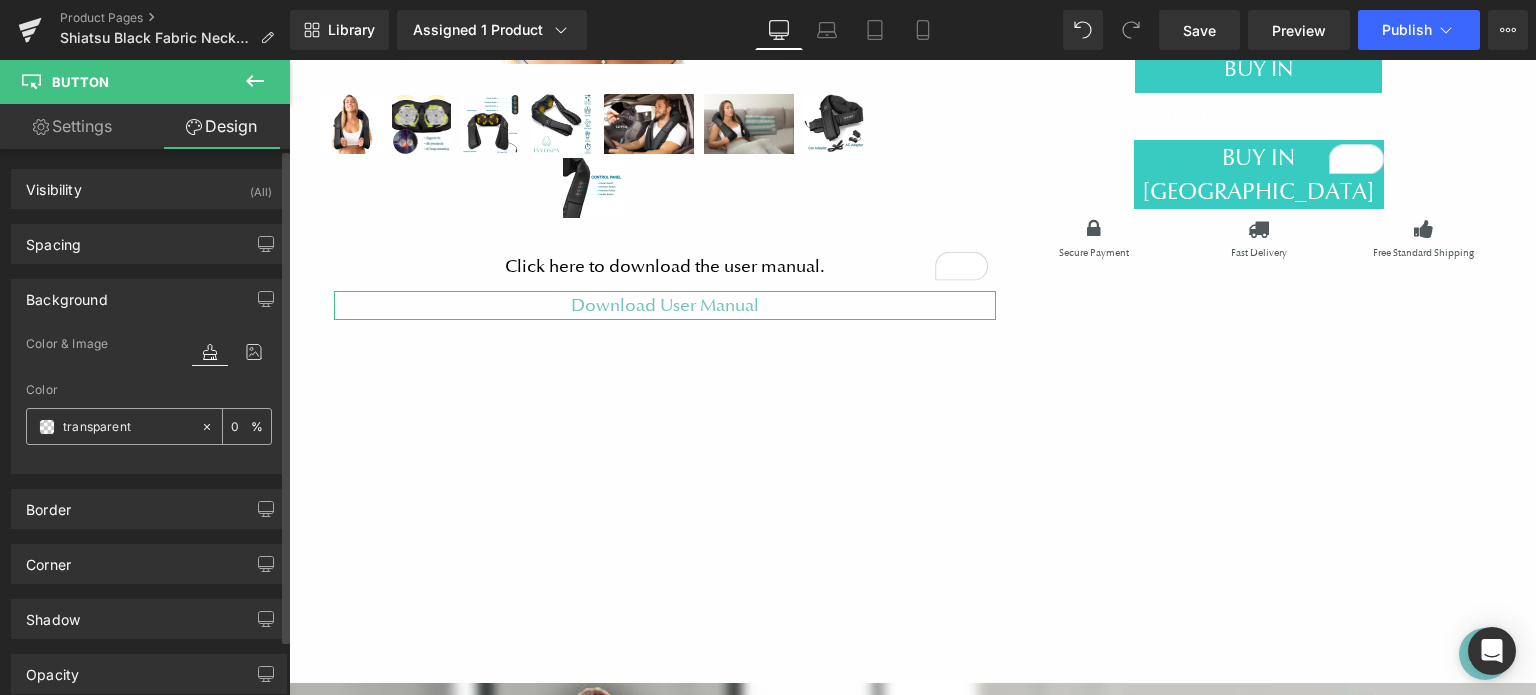 type on "#38cbc1" 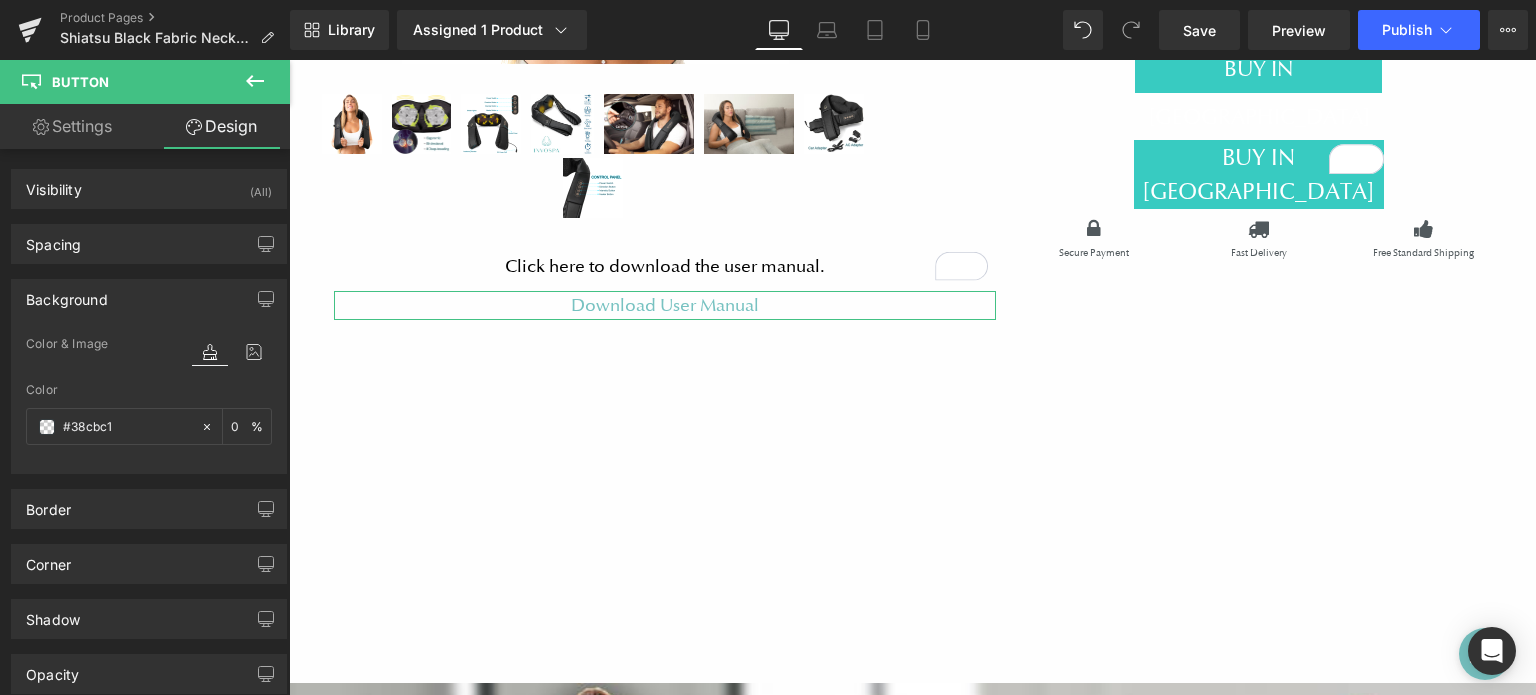 type on "100" 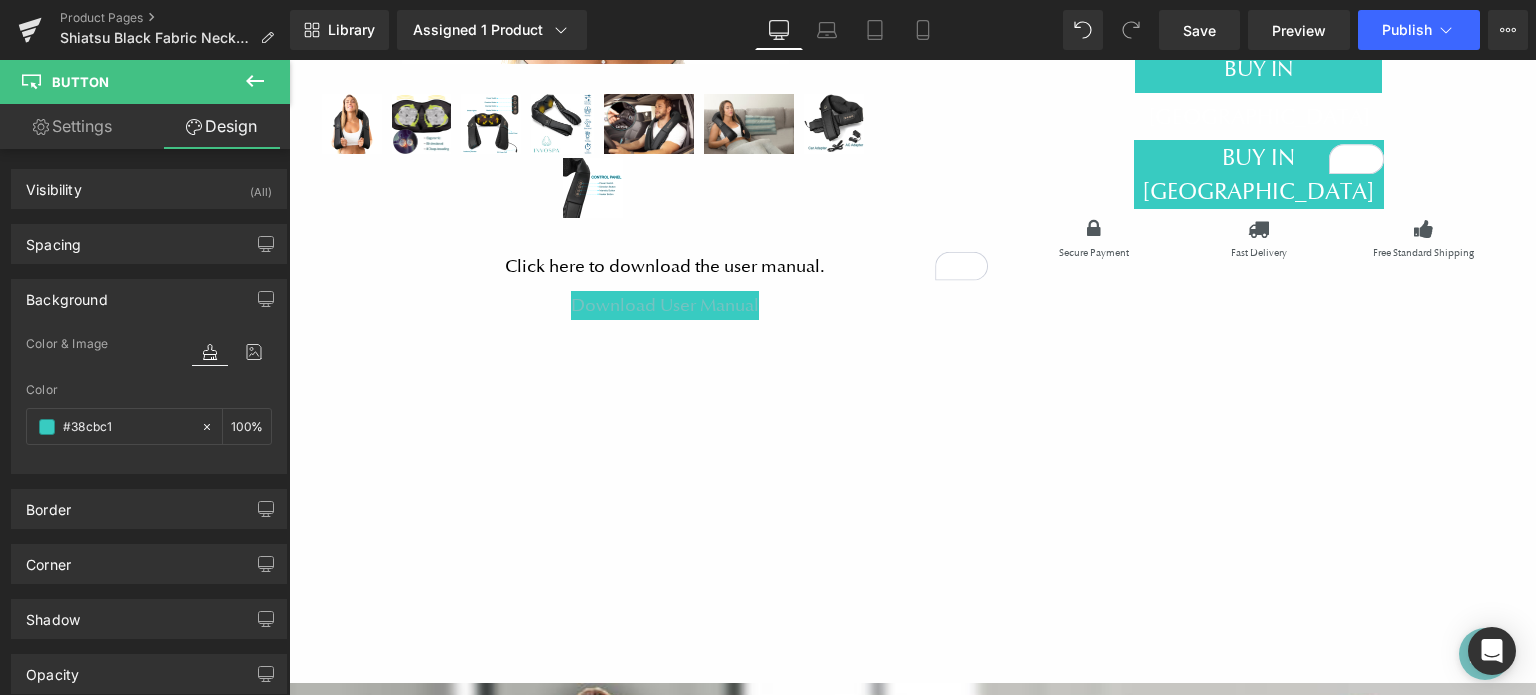 type on "#38cbc1" 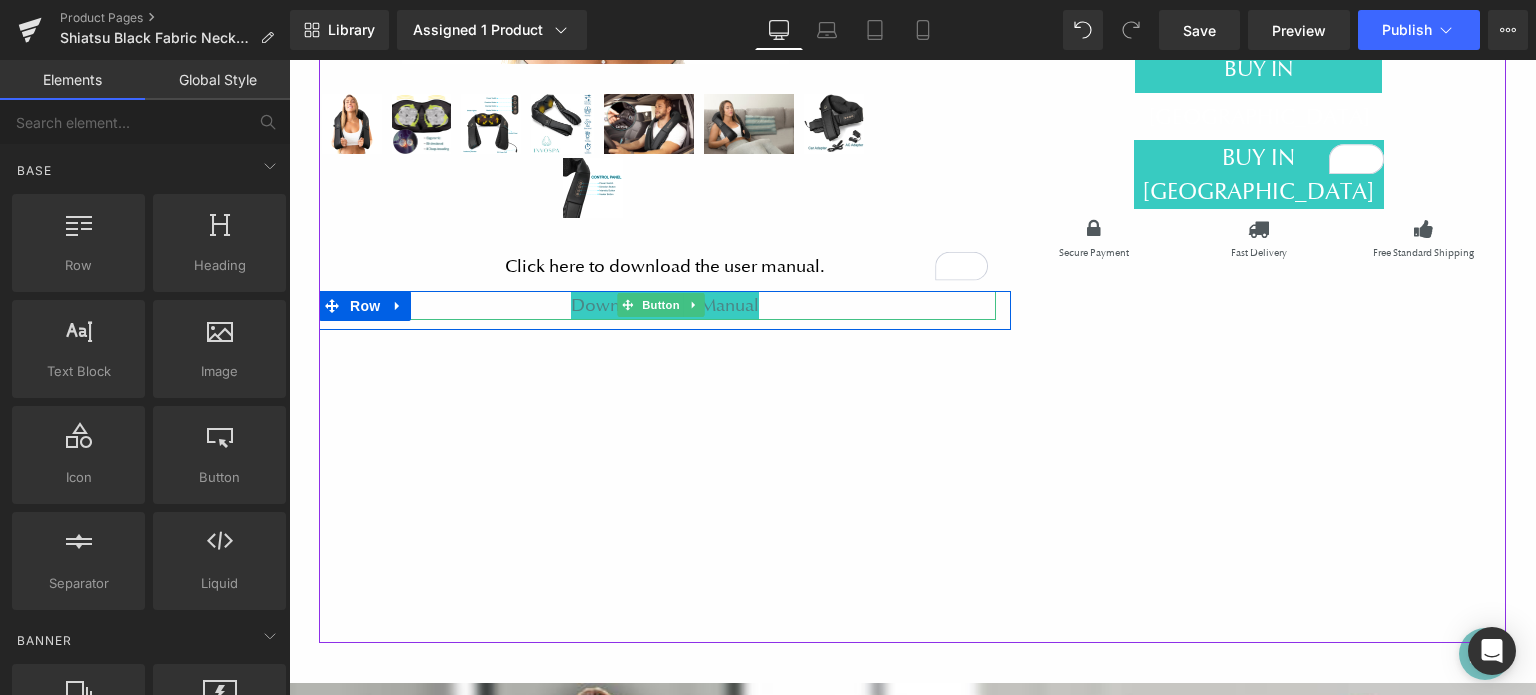 click on "Download User Manual" at bounding box center [665, 305] 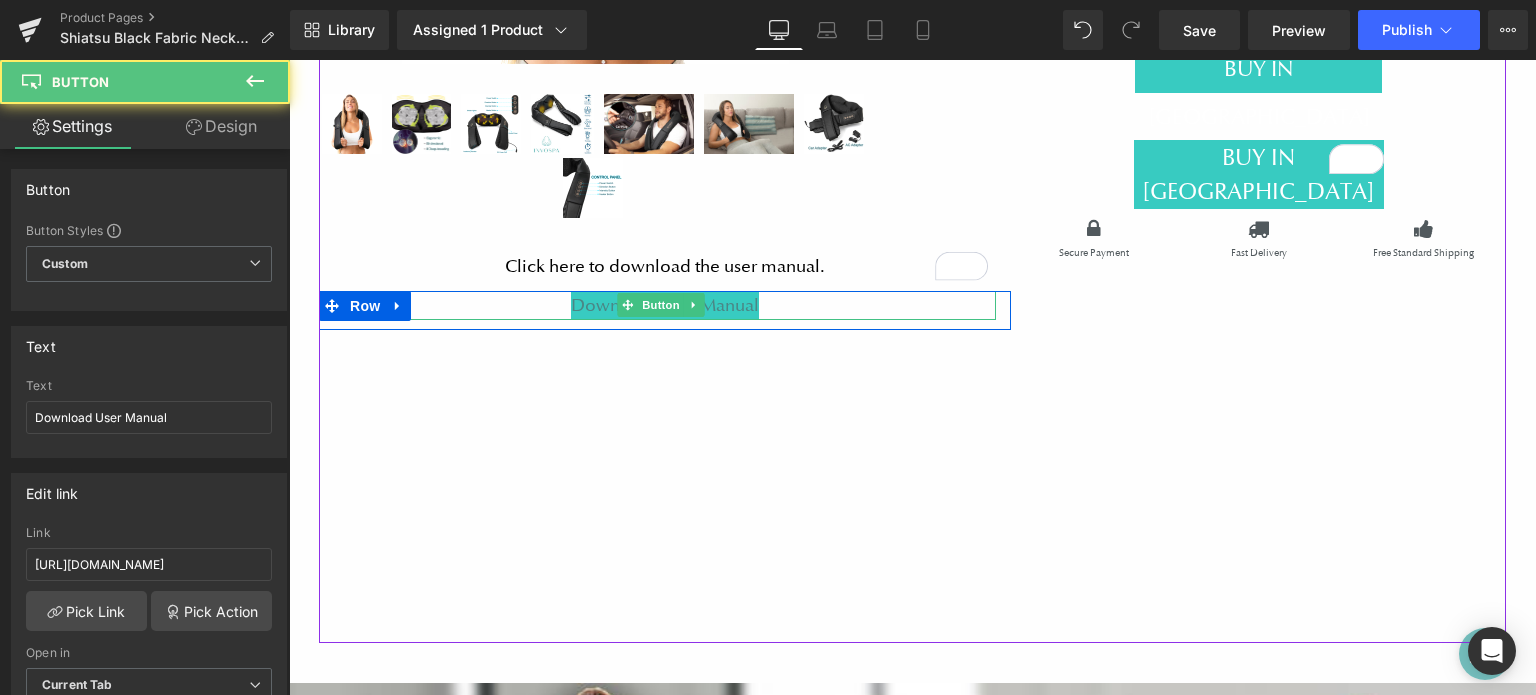 click on "Download User Manual" at bounding box center [665, 305] 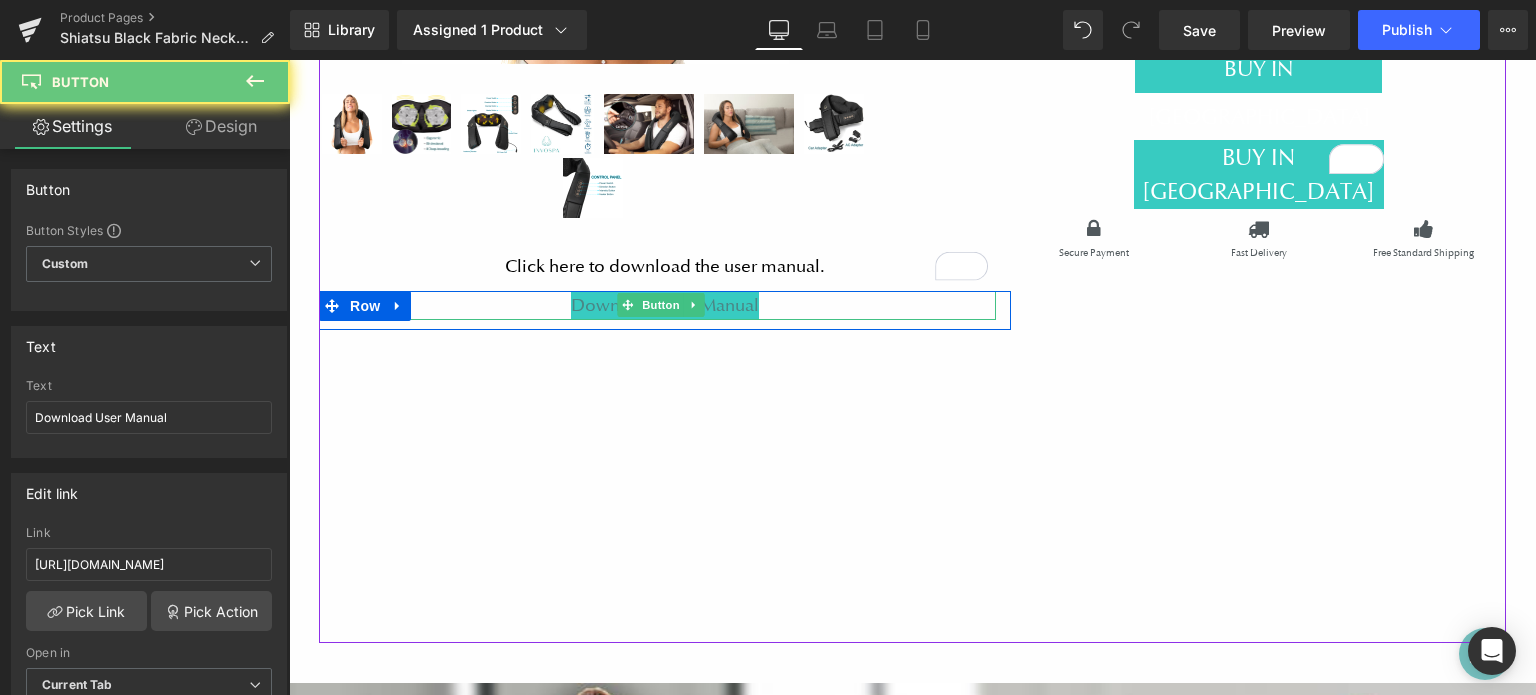 click on "Download User Manual" at bounding box center [665, 305] 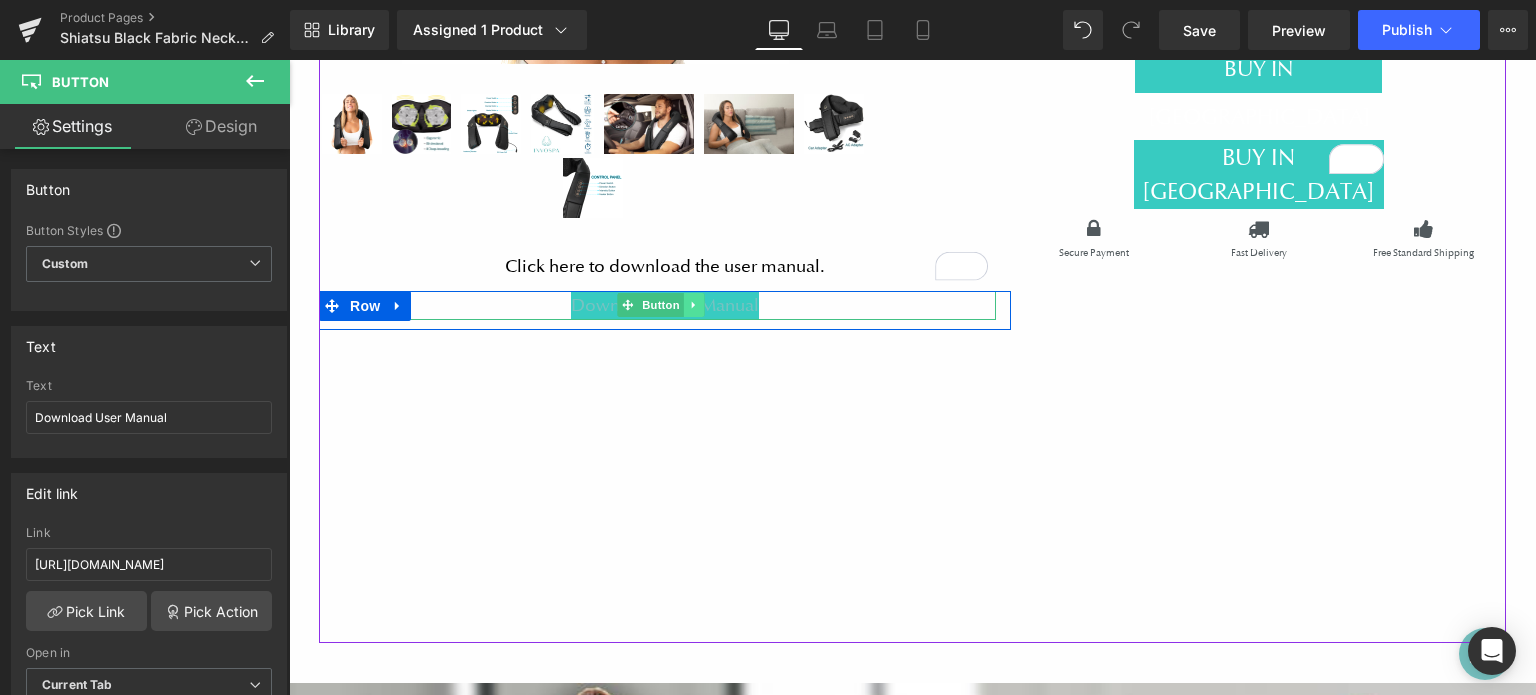 click 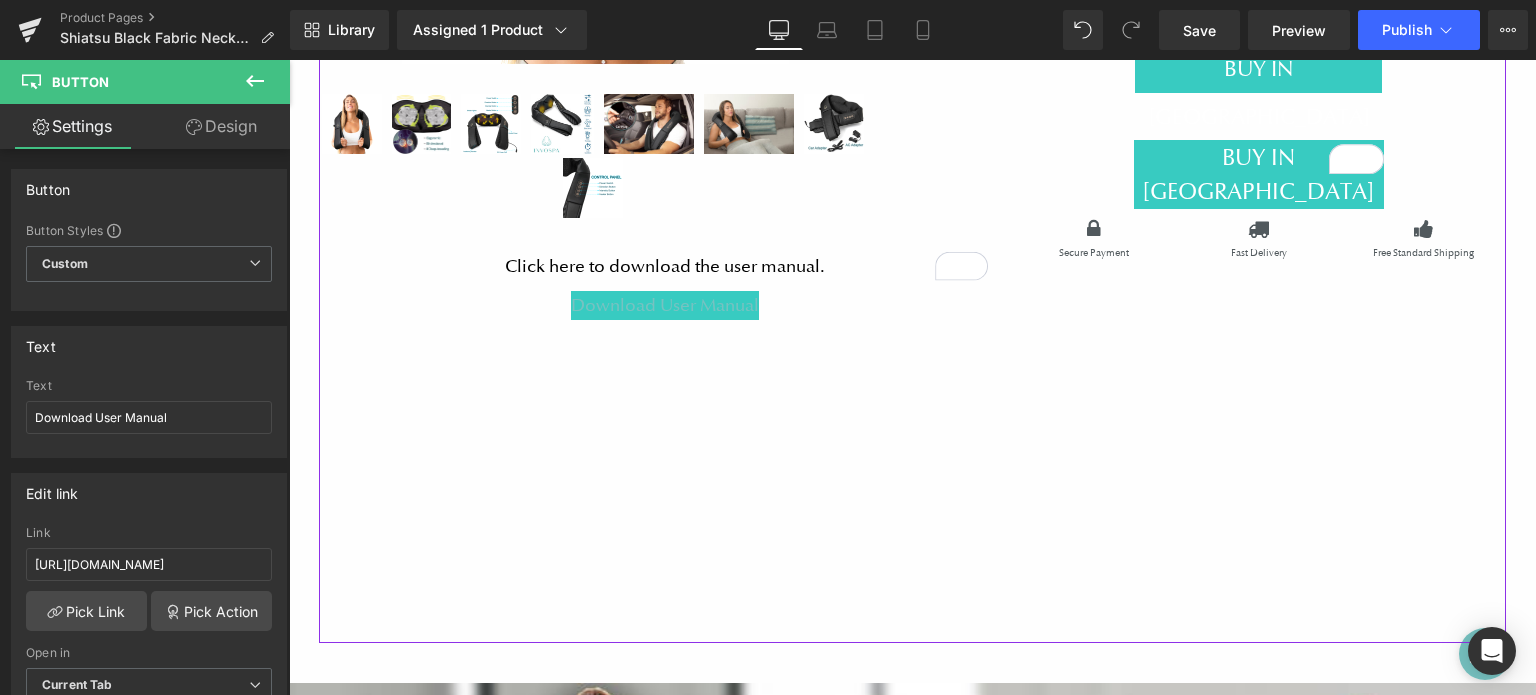 click on "(P) Image
(P) Image List" at bounding box center (912, 160) 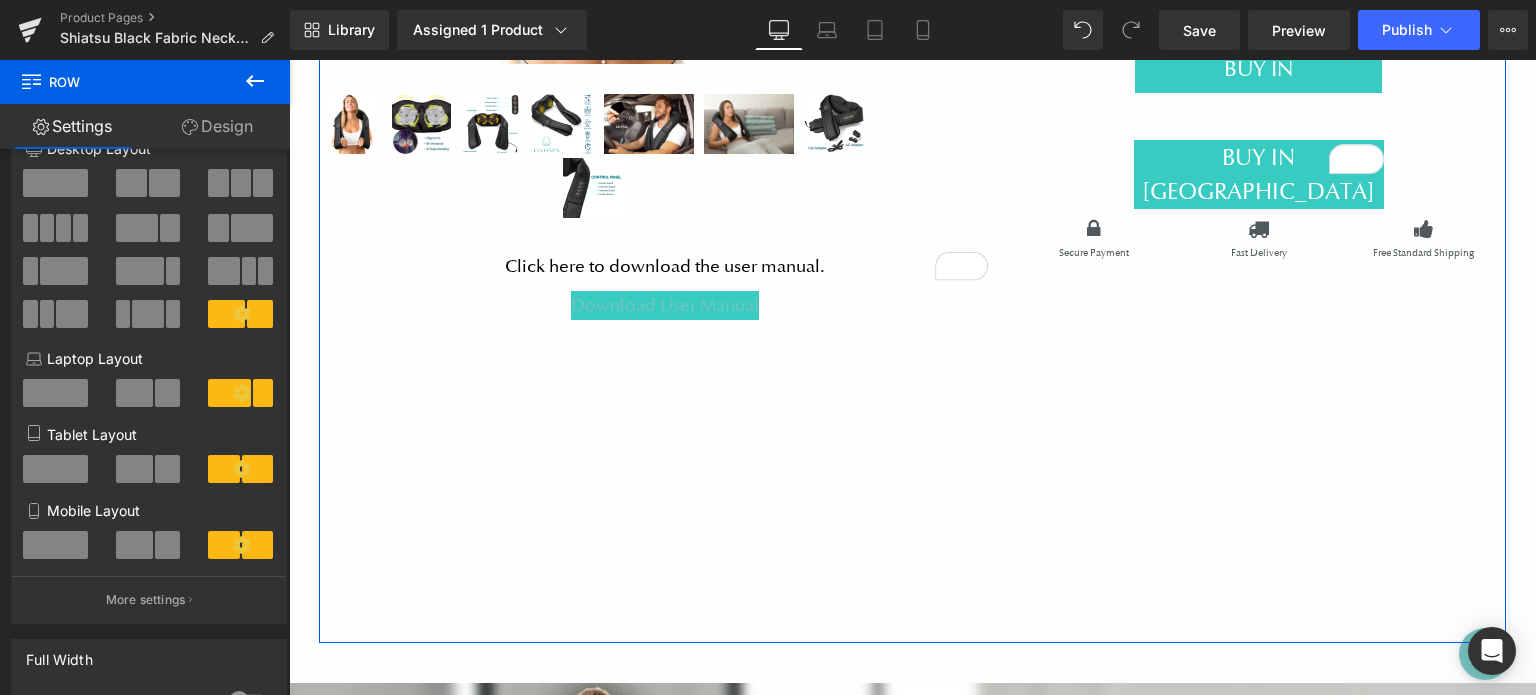 scroll, scrollTop: 100, scrollLeft: 0, axis: vertical 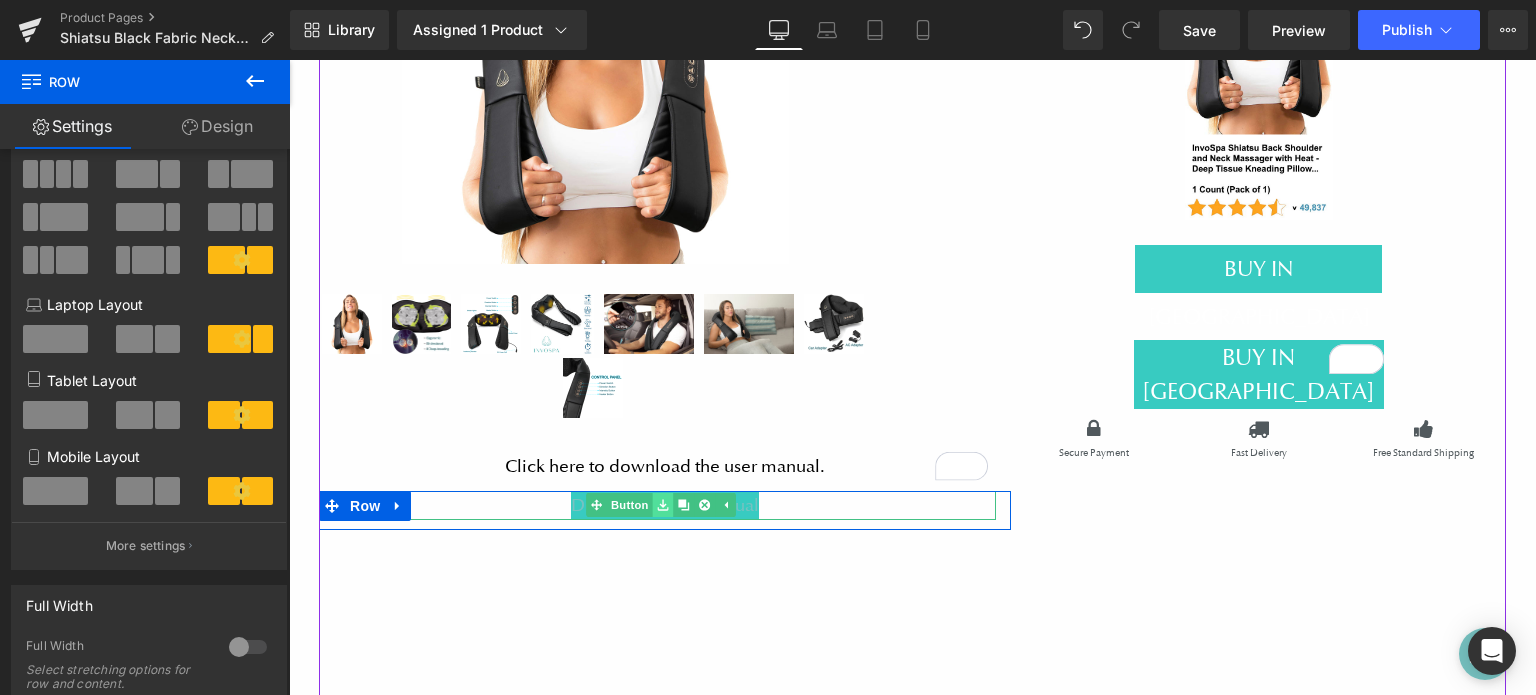 click at bounding box center (662, 505) 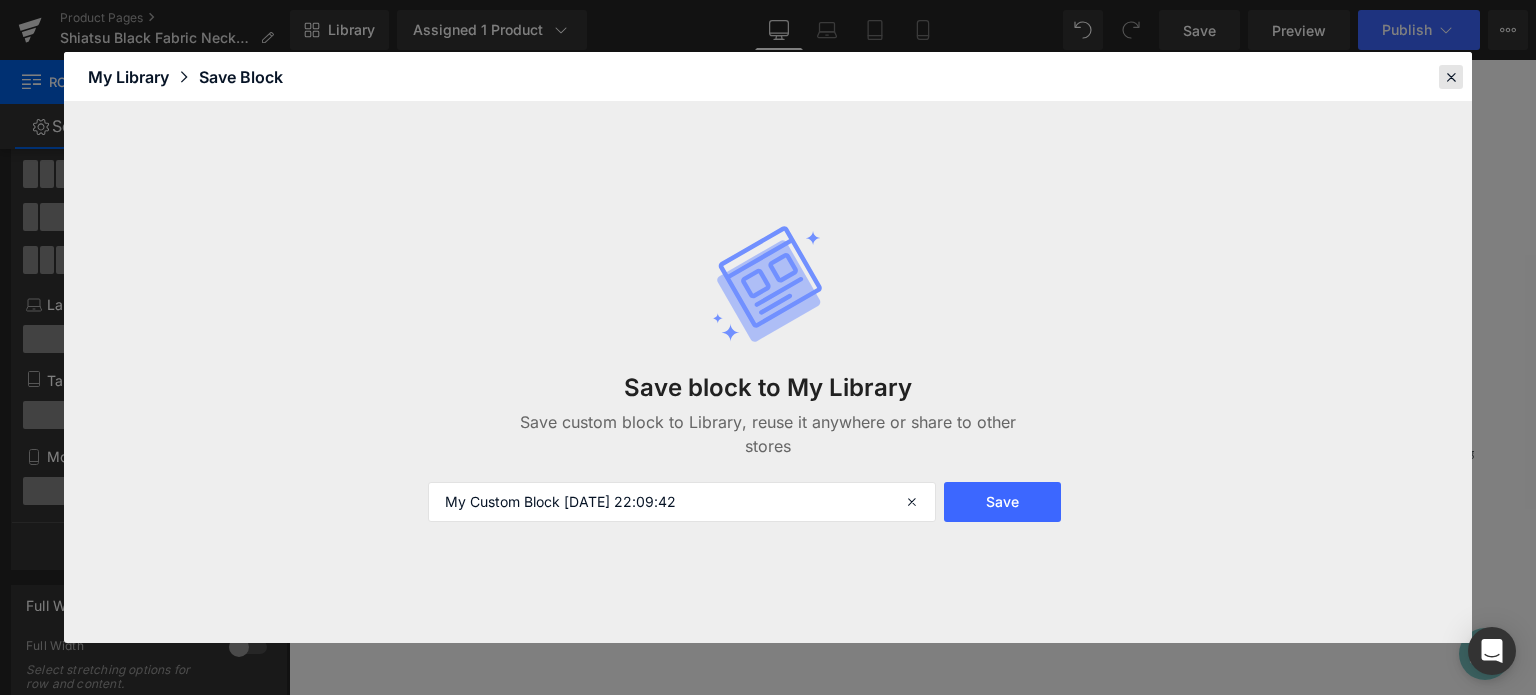 click at bounding box center (1451, 77) 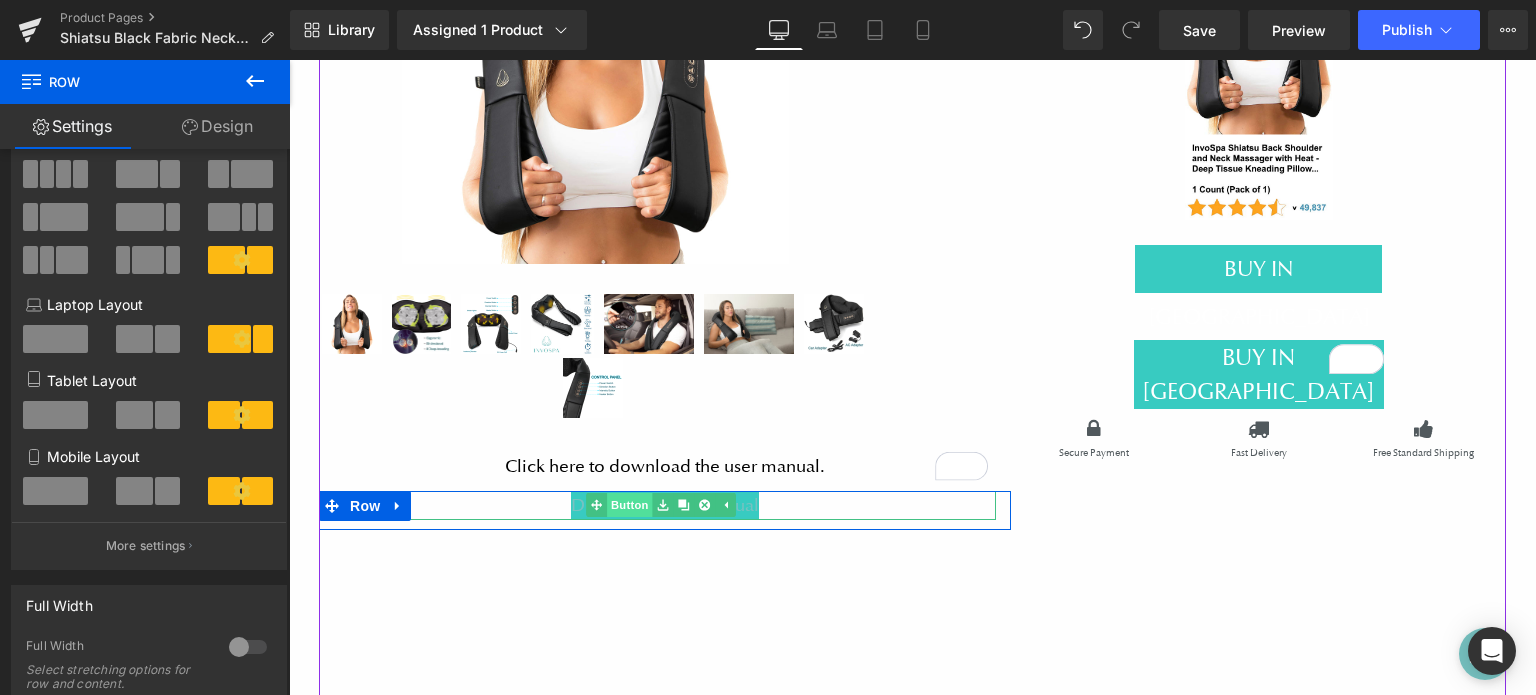 click on "Button" at bounding box center (619, 505) 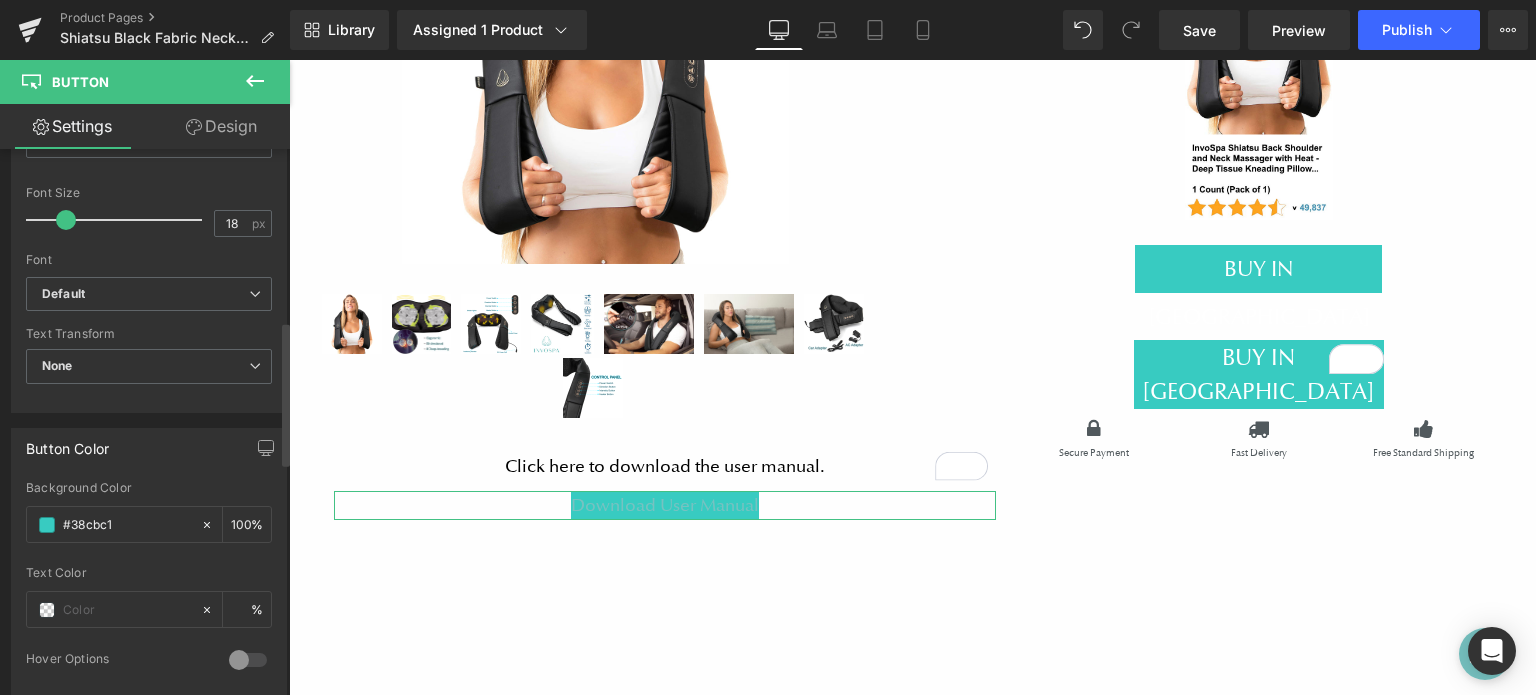 scroll, scrollTop: 700, scrollLeft: 0, axis: vertical 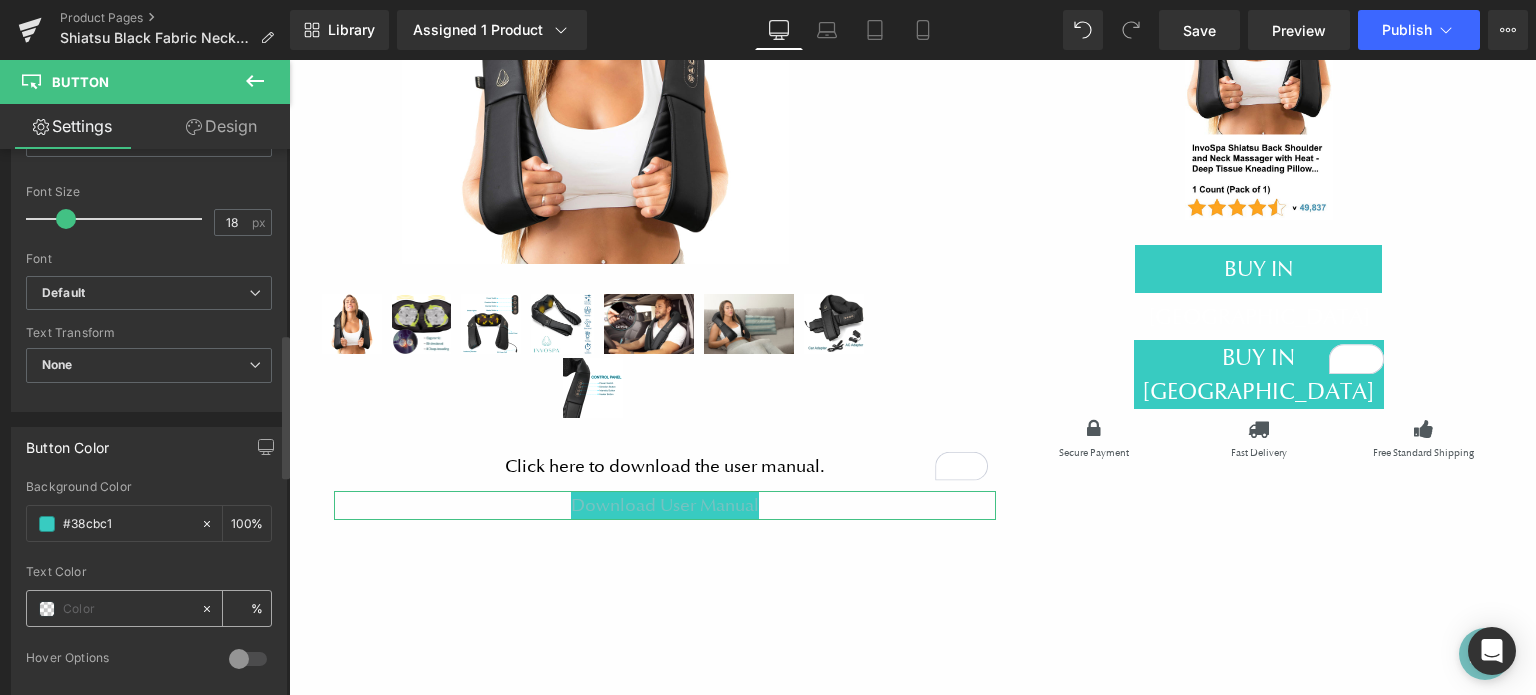 click at bounding box center [47, 609] 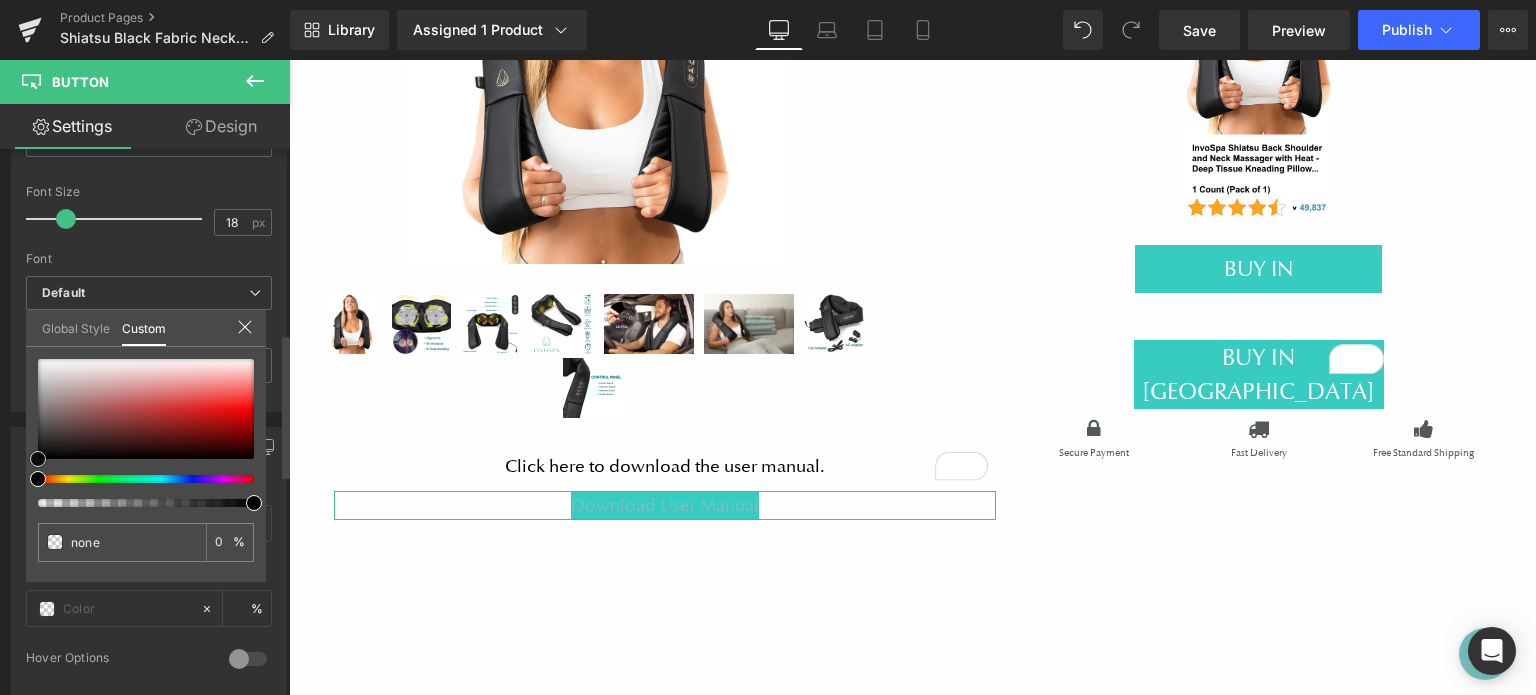 type on "#d3cece" 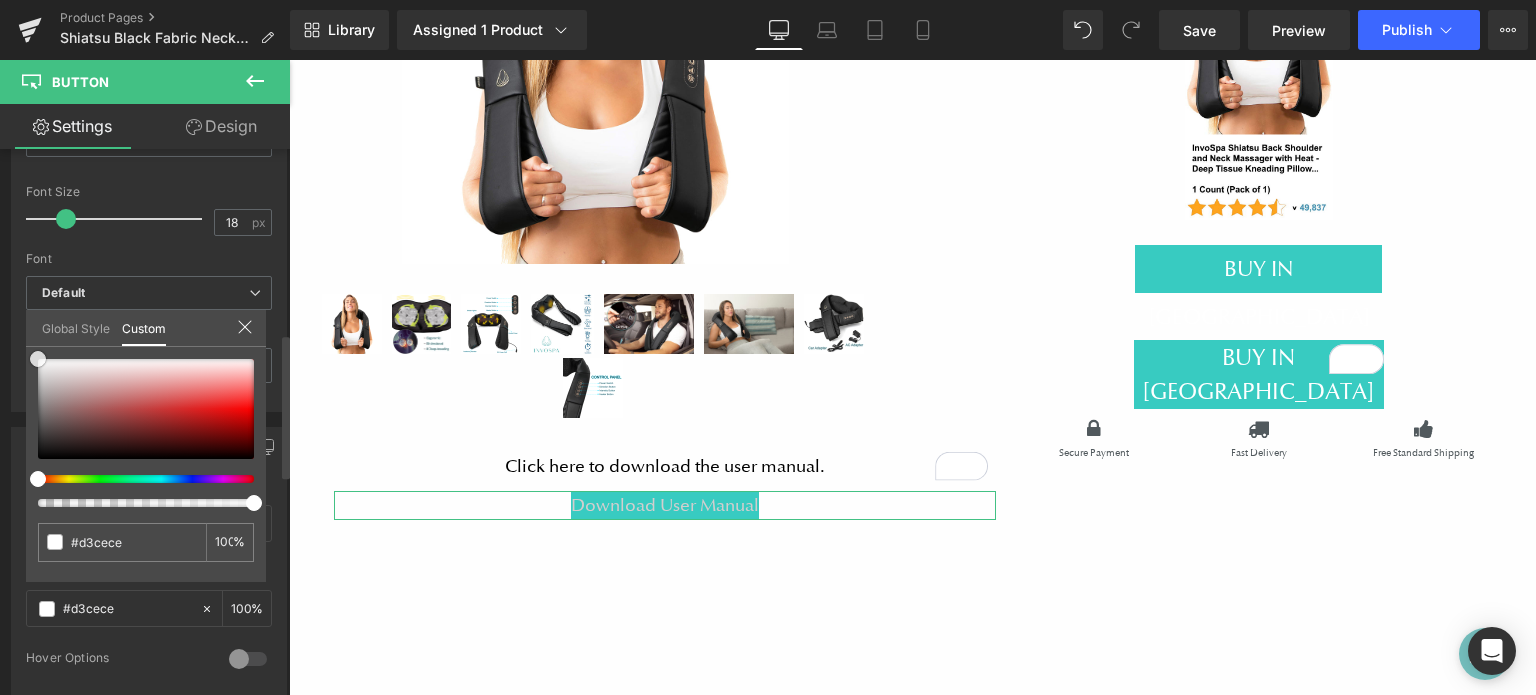 drag, startPoint x: 24, startPoint y: 347, endPoint x: 12, endPoint y: 342, distance: 13 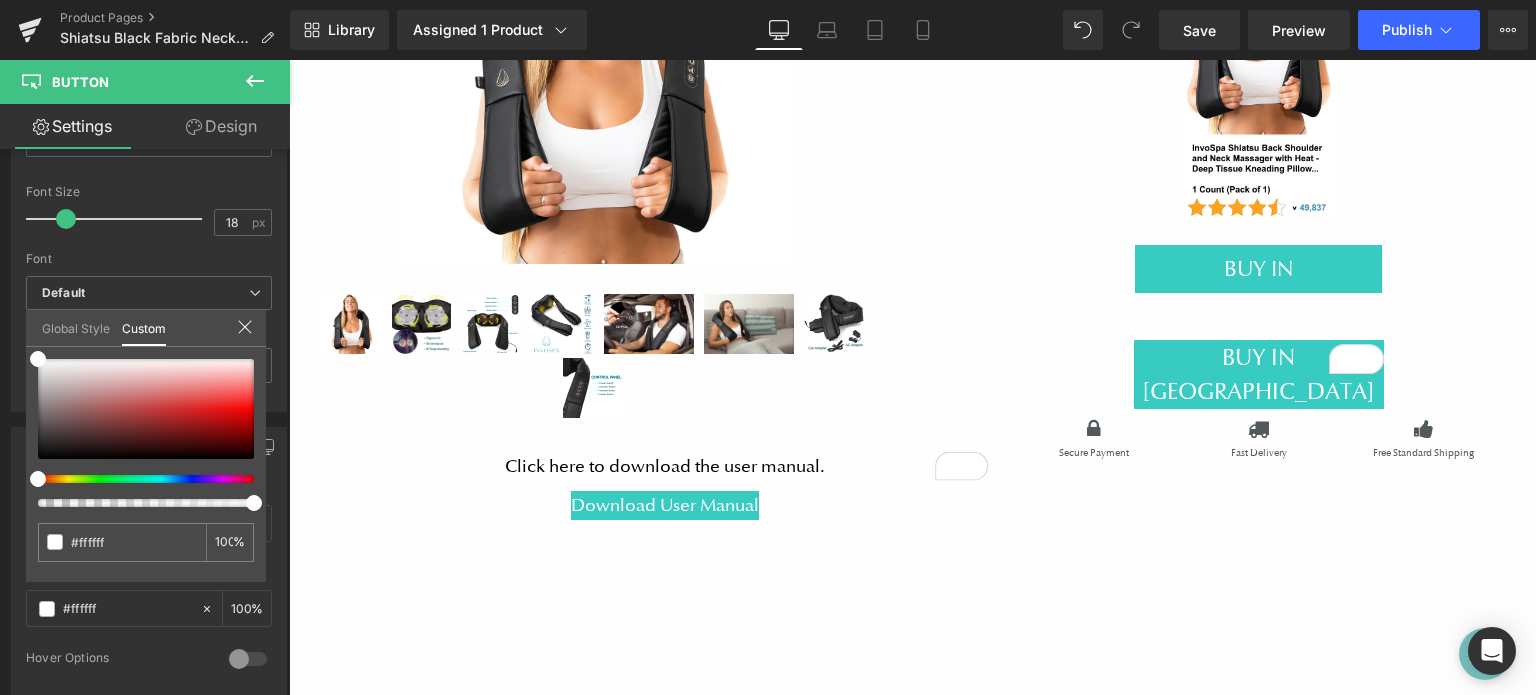 click on "Menu
Shop      Blue Neck Massager   Black Fabric Neck Massager
Contact
Wholesale/Distributors
Subscribe
Shop      Blue Neck Massager   Black Fabric Neck Massager   Contact   Wholesale/Distributors   Subscribe
(P) Image" at bounding box center [912, 2427] 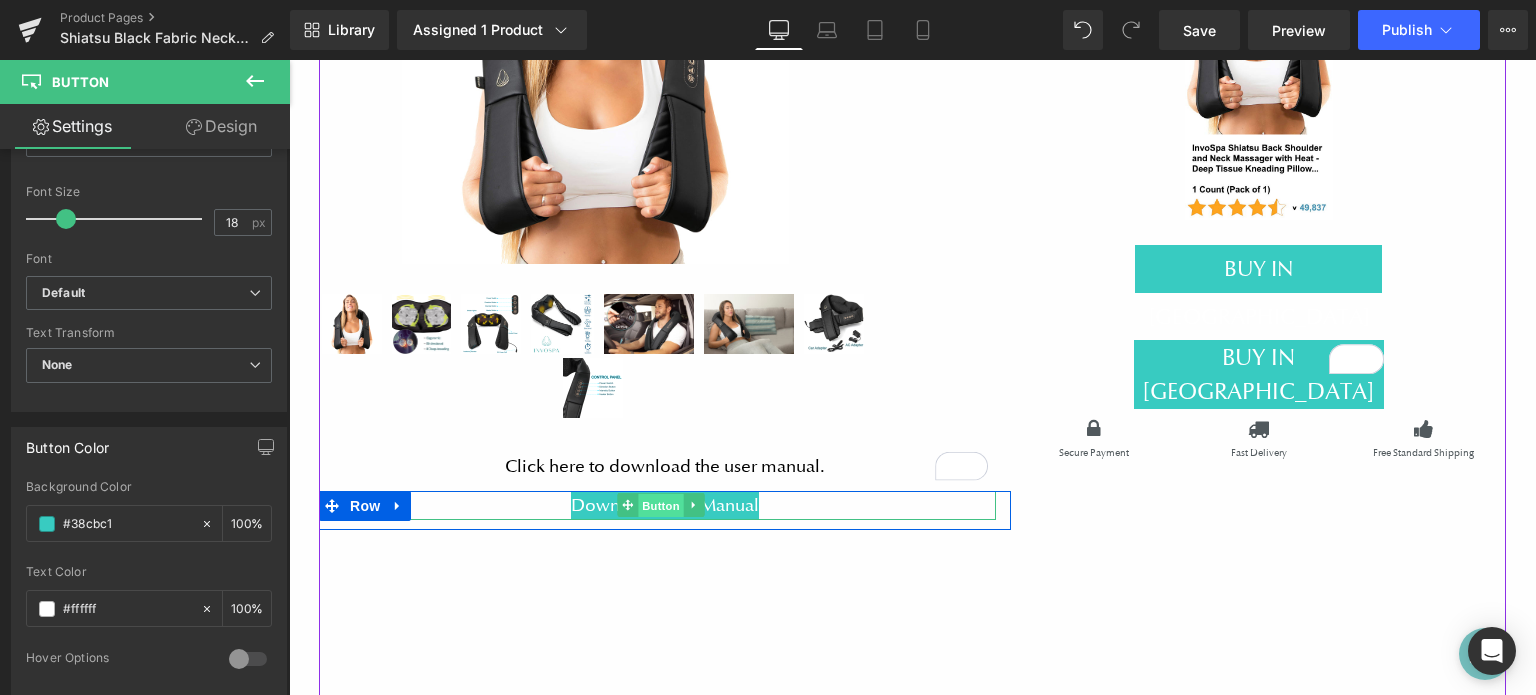 click on "Button" at bounding box center [661, 506] 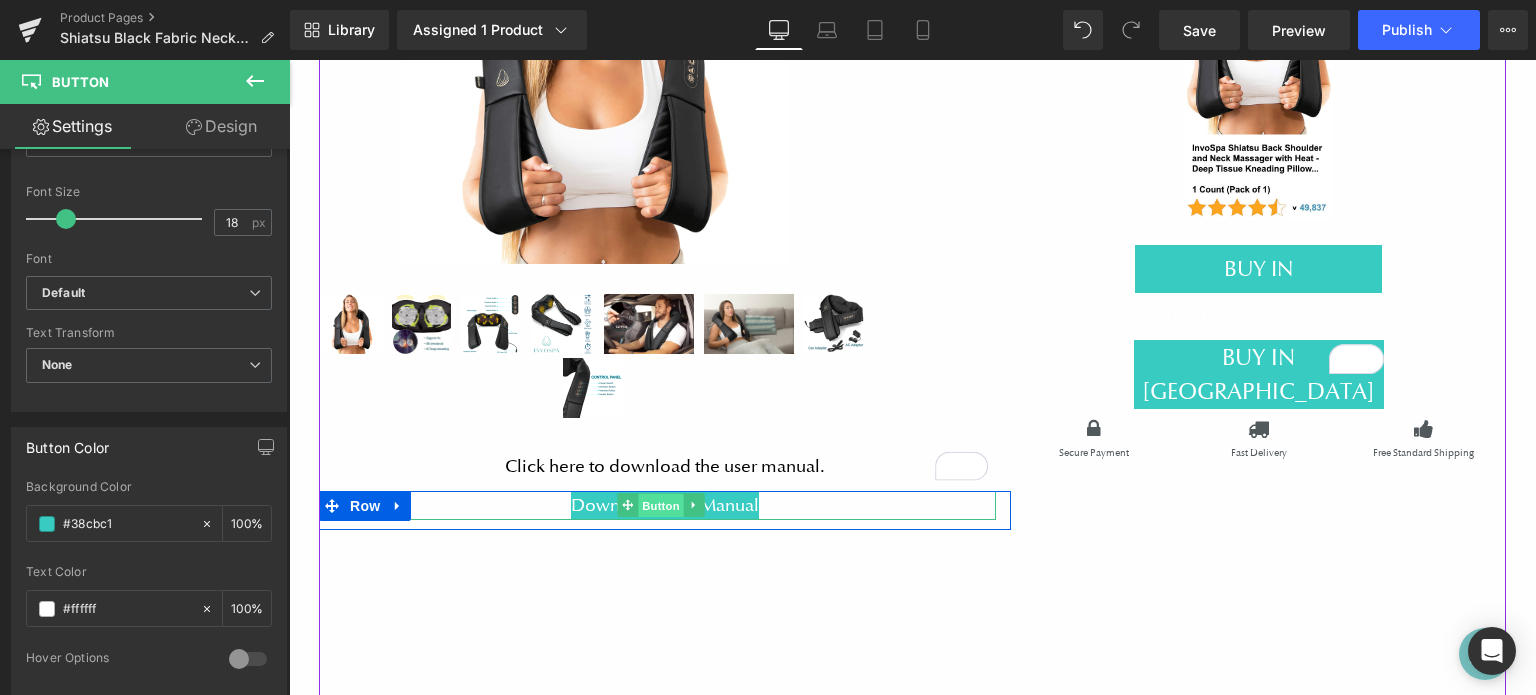 click on "Button" at bounding box center (661, 506) 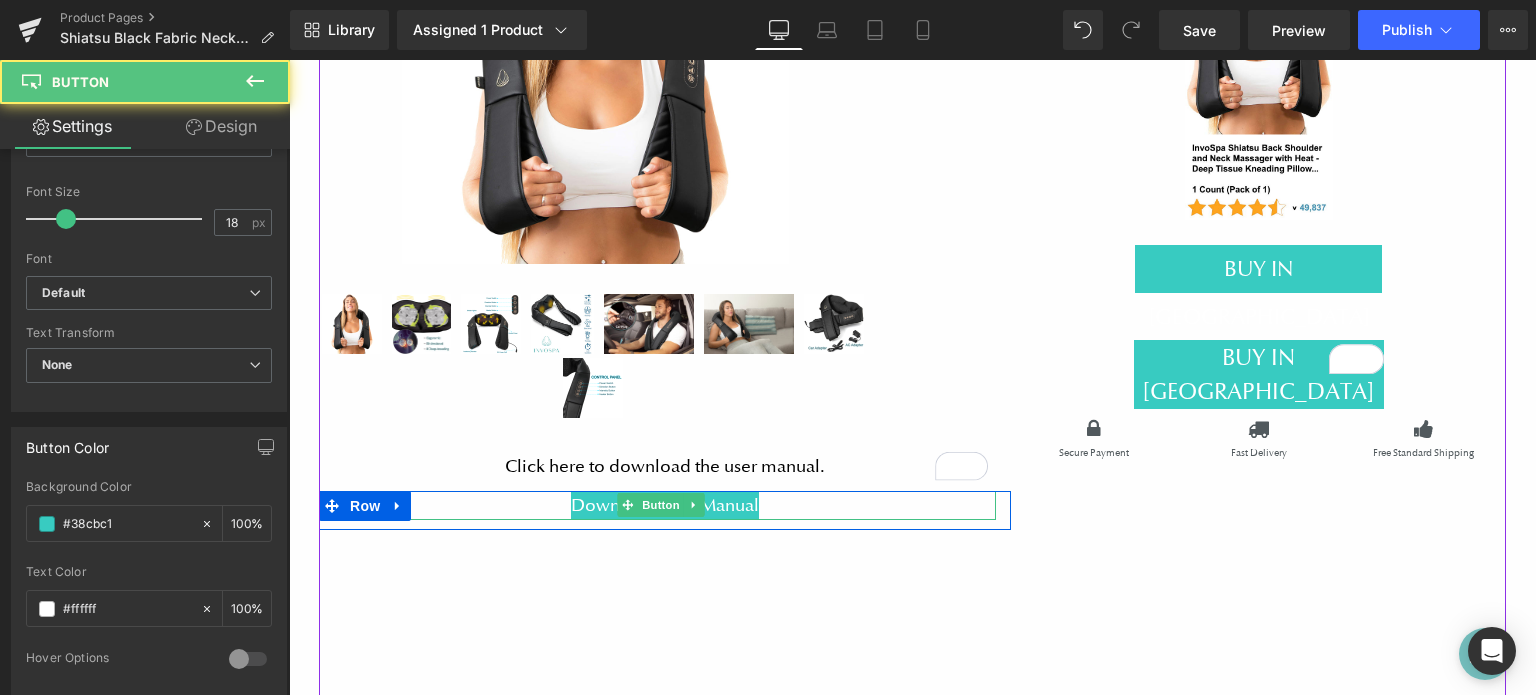 click on "Download User Manual" at bounding box center (665, 505) 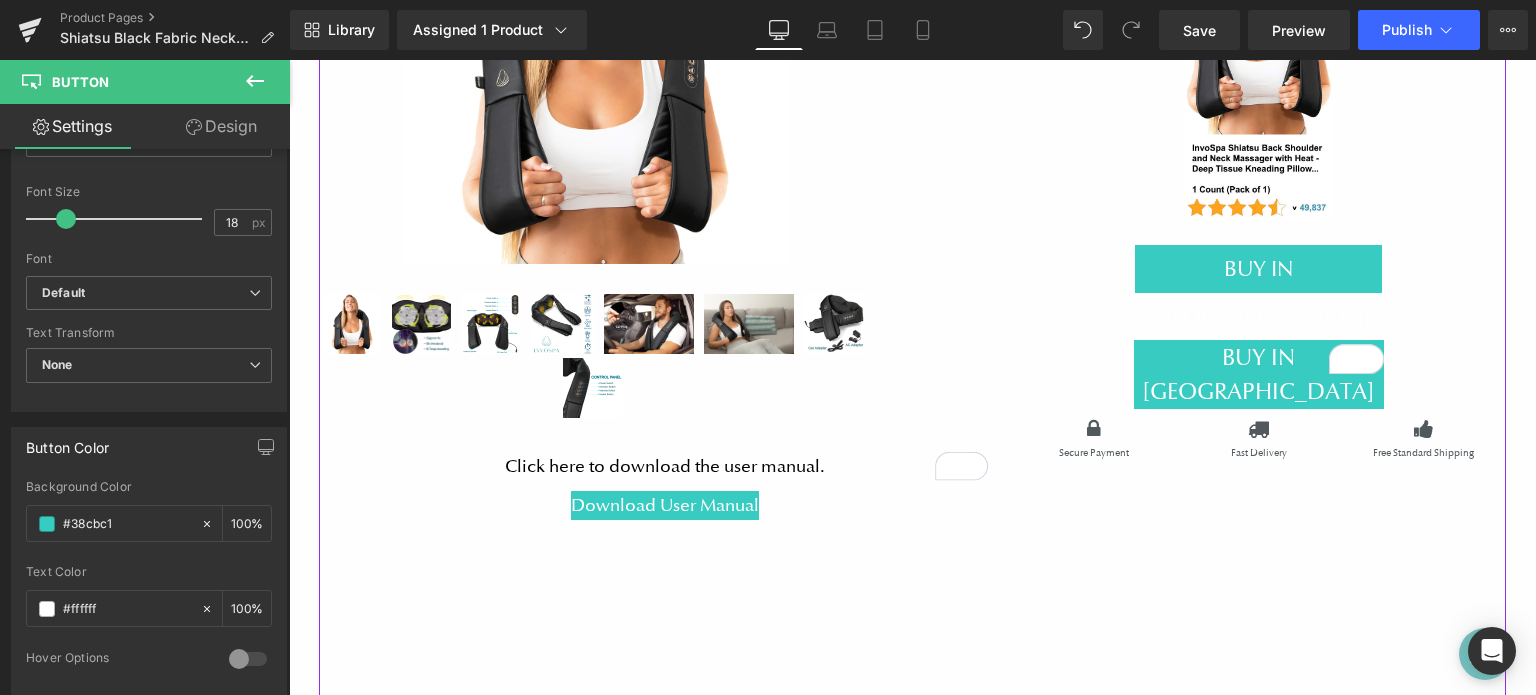click on "(P) Image
(P) Image List" at bounding box center [912, 360] 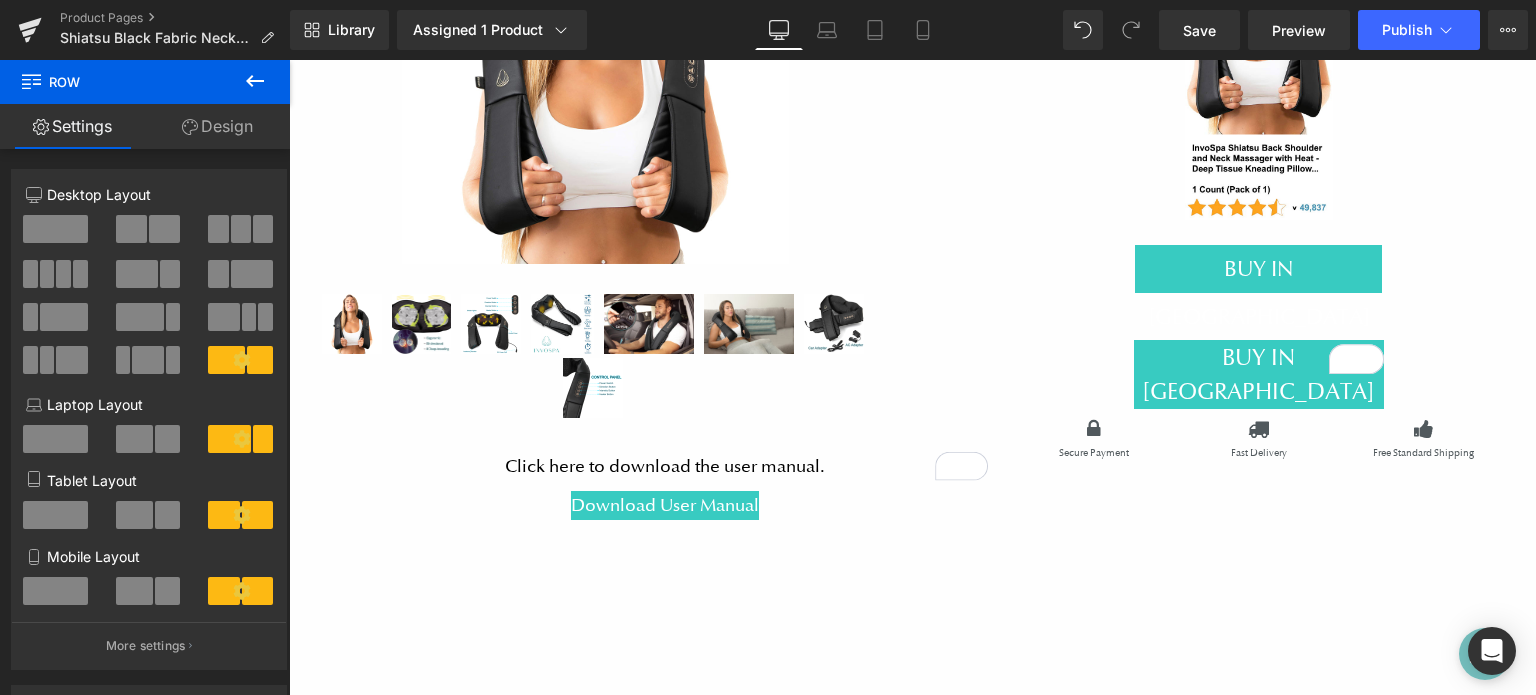 click 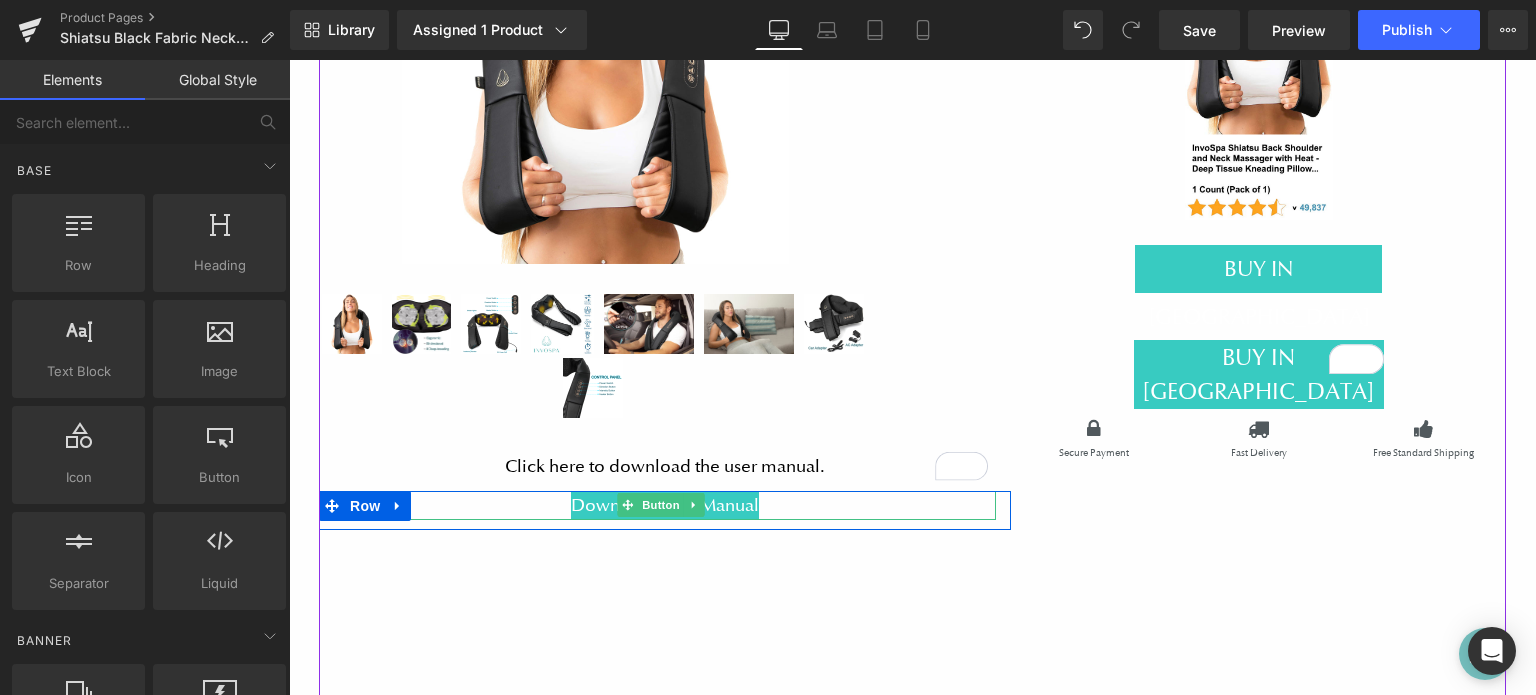 click on "Download User Manual" at bounding box center (665, 505) 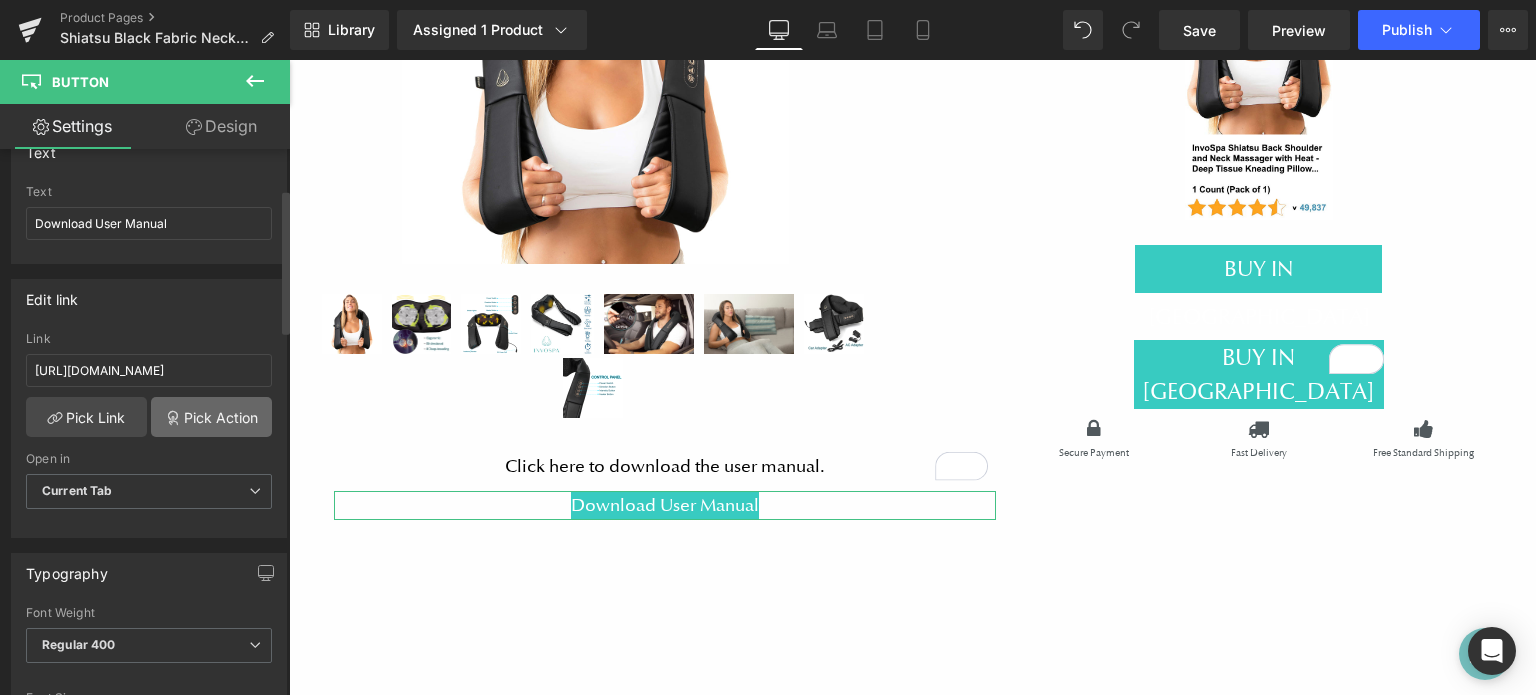 scroll, scrollTop: 200, scrollLeft: 0, axis: vertical 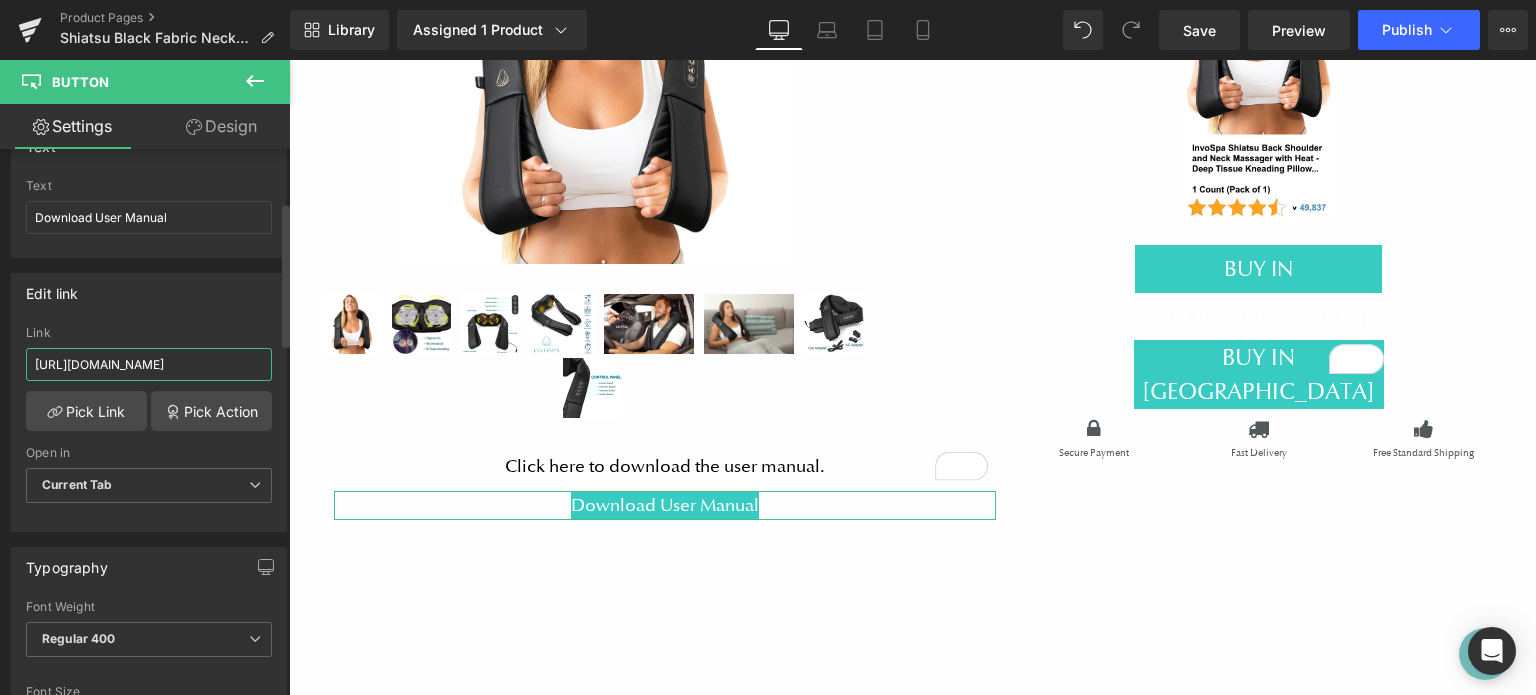 click on "[URL][DOMAIN_NAME]" at bounding box center [149, 364] 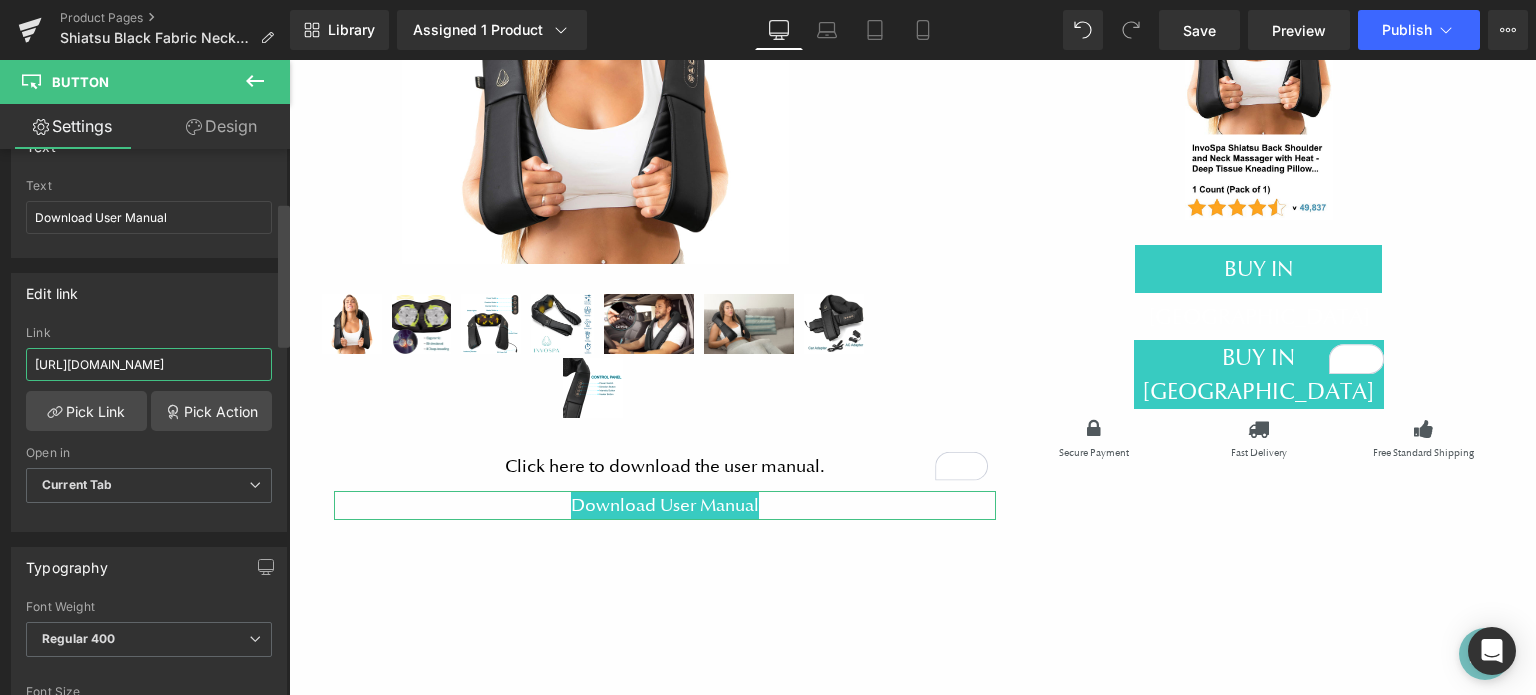 type on "[URL][DOMAIN_NAME]" 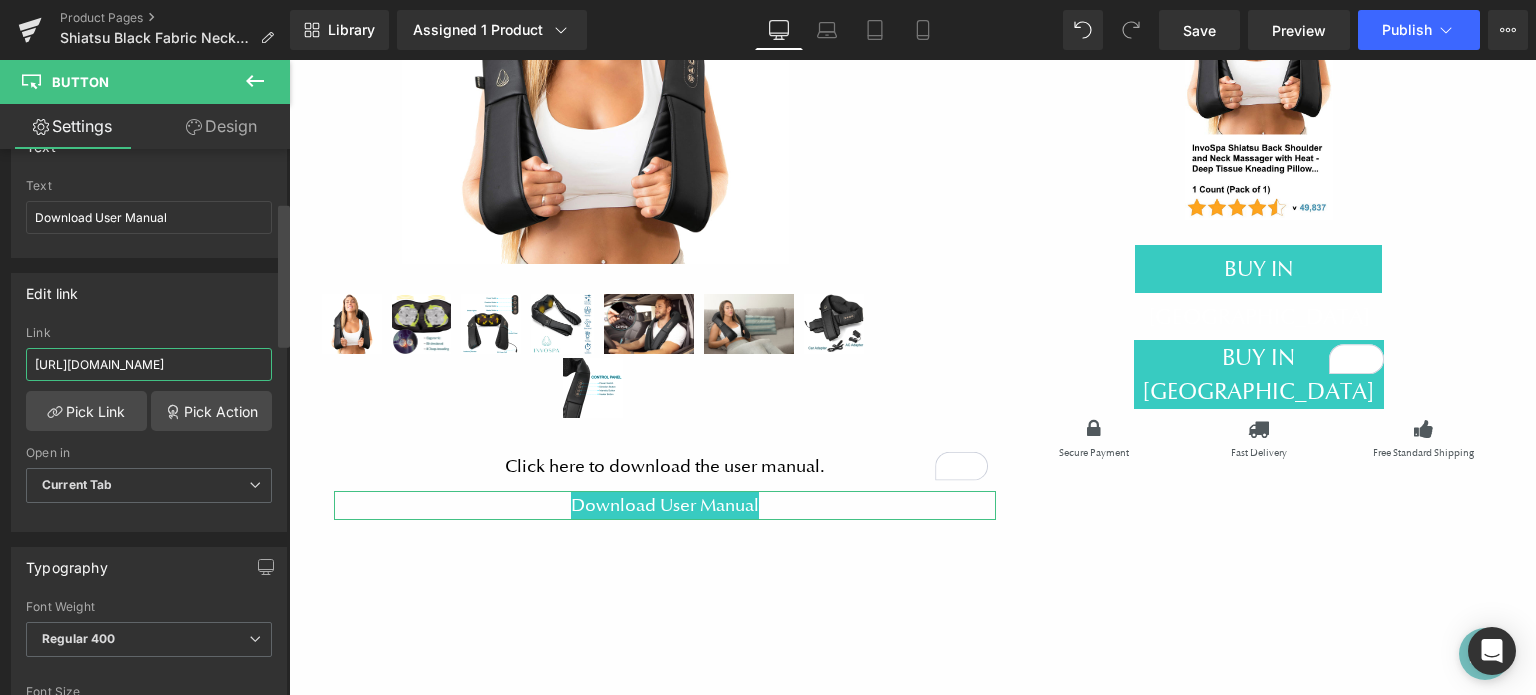 scroll, scrollTop: 0, scrollLeft: 10, axis: horizontal 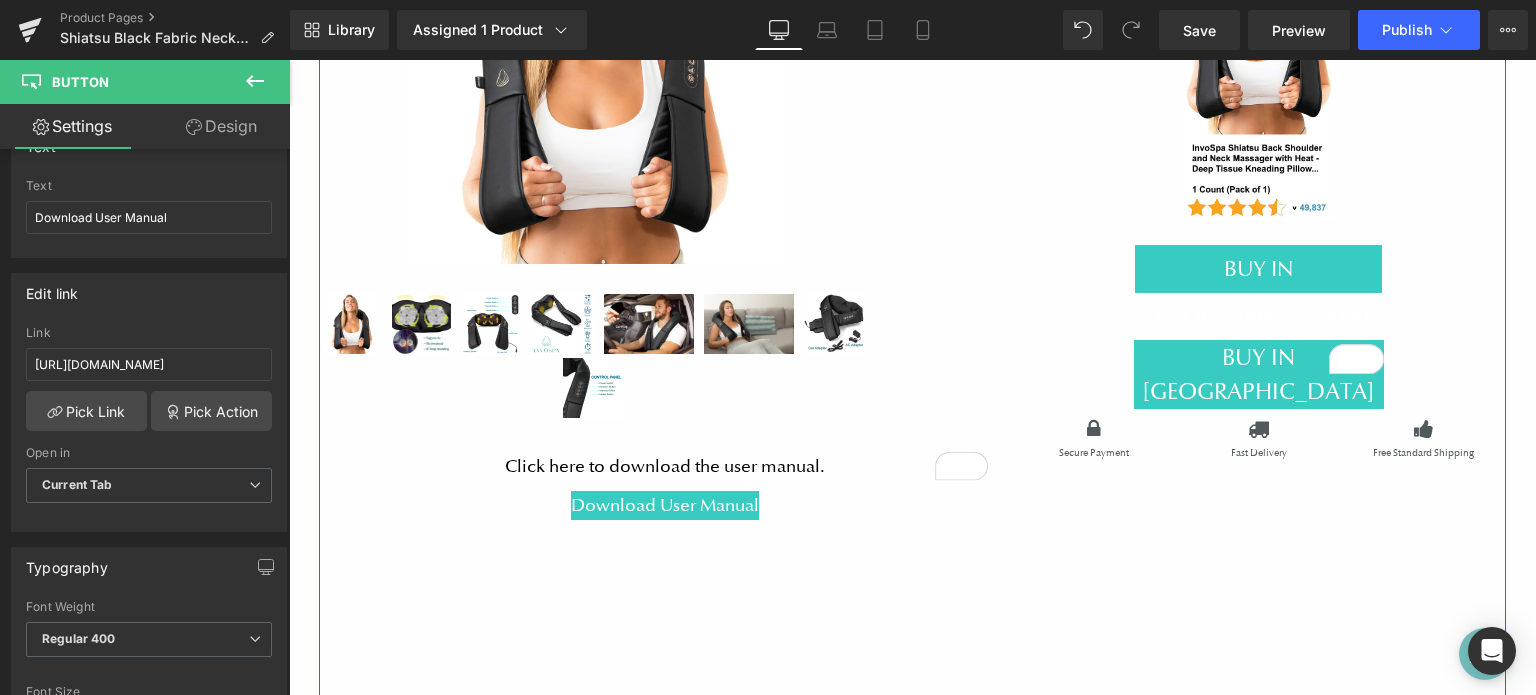 drag, startPoint x: 604, startPoint y: 580, endPoint x: 659, endPoint y: 543, distance: 66.287254 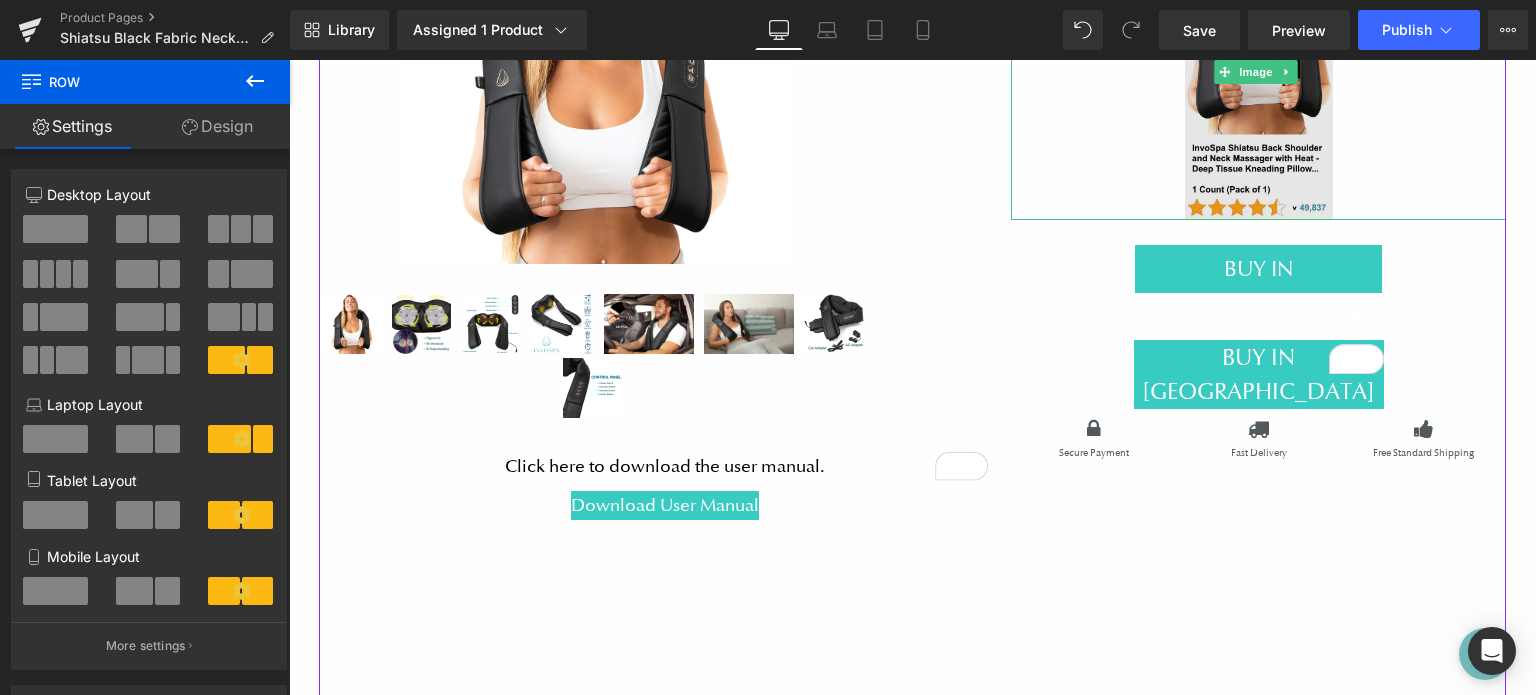 scroll, scrollTop: 185, scrollLeft: 0, axis: vertical 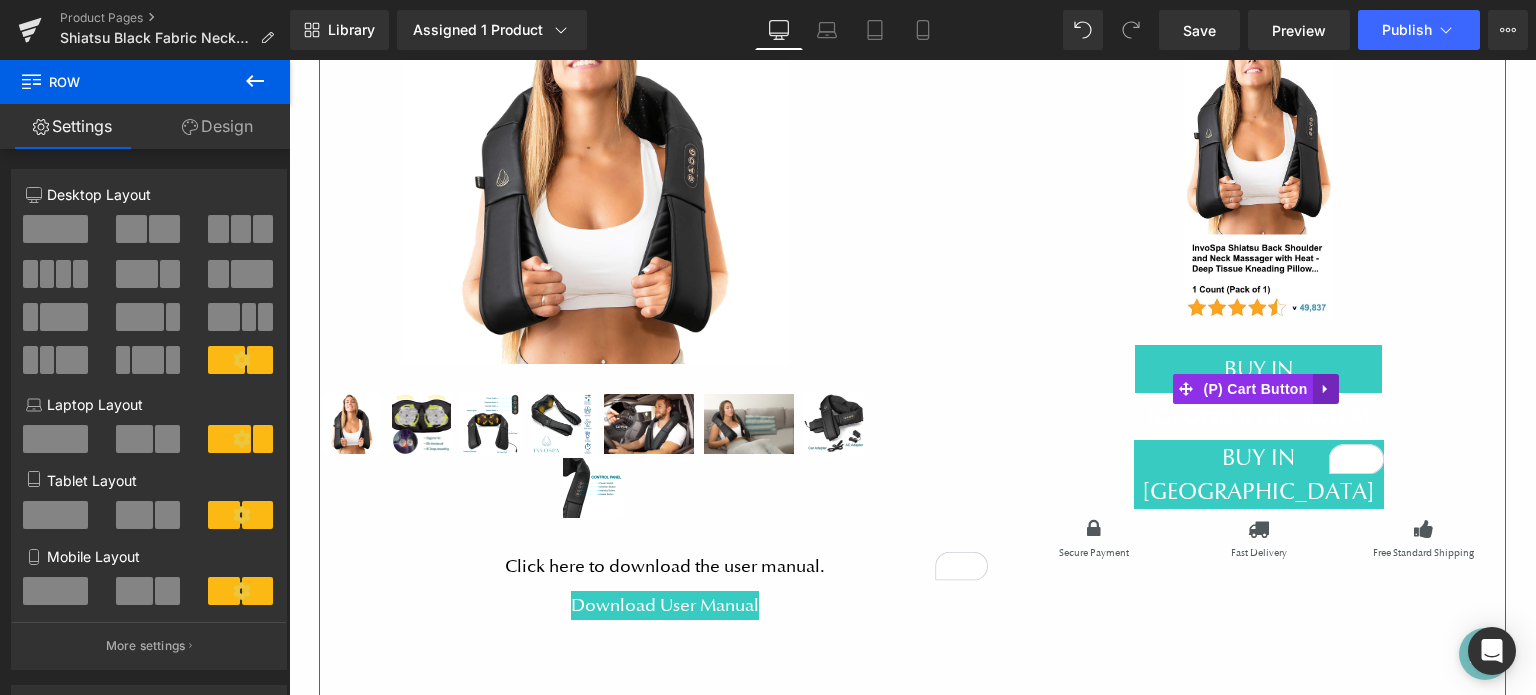 click 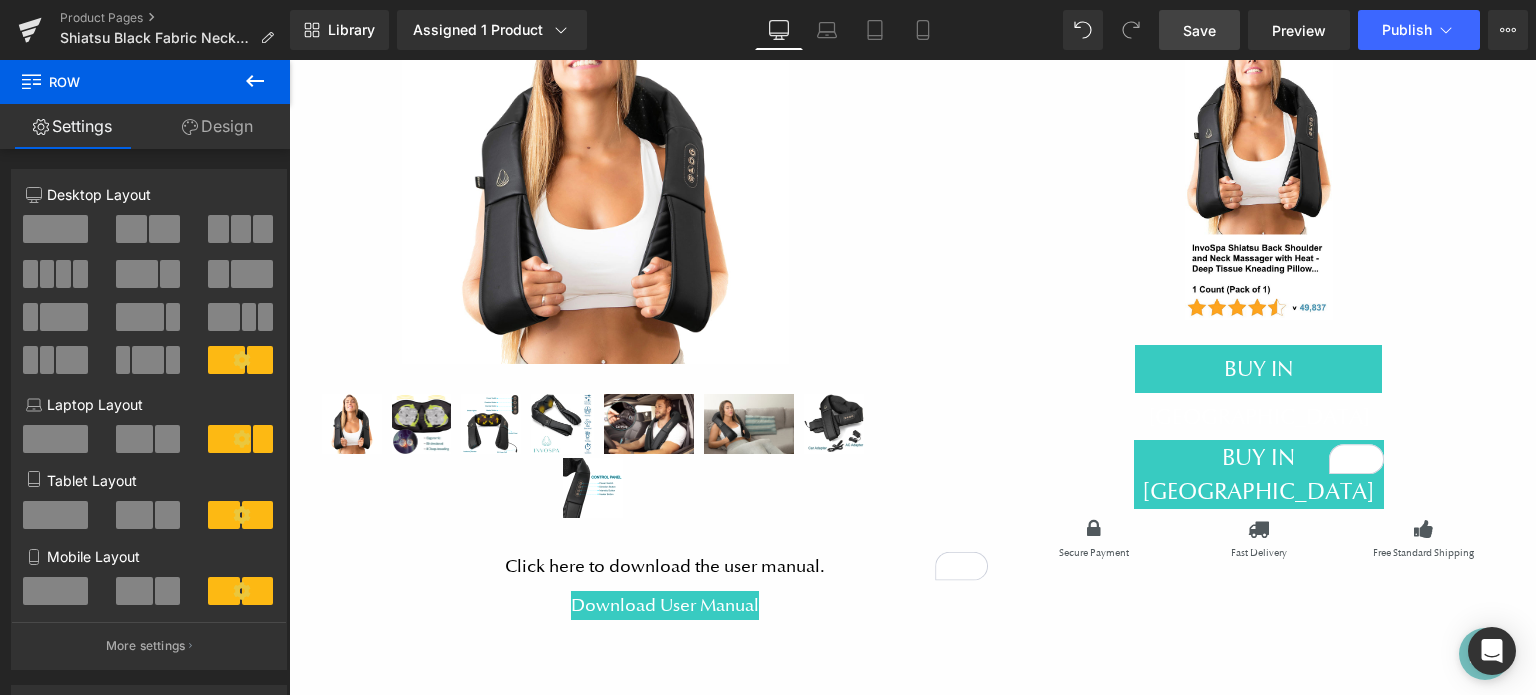 drag, startPoint x: 1214, startPoint y: 27, endPoint x: 905, endPoint y: 53, distance: 310.09192 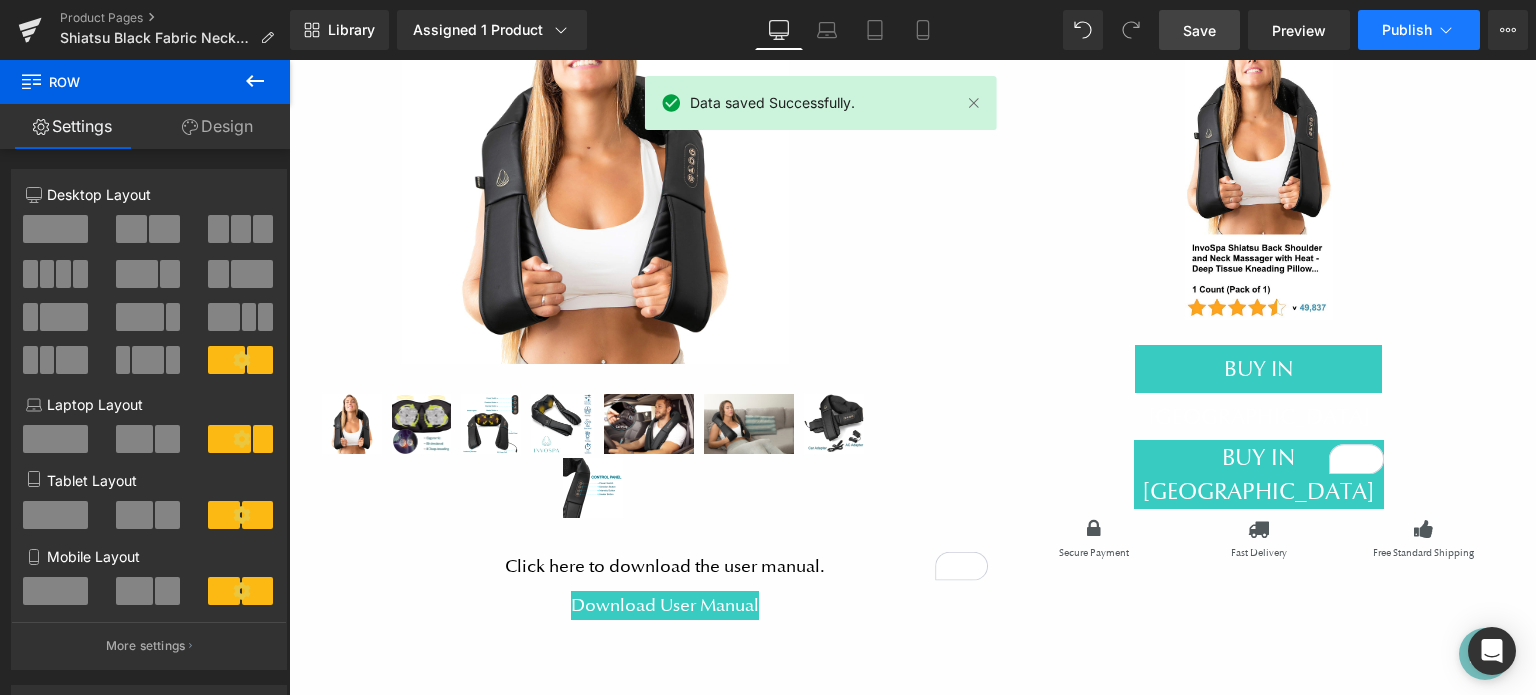 click 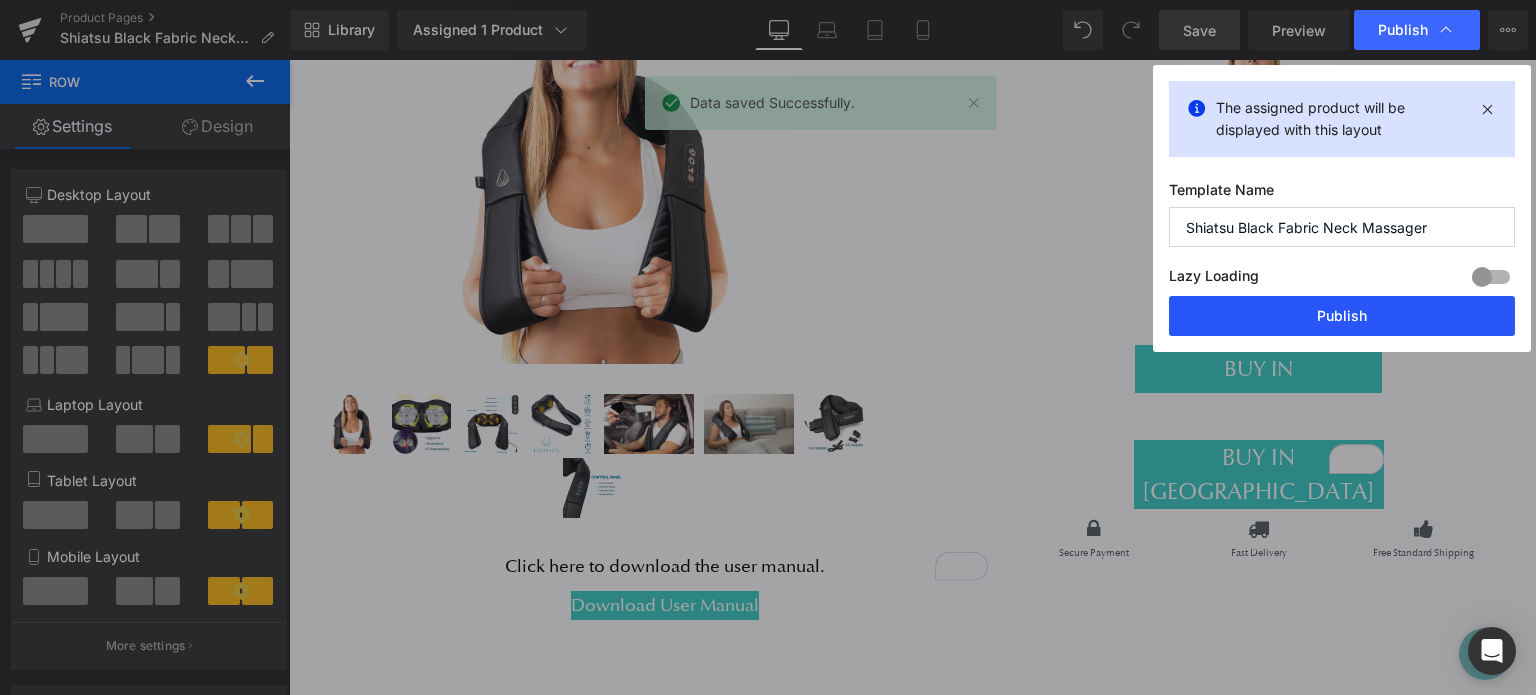 click on "Publish" at bounding box center [1342, 316] 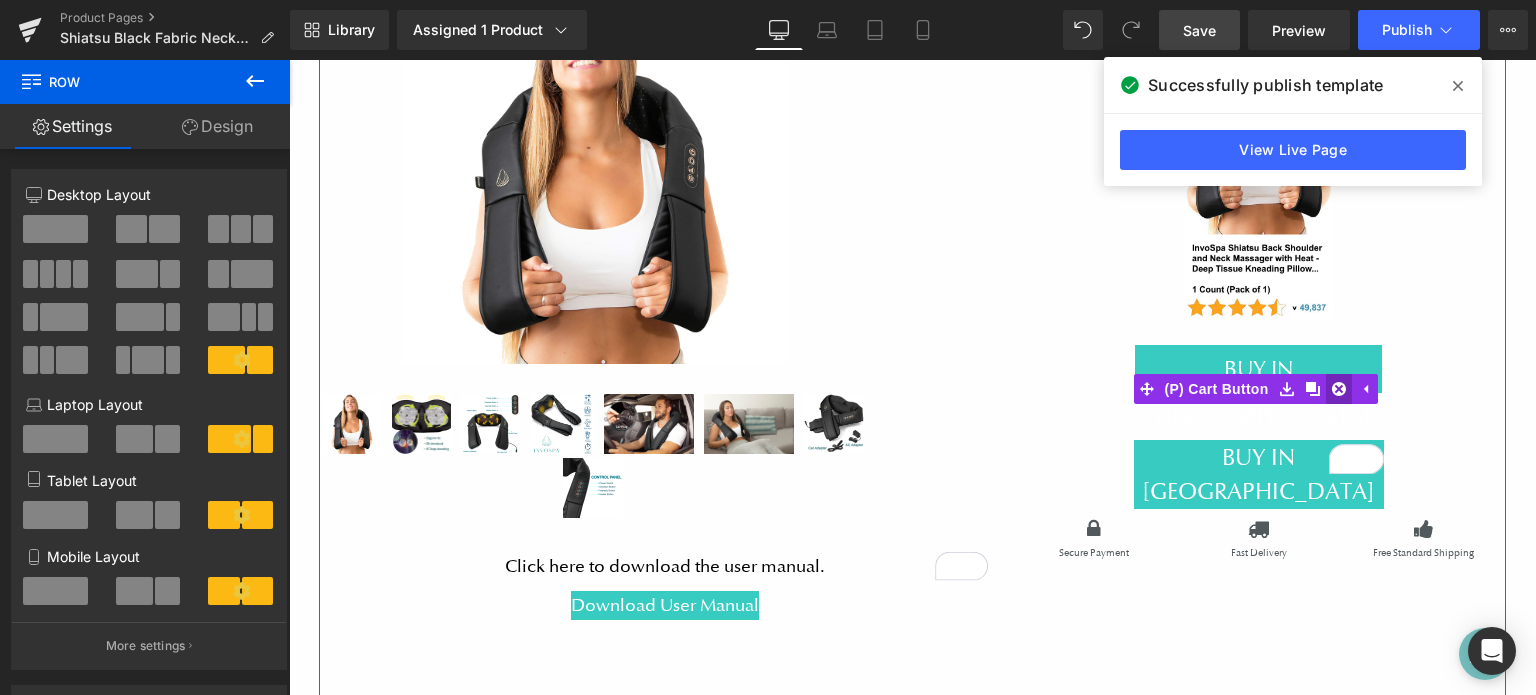 click 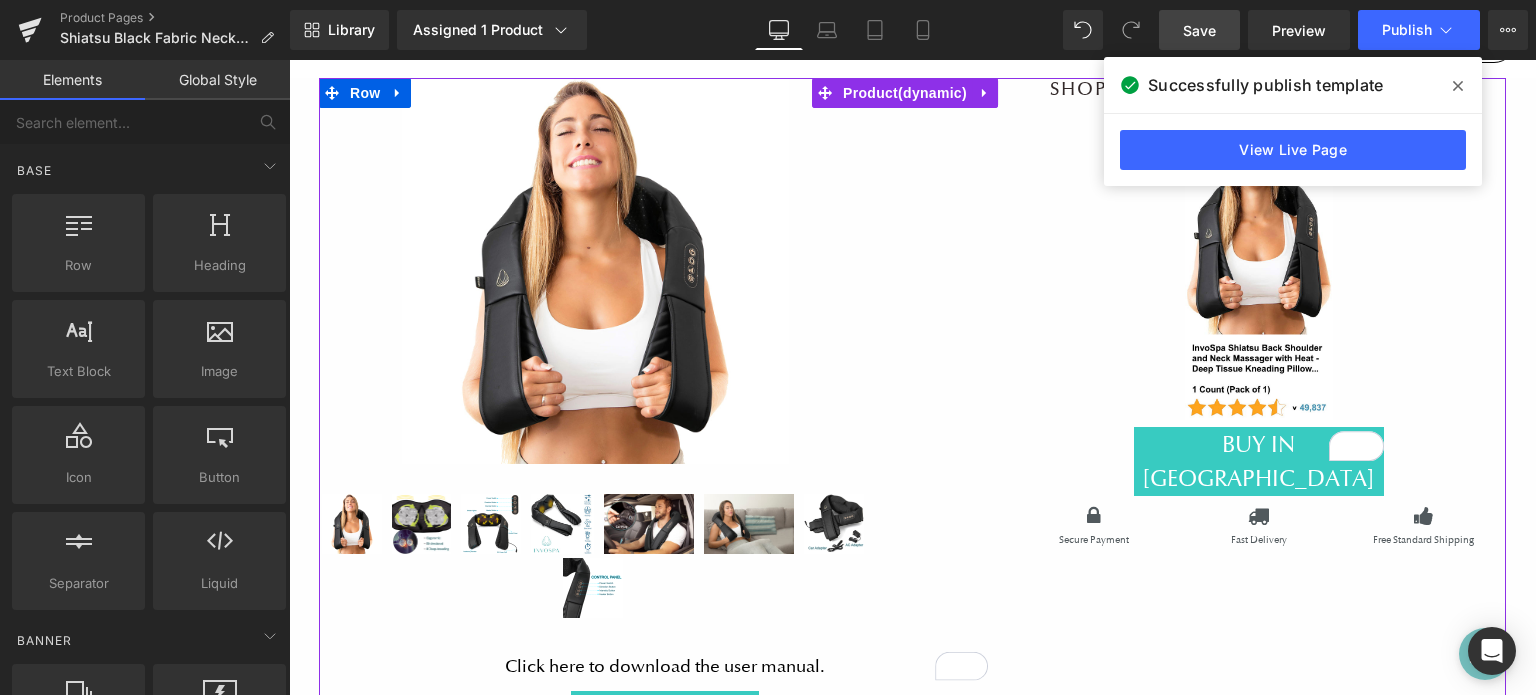 scroll, scrollTop: 0, scrollLeft: 0, axis: both 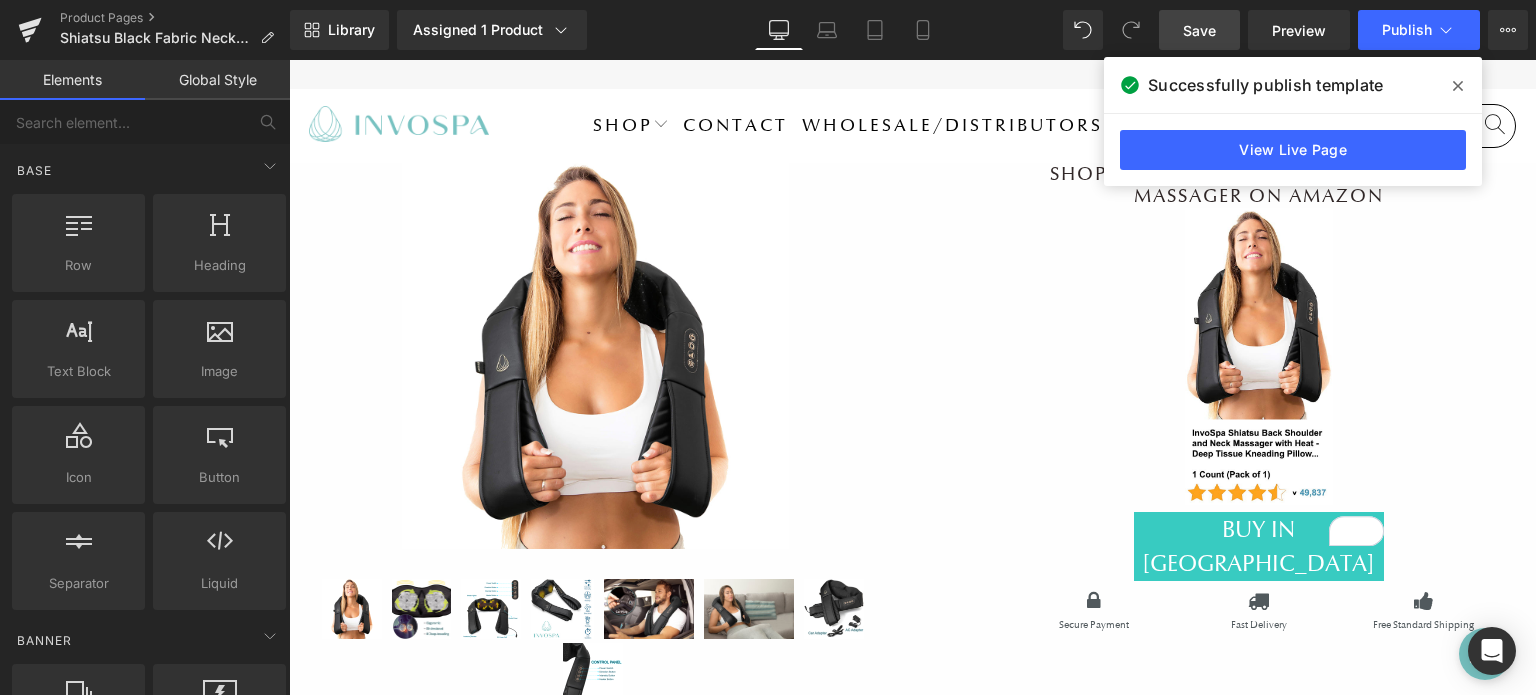 drag, startPoint x: 1204, startPoint y: 43, endPoint x: 976, endPoint y: 8, distance: 230.67076 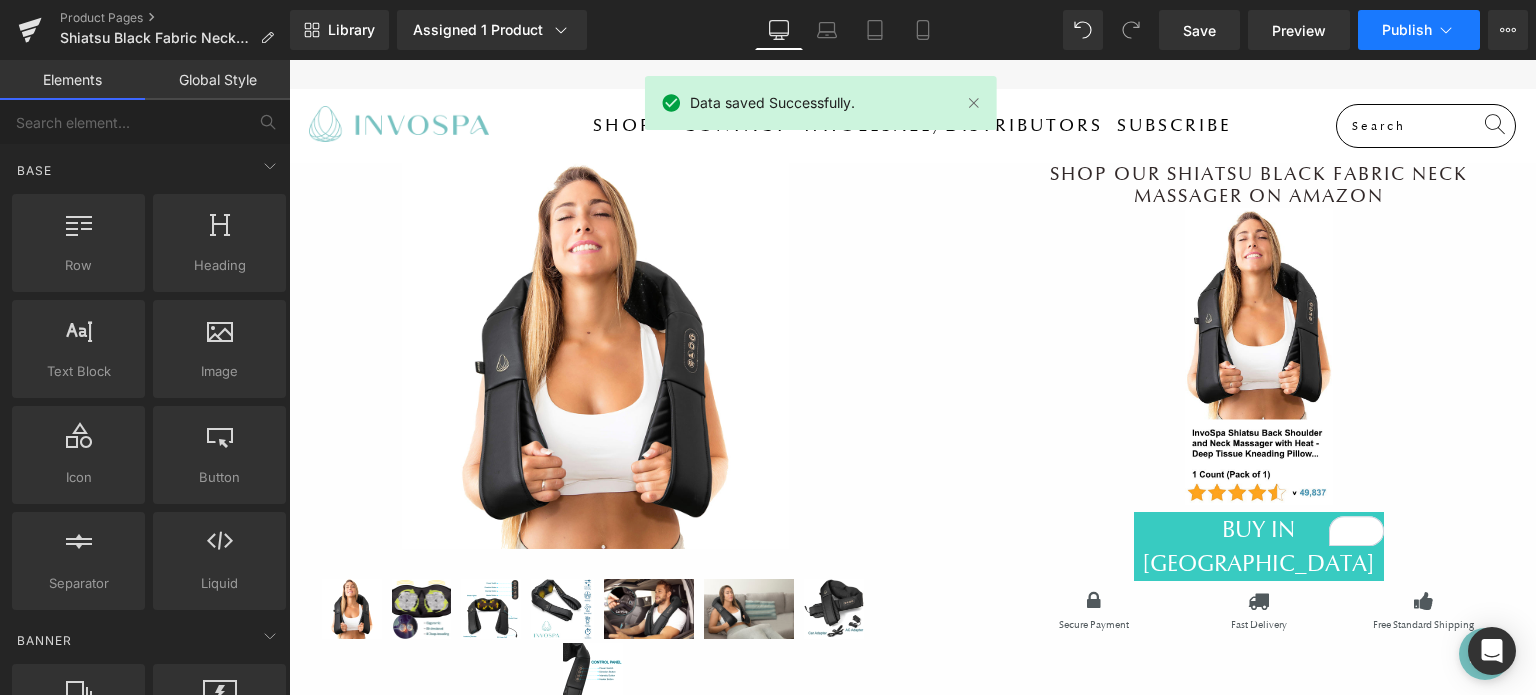 click on "Publish" at bounding box center [1407, 30] 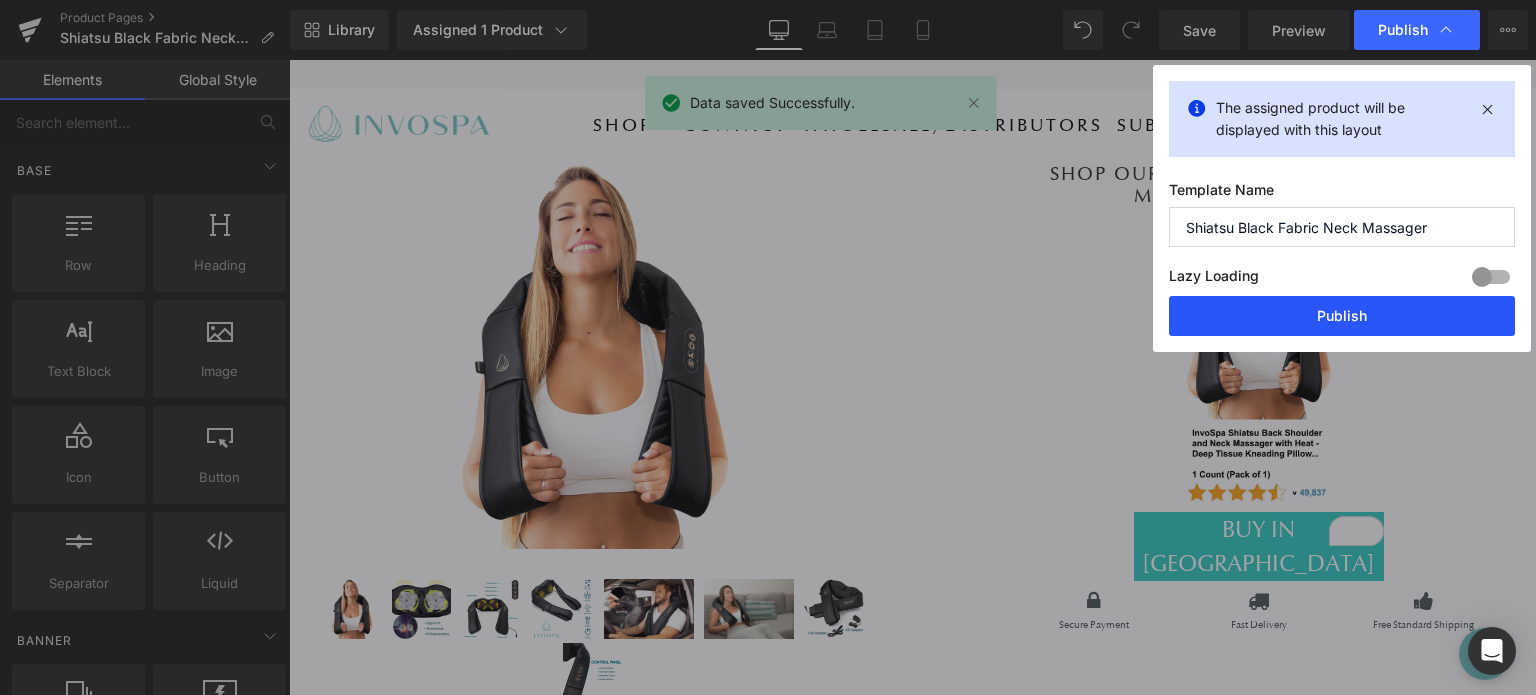 click on "Publish" at bounding box center [1342, 316] 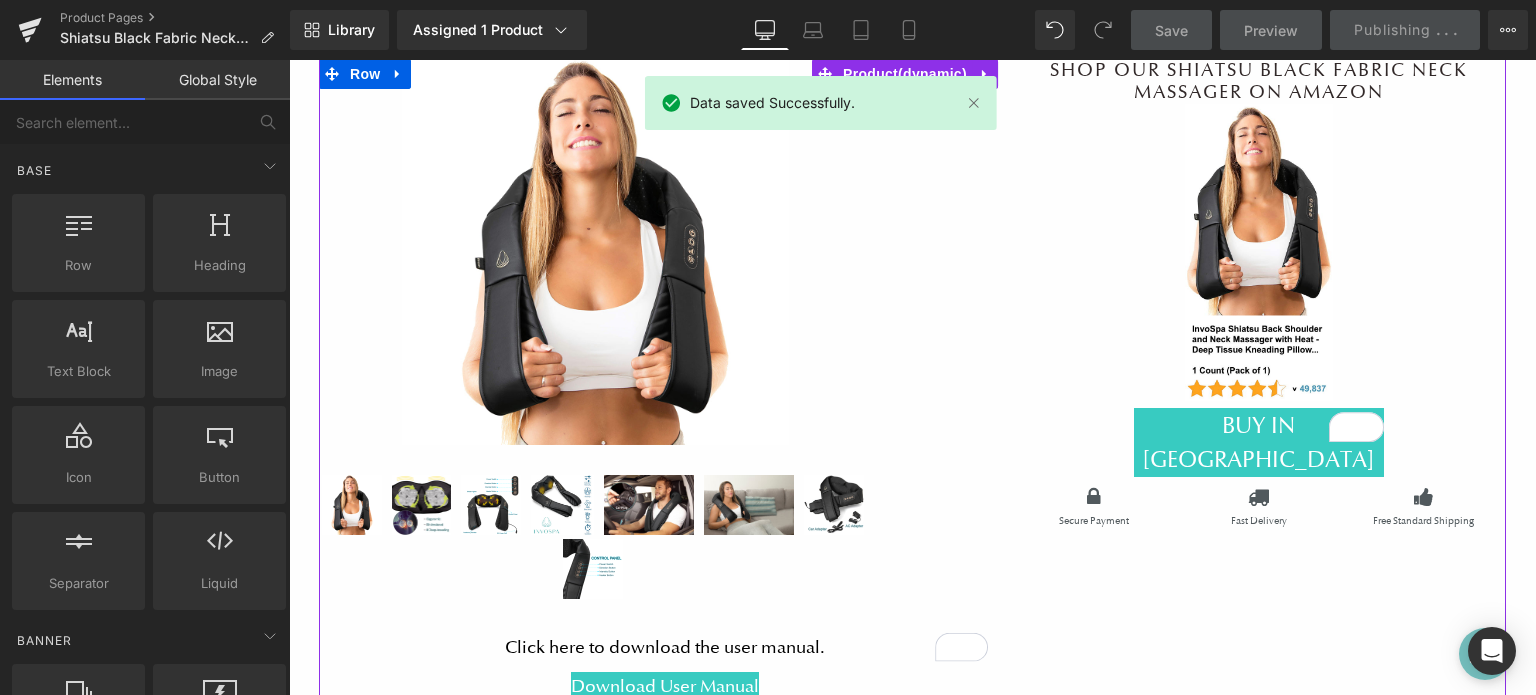scroll, scrollTop: 200, scrollLeft: 0, axis: vertical 